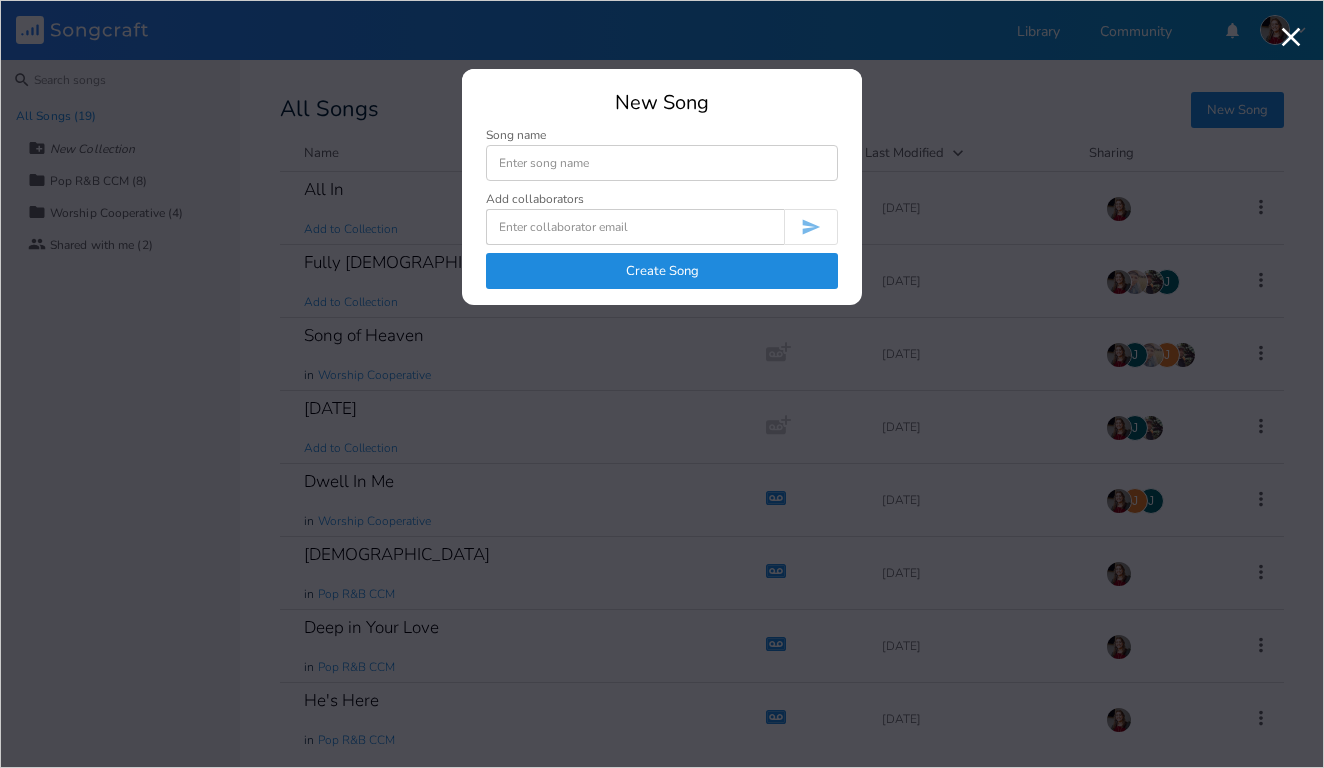 scroll, scrollTop: 0, scrollLeft: 0, axis: both 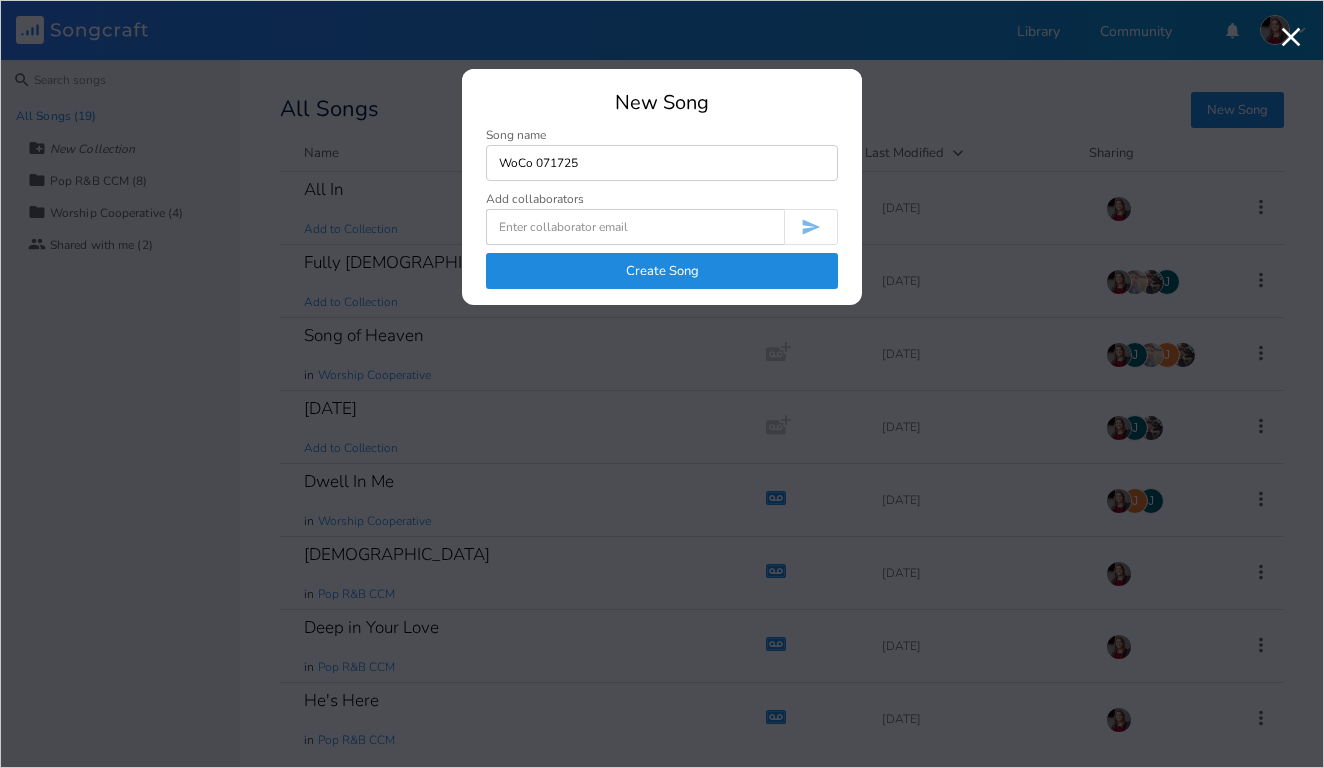 type on "WoCo 071725" 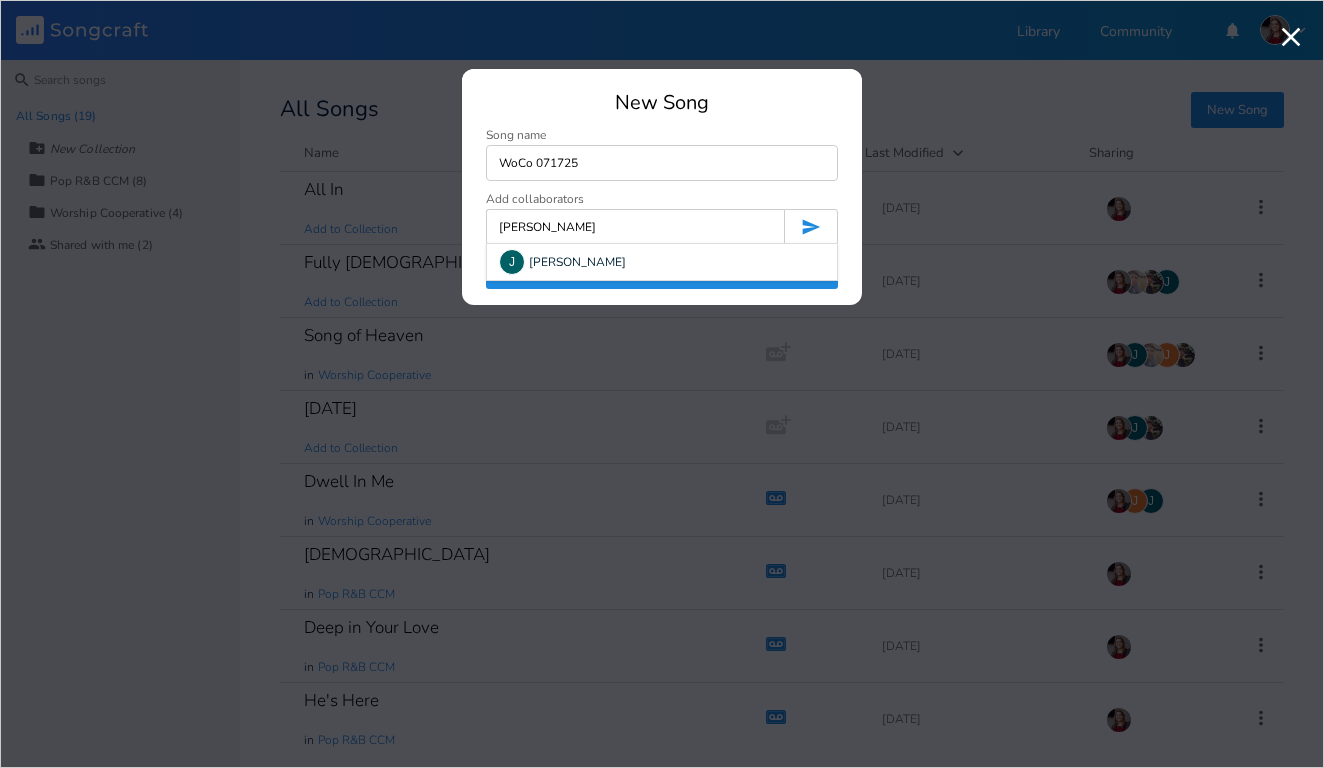 type on "[PERSON_NAME]" 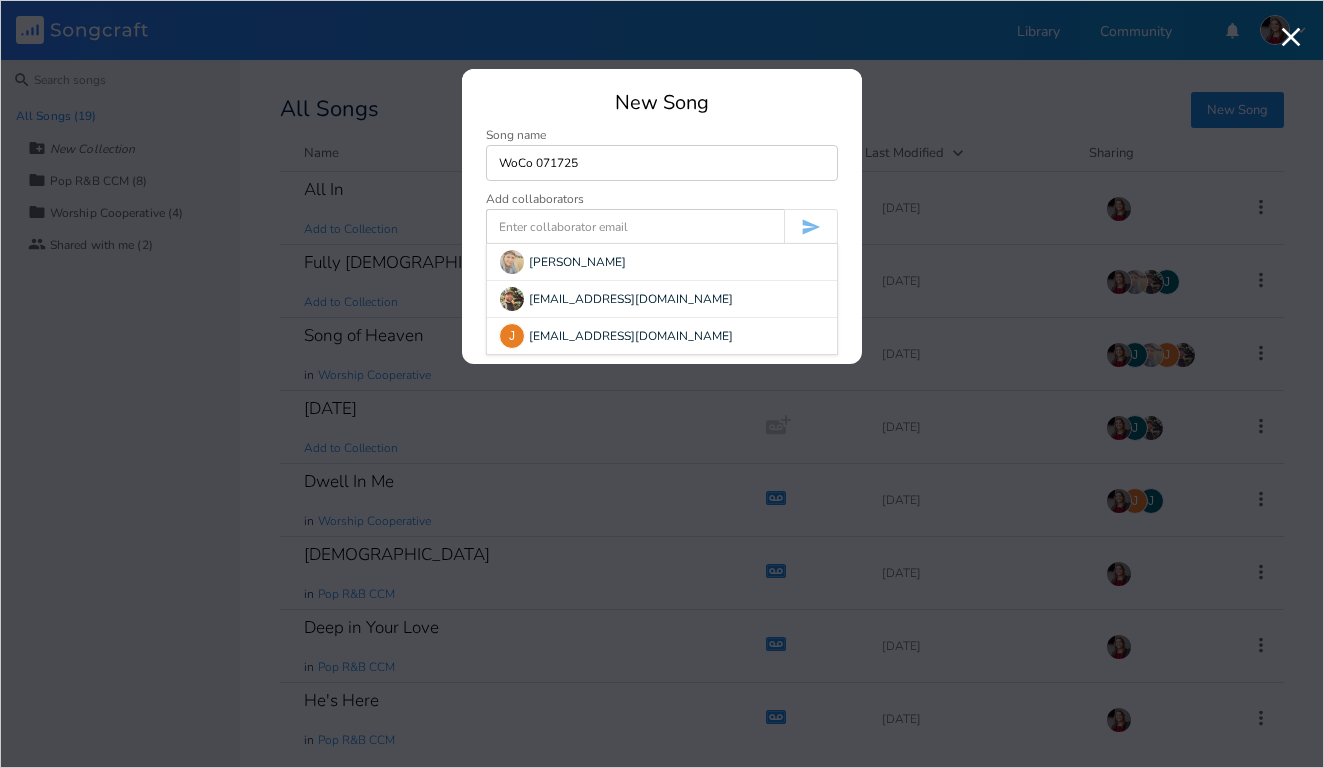 click at bounding box center [635, 227] 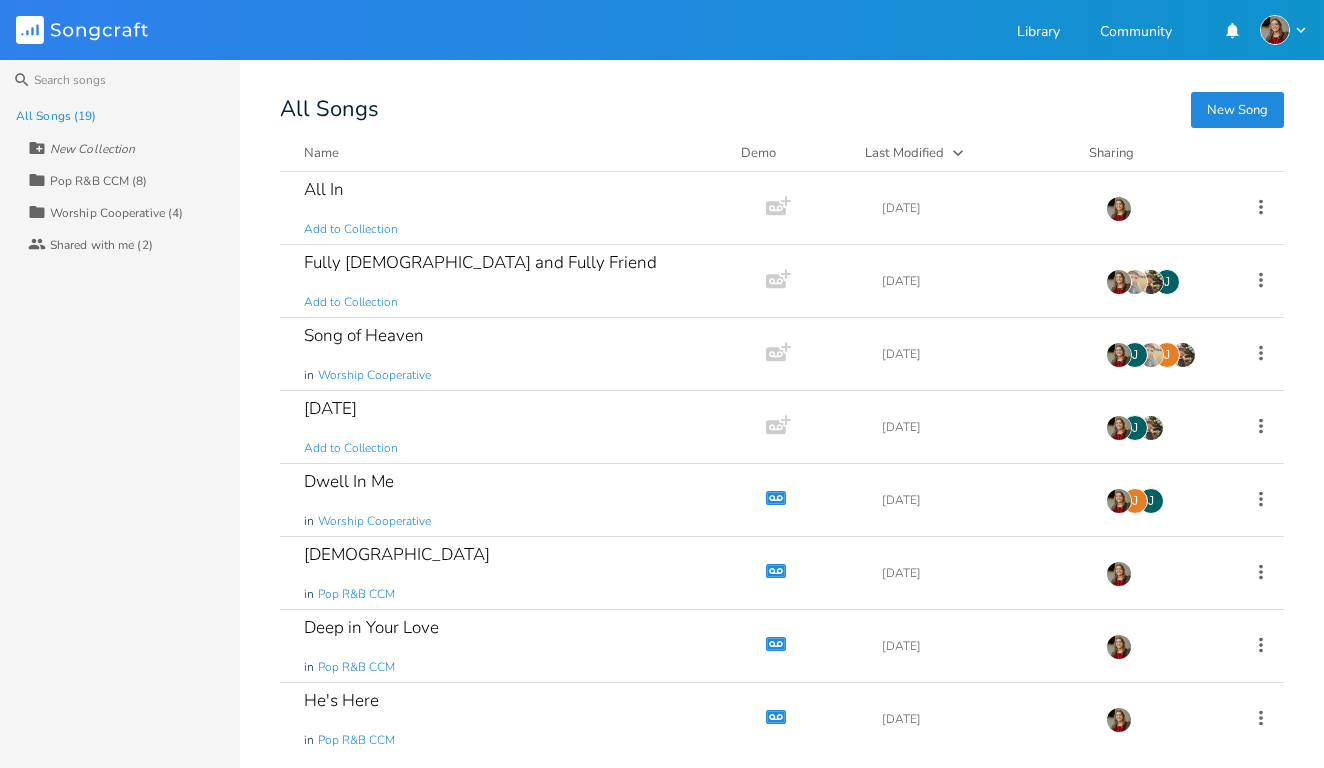 click on "New Song" at bounding box center [1237, 110] 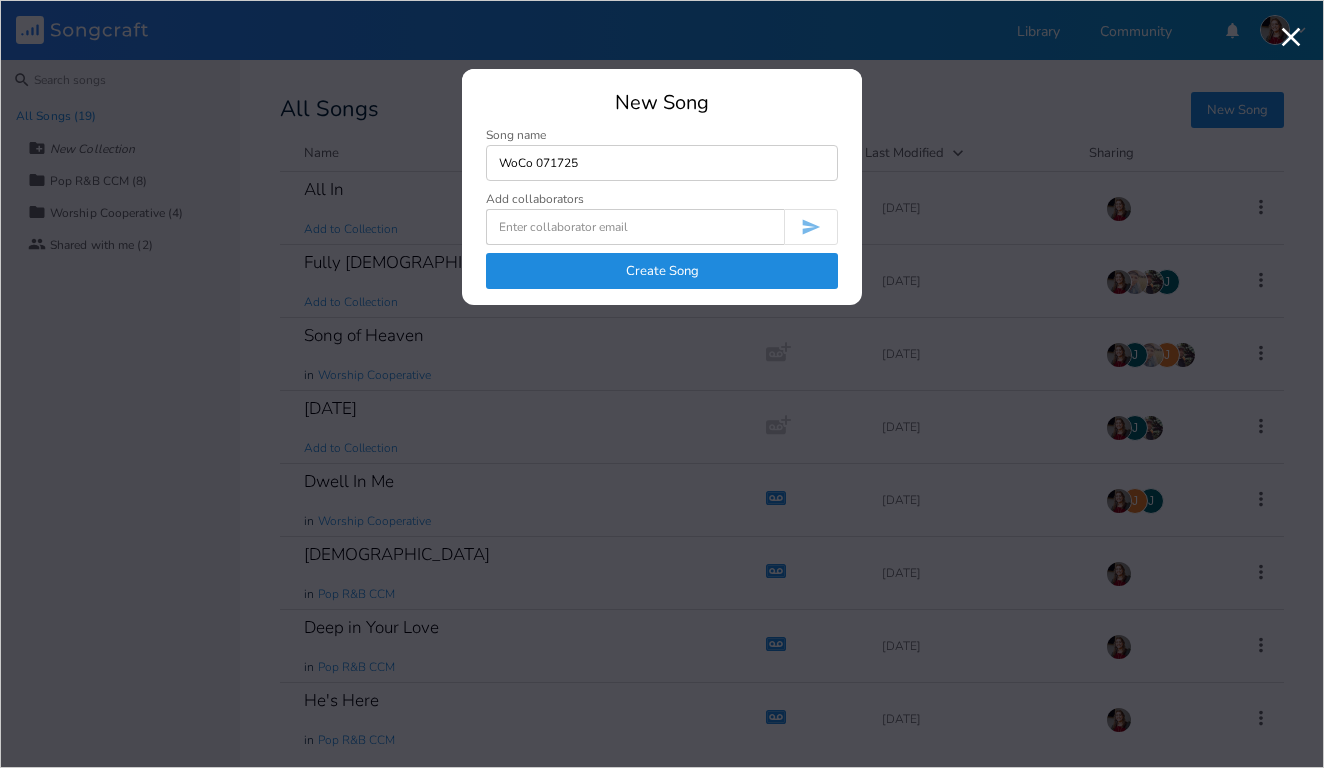 type on "WoCo 071725" 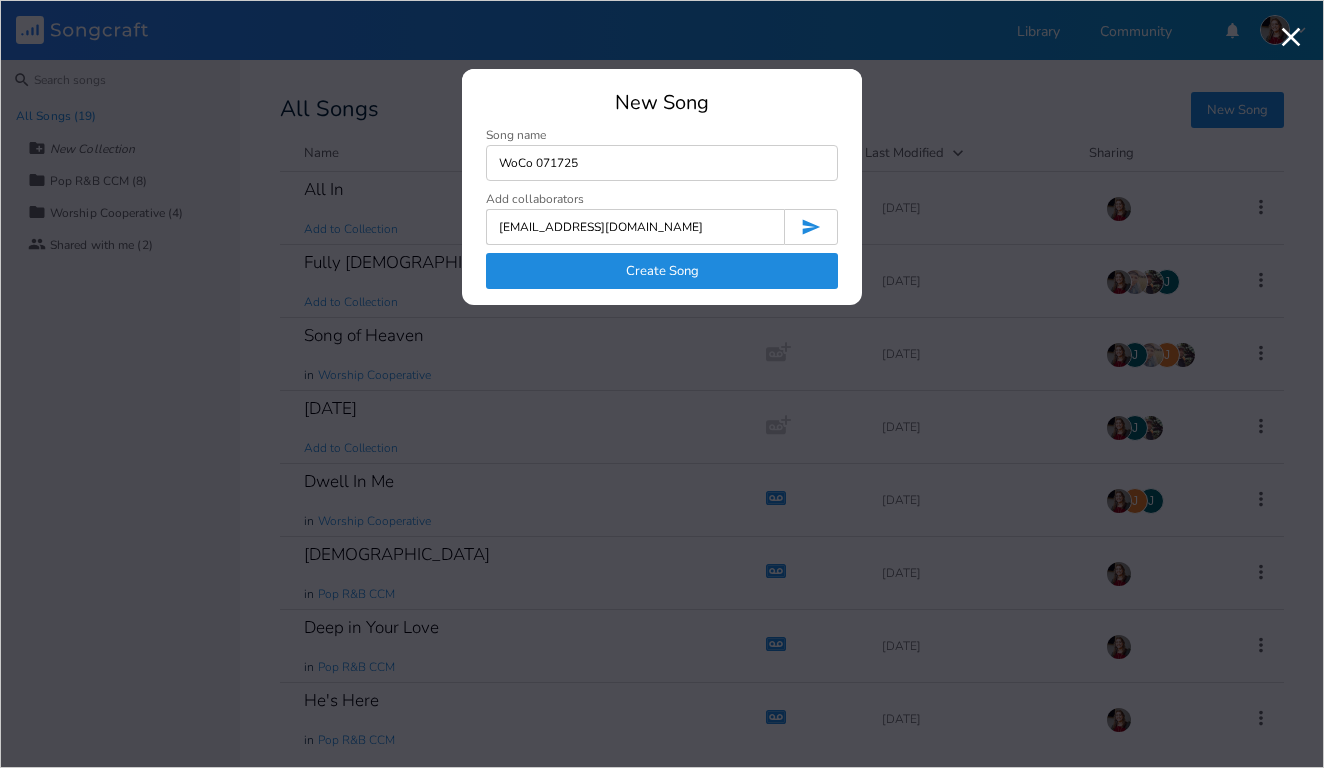 type on "[EMAIL_ADDRESS][DOMAIN_NAME]" 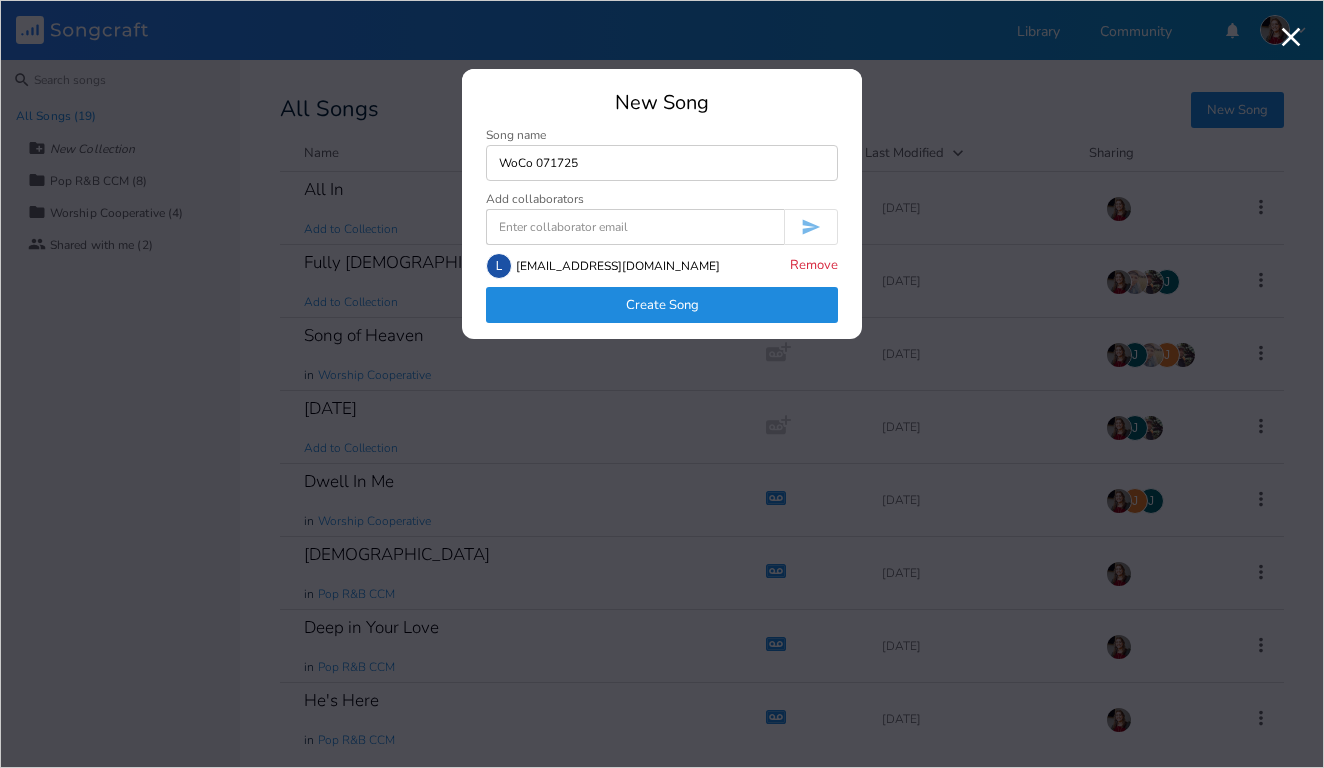 click at bounding box center (635, 227) 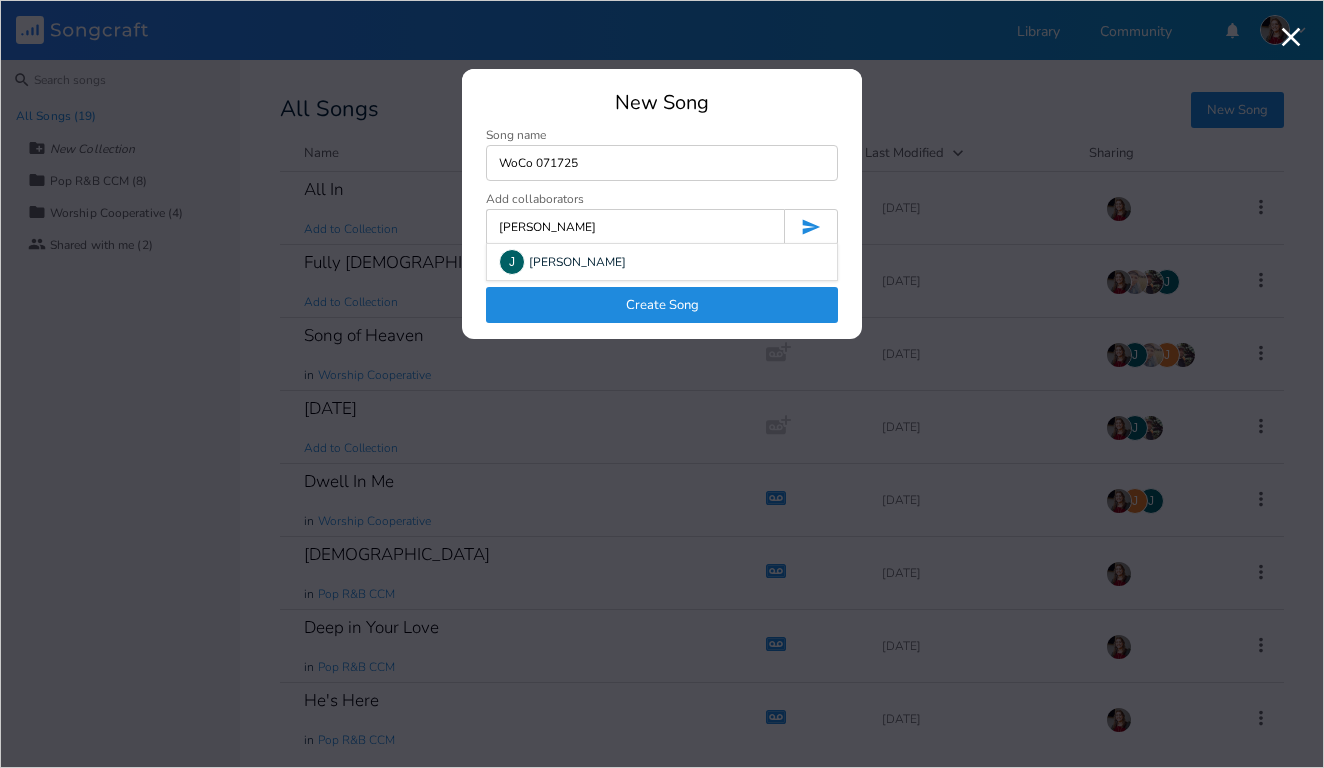 type on "[PERSON_NAME]" 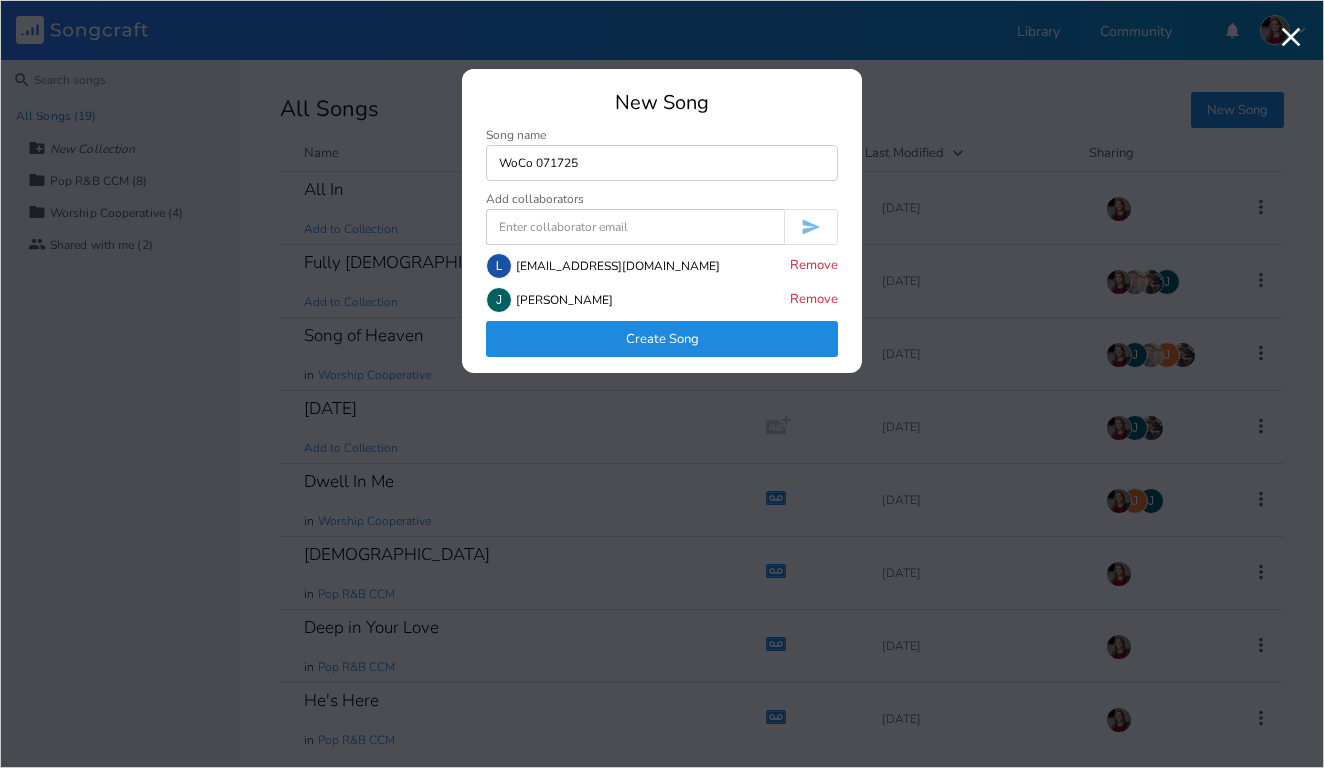 click on "Create Song" at bounding box center [662, 339] 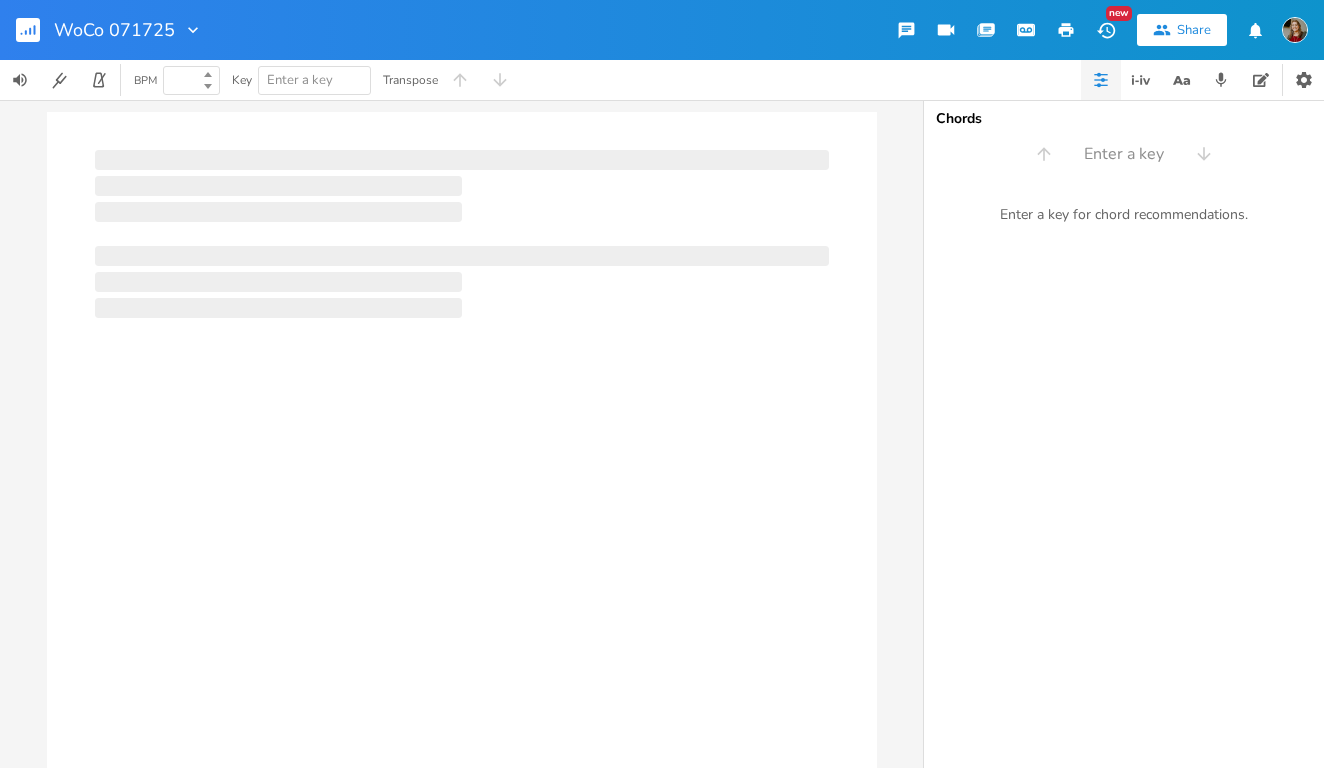 type on "100" 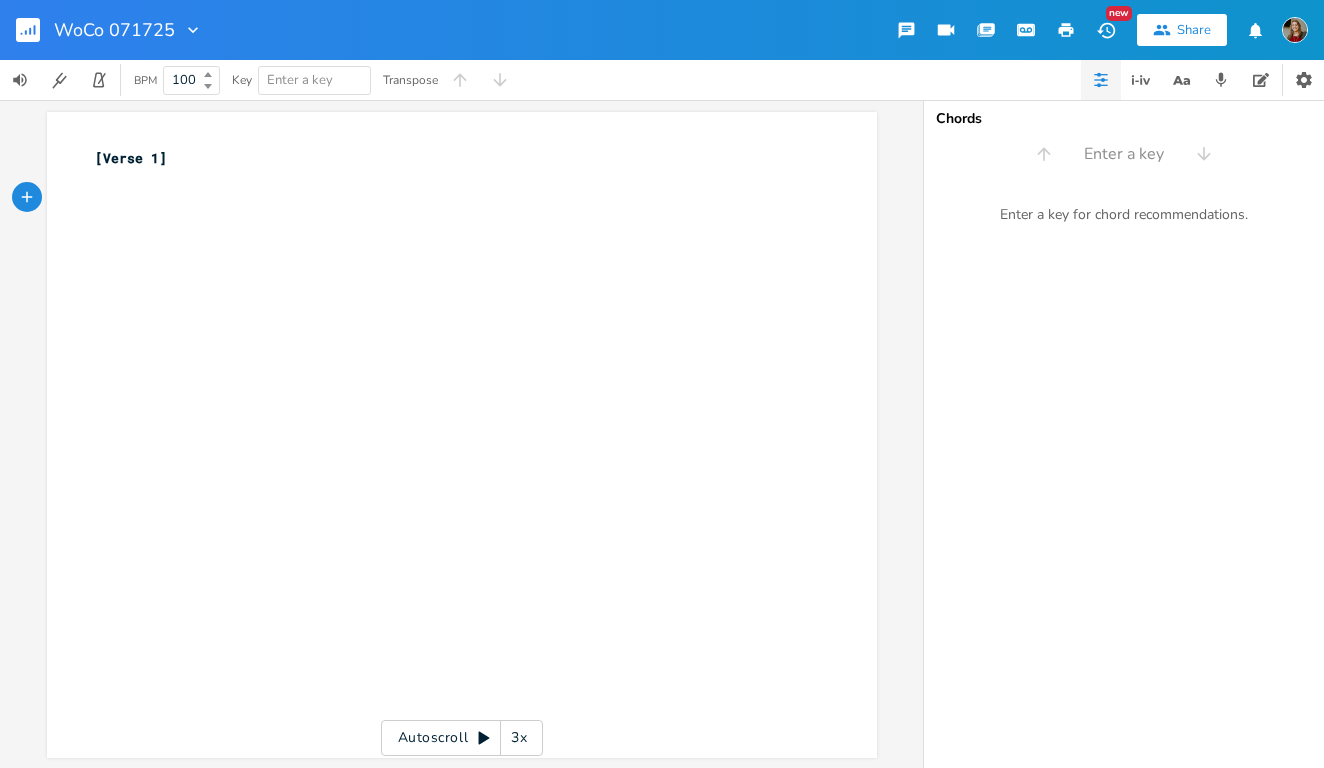 scroll, scrollTop: 0, scrollLeft: 1, axis: horizontal 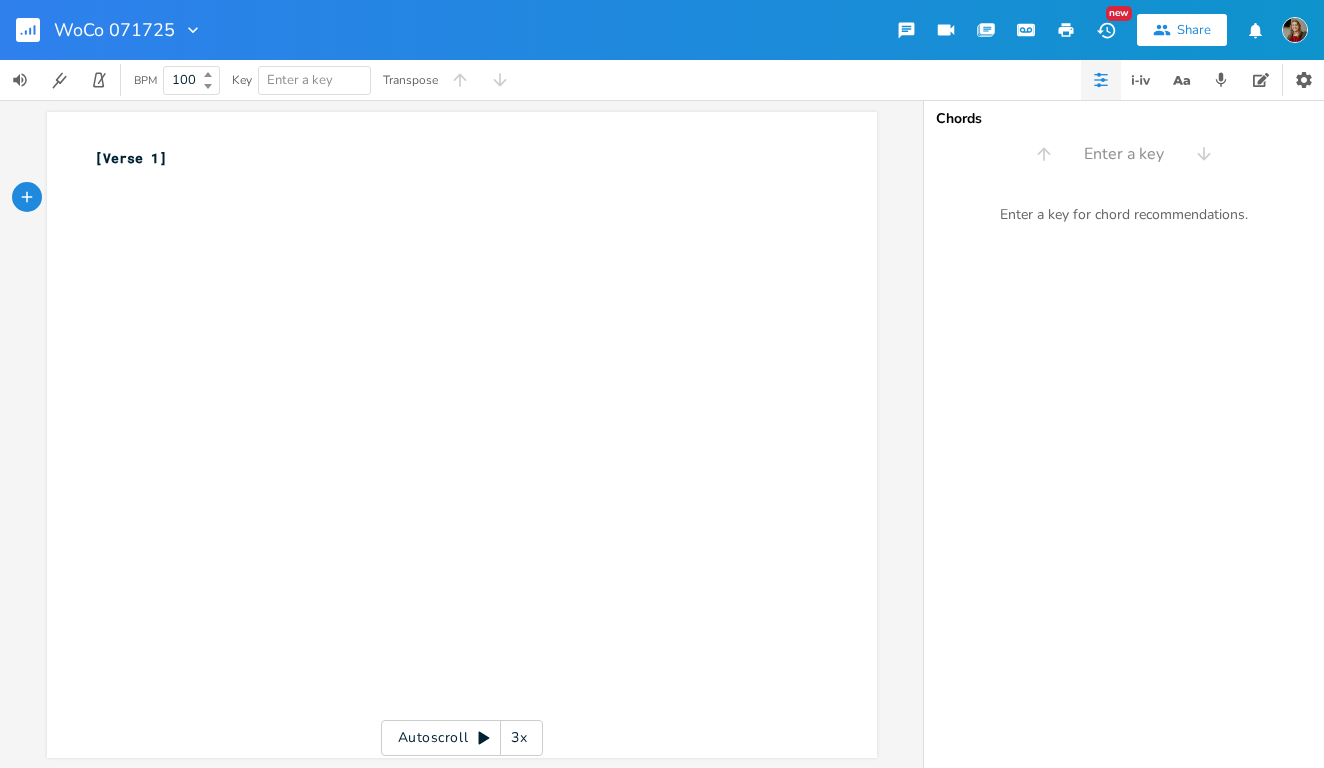 click on "Share" at bounding box center [1194, 30] 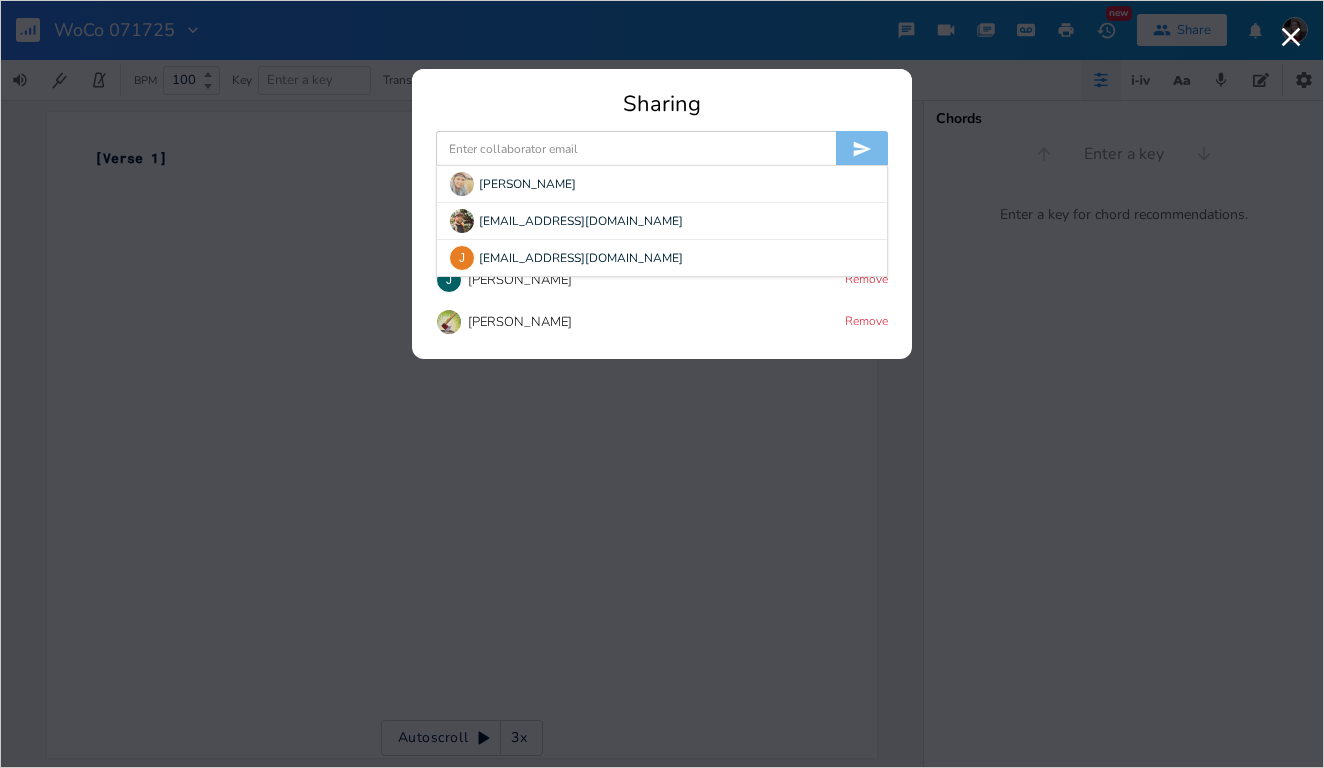 click at bounding box center [636, 149] 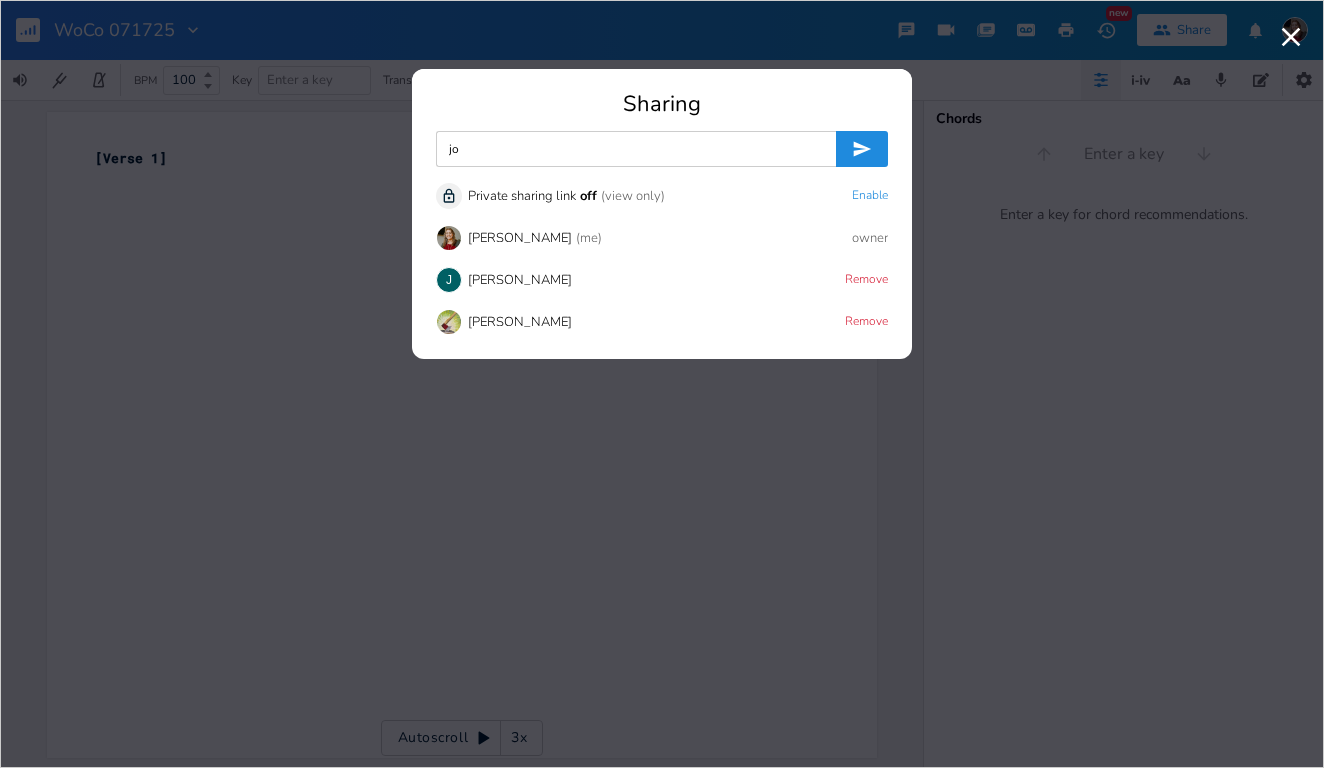 type on "j" 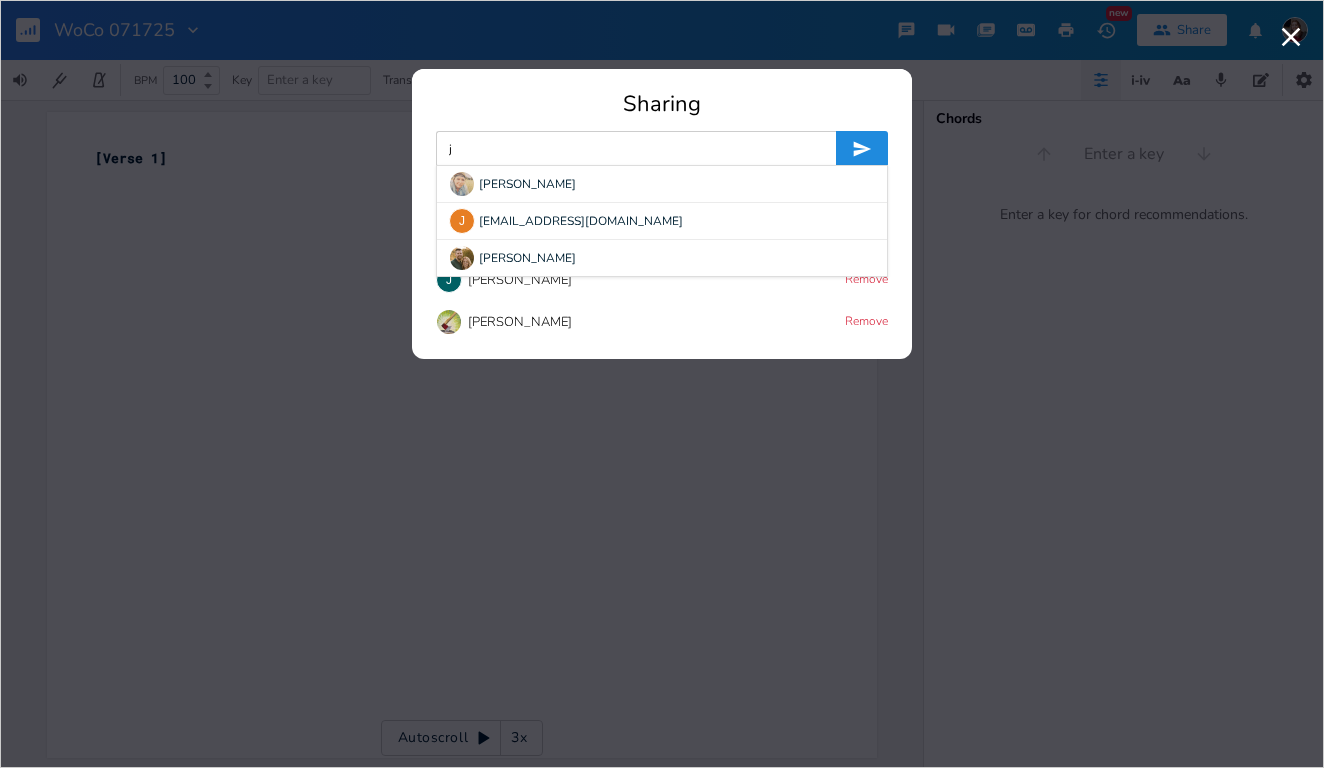 type 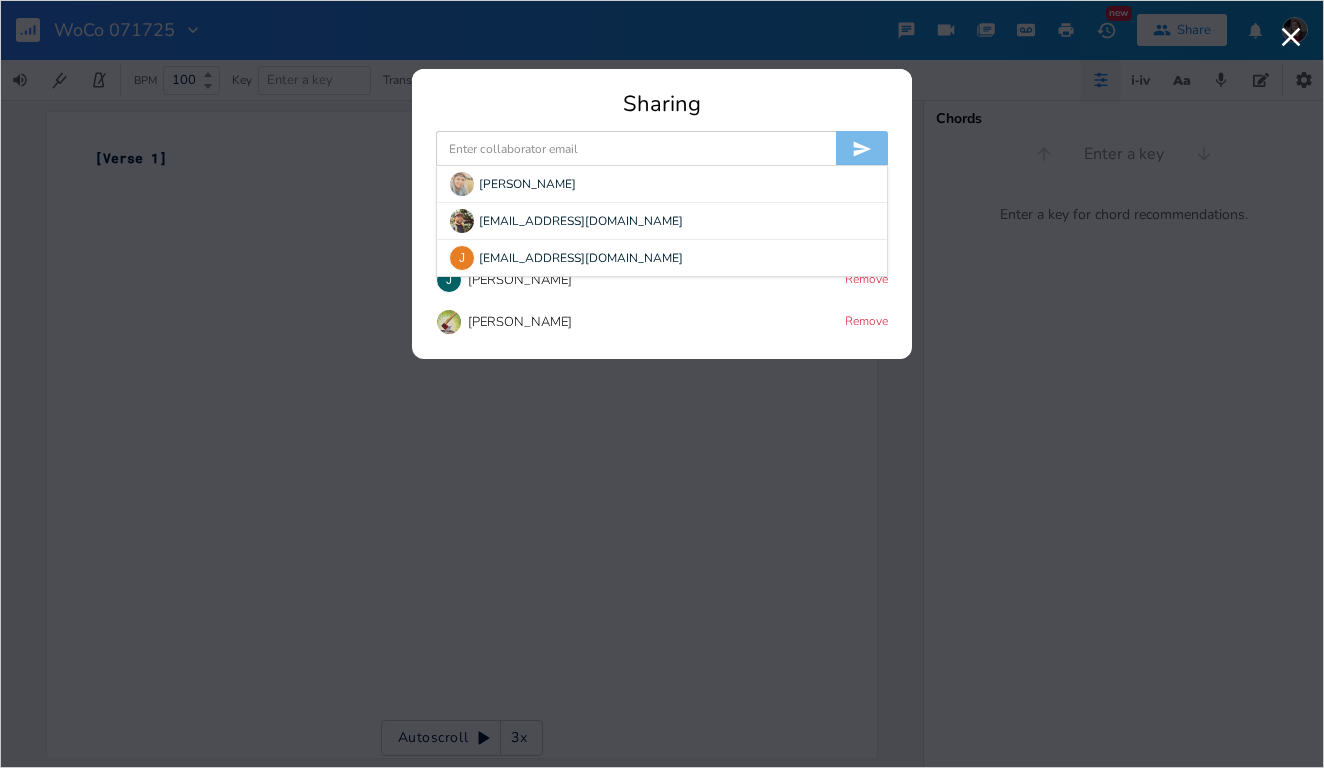 click on "Unlock Private sharing link off  (view only) Enable [PERSON_NAME]  (me) owner [PERSON_NAME] Remove [PERSON_NAME] Remove" at bounding box center [662, 259] 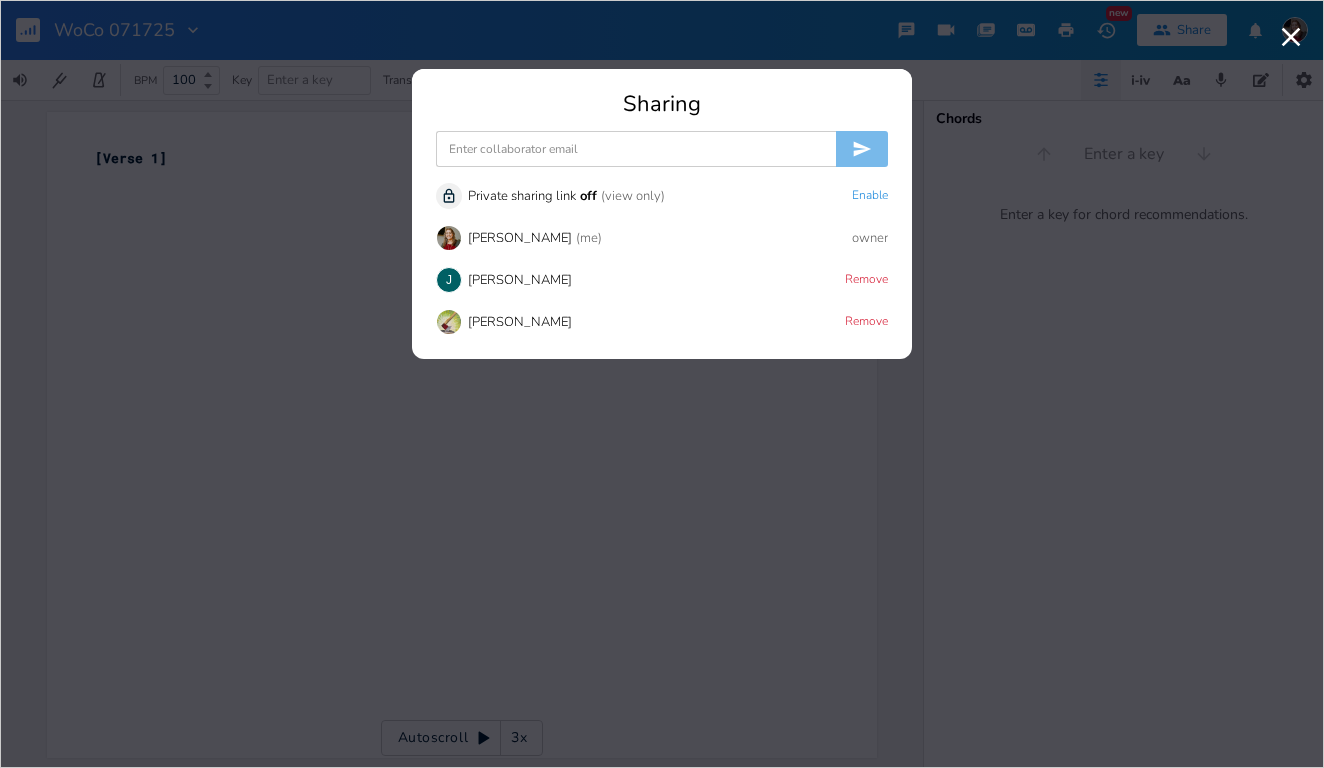 click on "[PERSON_NAME]" at bounding box center (520, 280) 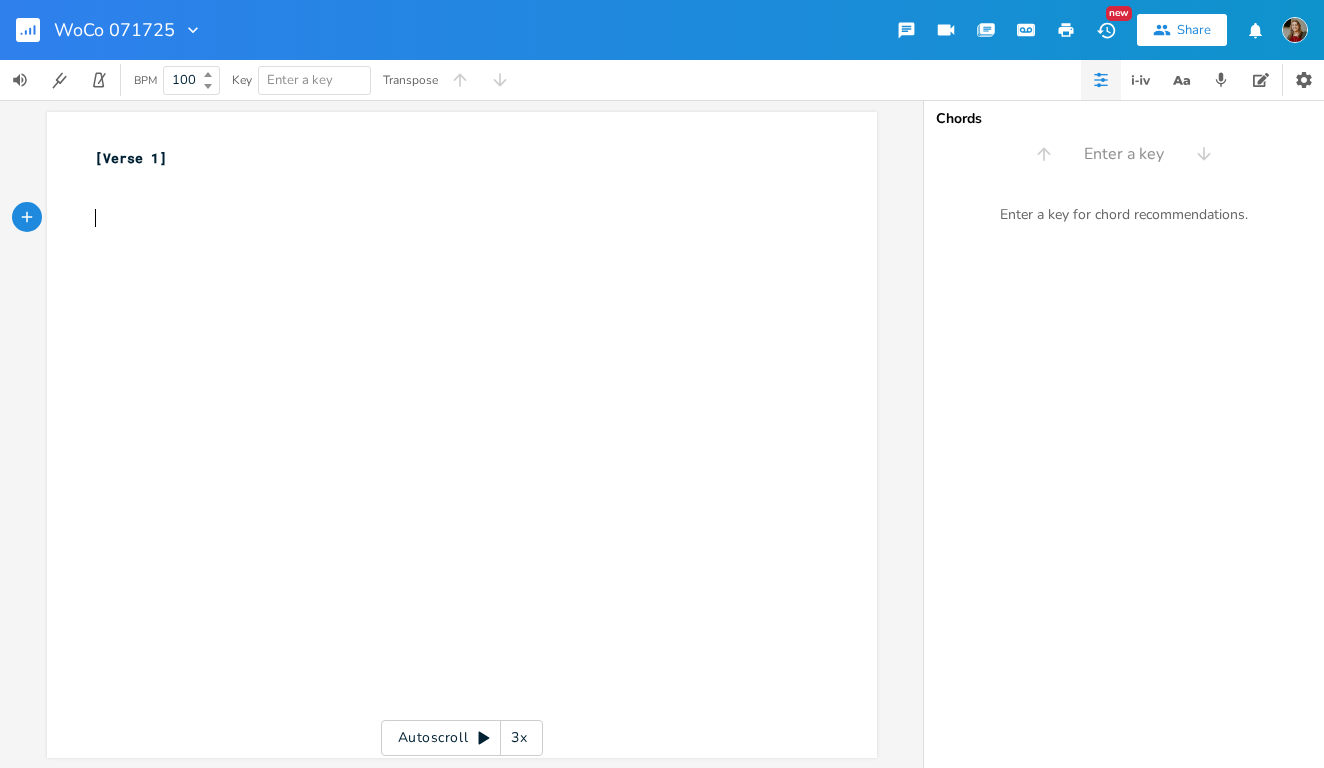 scroll, scrollTop: 0, scrollLeft: 1, axis: horizontal 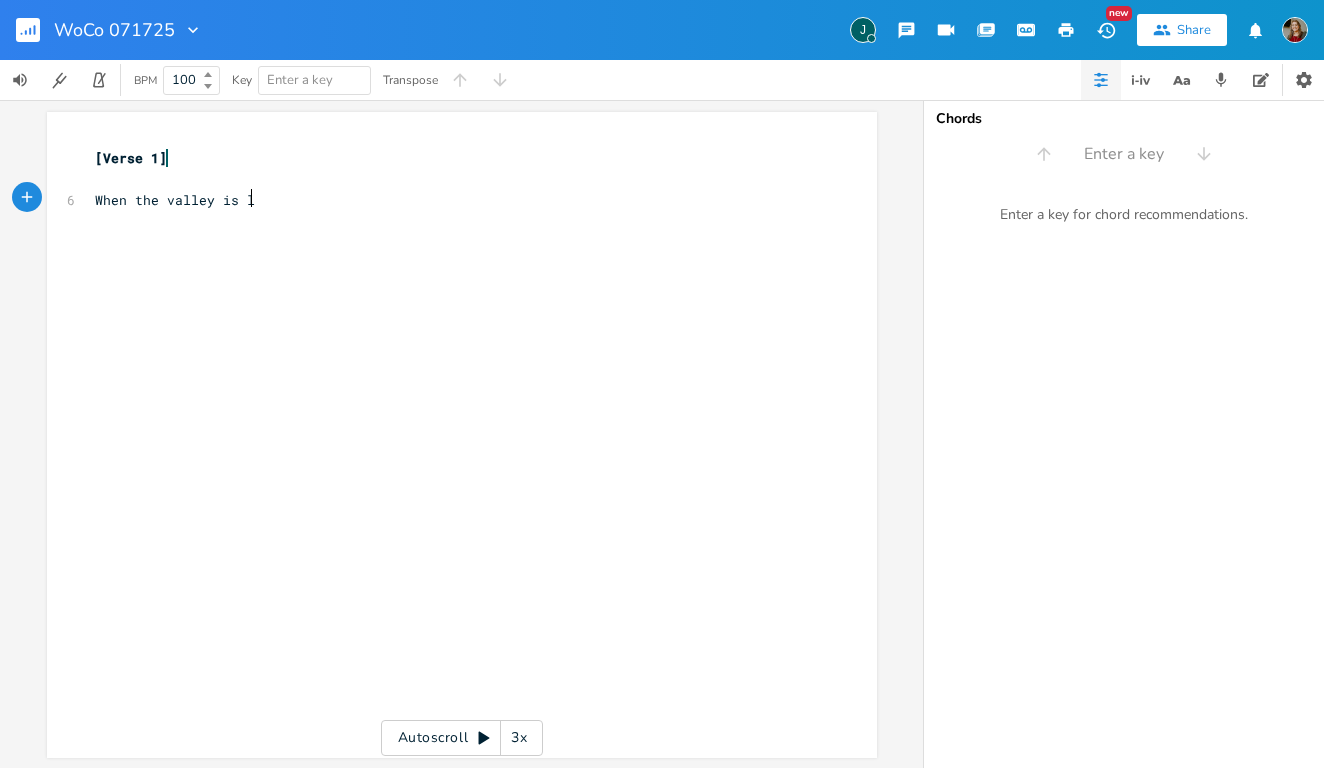 type on "When the valley is low" 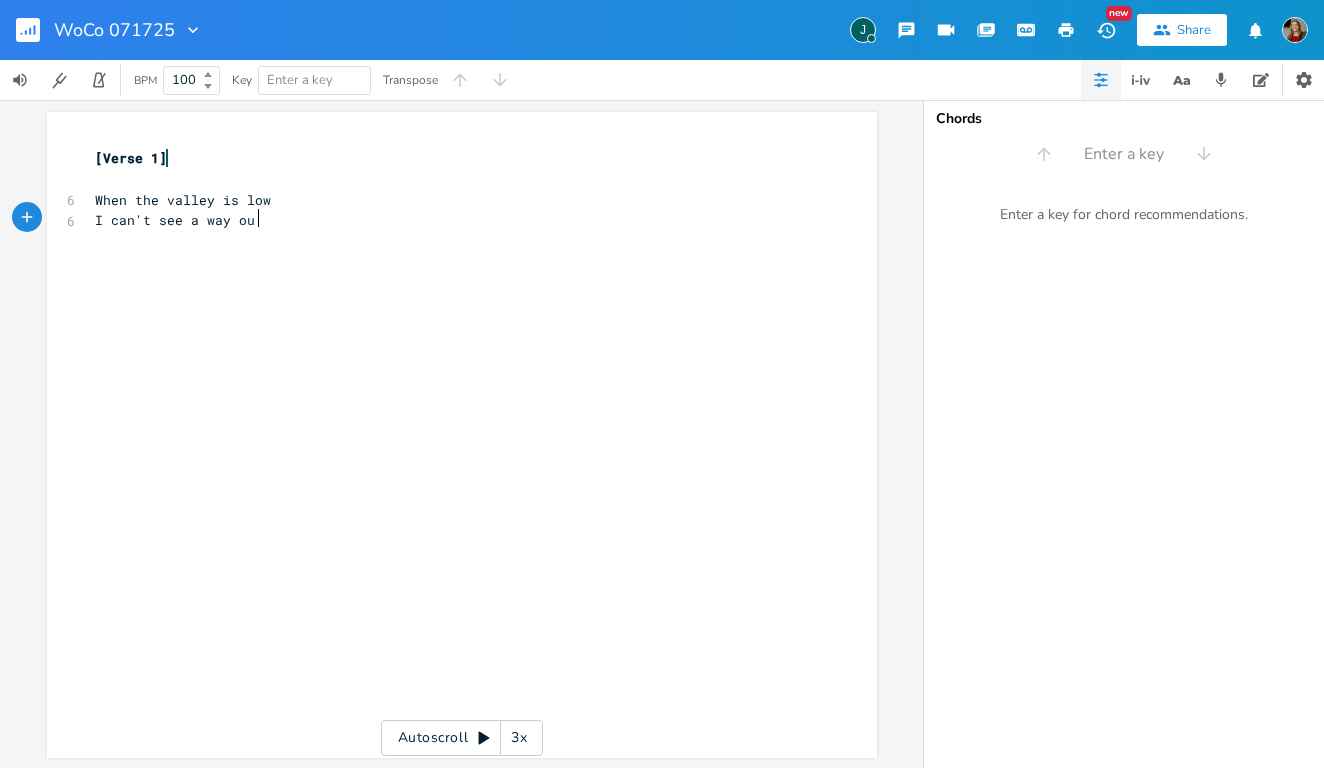 type on "I can't see a way out" 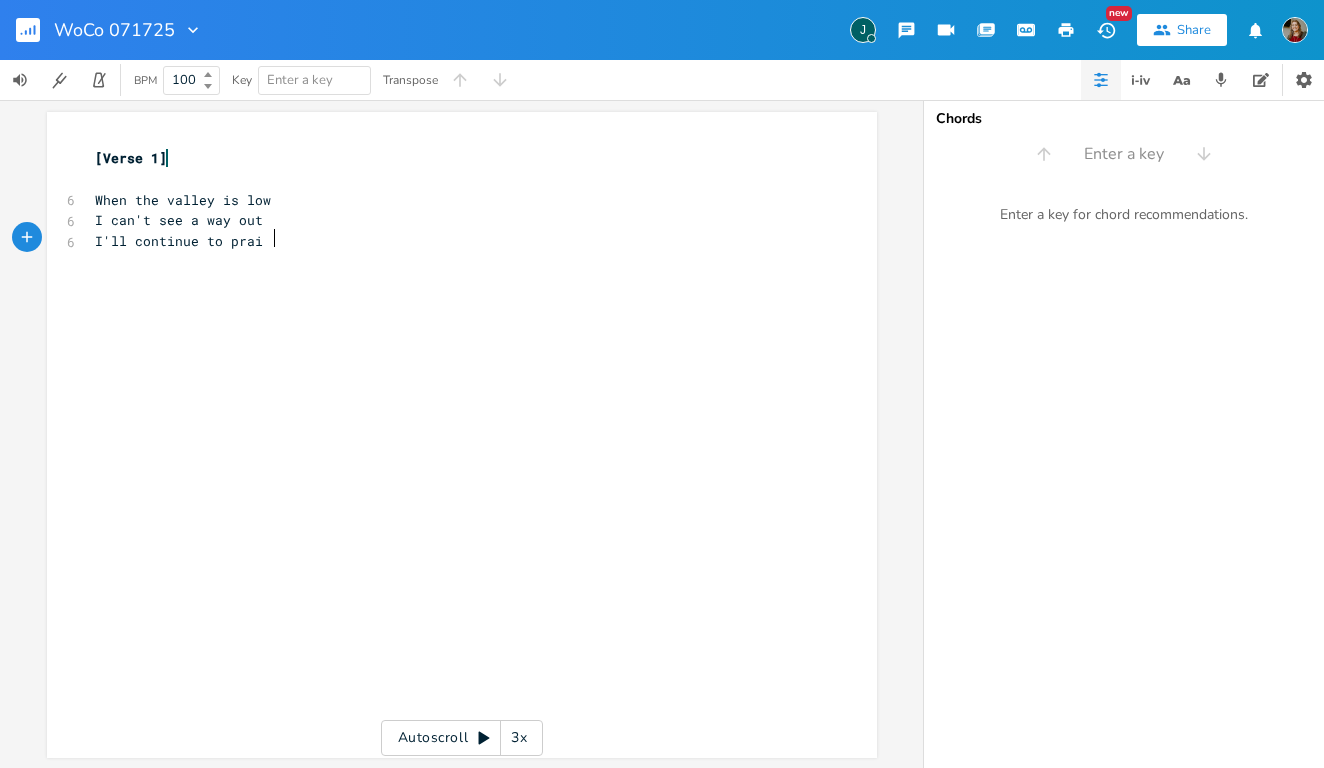 type on "I'll continue to praise" 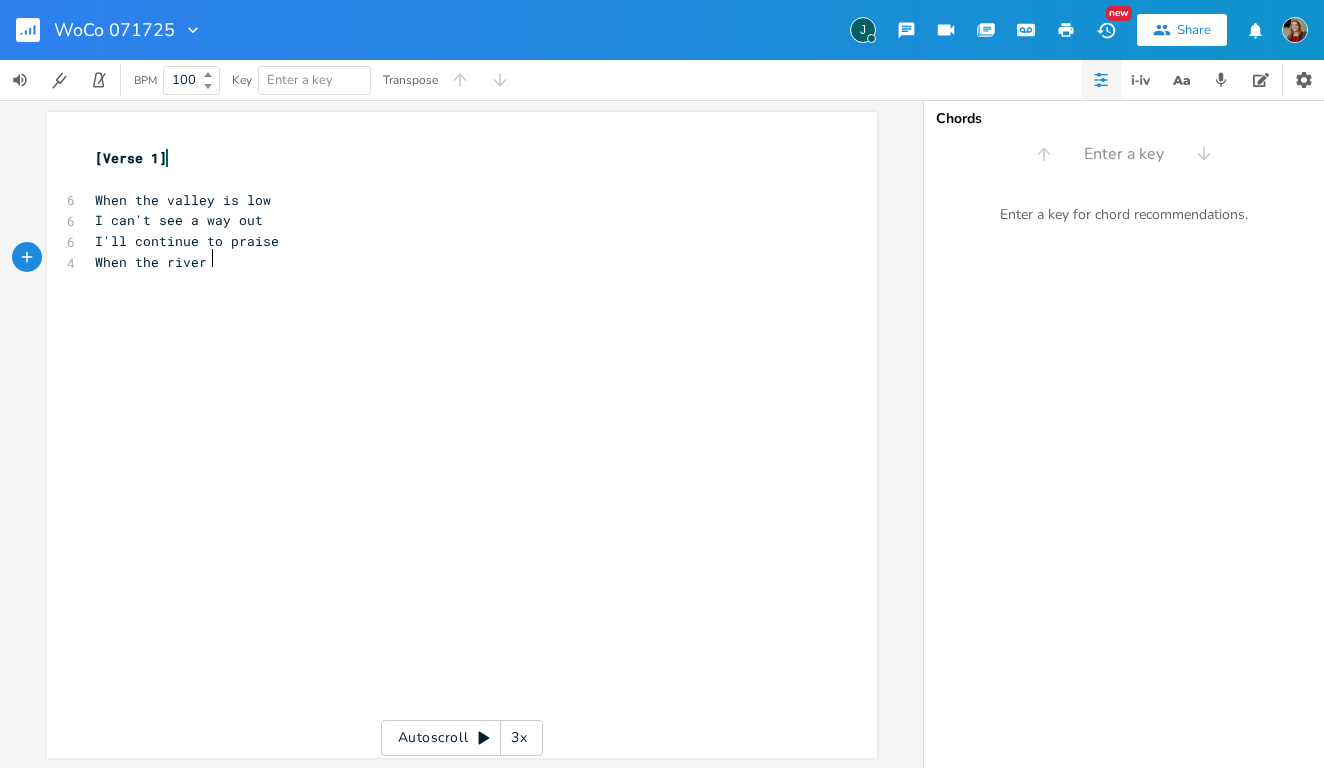 type on "When the river un" 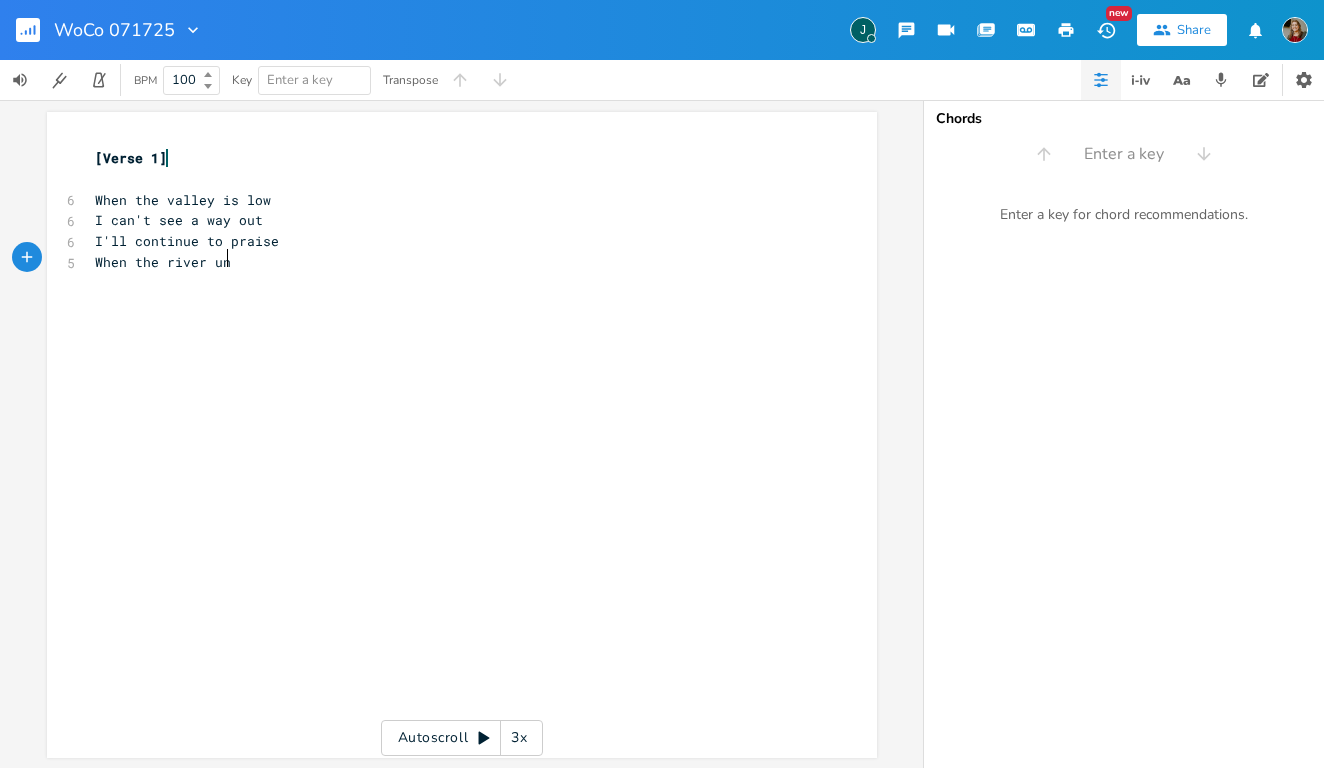 scroll, scrollTop: 0, scrollLeft: 90, axis: horizontal 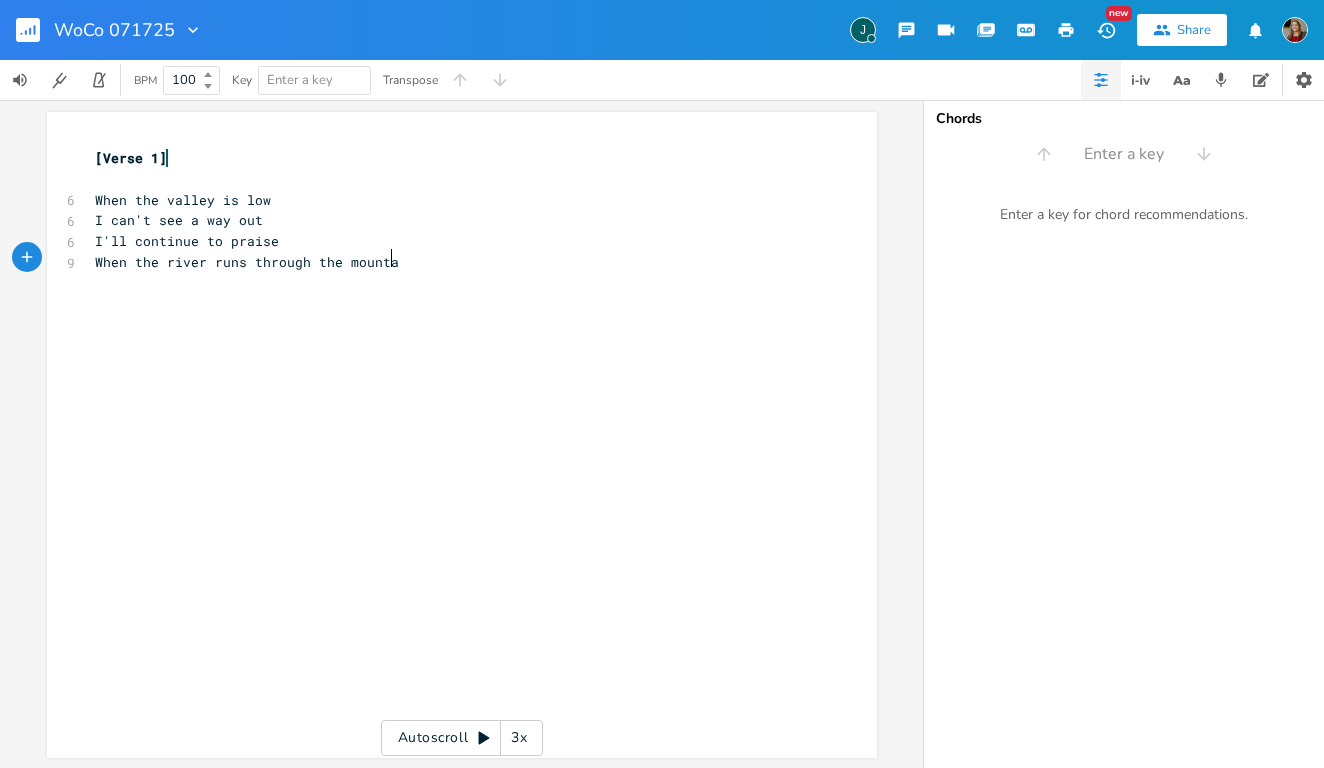 type on "runs through the mountain" 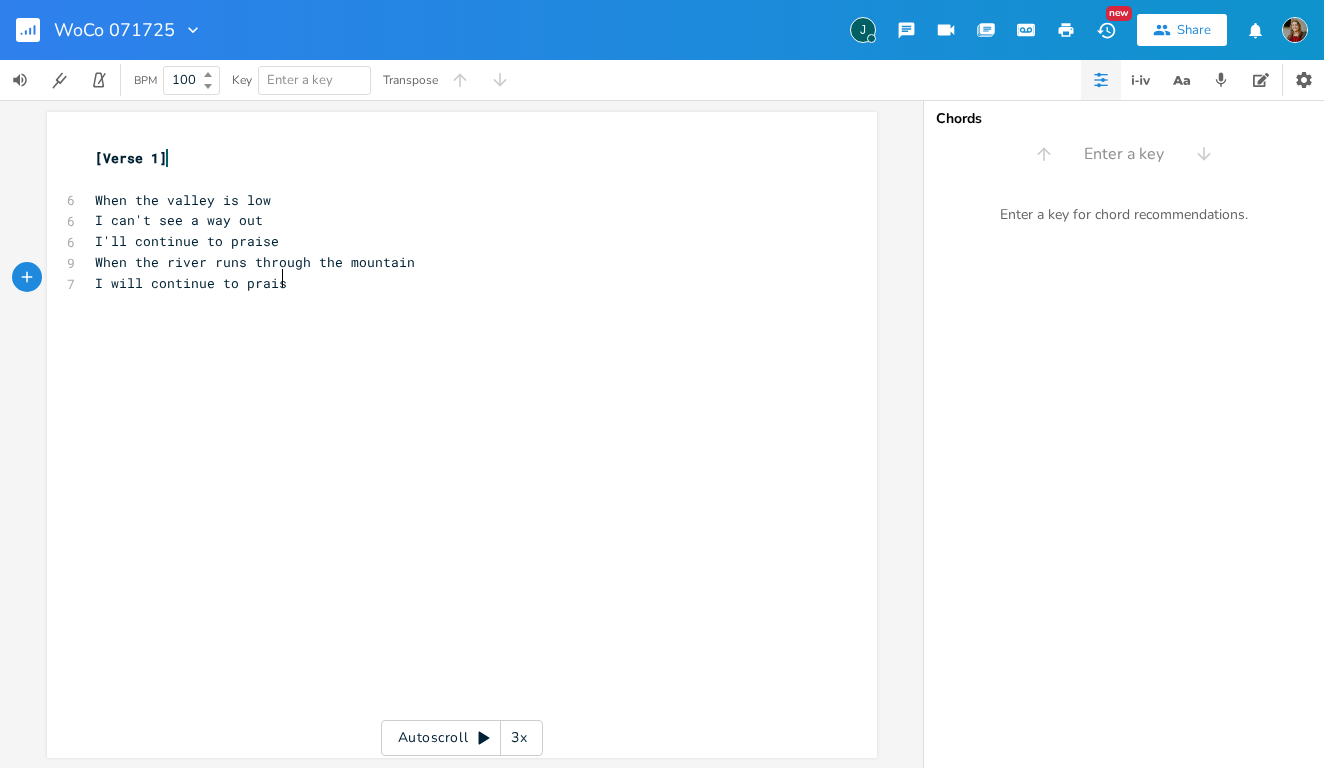 type on "I will continue to praise" 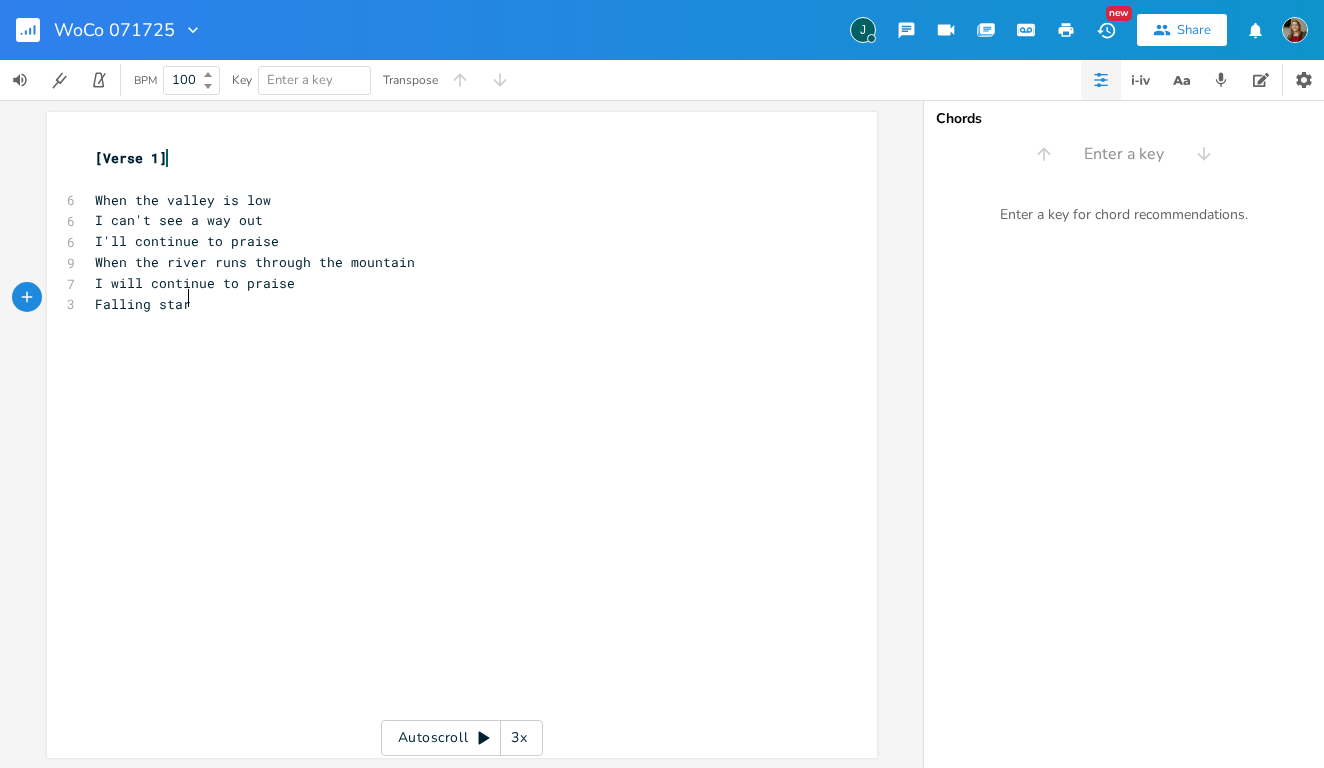 type on "Falling stars" 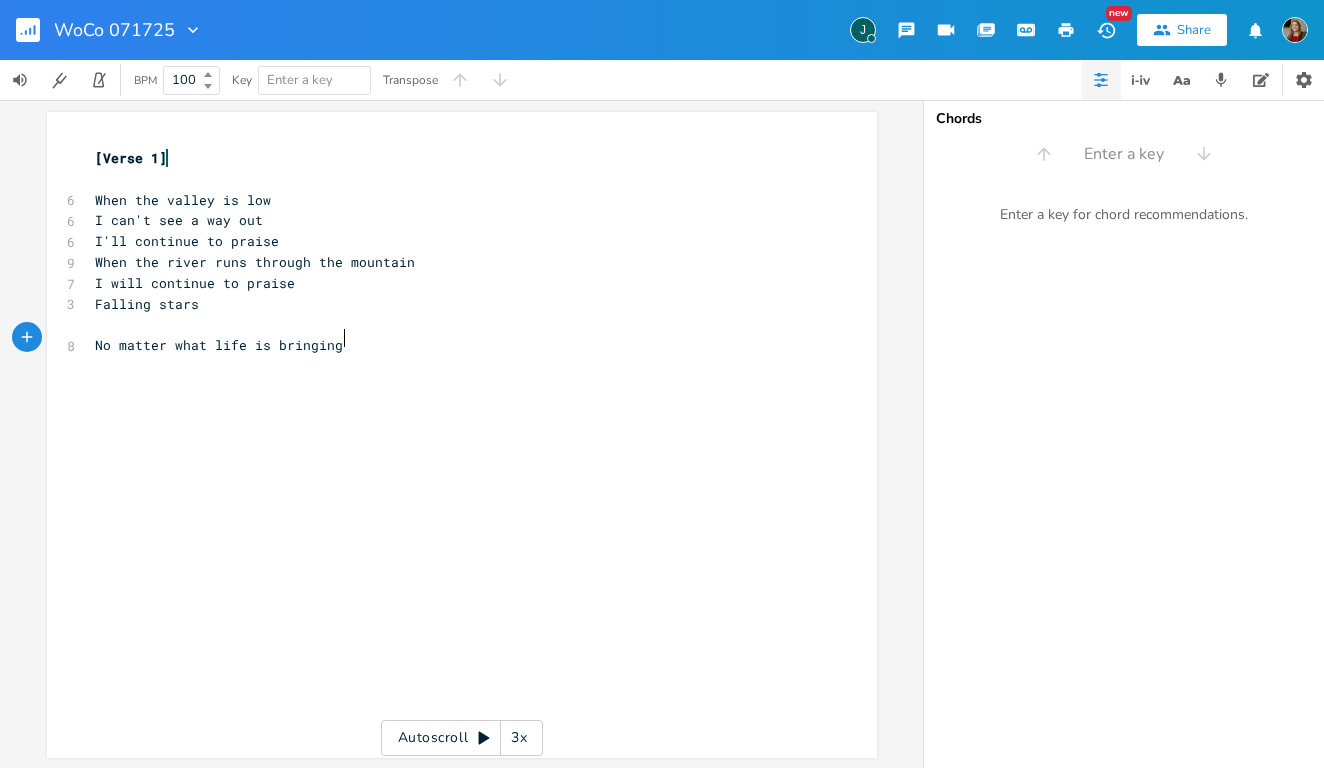 type on "No matter what life is bringing me" 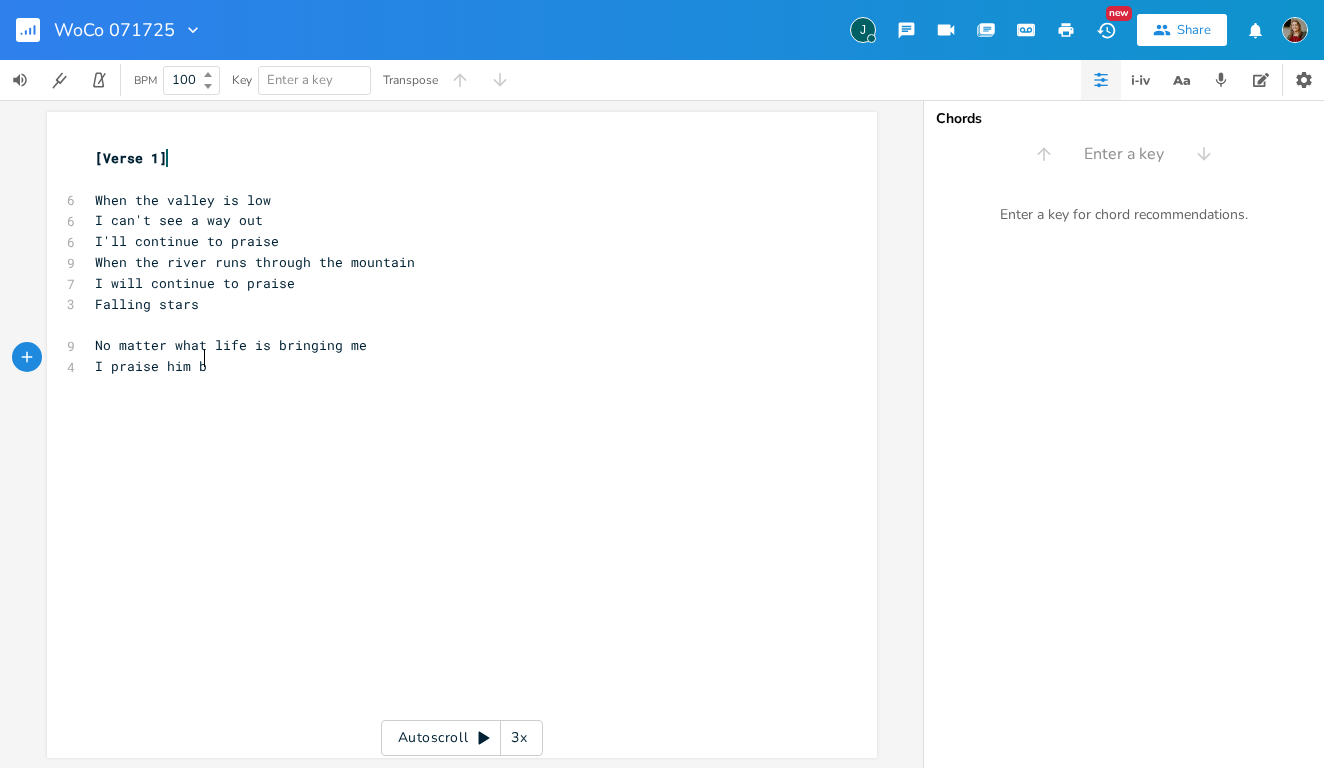 type on "I praise him be" 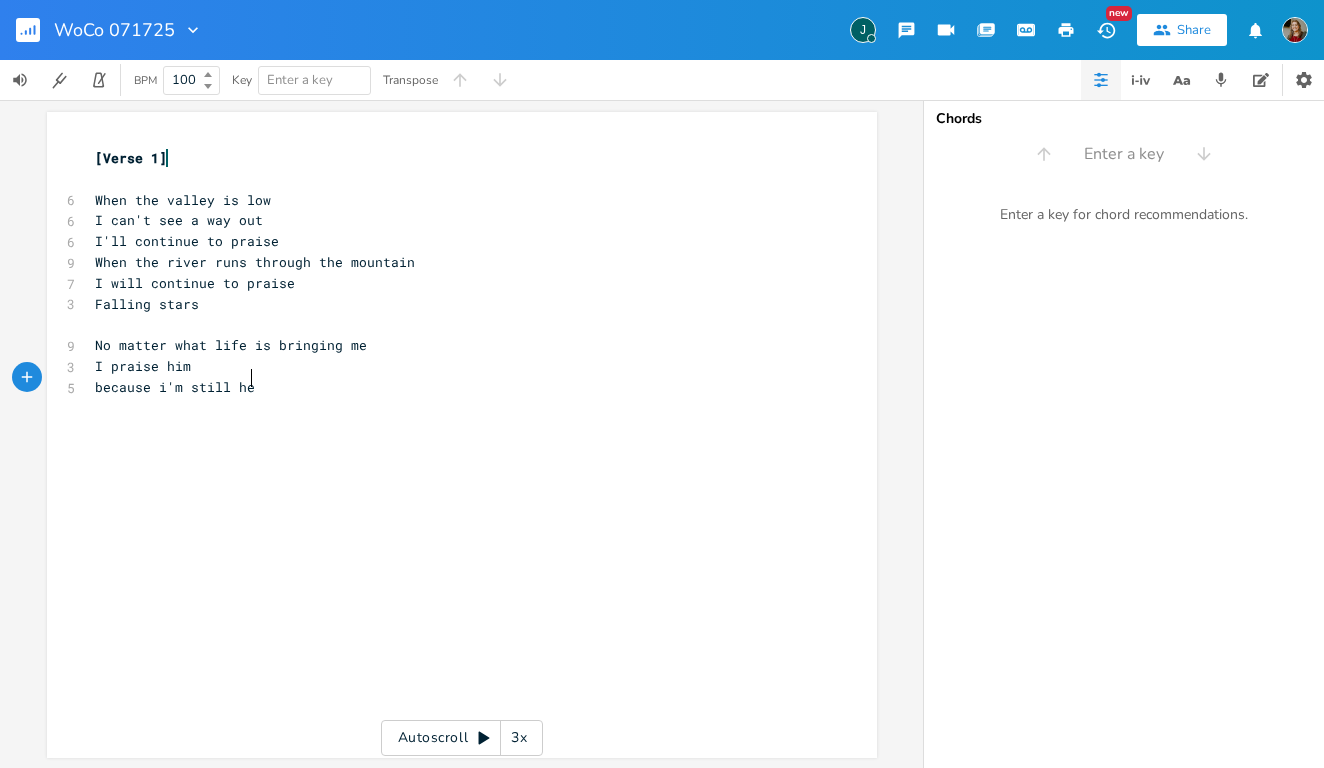 scroll, scrollTop: 0, scrollLeft: 104, axis: horizontal 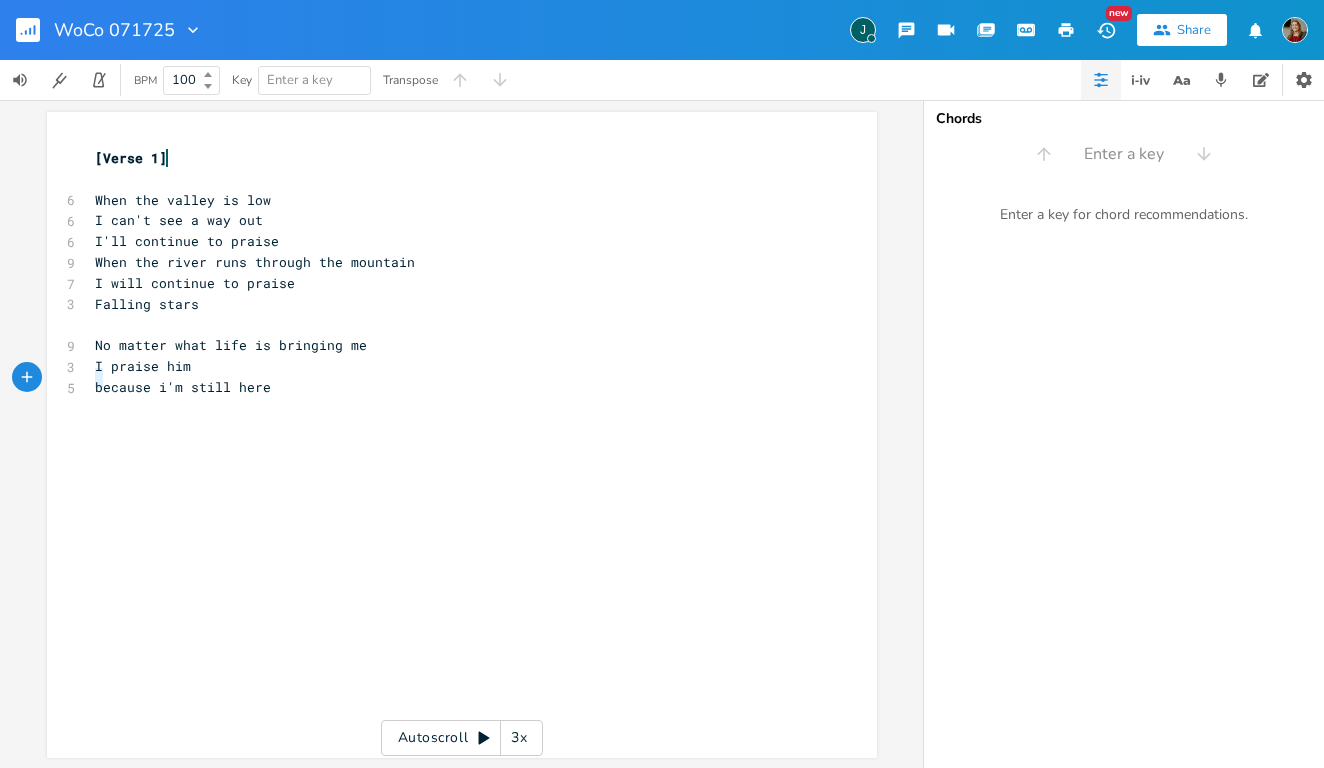 type on "B" 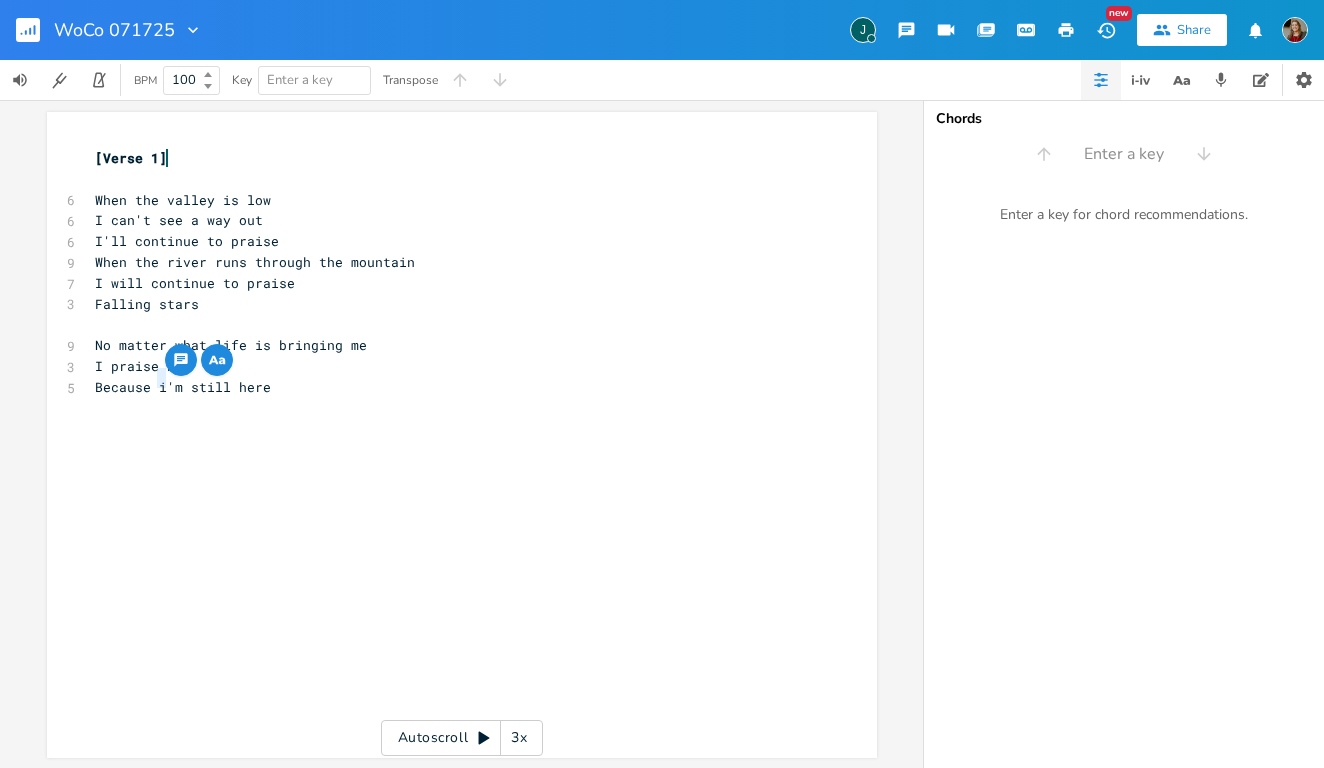 type on "I" 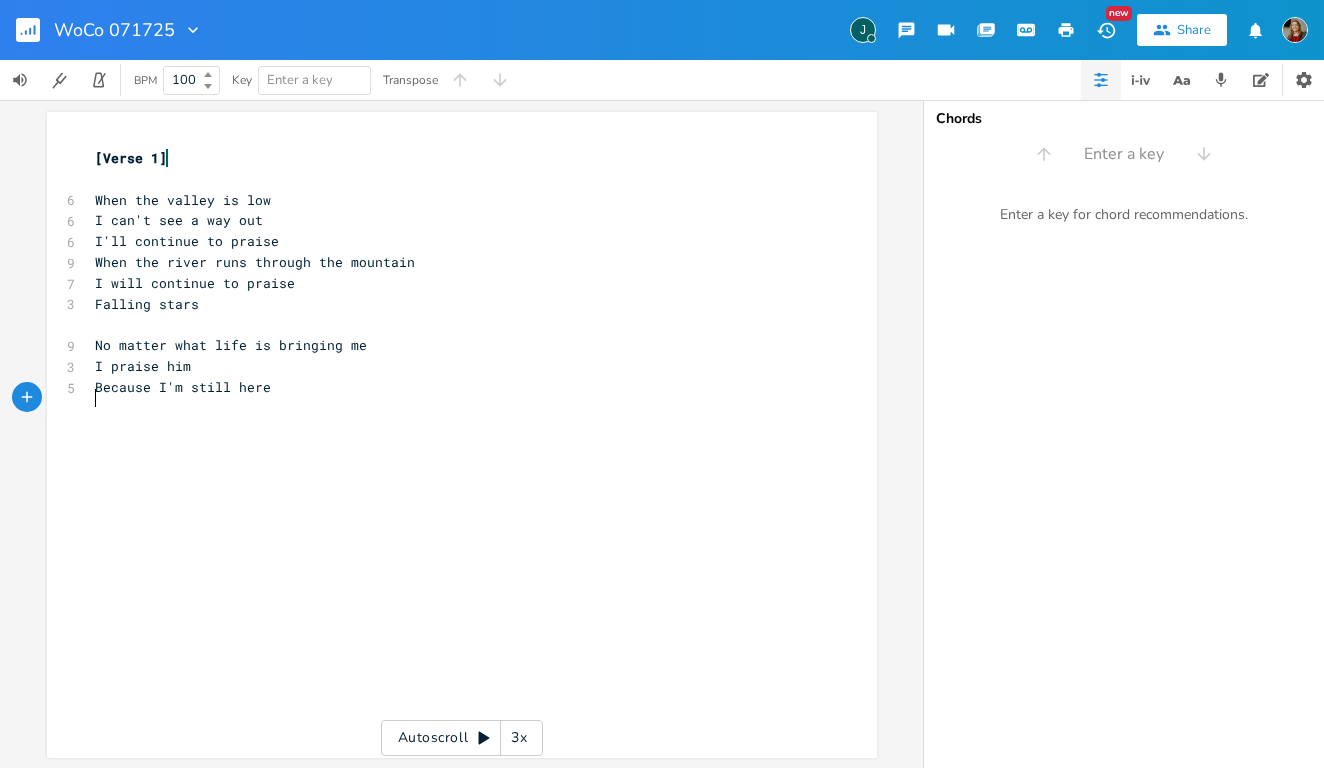 click on "I praise him" at bounding box center (143, 366) 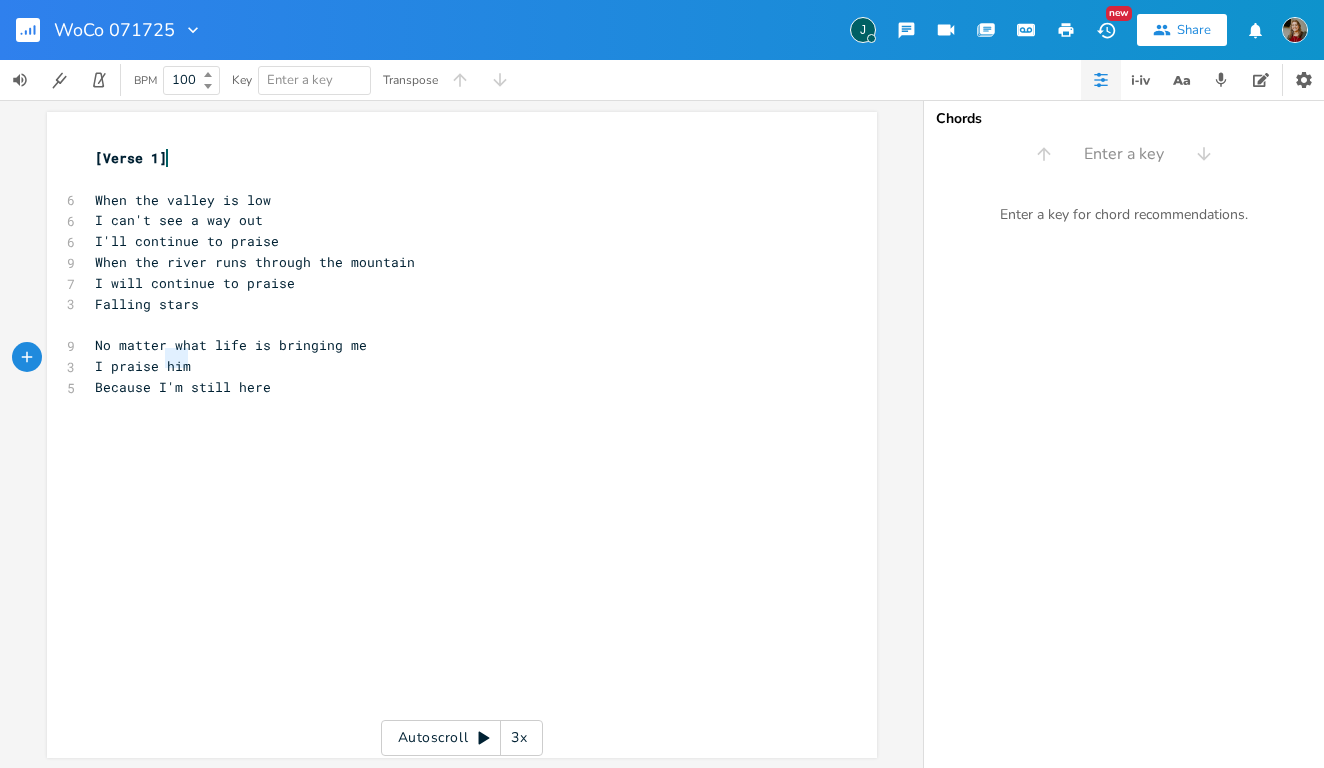 click on "I praise him" at bounding box center [143, 366] 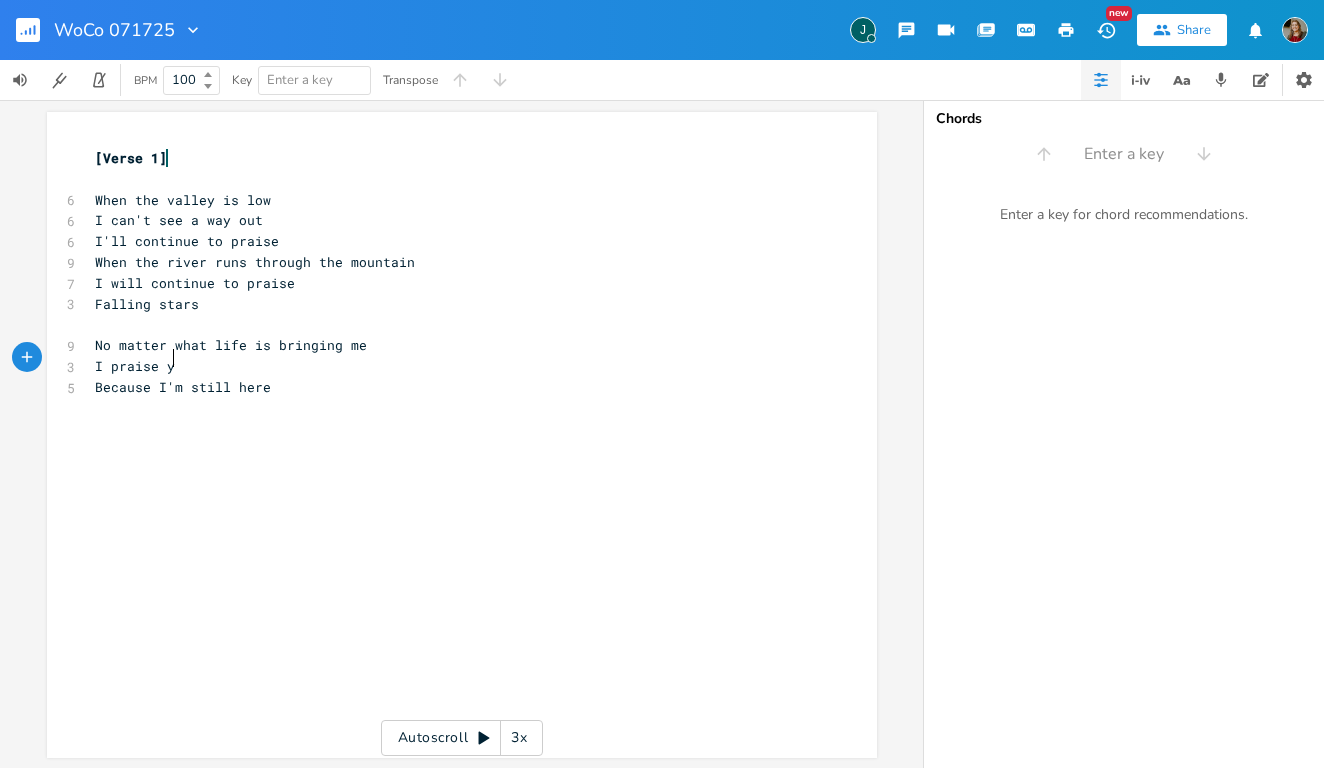 type on "you" 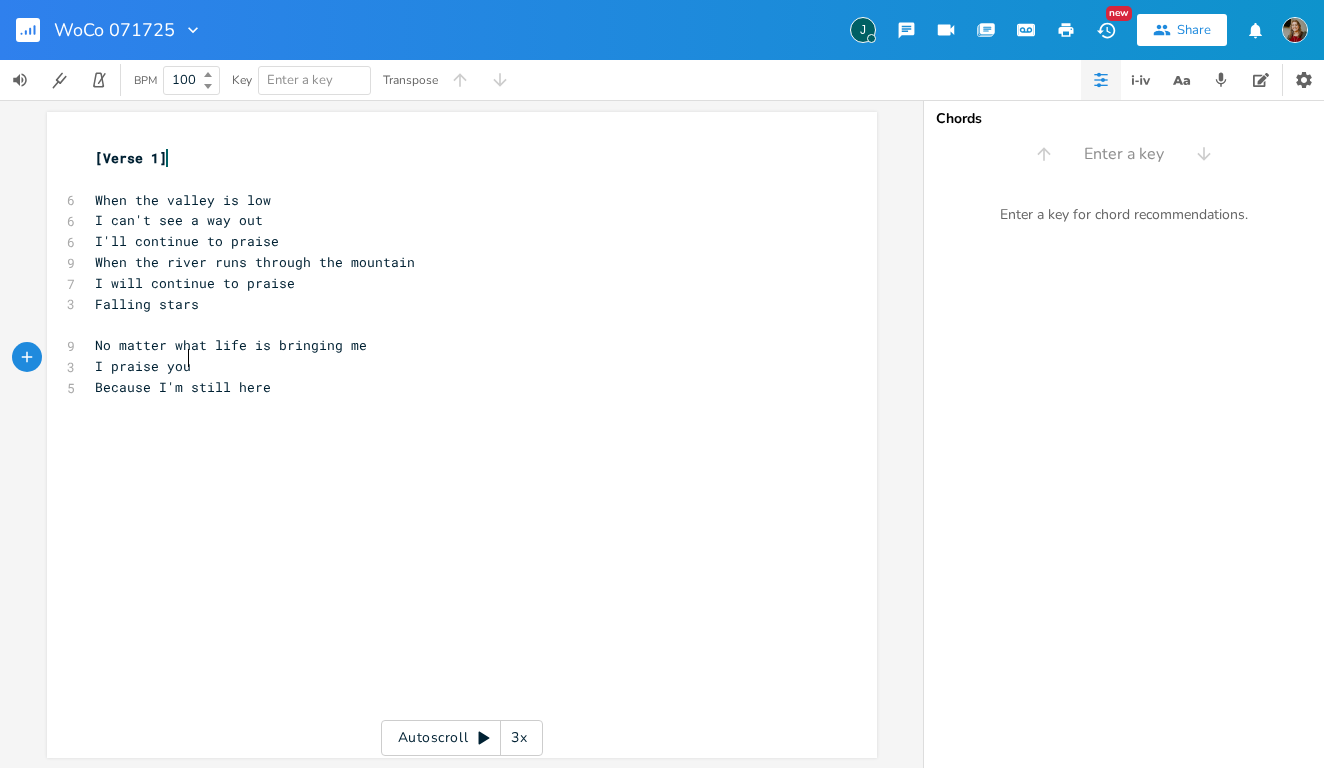 scroll, scrollTop: 0, scrollLeft: 18, axis: horizontal 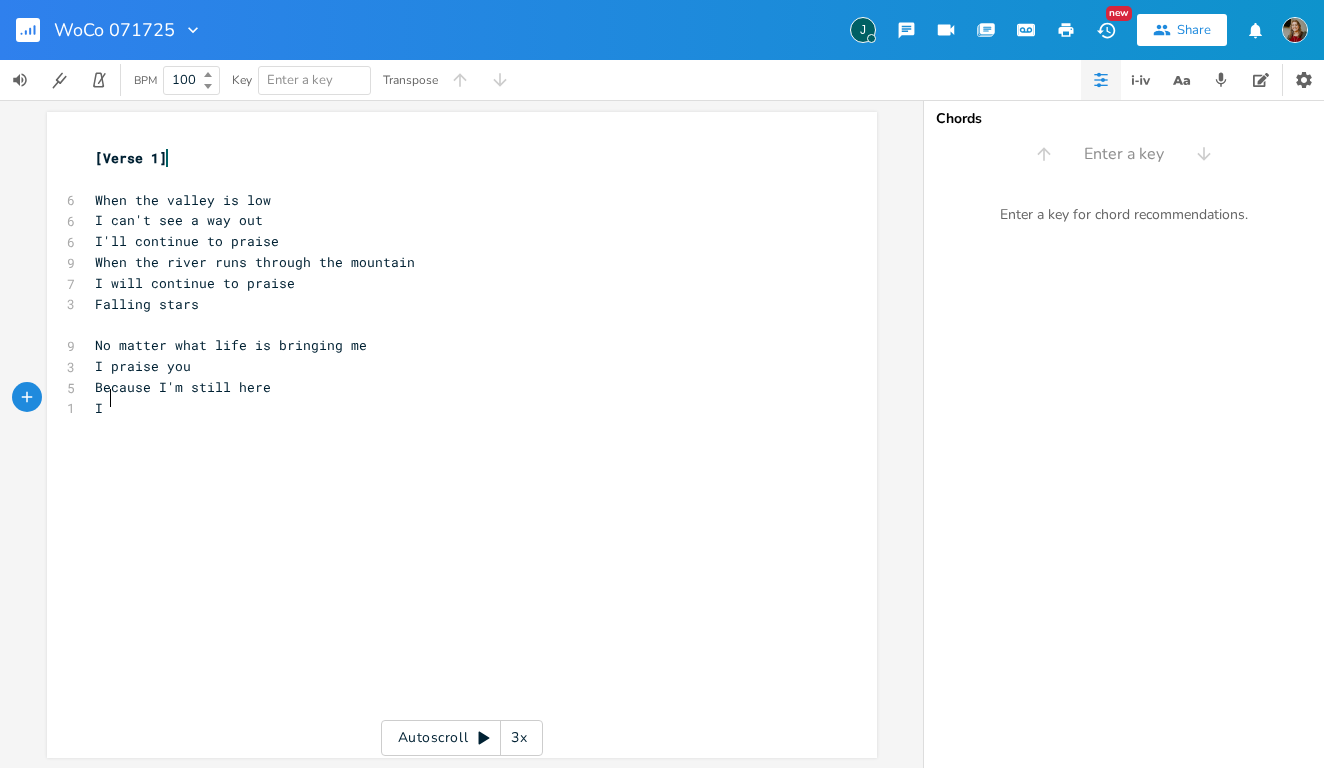 type on "I ast" 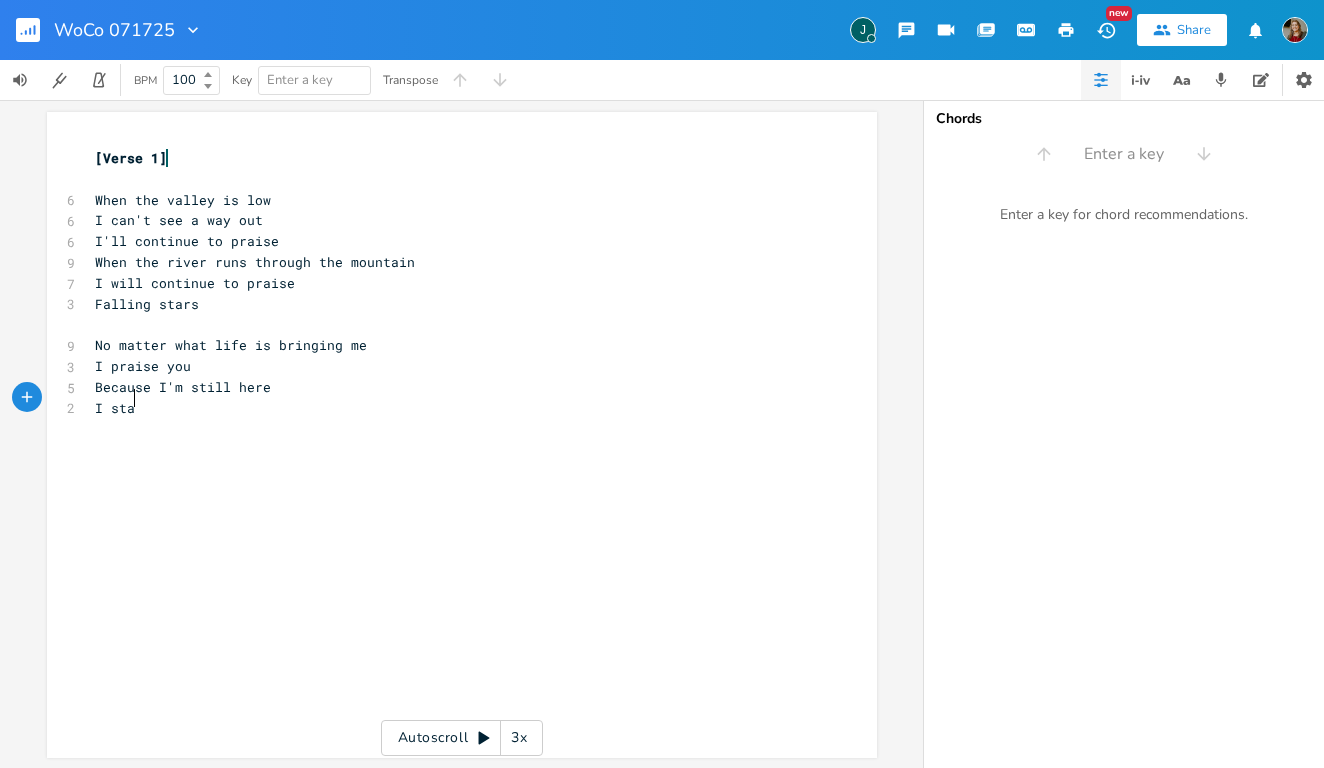 scroll, scrollTop: 0, scrollLeft: 28, axis: horizontal 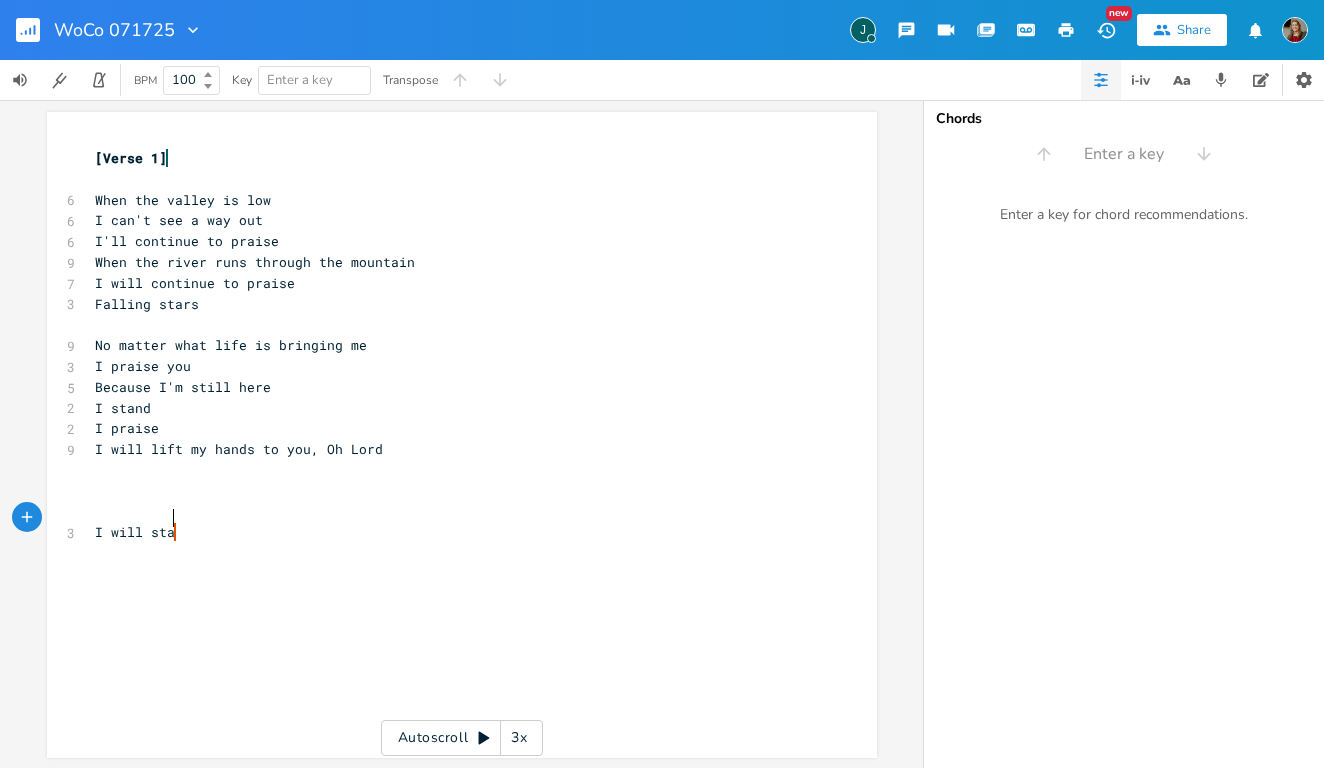 type on "I will stand" 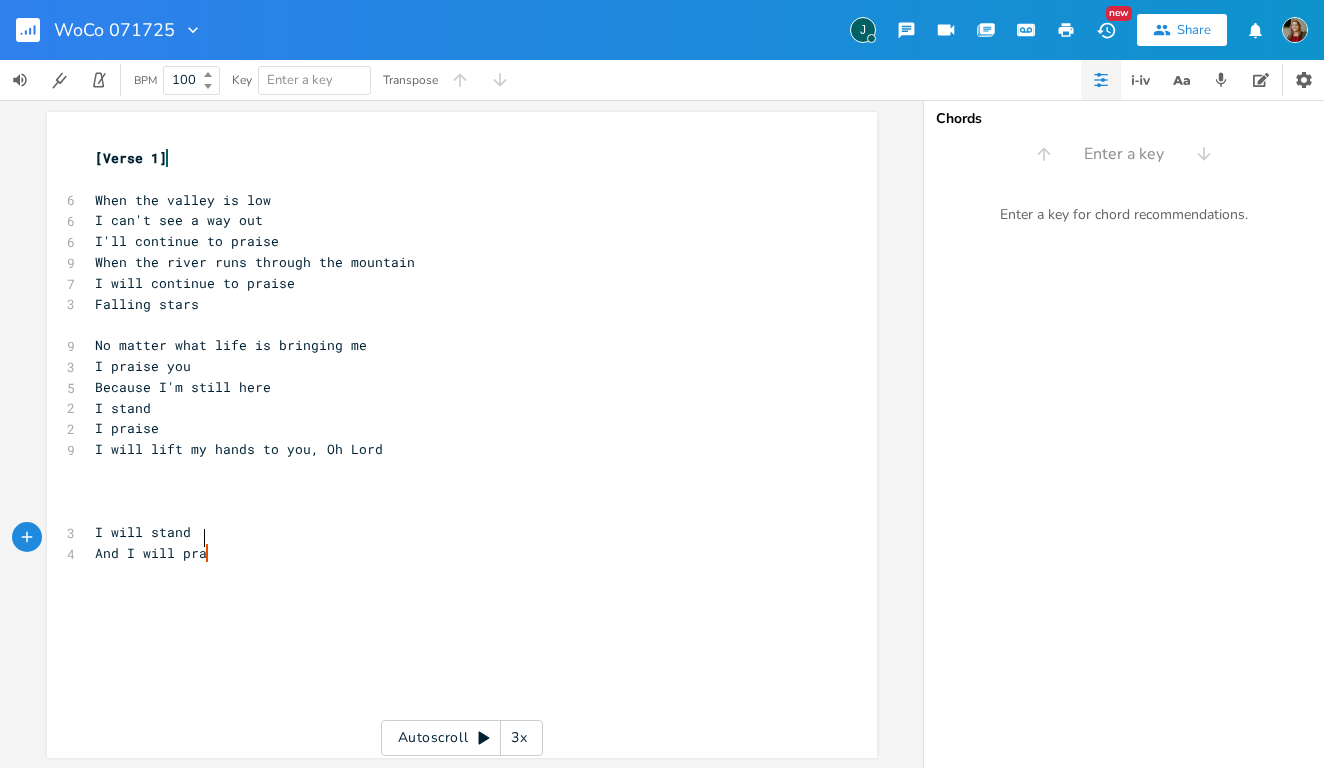 type on "And I will praise" 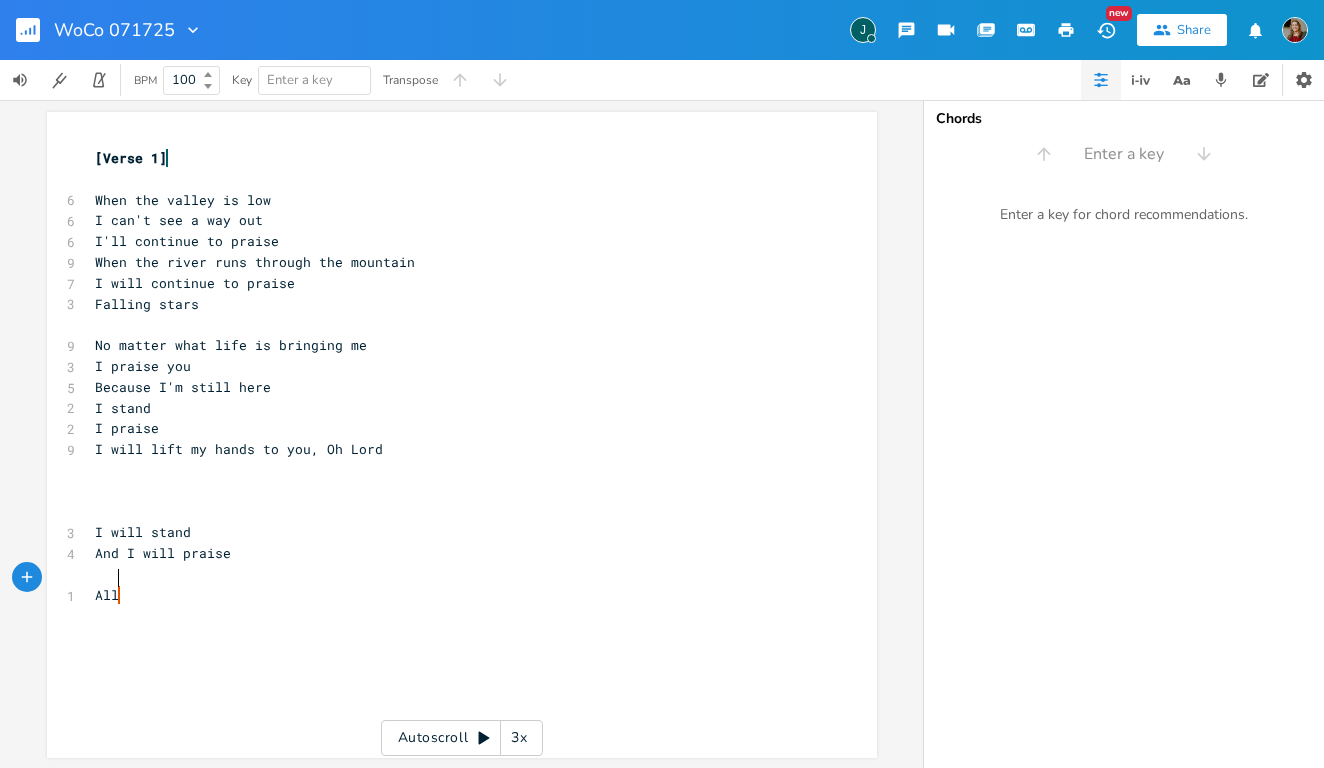 scroll, scrollTop: 0, scrollLeft: 17, axis: horizontal 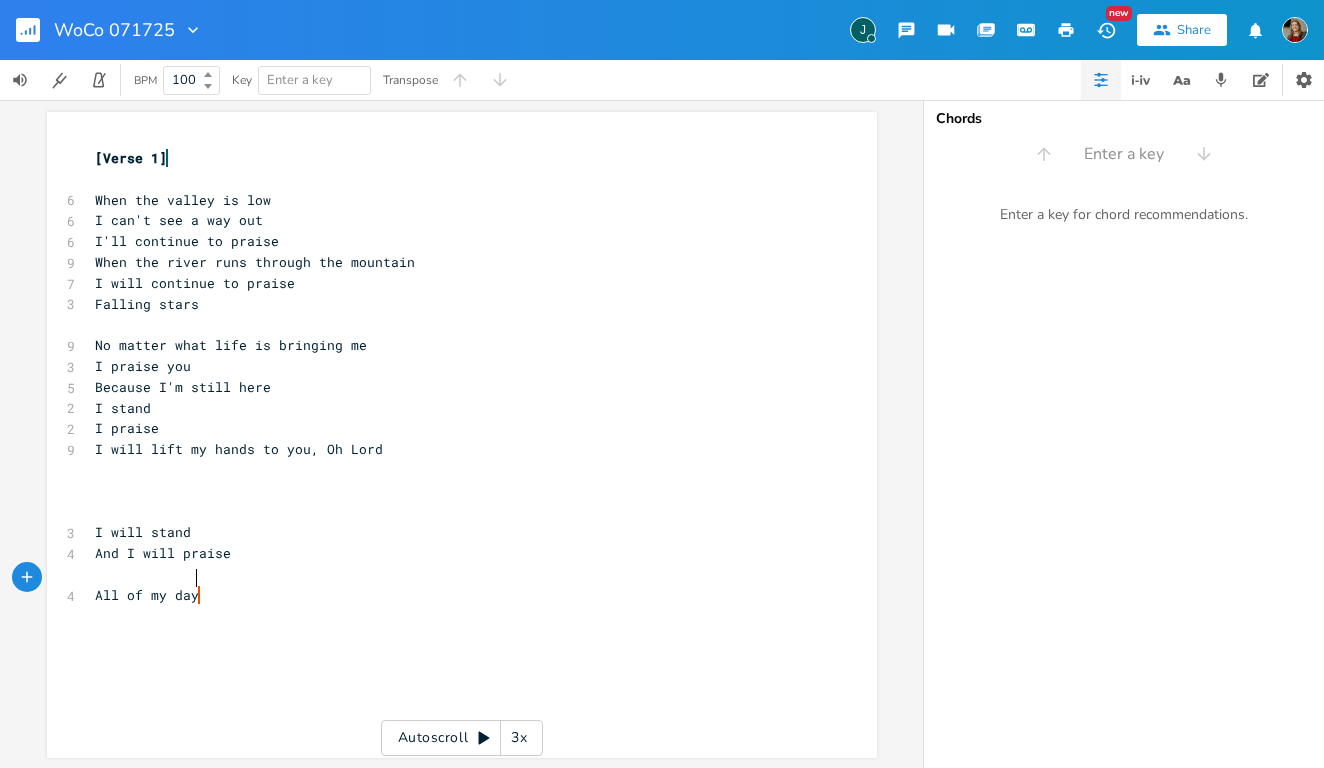 type on "All of my days" 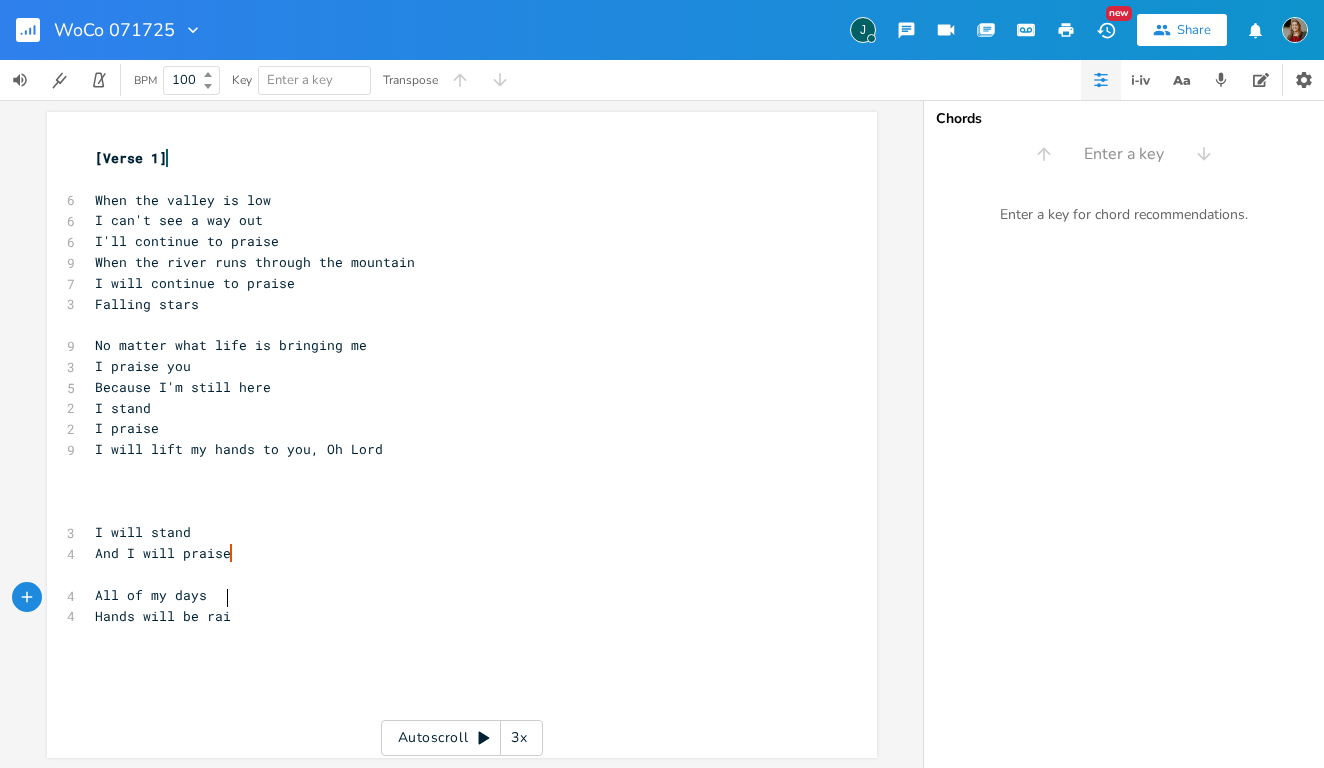 scroll, scrollTop: 0, scrollLeft: 94, axis: horizontal 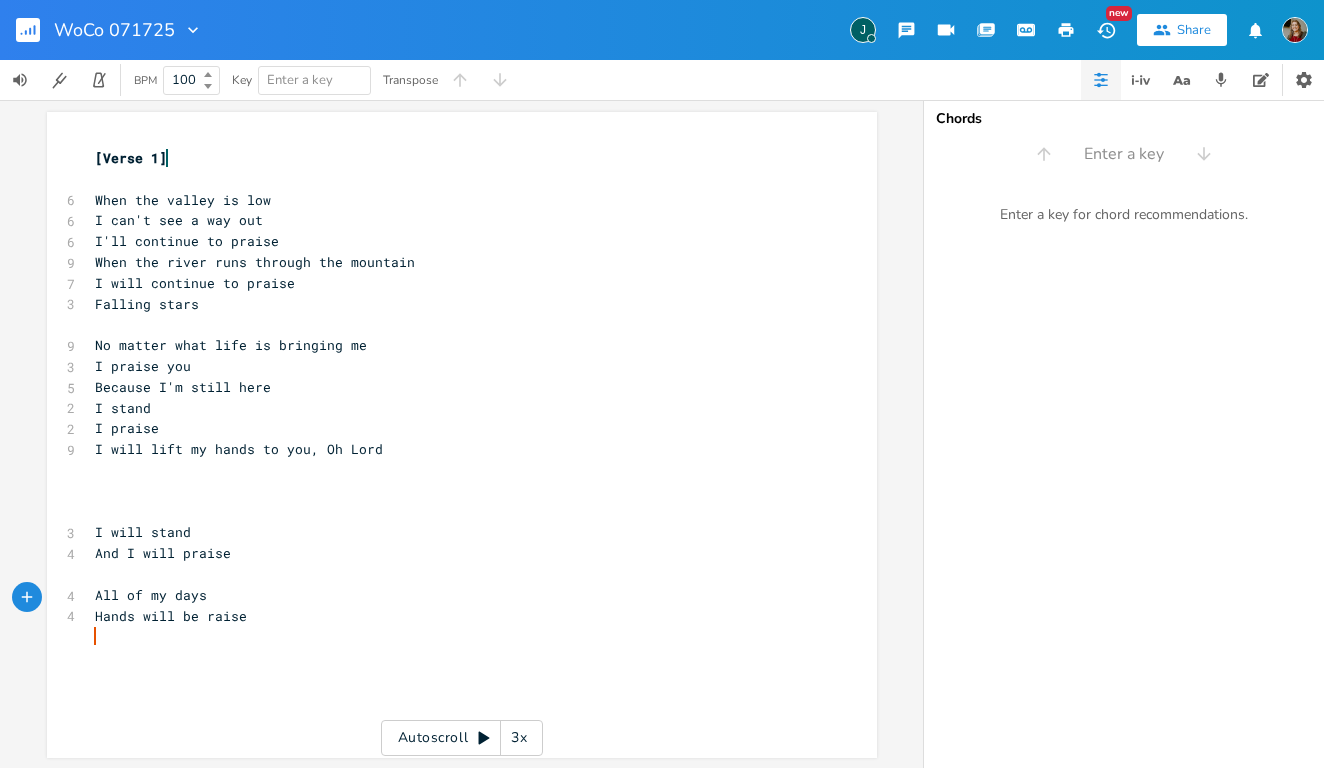 type on "d" 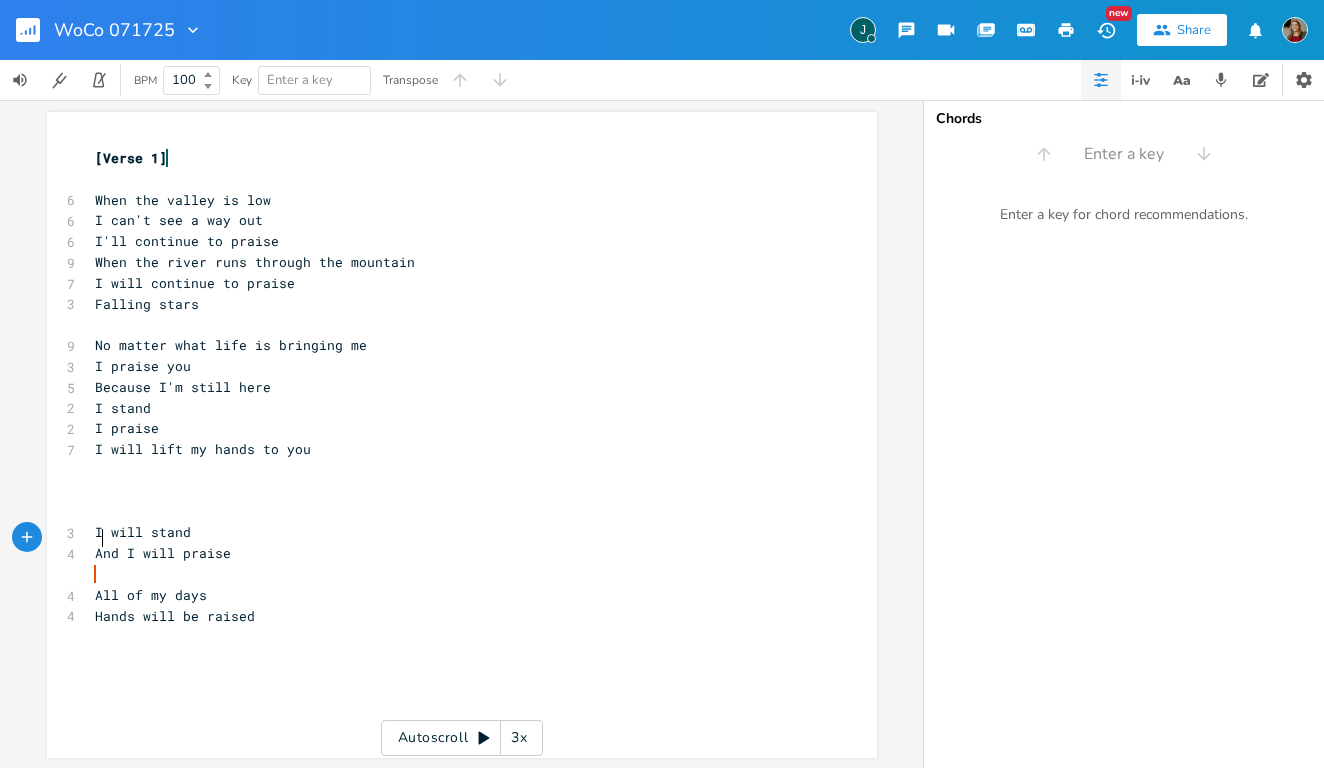 click on "And I will praise" at bounding box center (163, 553) 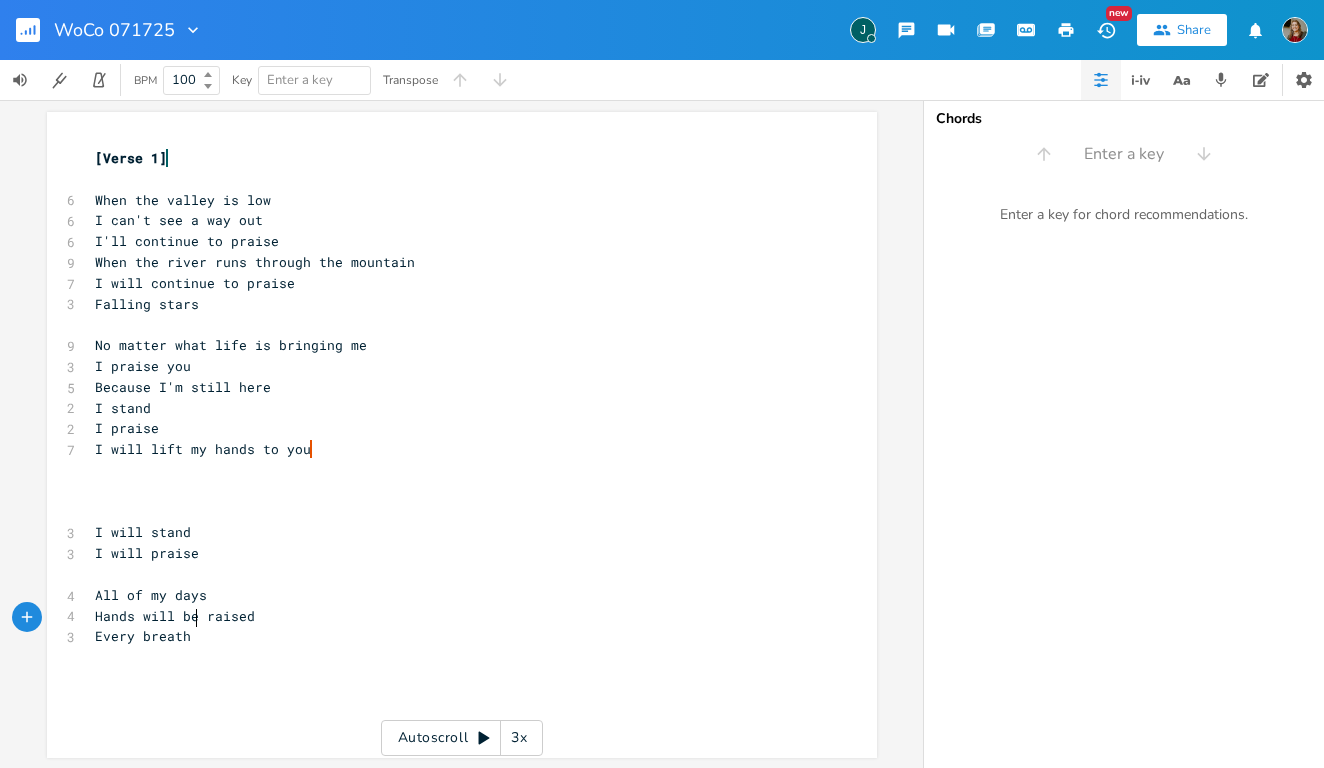 scroll, scrollTop: 0, scrollLeft: 65, axis: horizontal 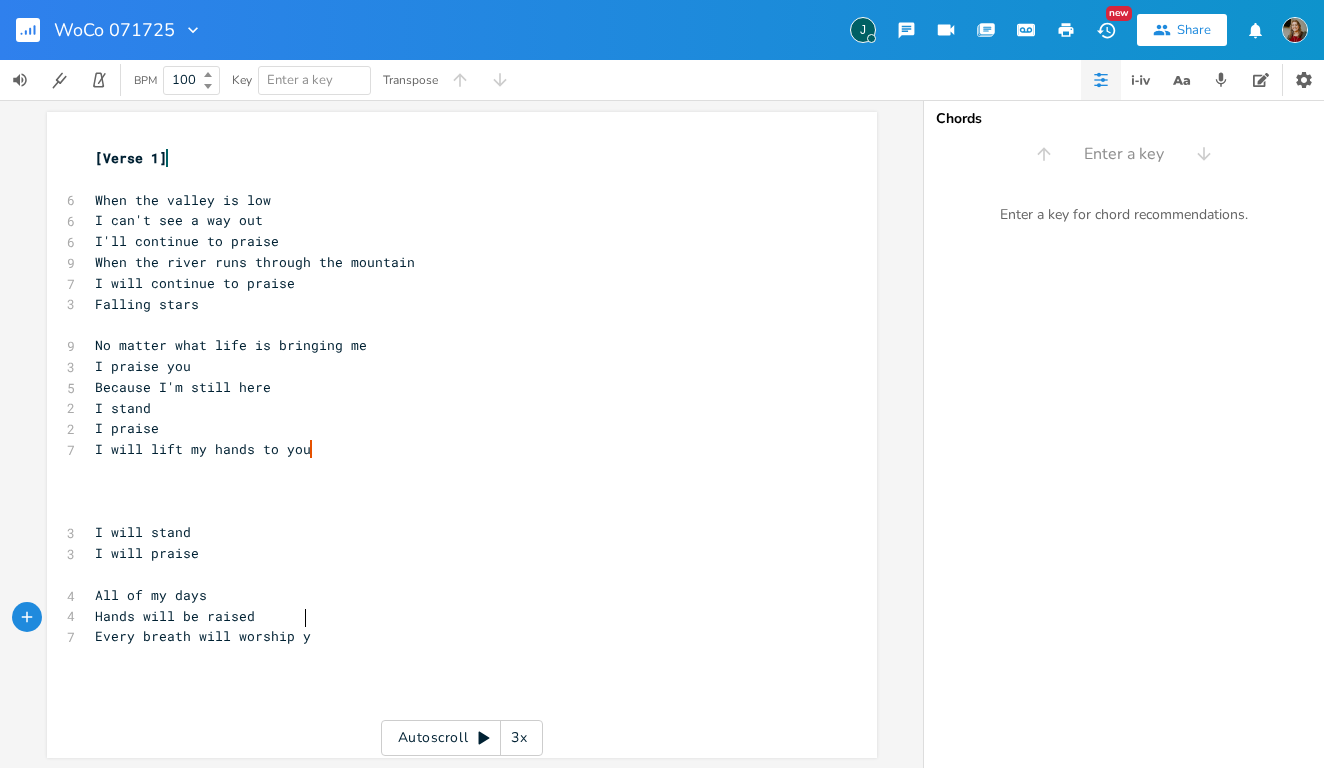 type on "Every breath will worship you" 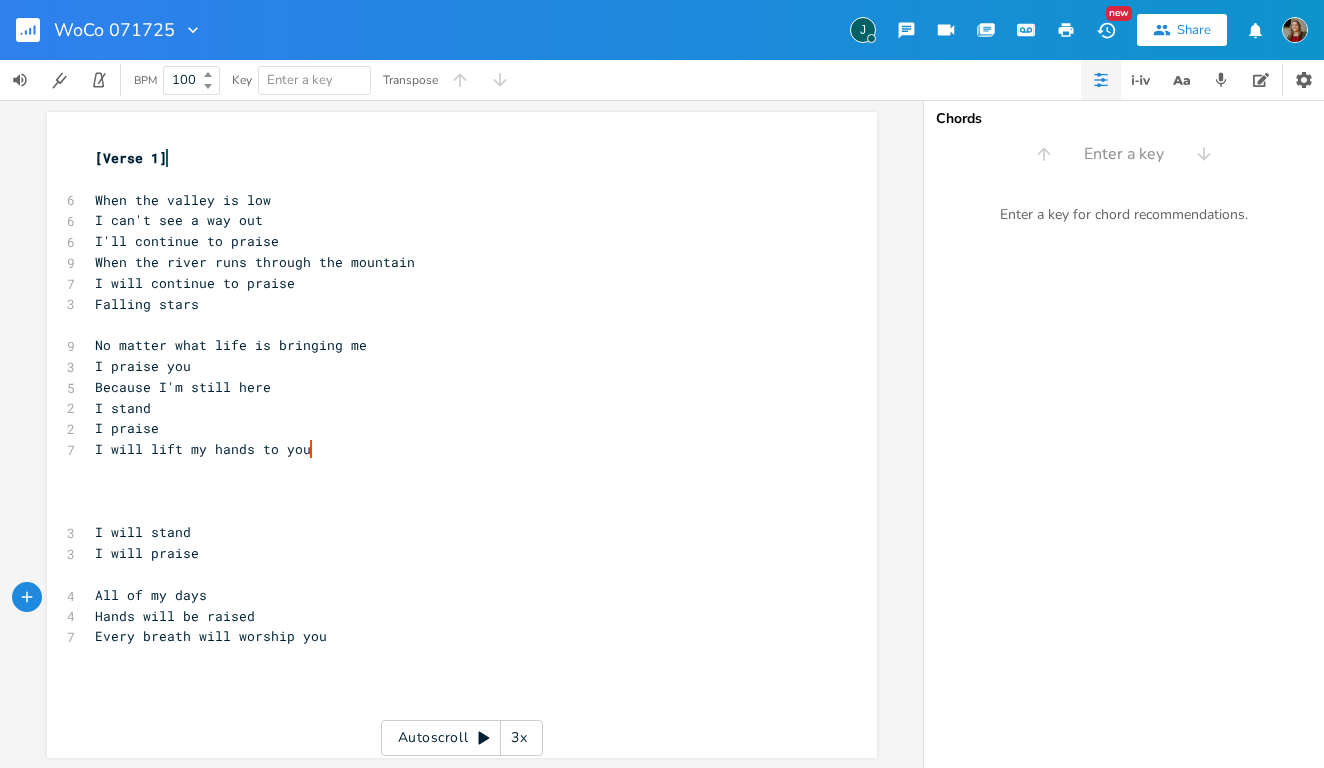click on "All of my days" at bounding box center [151, 595] 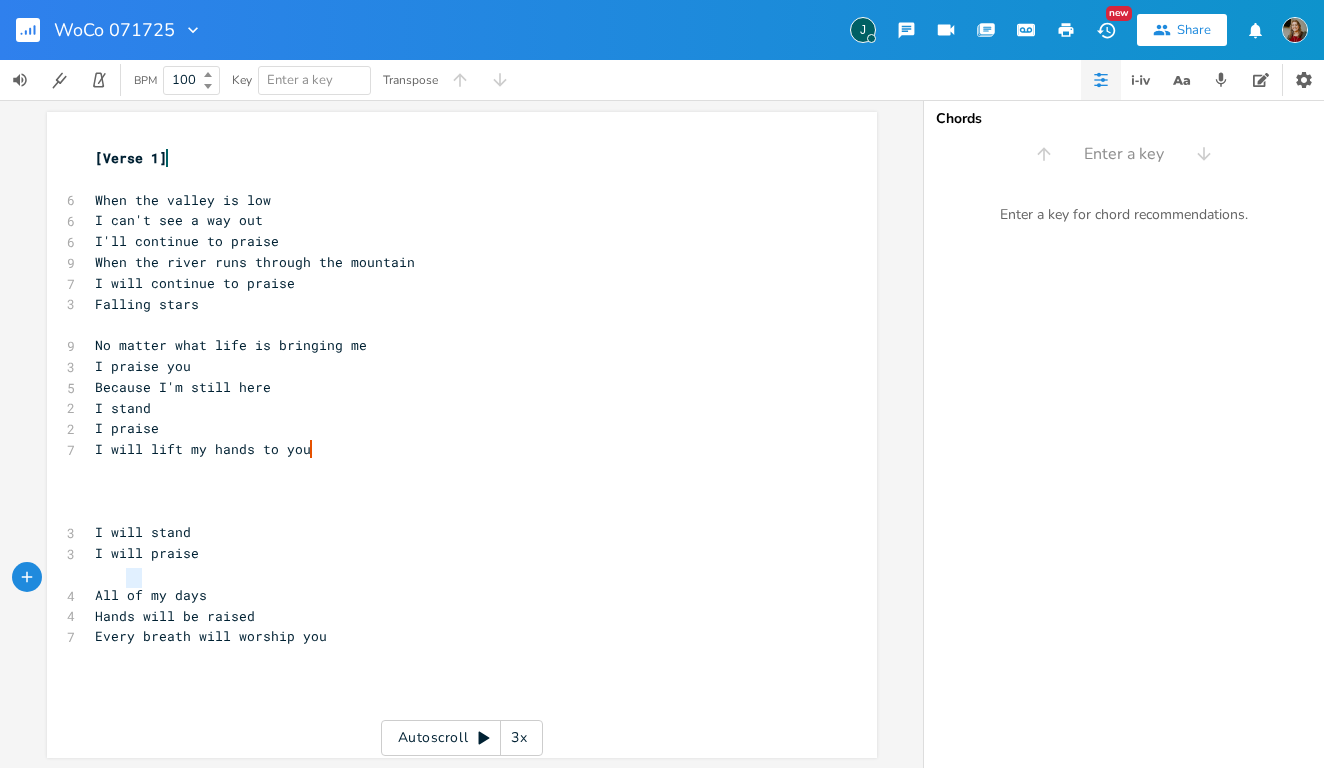 click on "All of my days" at bounding box center (151, 595) 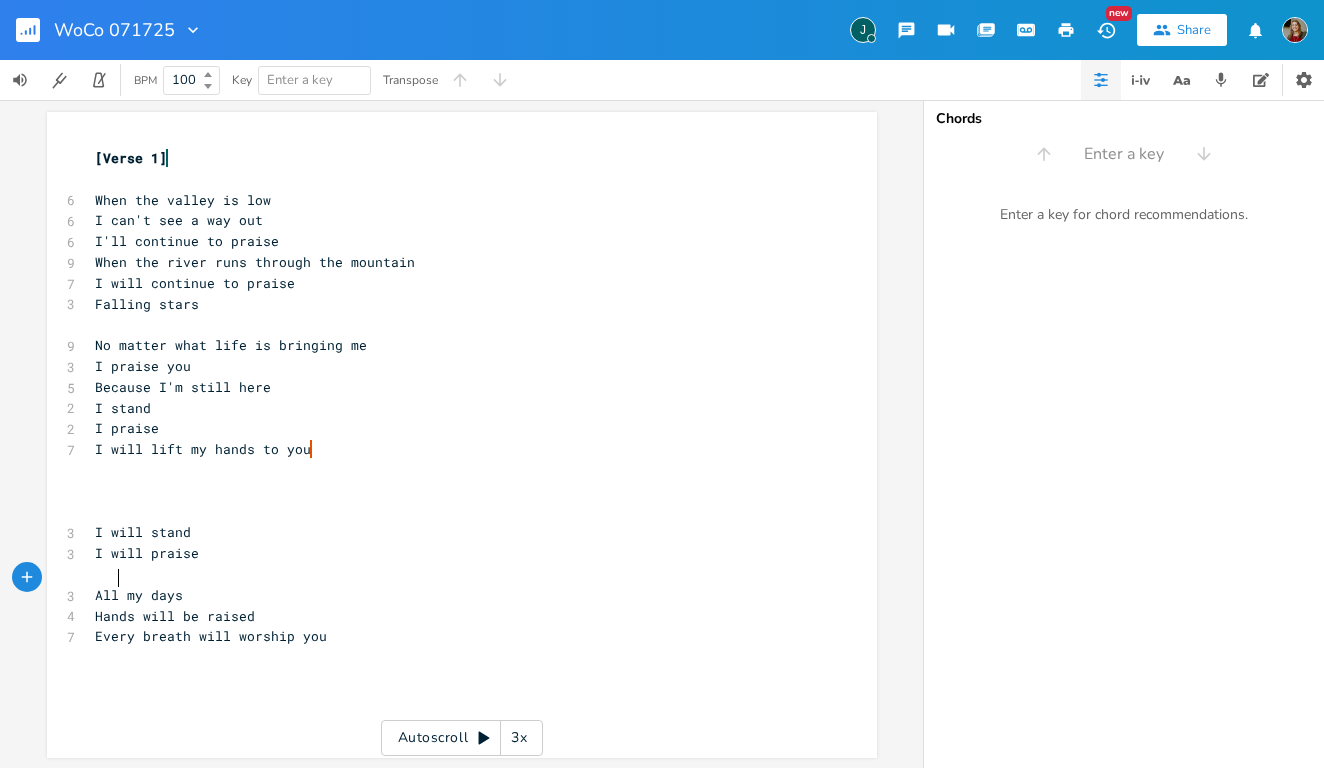 click on "Hands will be raised" at bounding box center (175, 616) 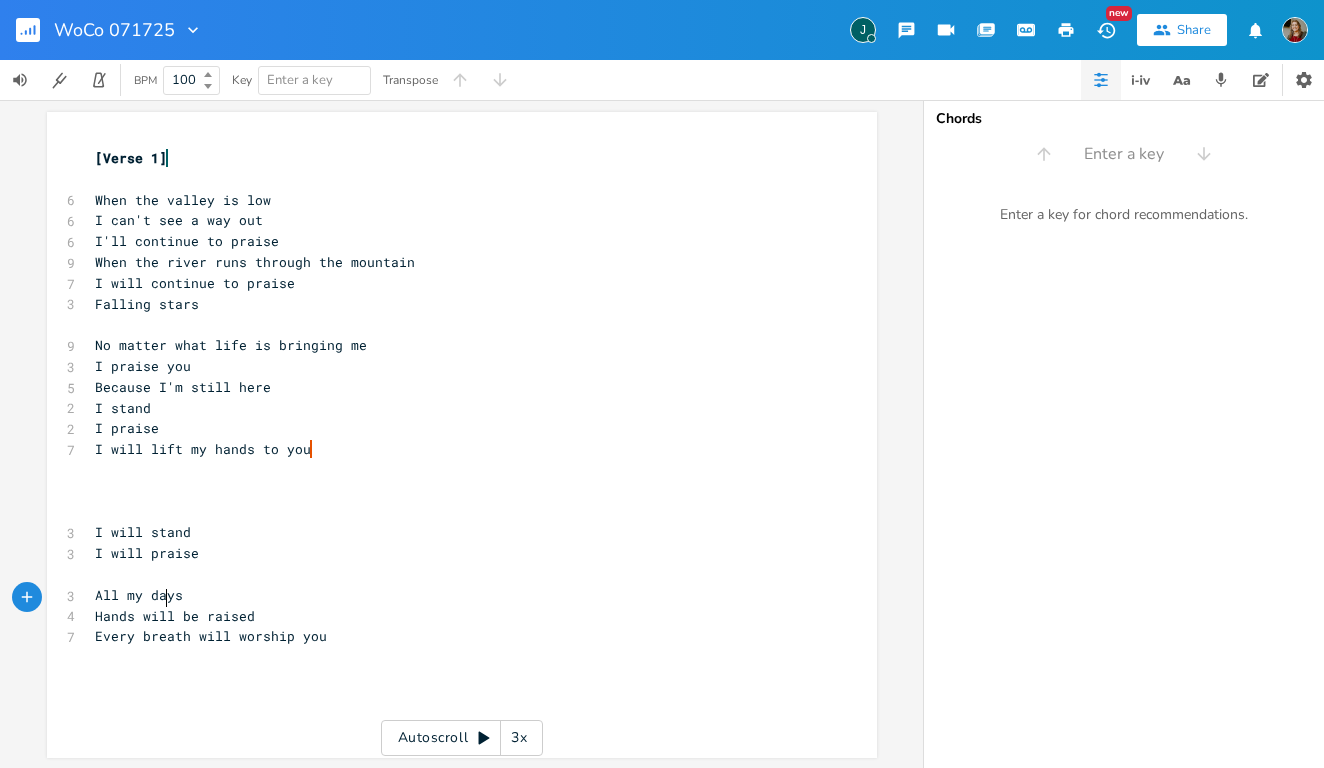 click on "Hands will be raised" at bounding box center (175, 616) 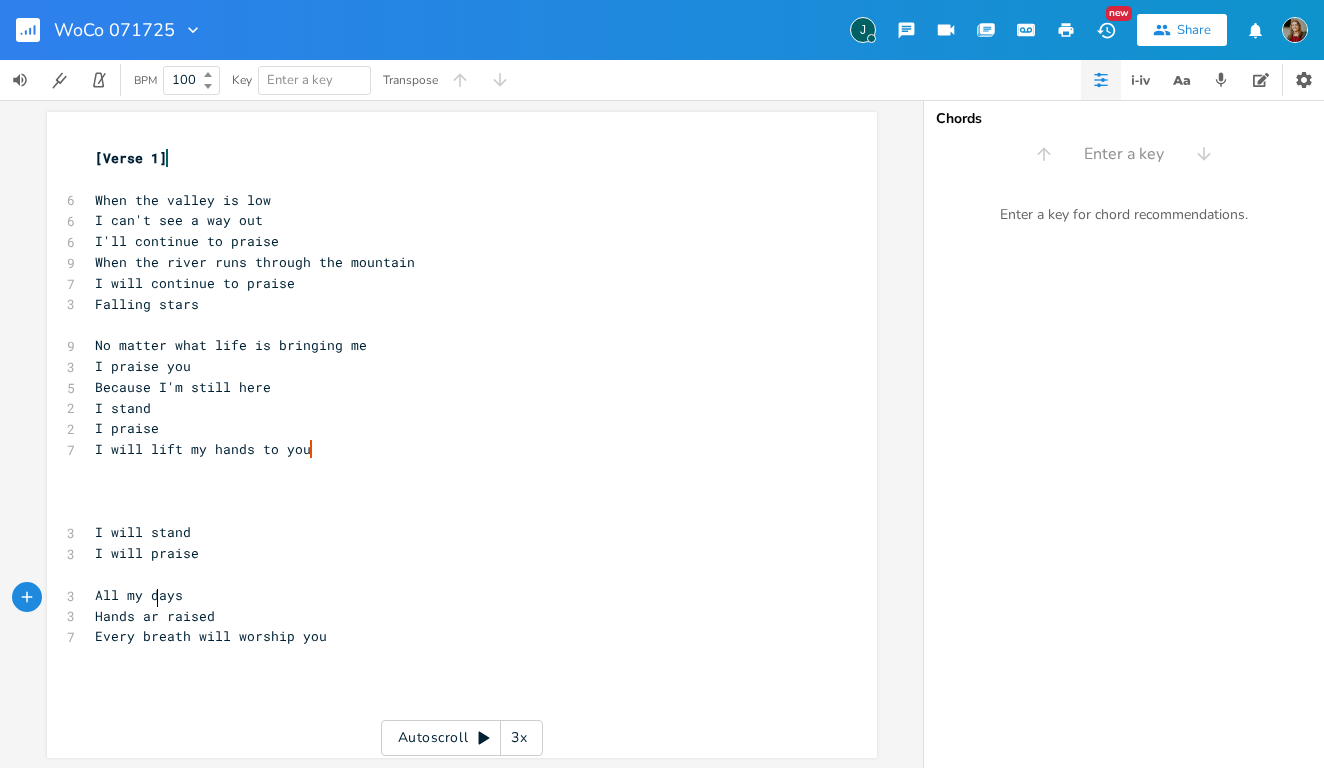 type on "are" 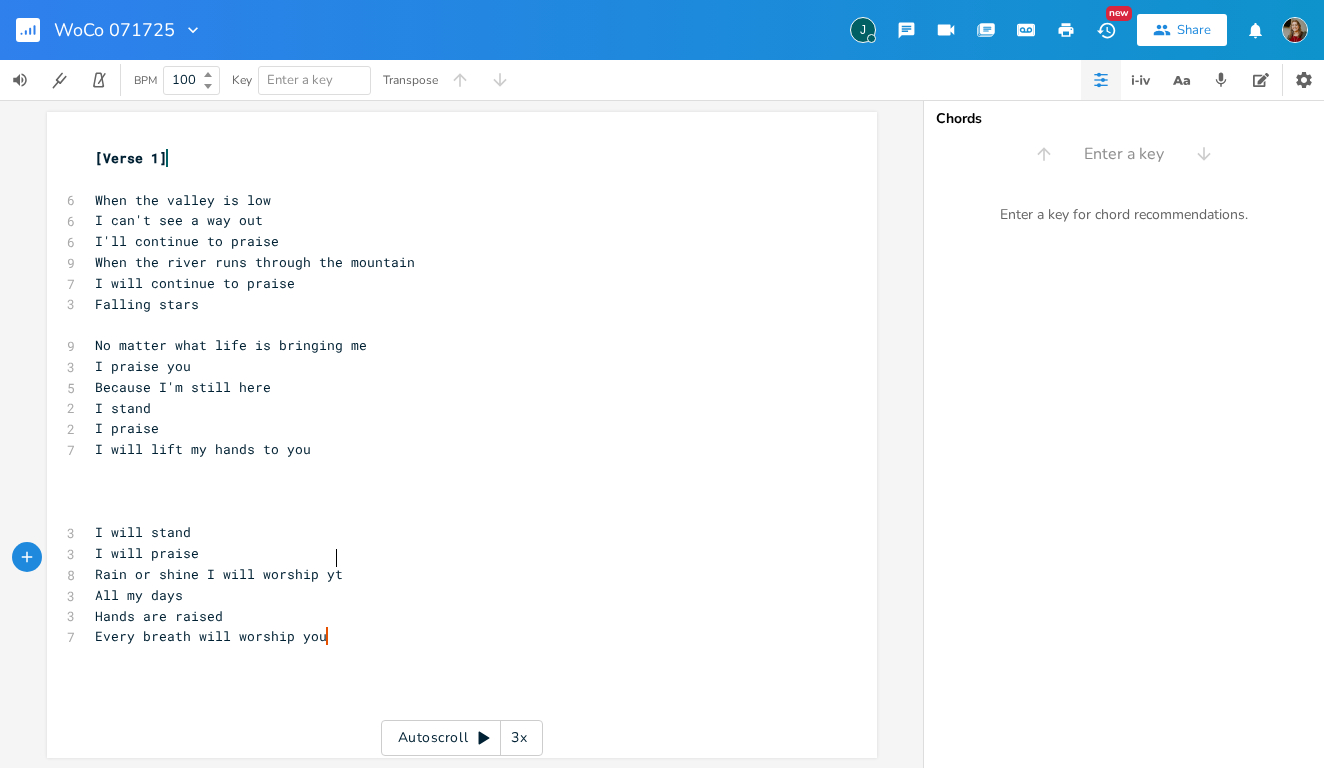 scroll, scrollTop: 0, scrollLeft: 157, axis: horizontal 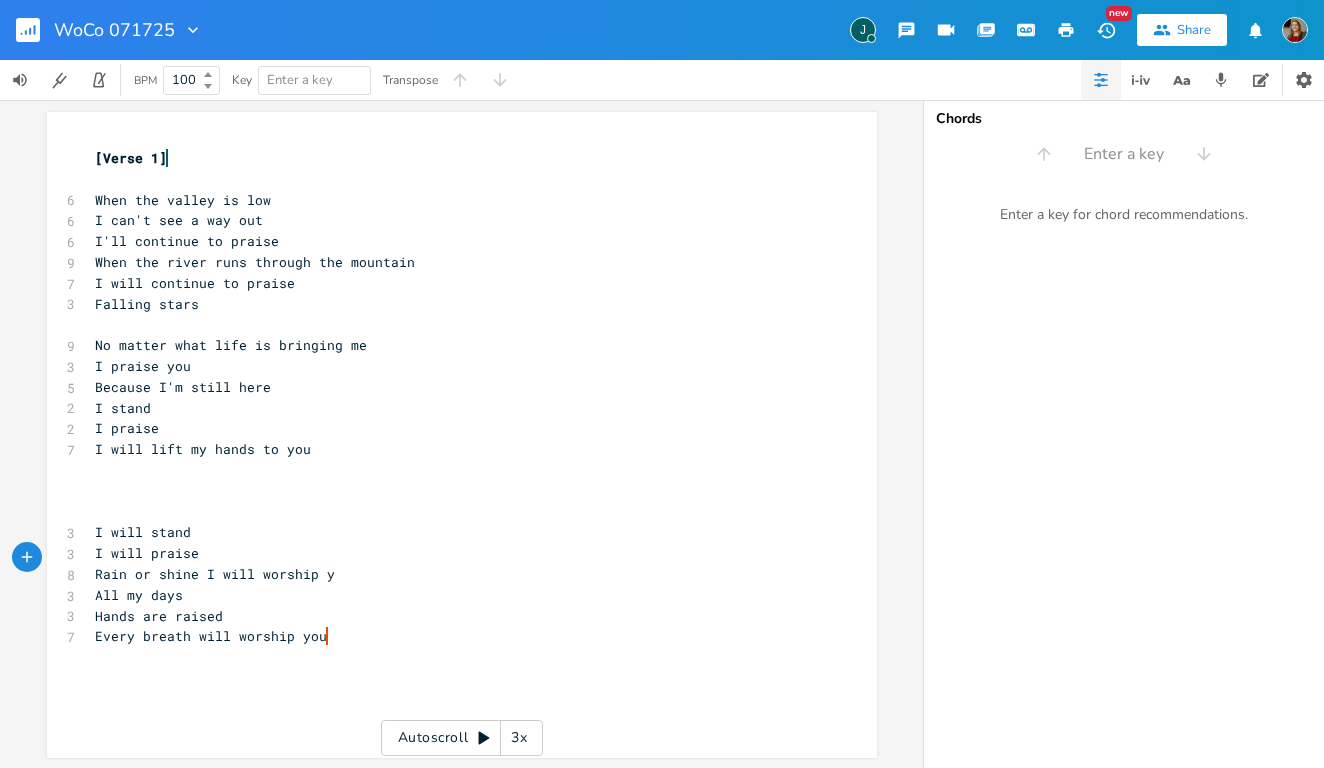 type on "ou" 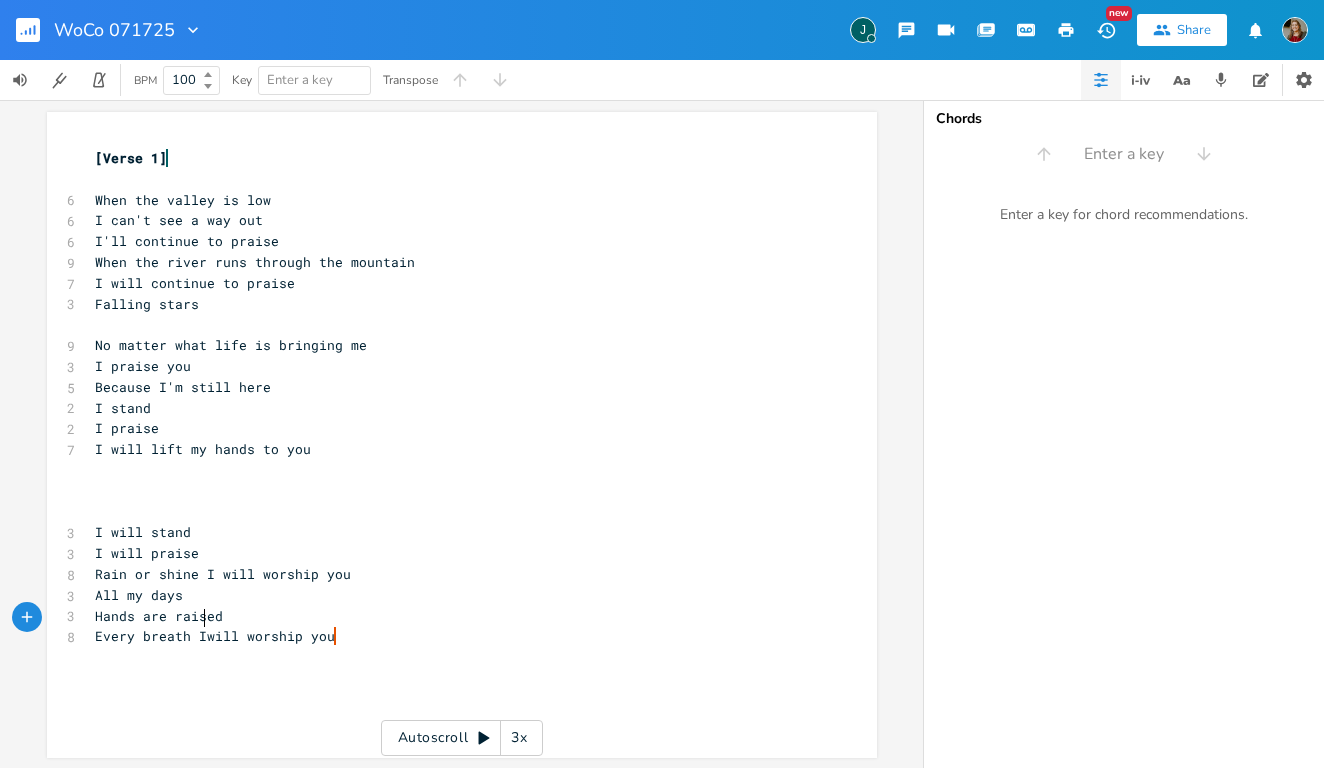 scroll, scrollTop: 0, scrollLeft: 6, axis: horizontal 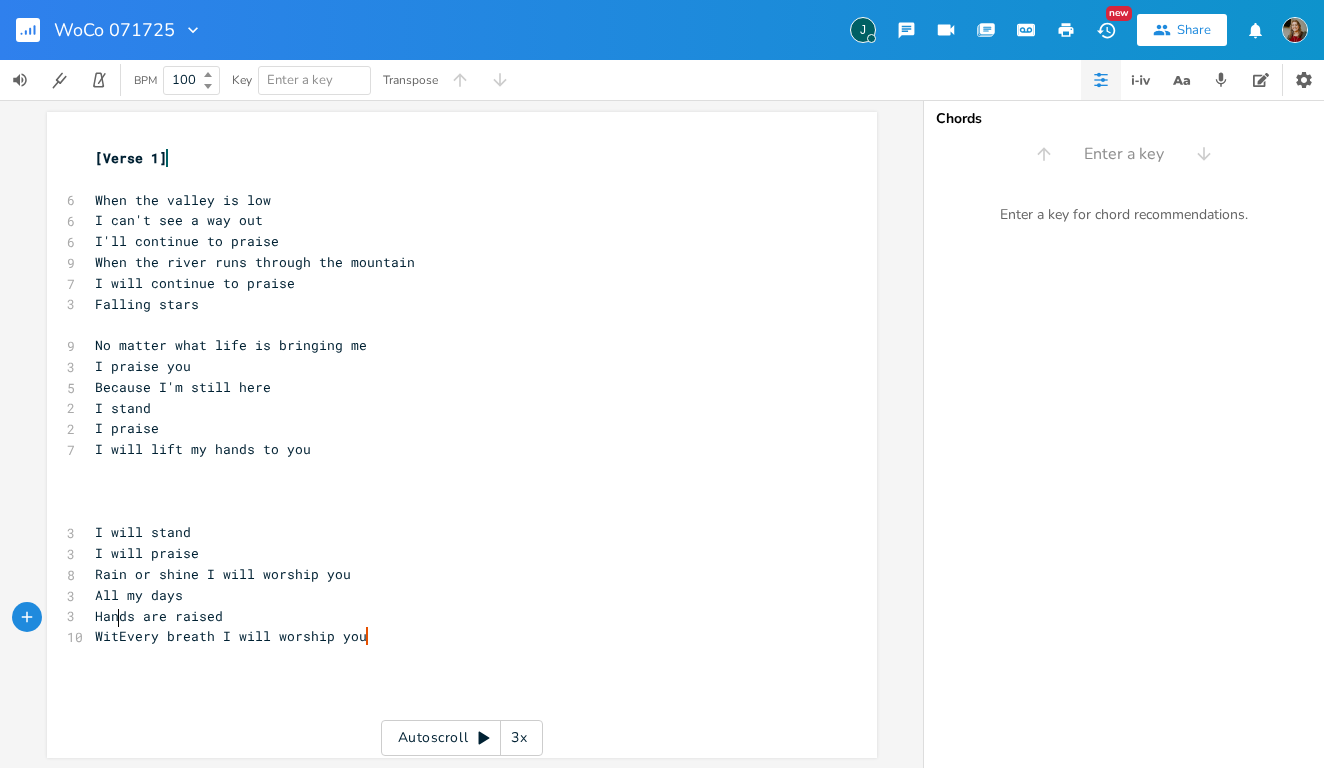 type on "With" 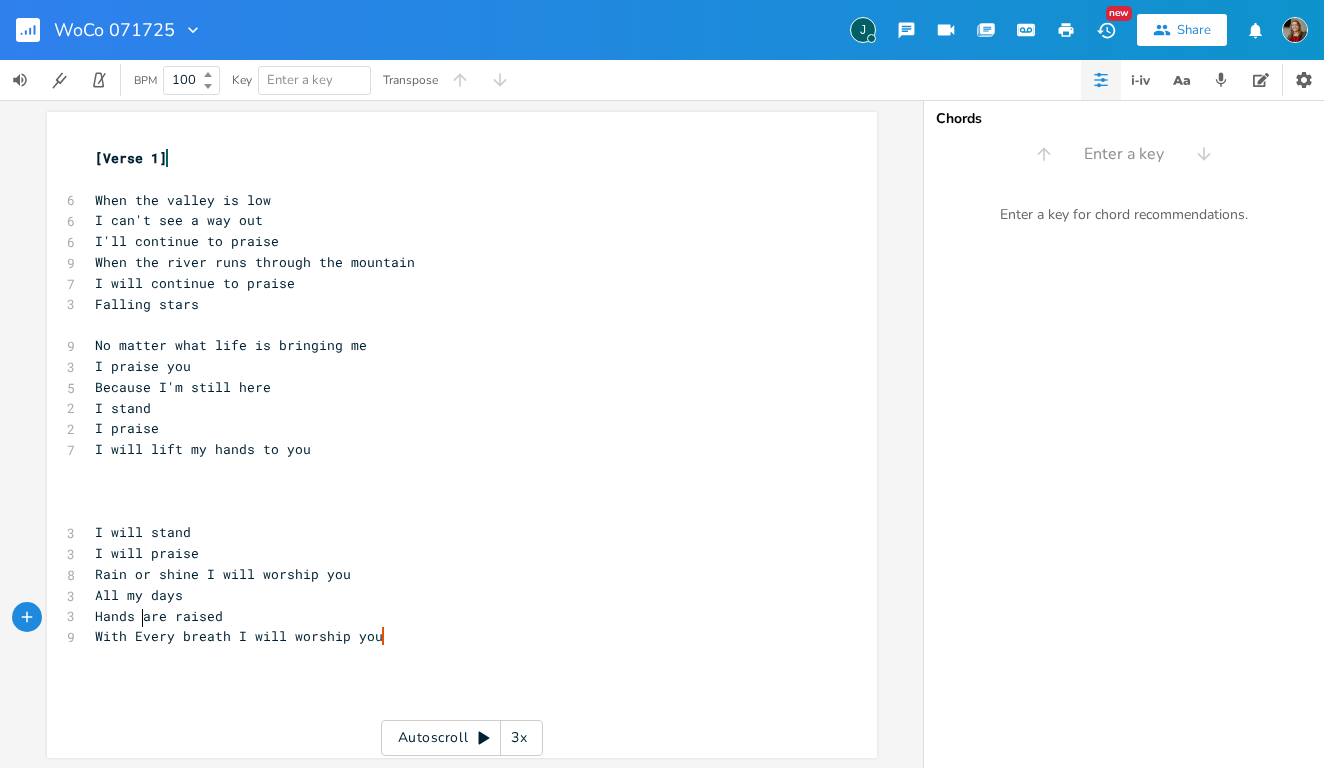type on "e" 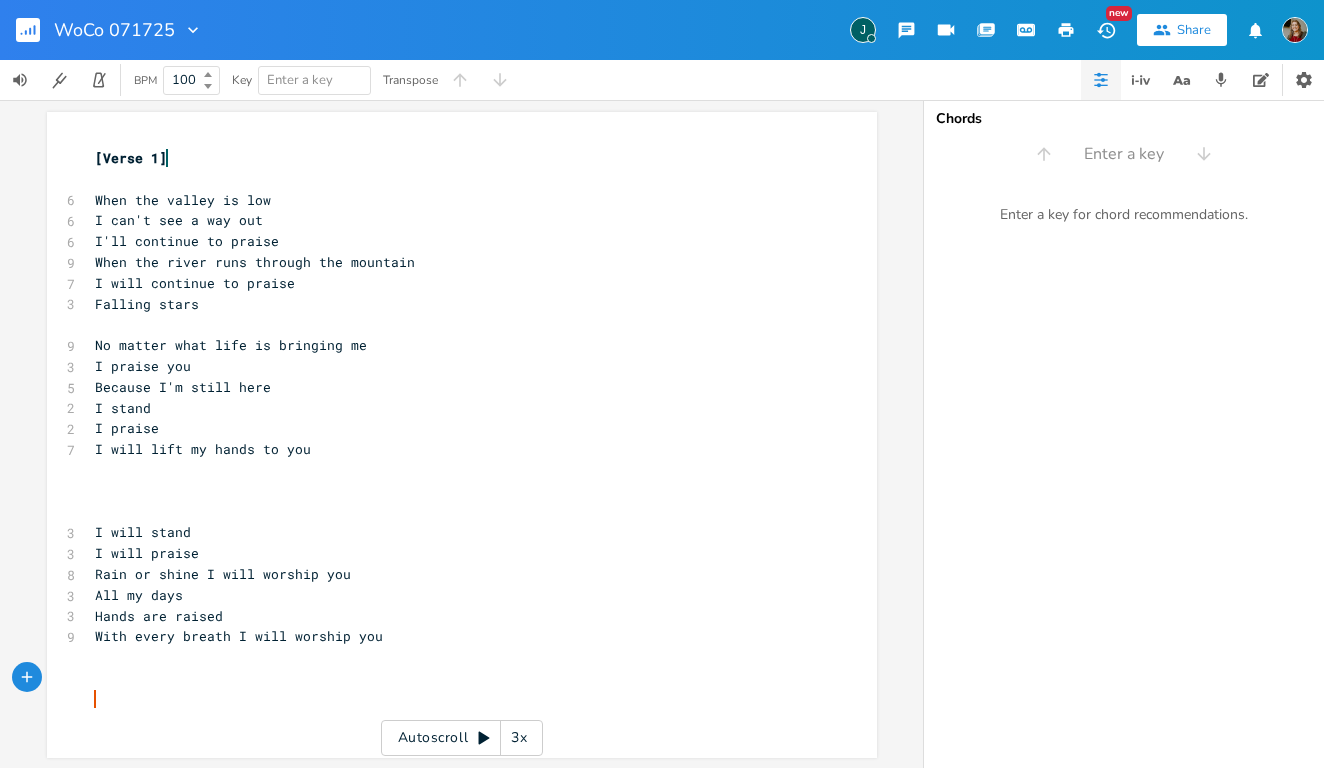 click on "I will lift my hands to you" at bounding box center [452, 449] 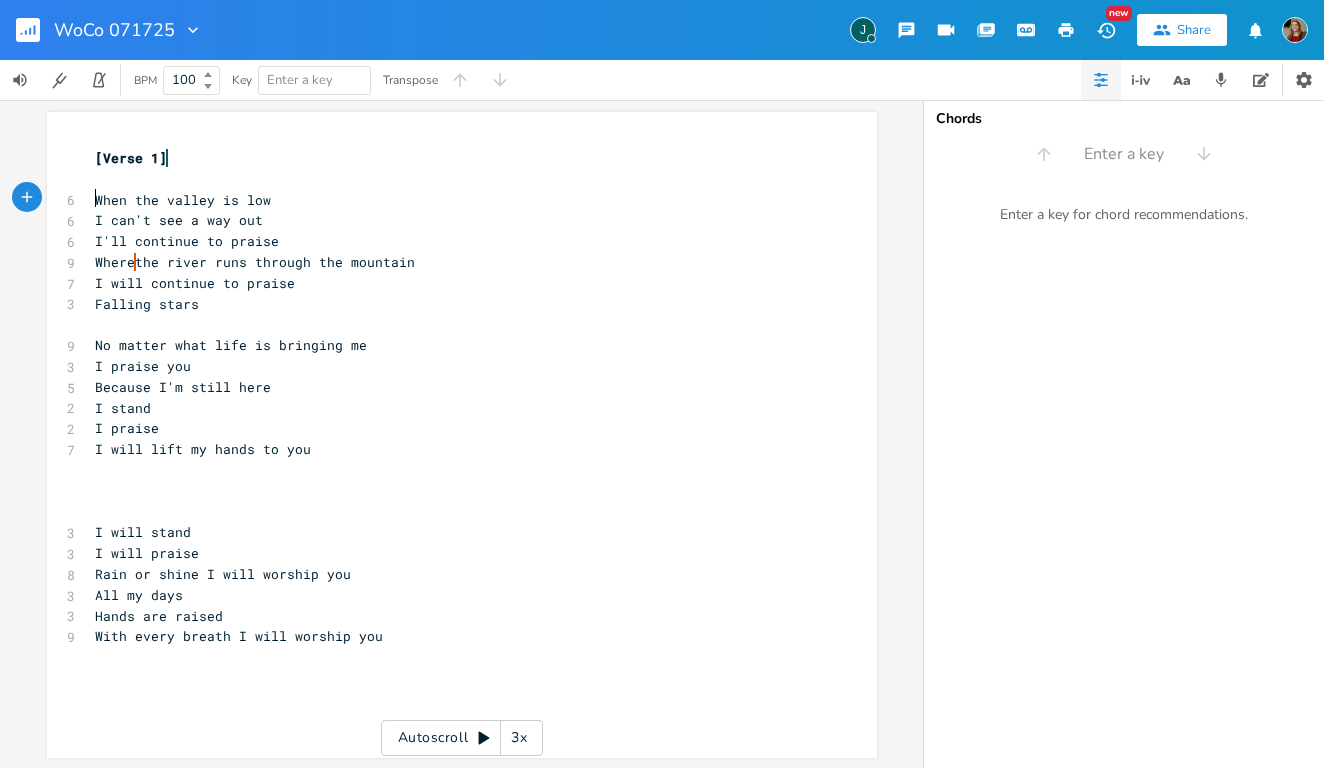 click on "When the valley is low" at bounding box center [183, 200] 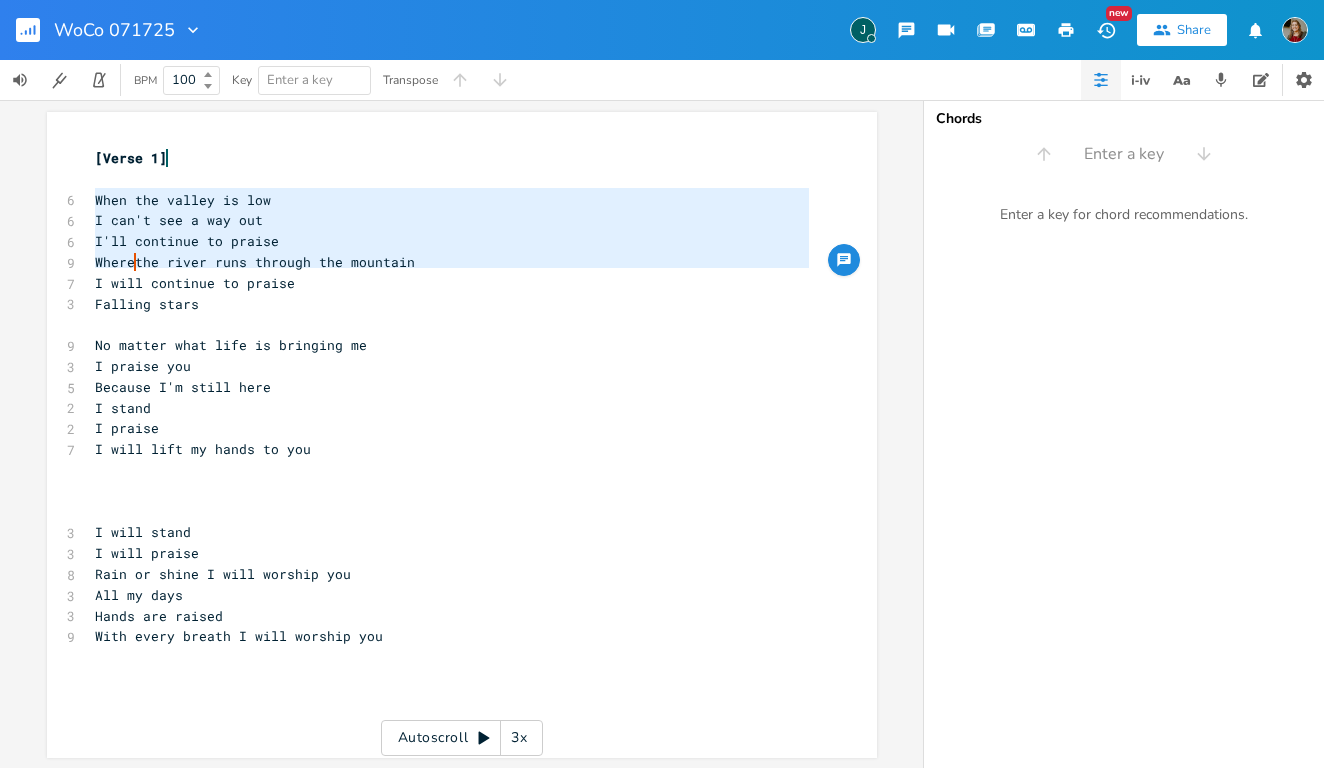 scroll, scrollTop: 0, scrollLeft: 4, axis: horizontal 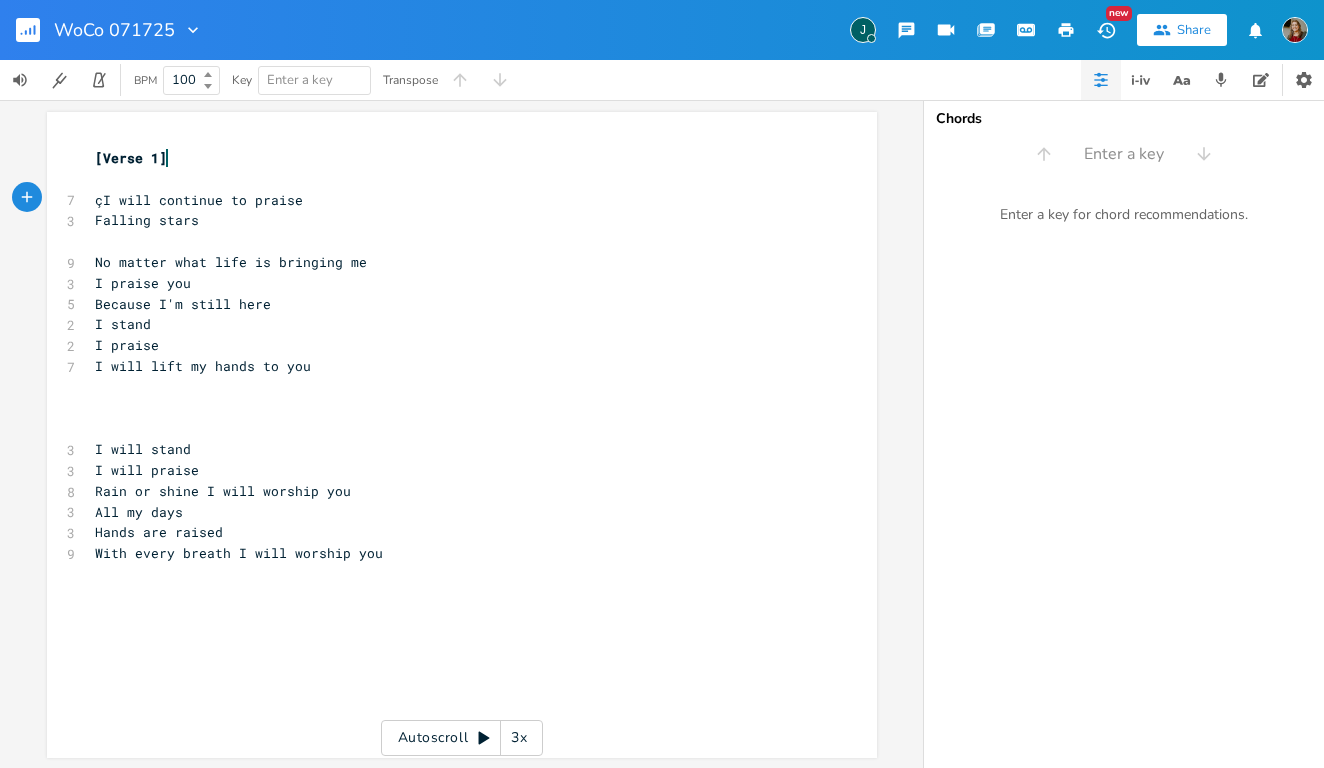 type on "When the valley is low
I can't see a way out
I'll continue to praise
Where the river runs through the mountain" 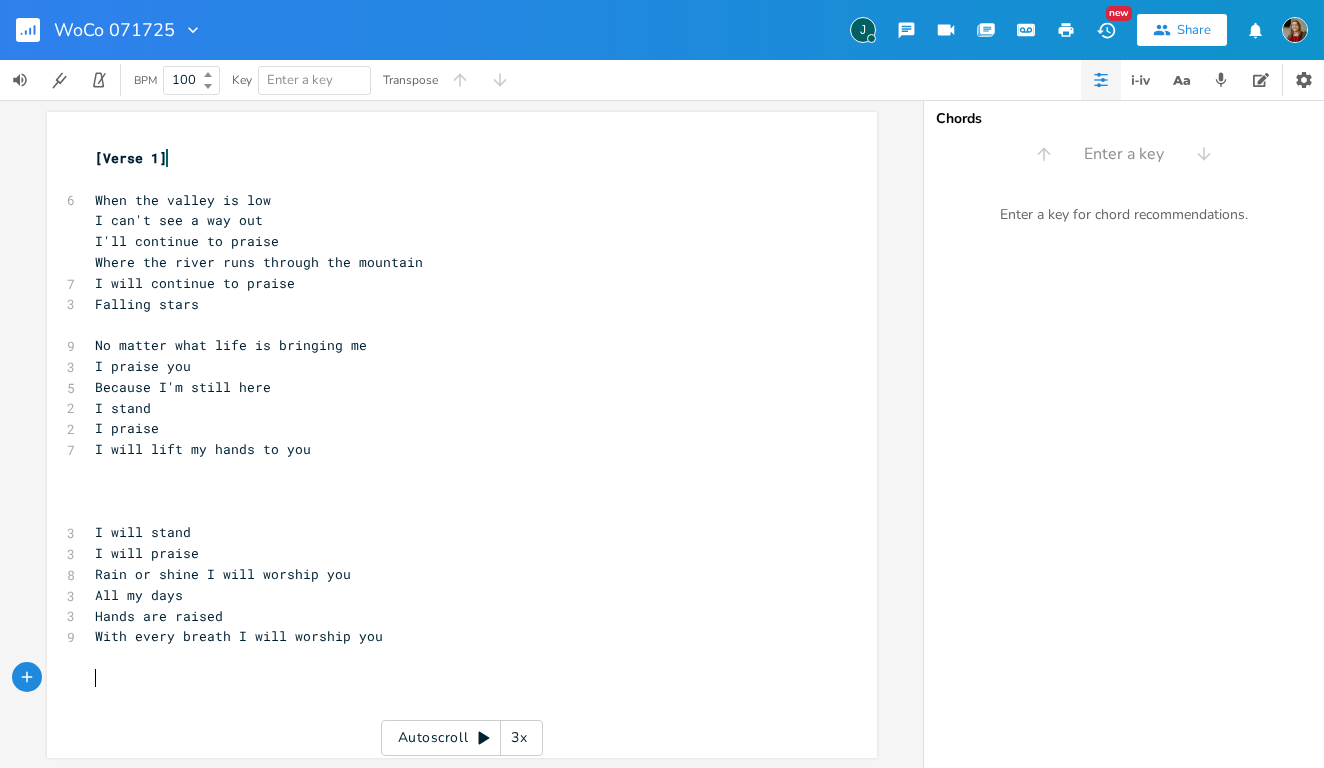 click on "​" at bounding box center (452, 699) 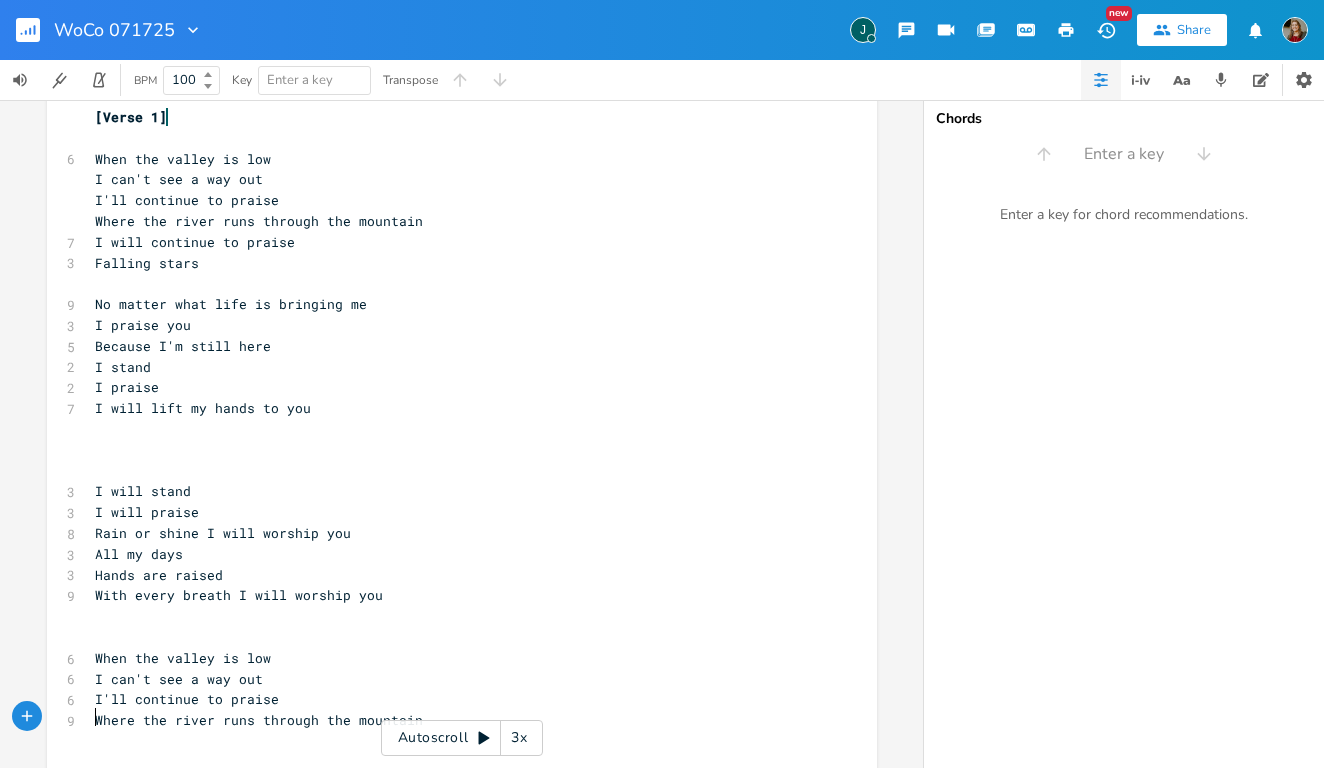 scroll, scrollTop: 40, scrollLeft: 0, axis: vertical 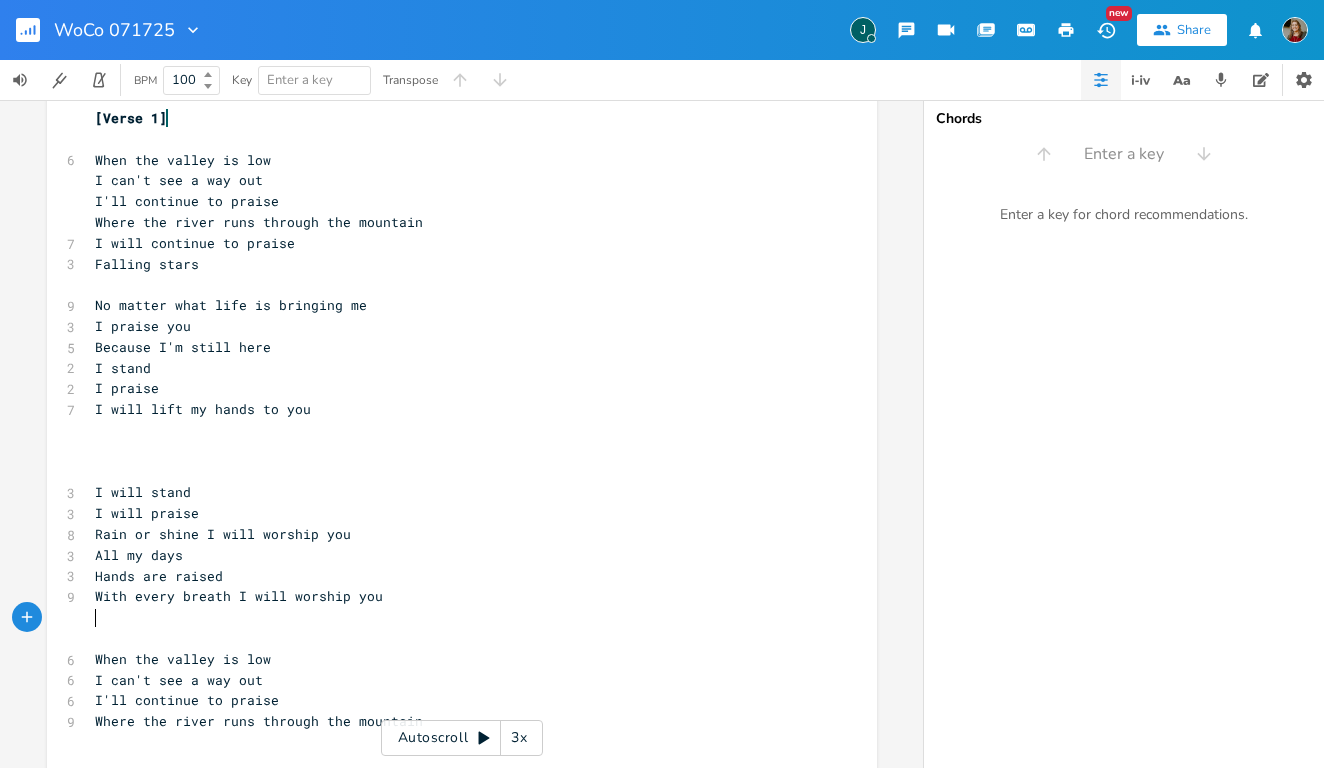 click on "​" at bounding box center (452, 638) 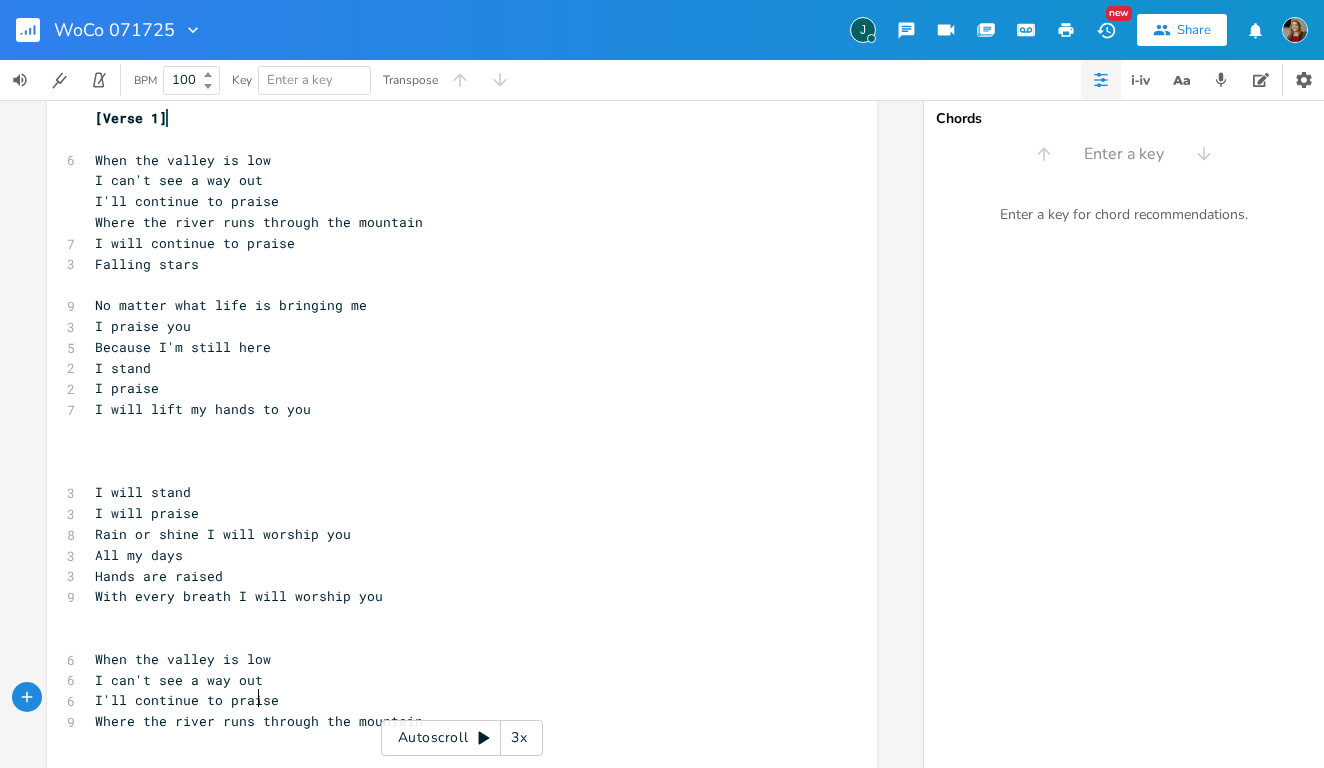 click on "Where the river runs through the mountain" at bounding box center (259, 721) 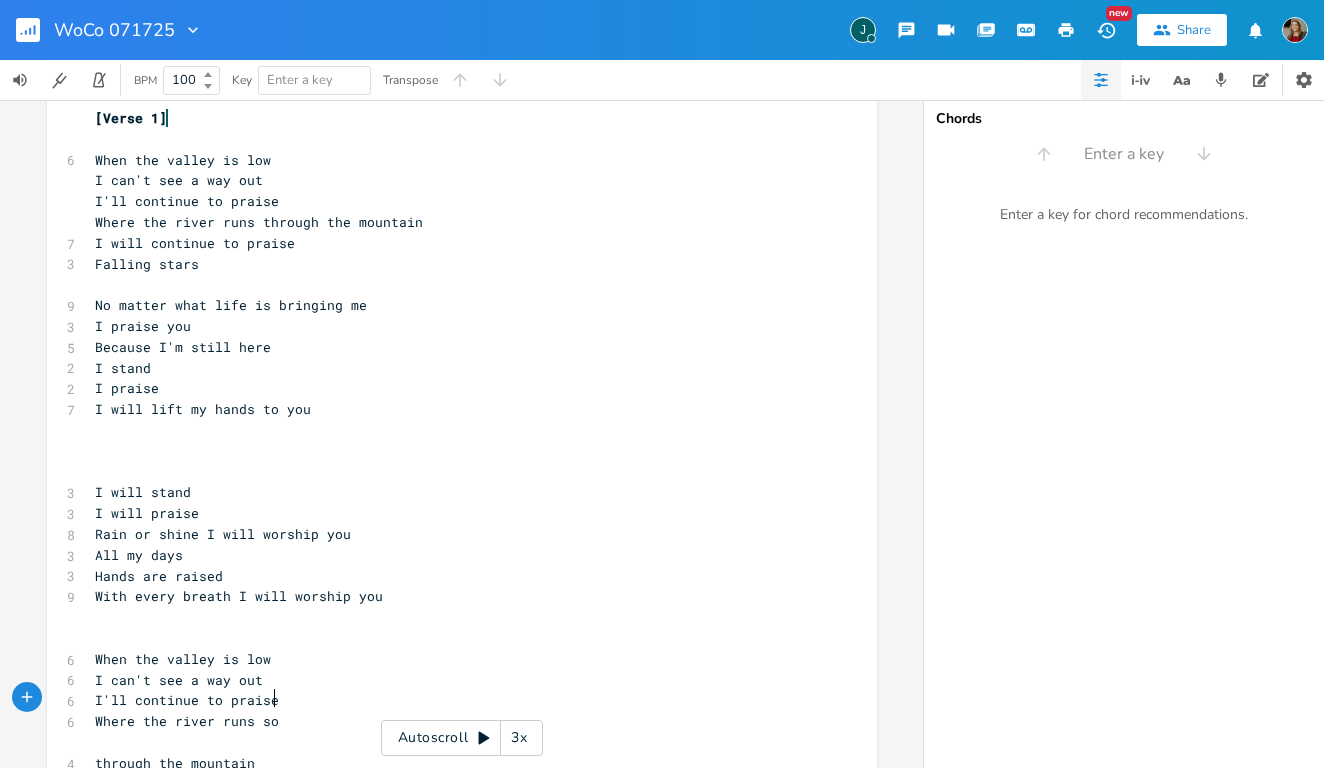 type on "sow" 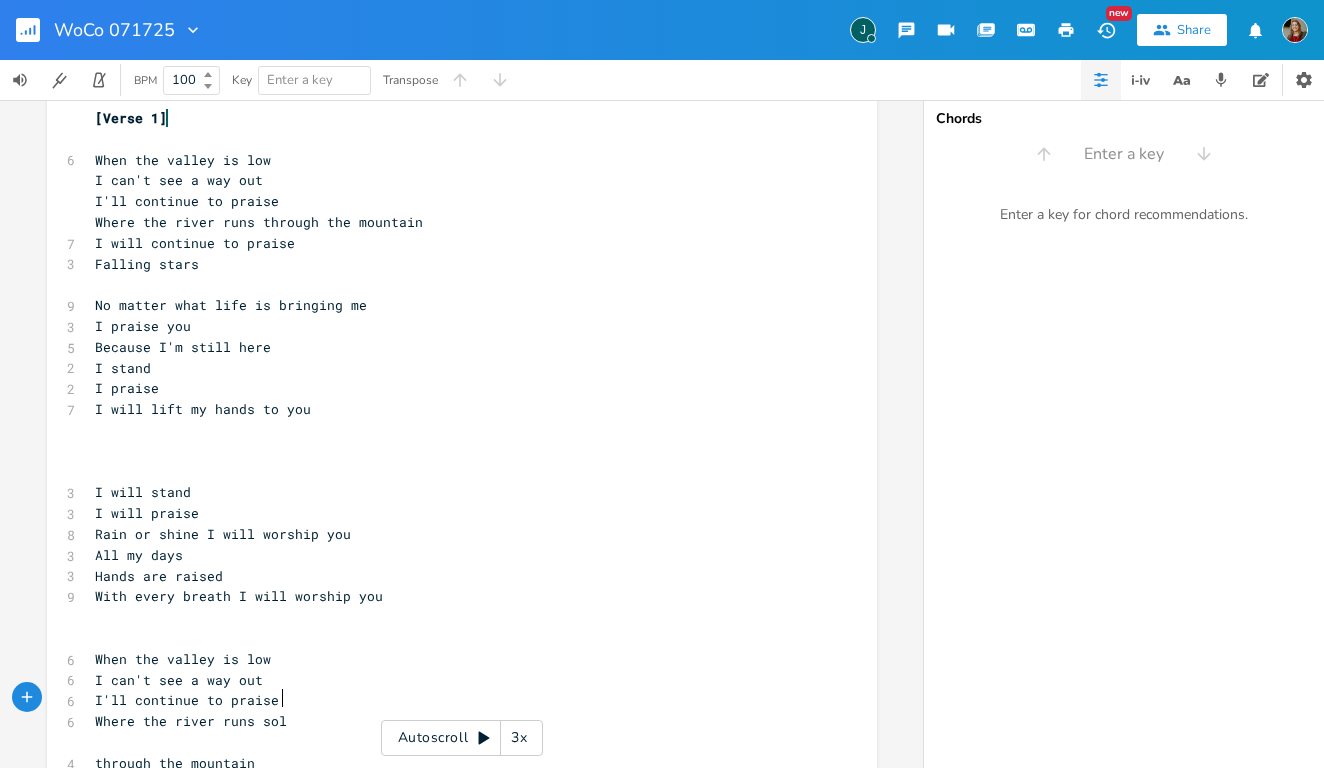 type on "liow" 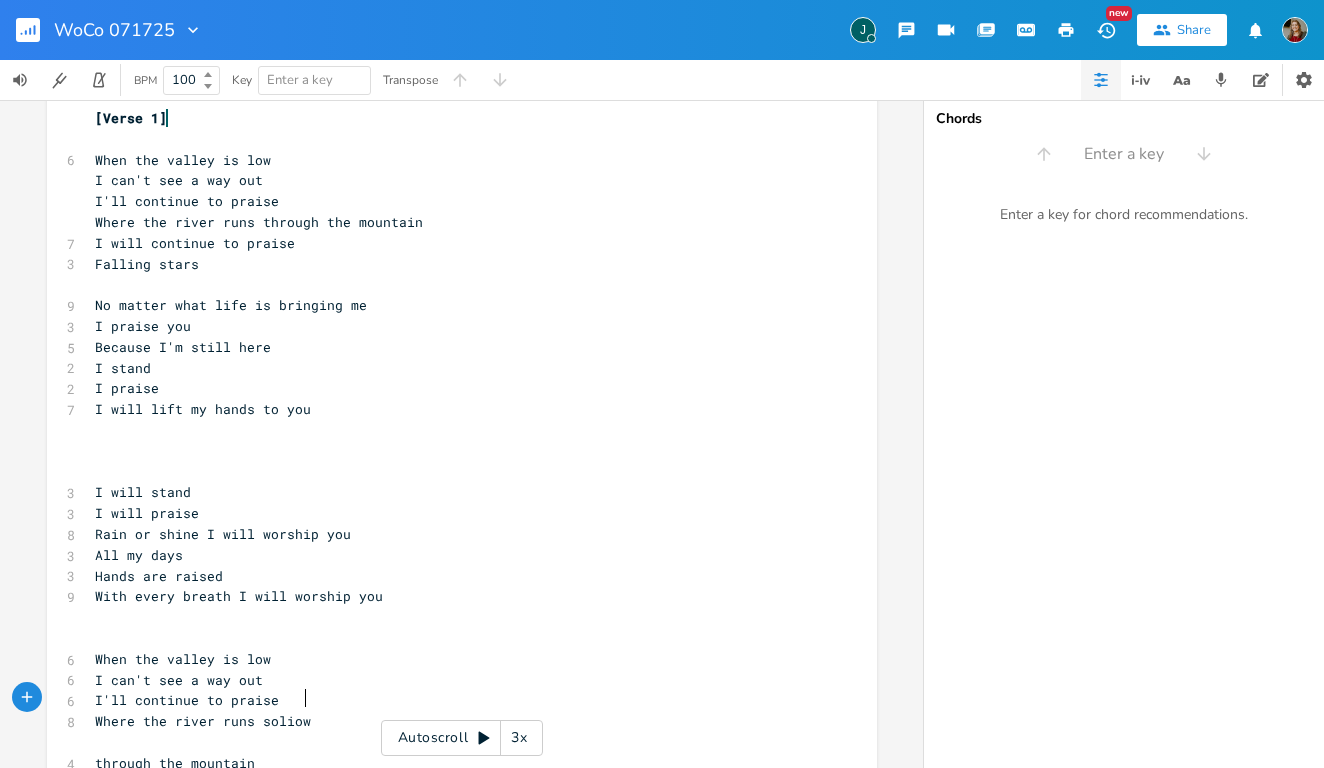 scroll, scrollTop: 0, scrollLeft: 21, axis: horizontal 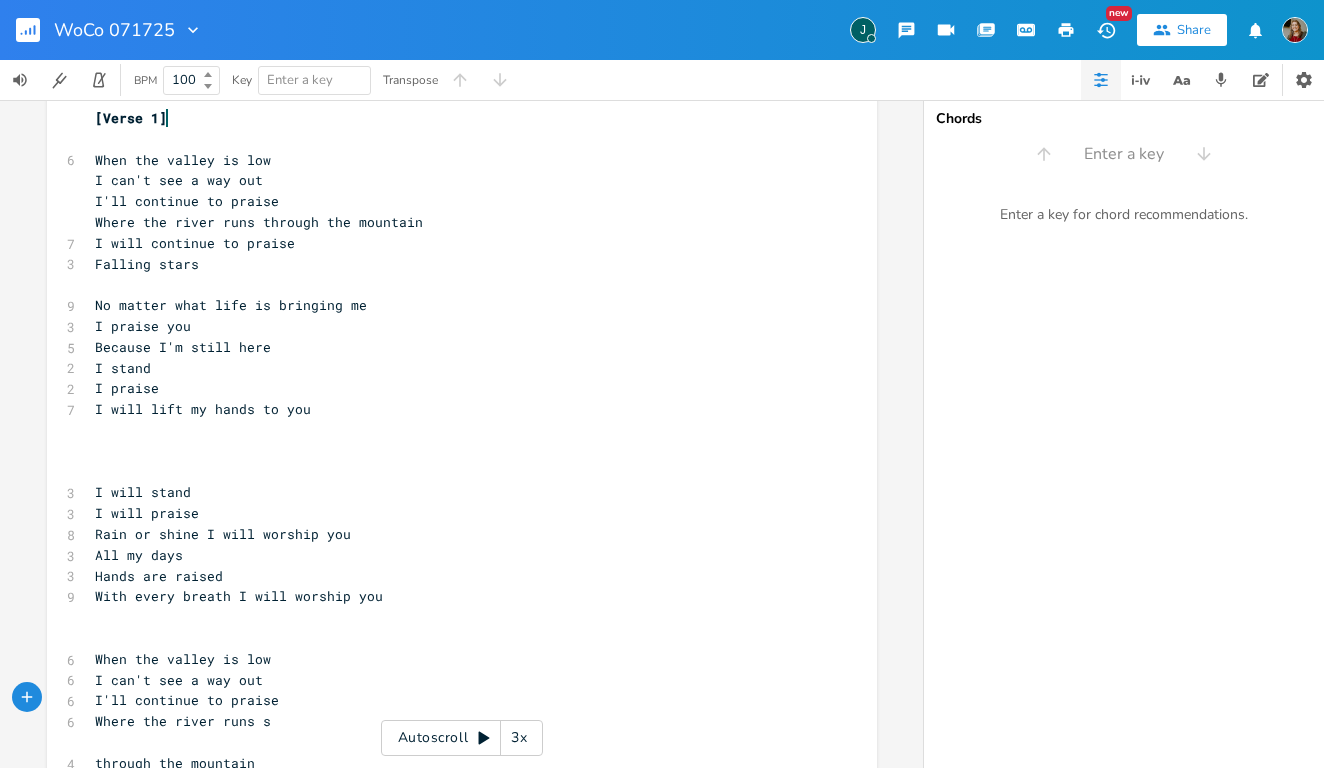 type on "low" 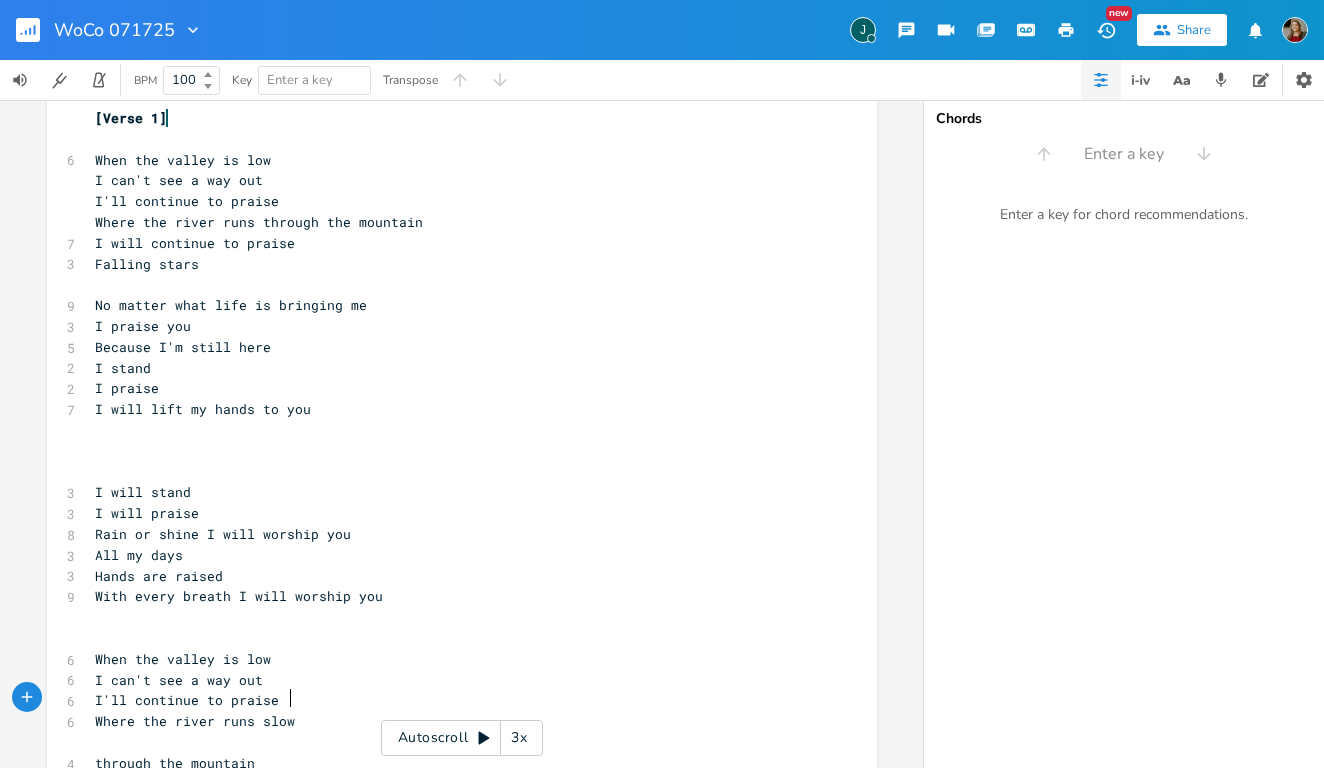 scroll, scrollTop: 0, scrollLeft: 18, axis: horizontal 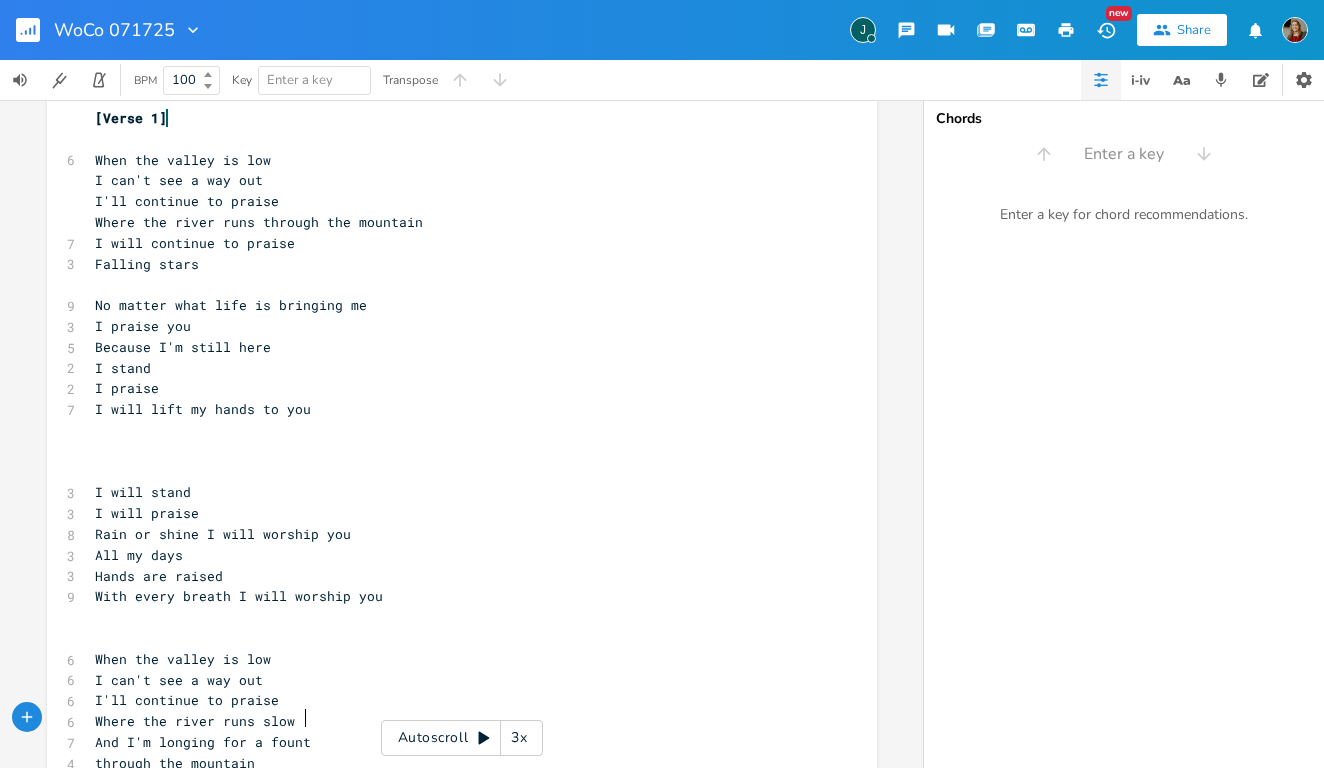 type on "And I'm longing for a fountain" 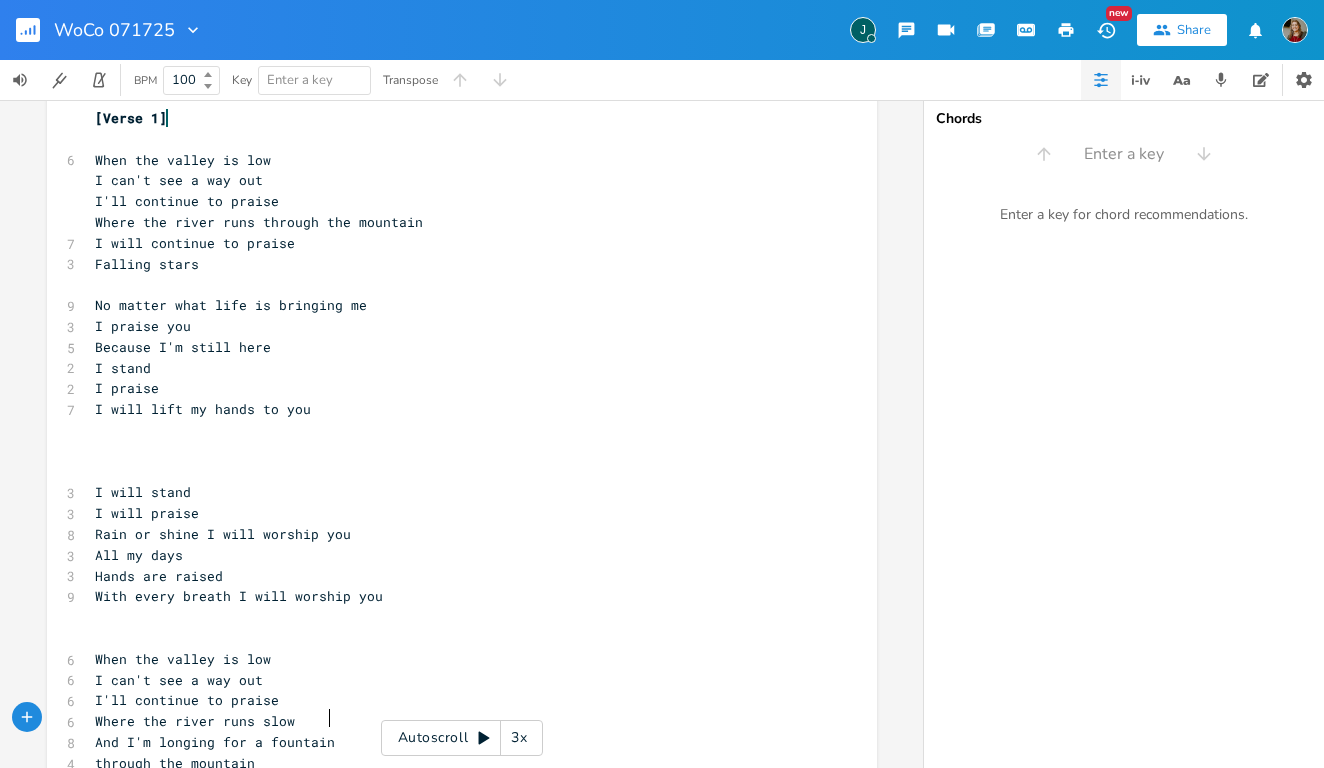 scroll, scrollTop: 0, scrollLeft: 146, axis: horizontal 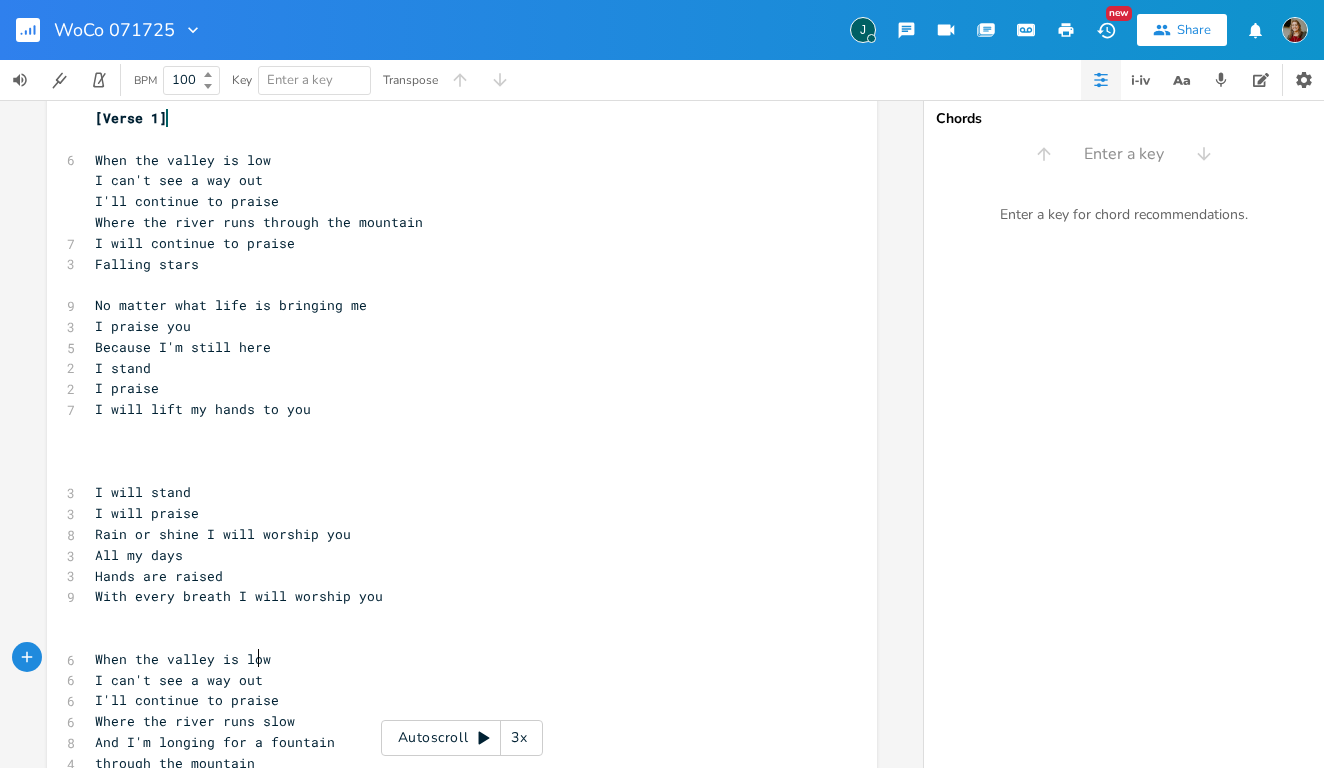click on "I can't see a way out" at bounding box center (452, 680) 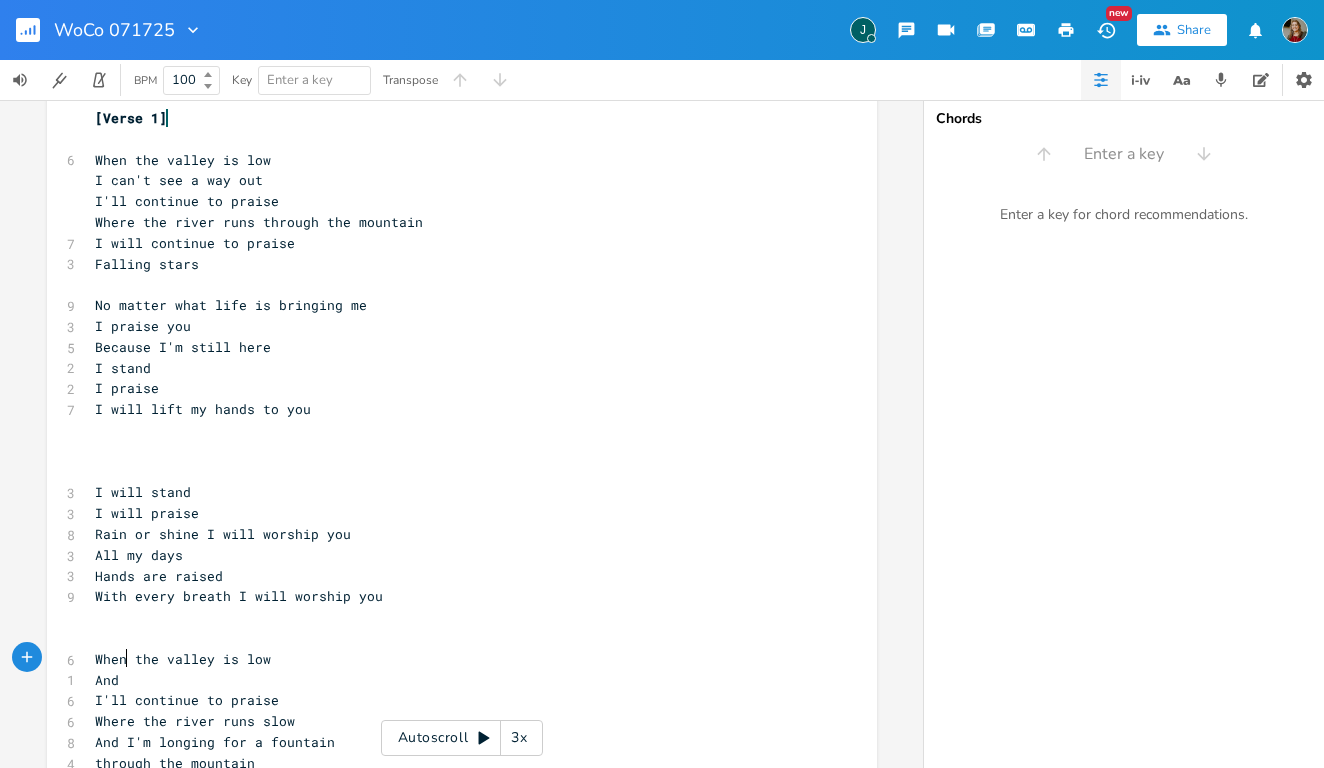 scroll, scrollTop: 0, scrollLeft: 23, axis: horizontal 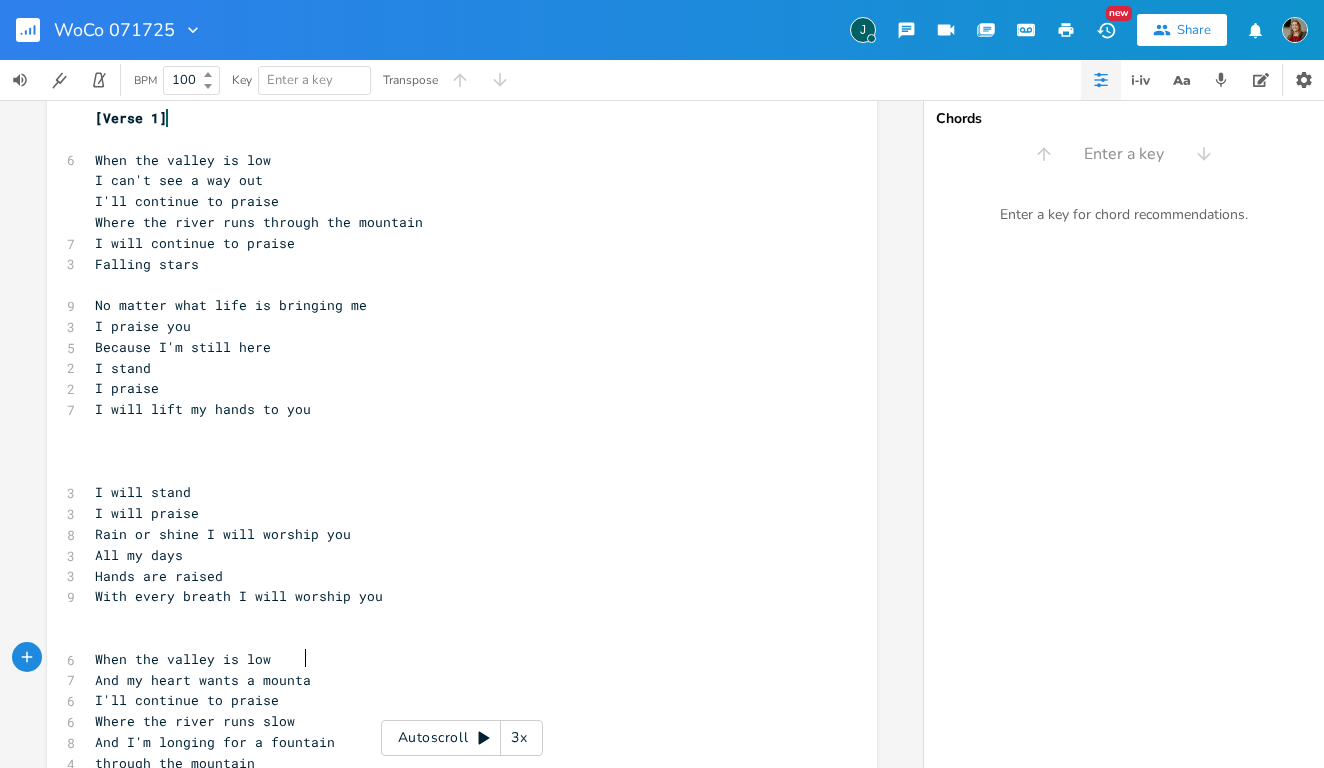 type on "And my heart wants a mountan" 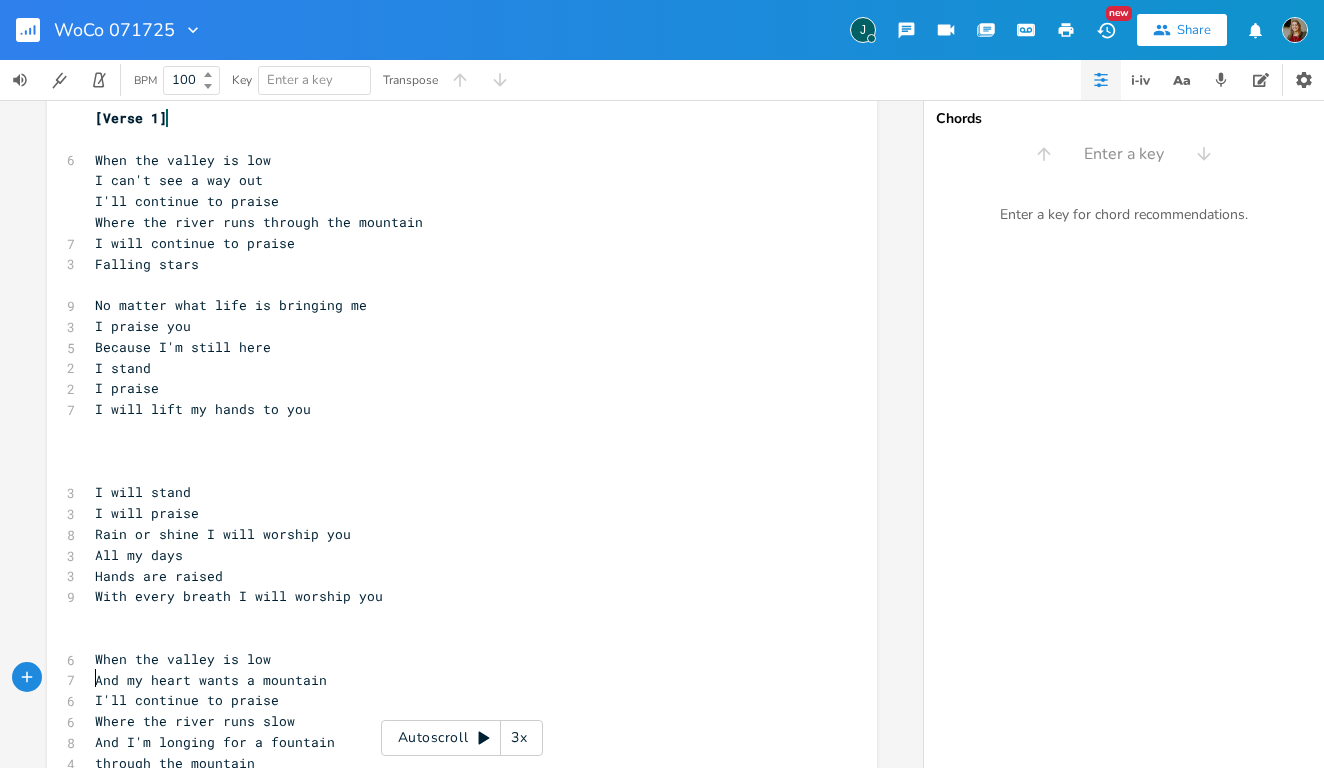 type on "I'll continue to praise" 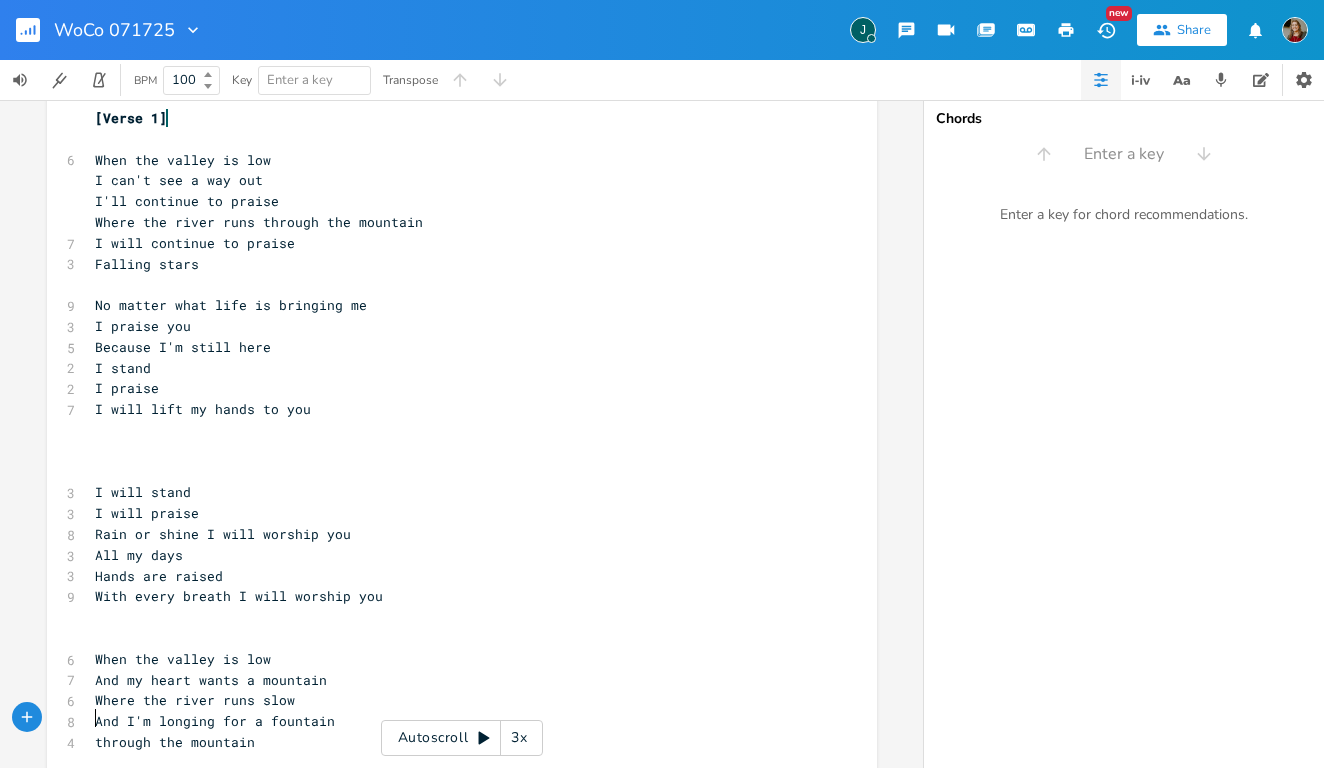 type on "through the mountain" 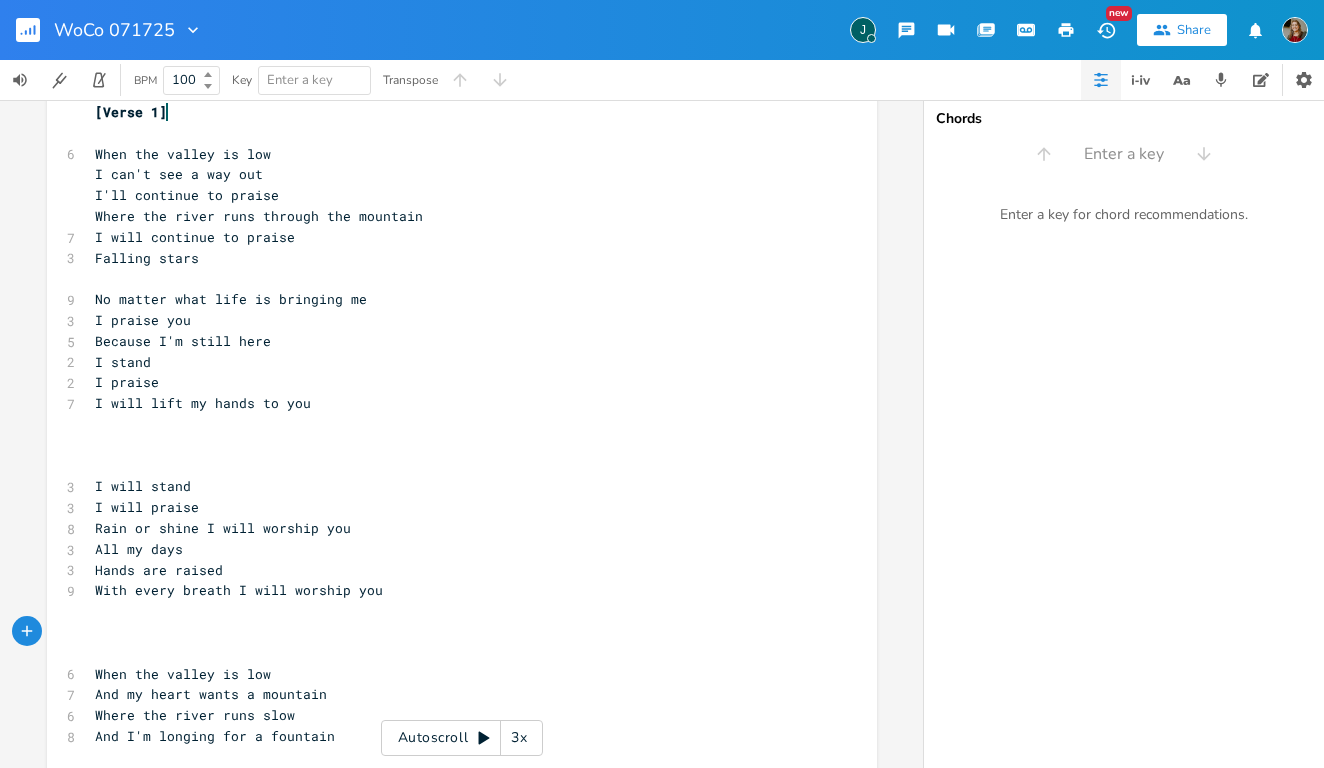 scroll, scrollTop: 40, scrollLeft: 0, axis: vertical 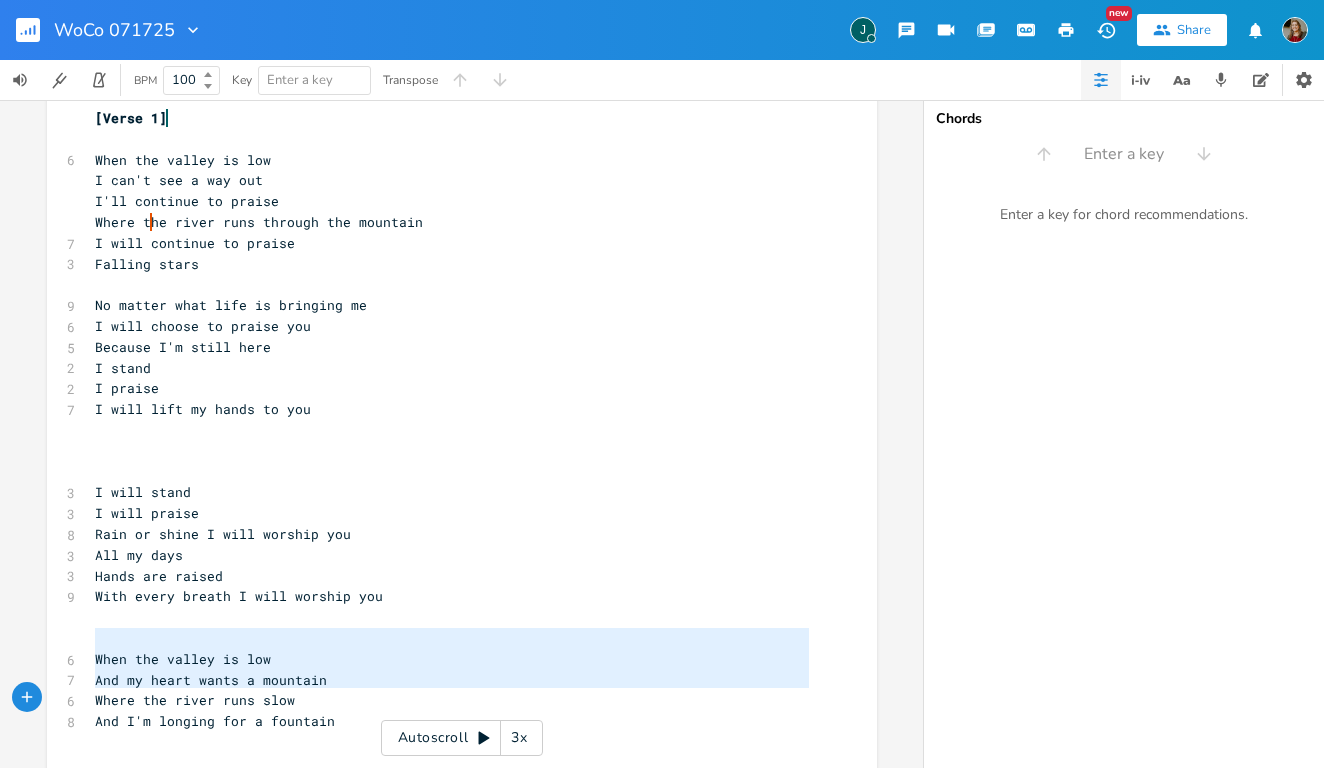 type on "When the valley is low
And my heart wants a mountain
Where the river runs slow
And I'm longing for a fountain" 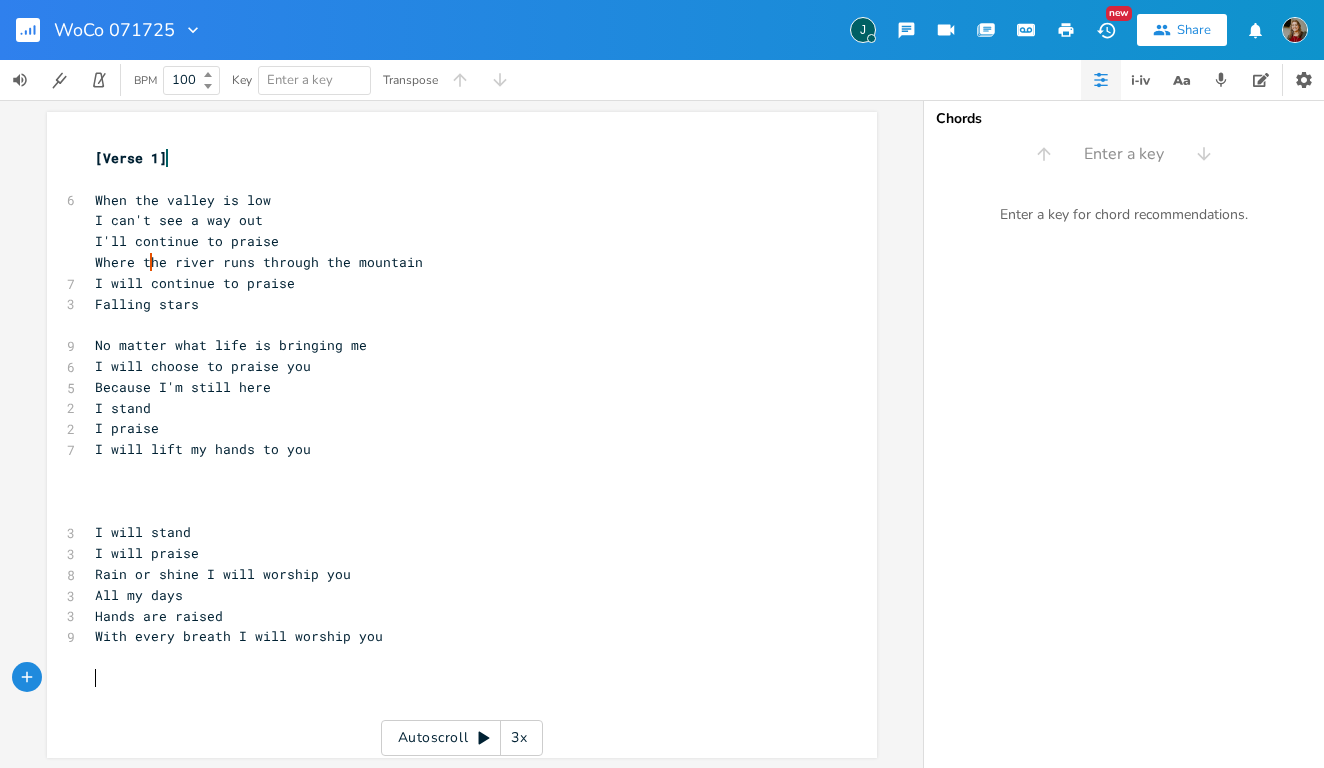 scroll, scrollTop: 0, scrollLeft: 0, axis: both 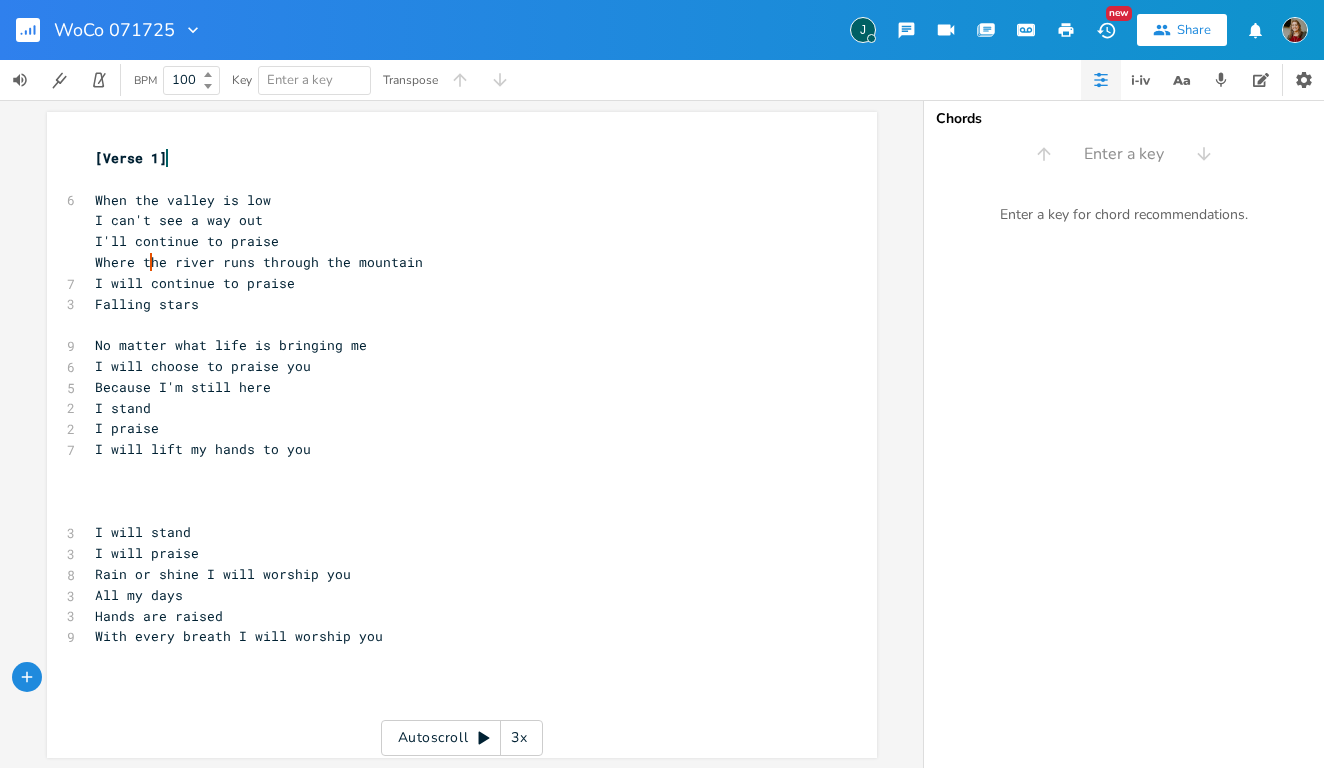 click on "​" at bounding box center [452, 179] 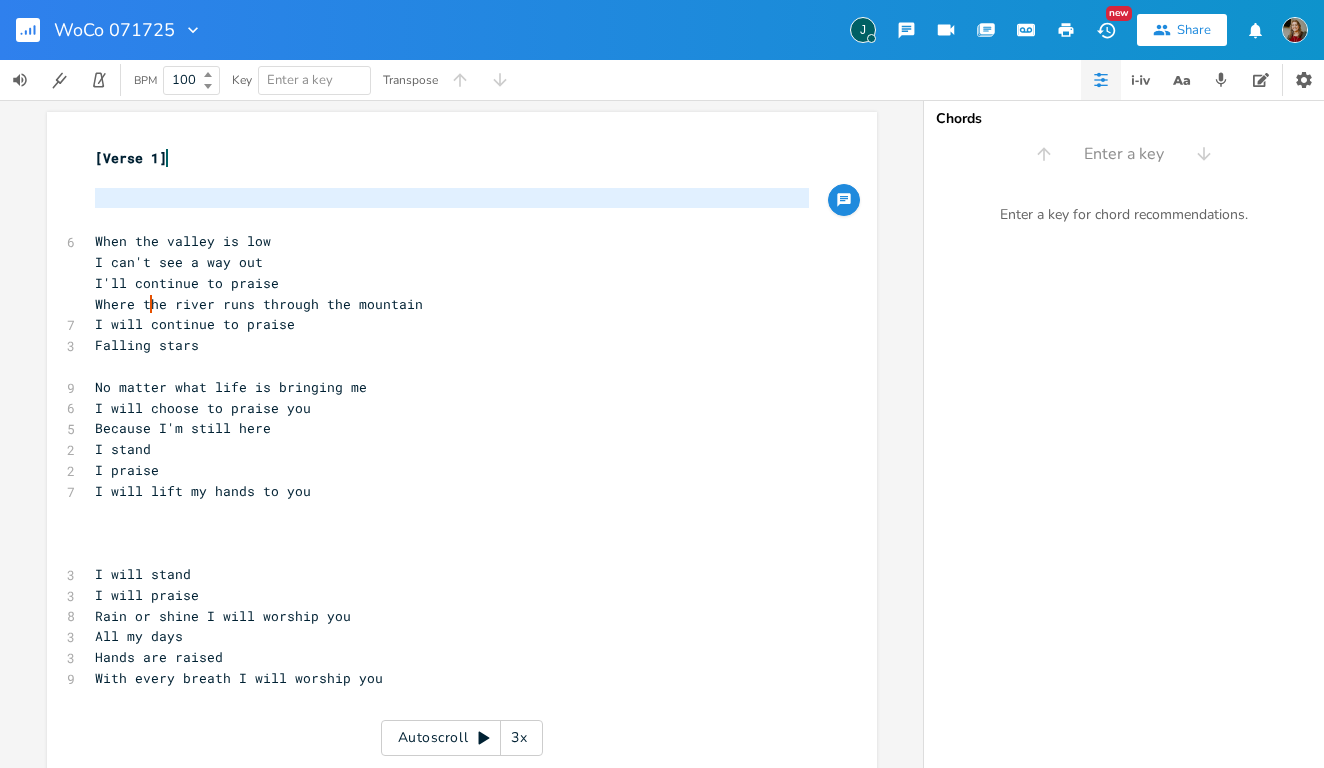 paste 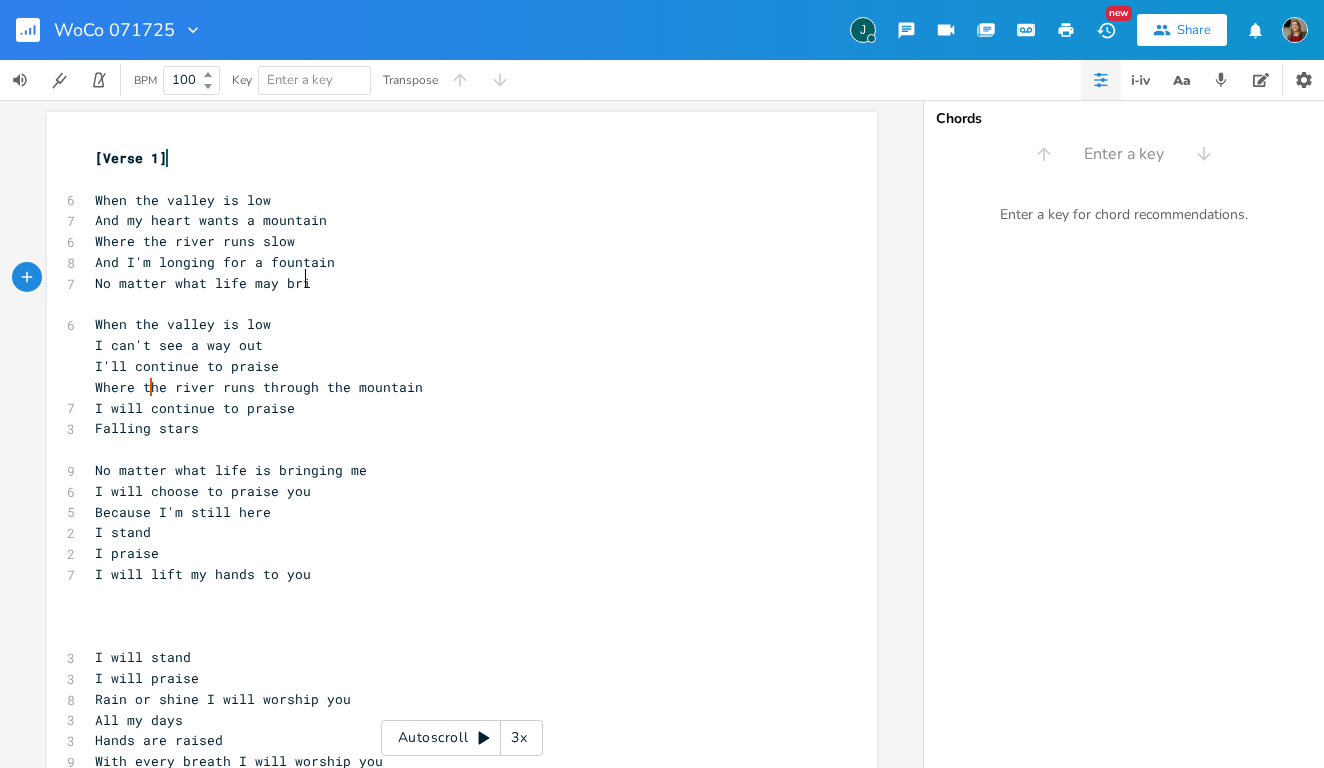 type on "No matter what life may bring" 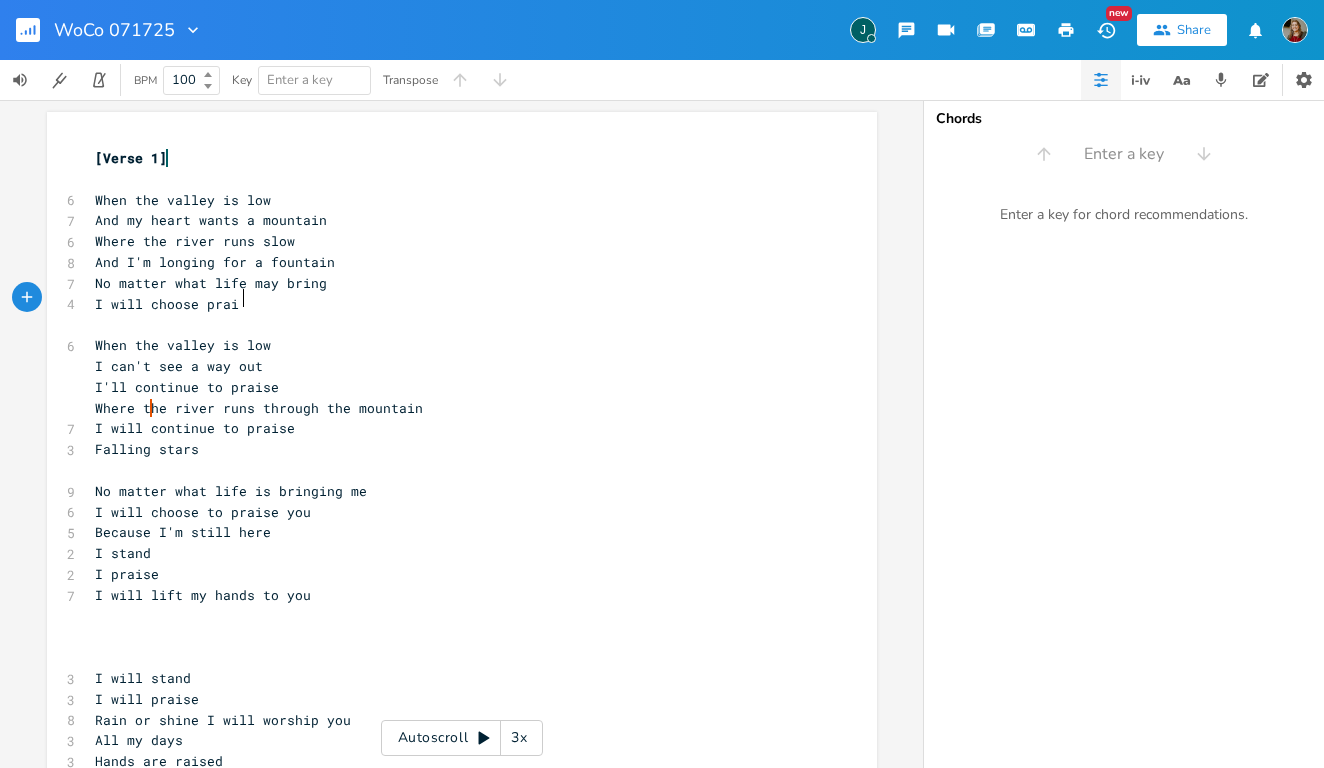 scroll, scrollTop: 0, scrollLeft: 97, axis: horizontal 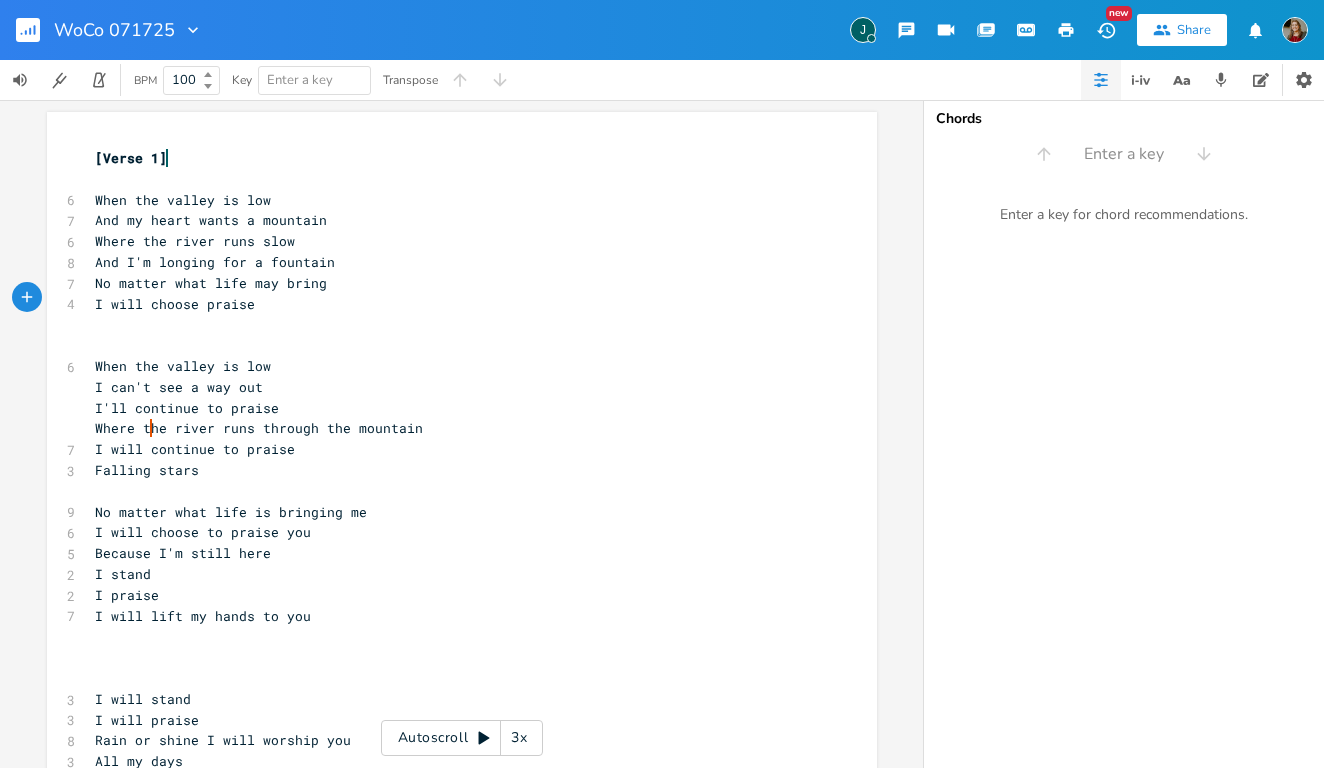type on "\" 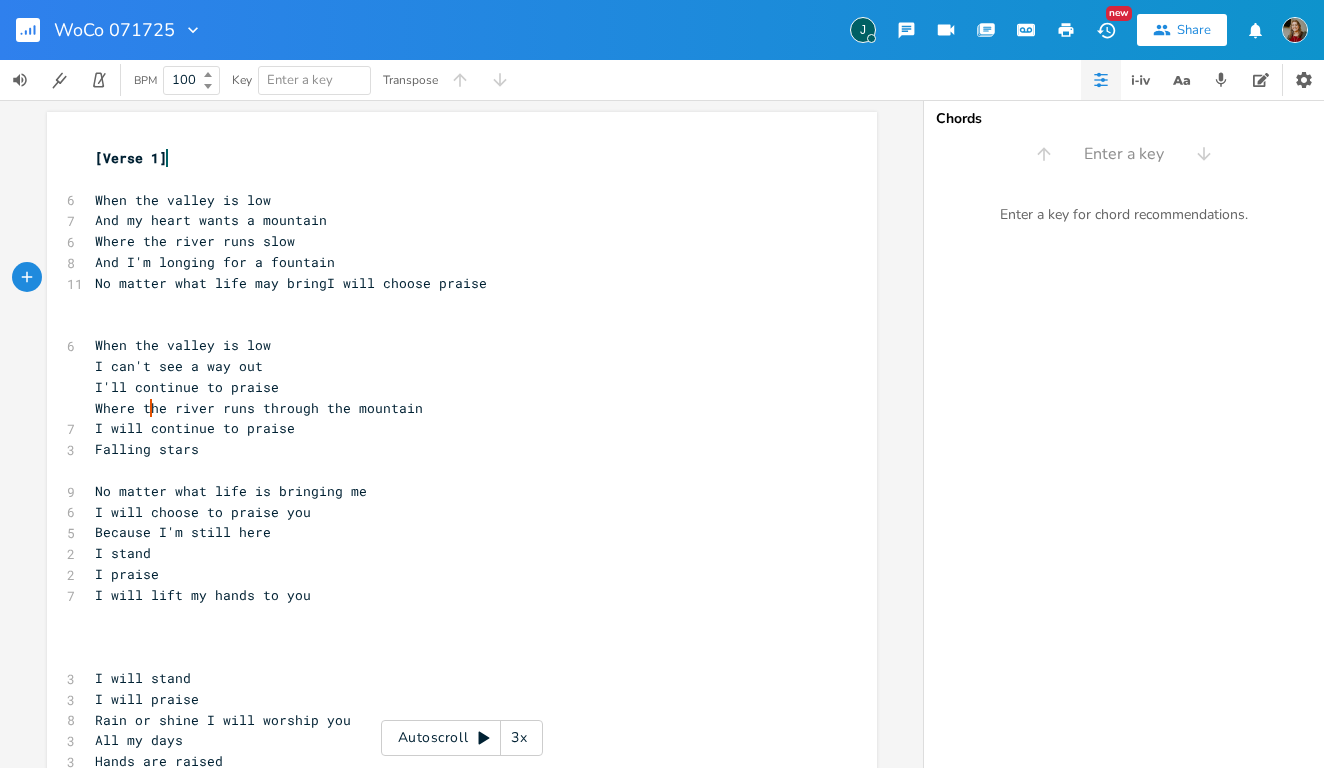 type on "\" 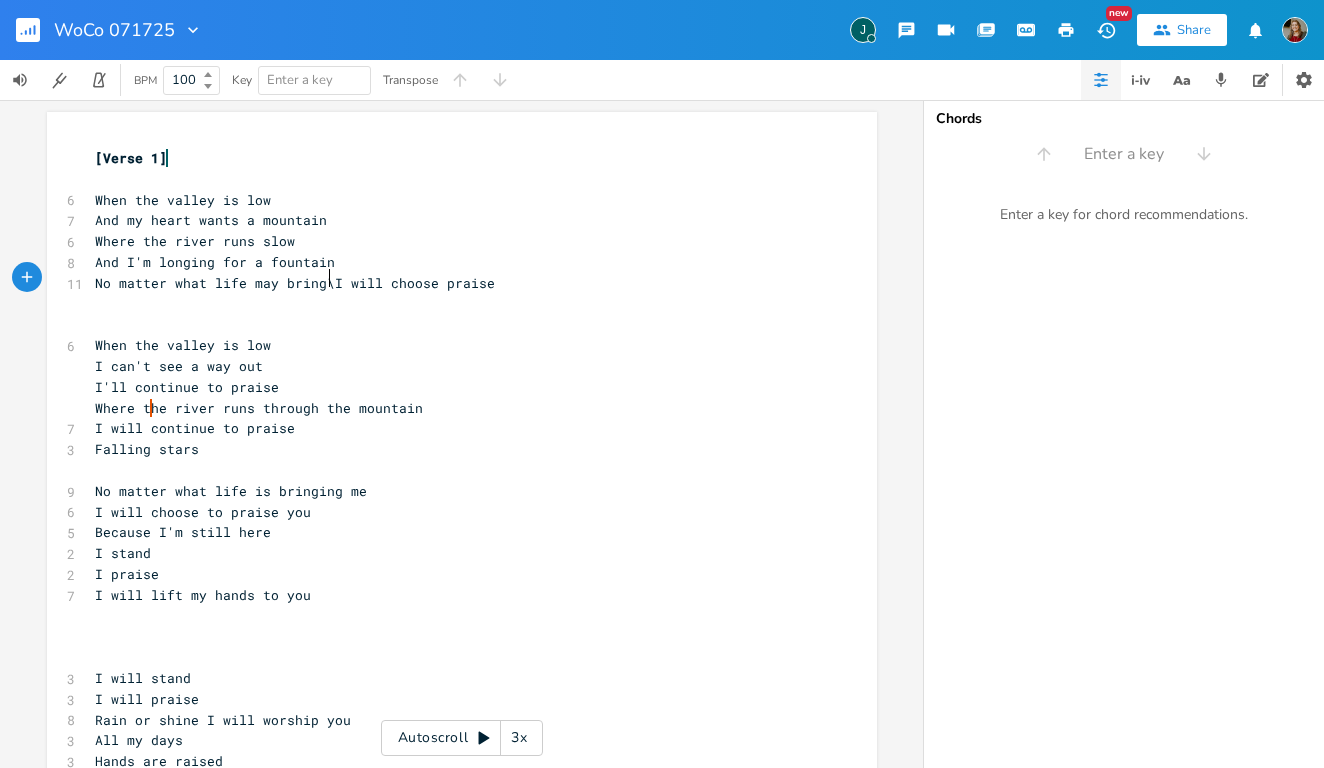 scroll, scrollTop: 0, scrollLeft: 3, axis: horizontal 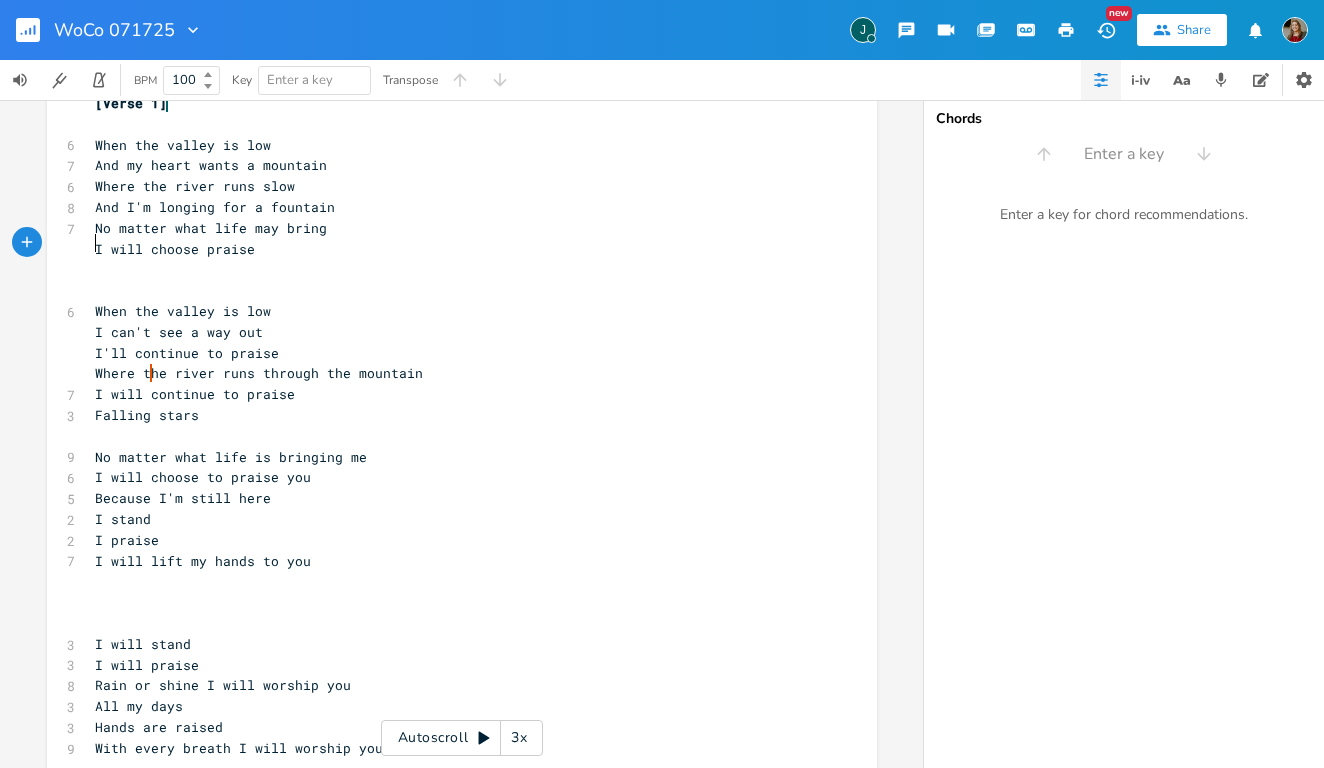 click on "​" at bounding box center (452, 290) 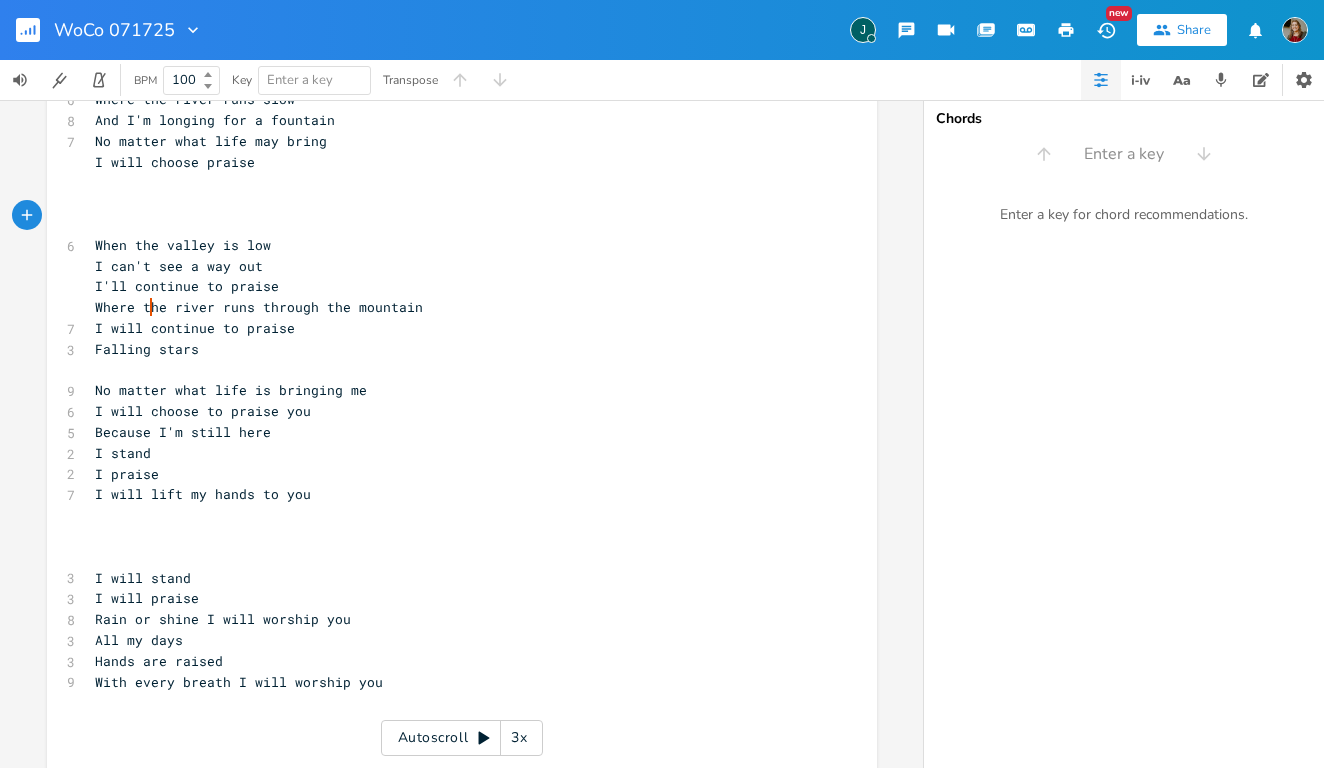 scroll, scrollTop: 140, scrollLeft: 0, axis: vertical 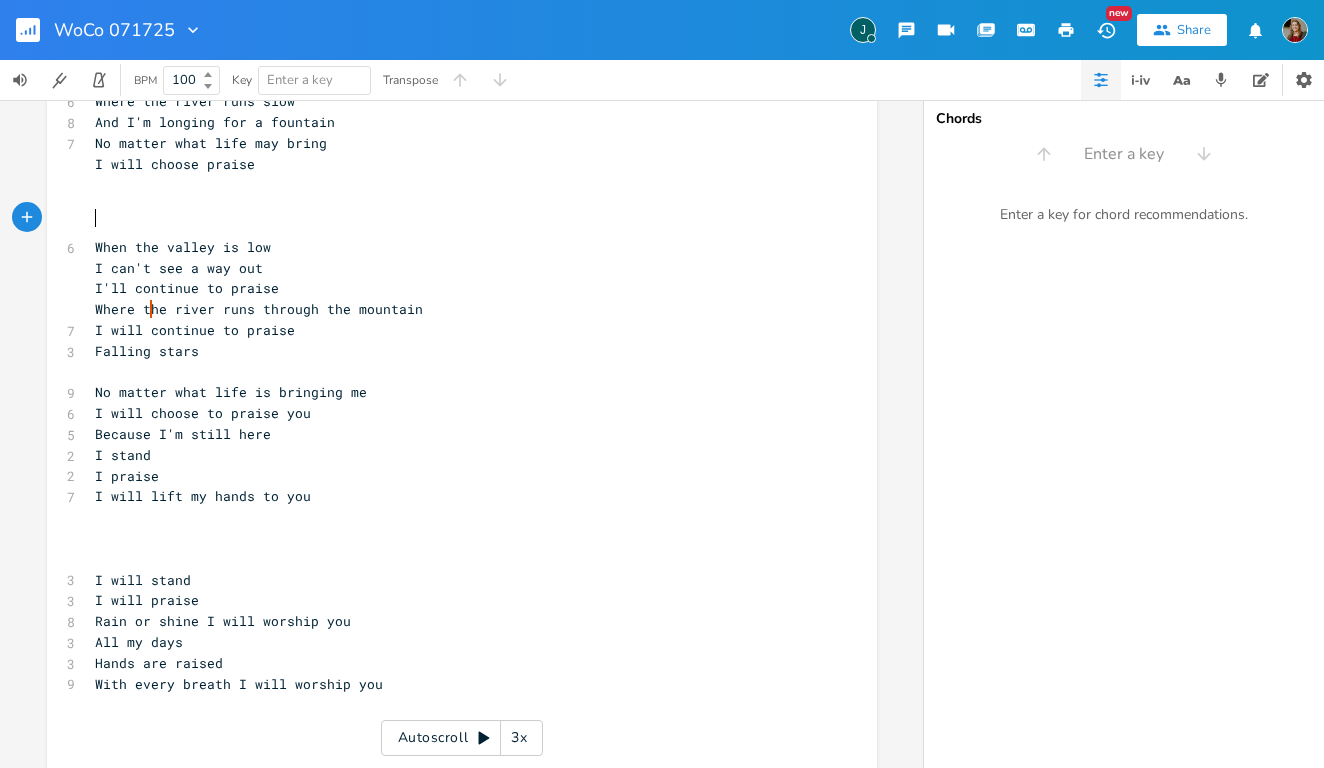 click on "3" at bounding box center [67, 580] 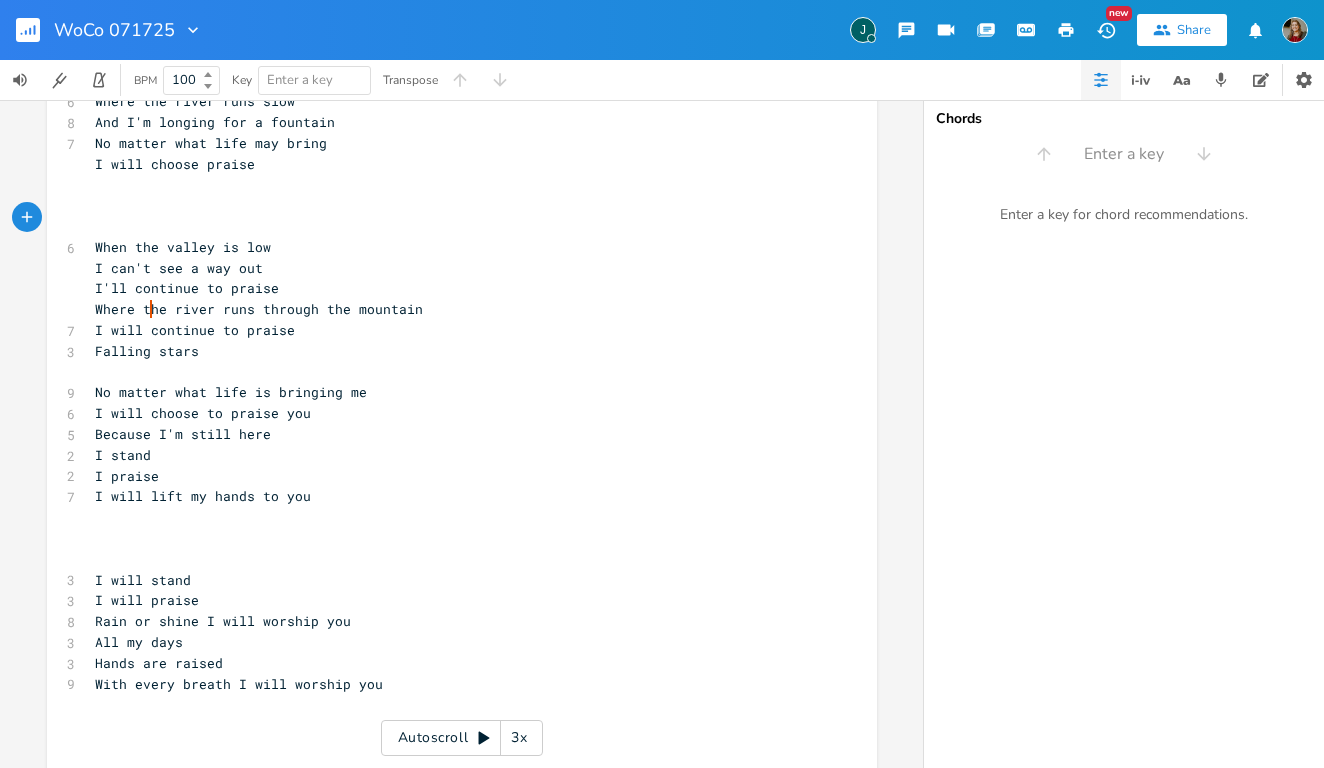 click on "x   [Verse 1] ​ 6 When the valley is low 7 And my heart wants a mountain 6 Where the river runs slow 8 And I'm longing for a fountain 7 No matter what life may bring I will choose praise   ​ ​ 6 When the valley is low I can't see a way out I'll continue to praise Where t he river runs through the mountain 7 I will continue to praise 3 Falling stars ​ 9 No matter what life is bringing me 6 I will choose to praise you 5 Because I'm still here 2 I stand 2 I praise  7 I will lift my hands to you ​ ​ ​ 3 I will stand 3 I will praise 8 Rain or shine I will worship you 3 All my days 3 Hands are raised 9 With every breath I will worship you ​ ​ ​" at bounding box center (462, 378) 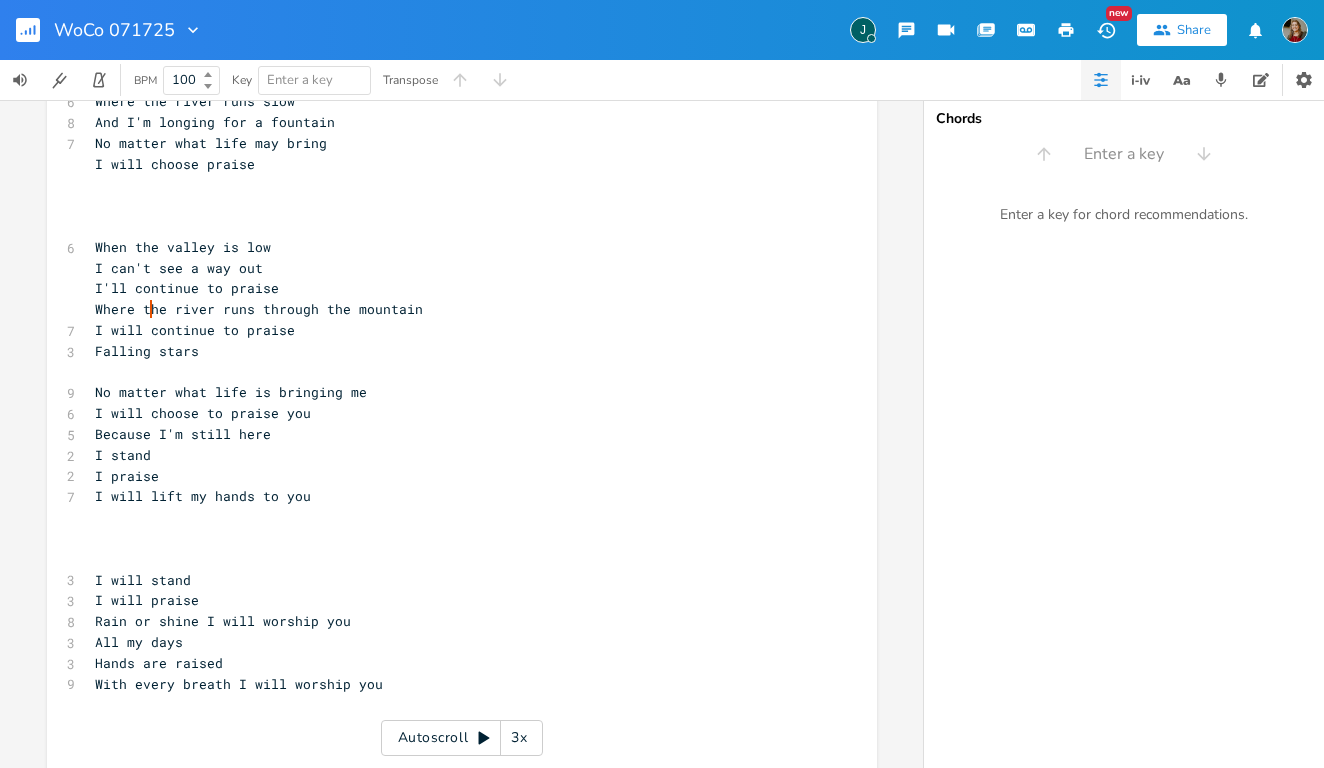 click on "​" at bounding box center (452, 559) 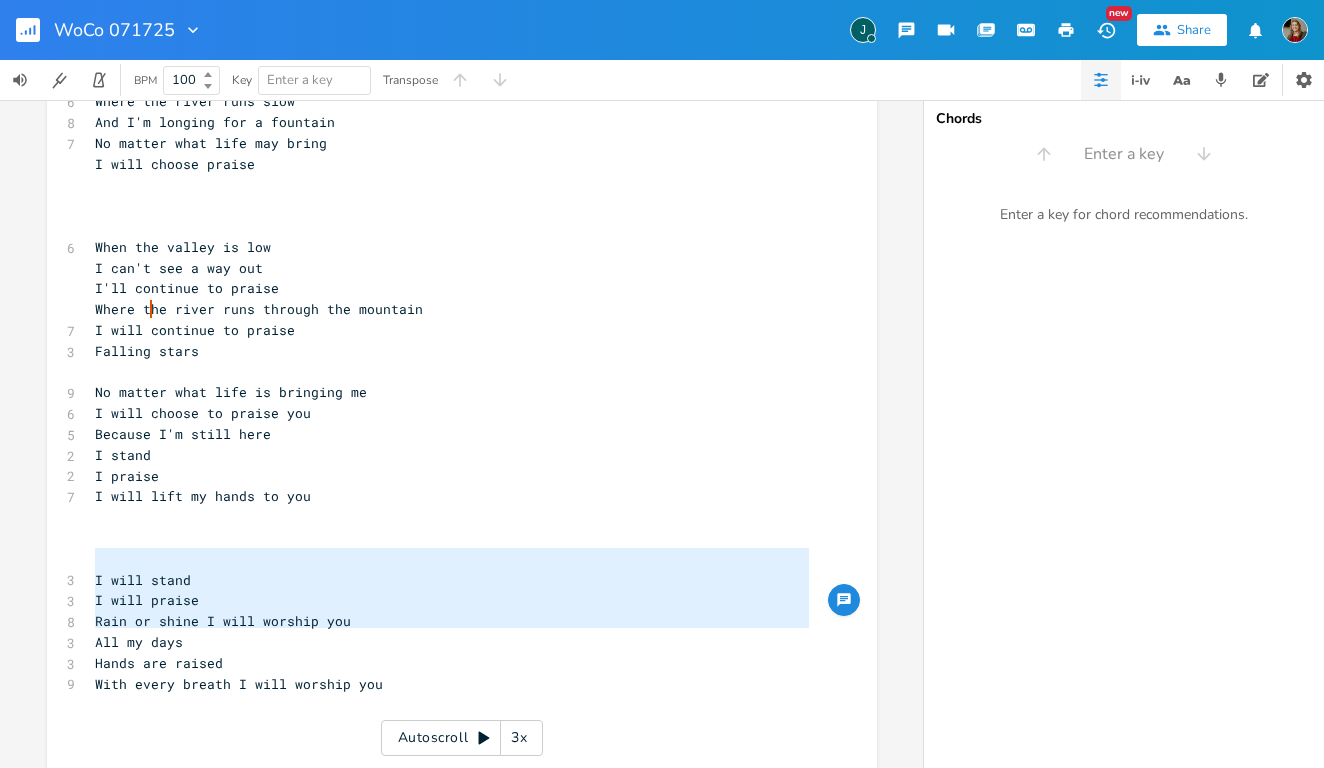 type on "I will stand
I will praise
Rain or shine I will worship you
All my days
Hands are raised
With every breath I will worship you" 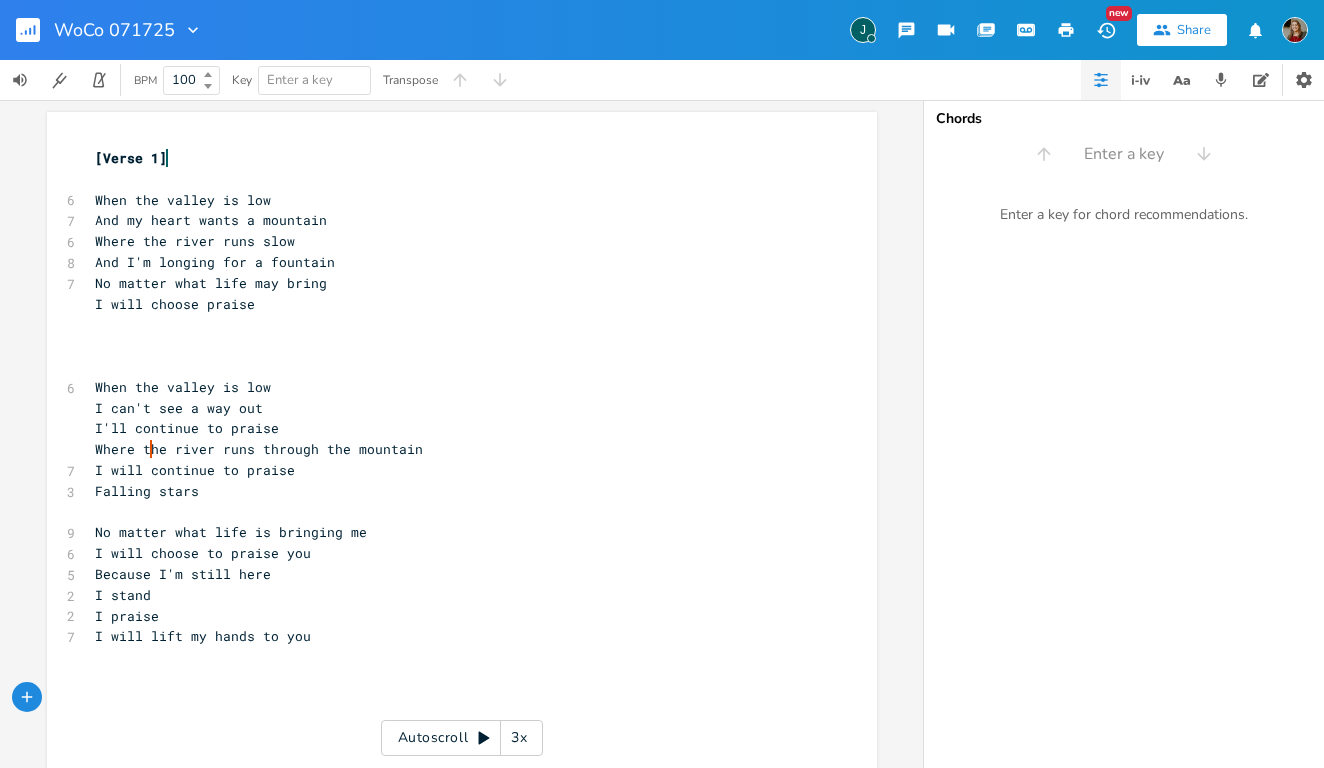 scroll, scrollTop: 0, scrollLeft: 0, axis: both 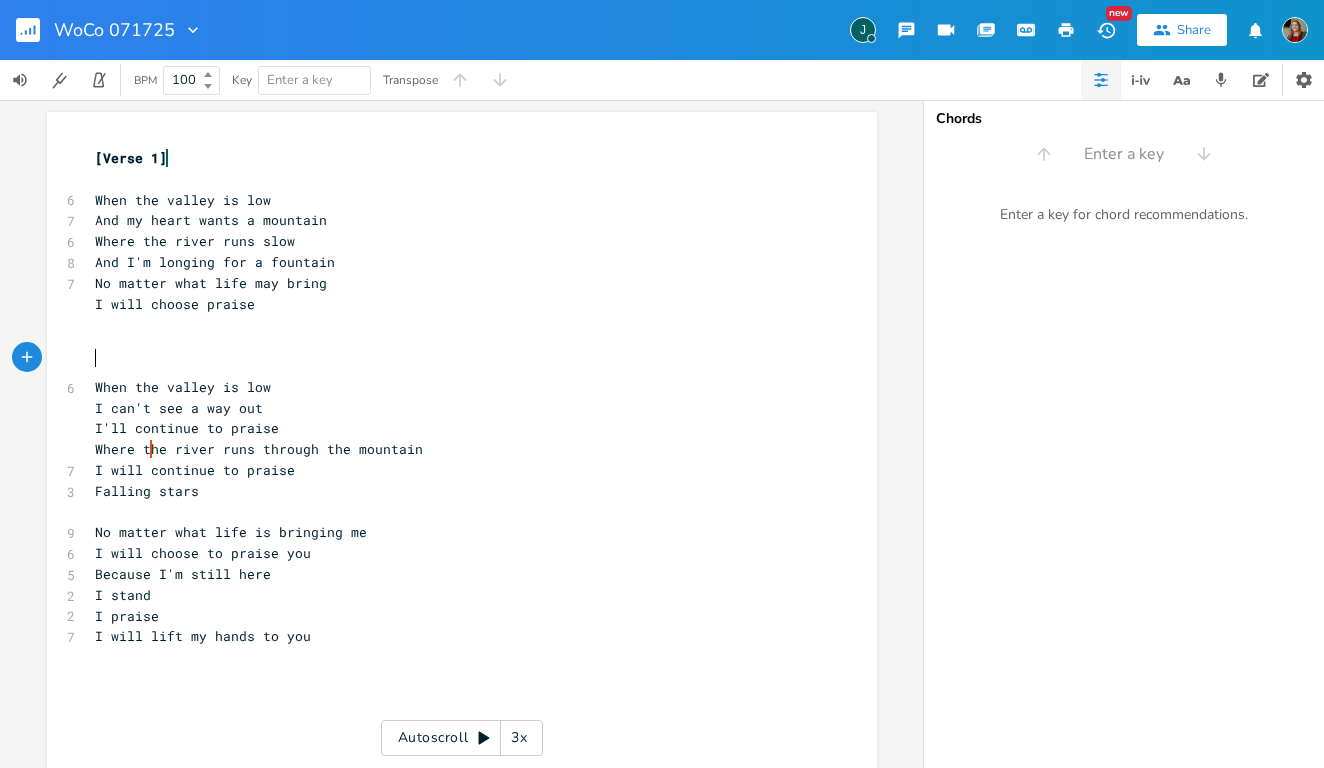 click on "​" at bounding box center [452, 366] 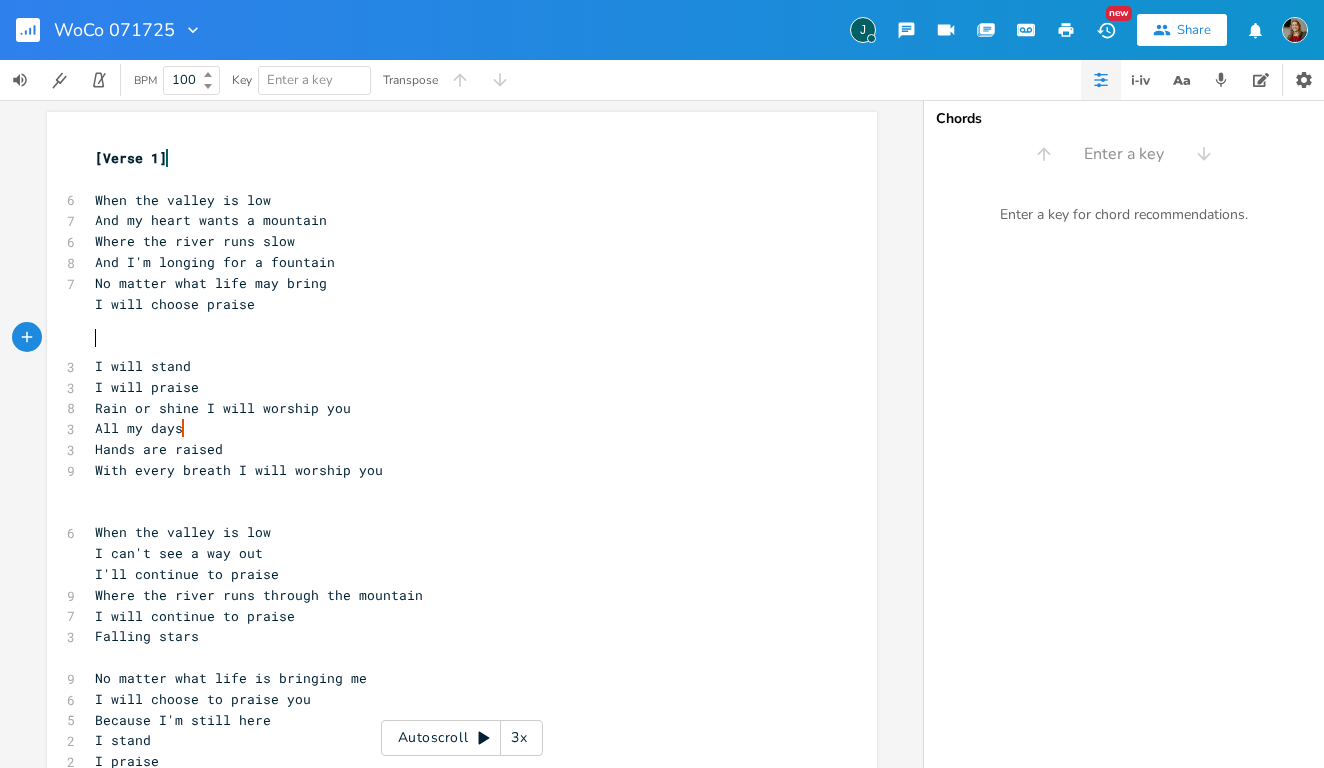 click on "​" at bounding box center [452, 345] 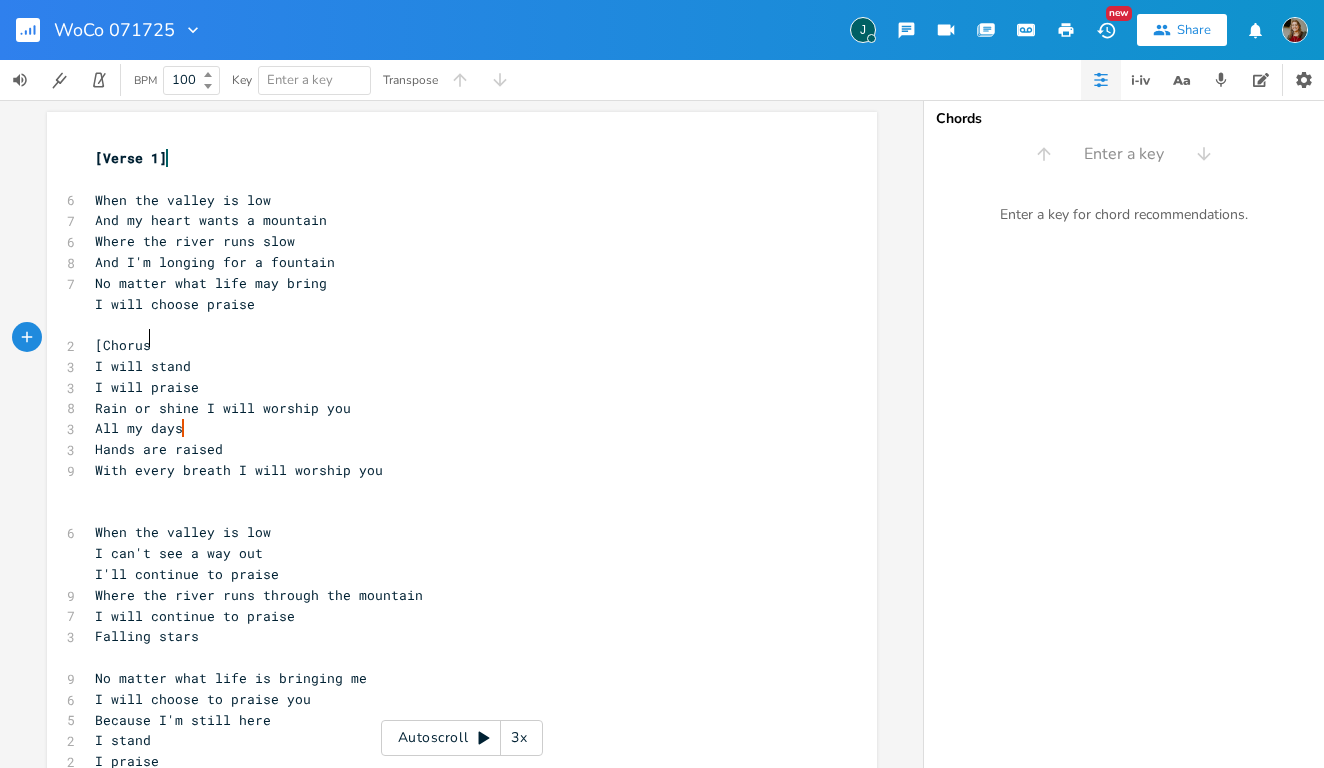 type on "[Chorus]" 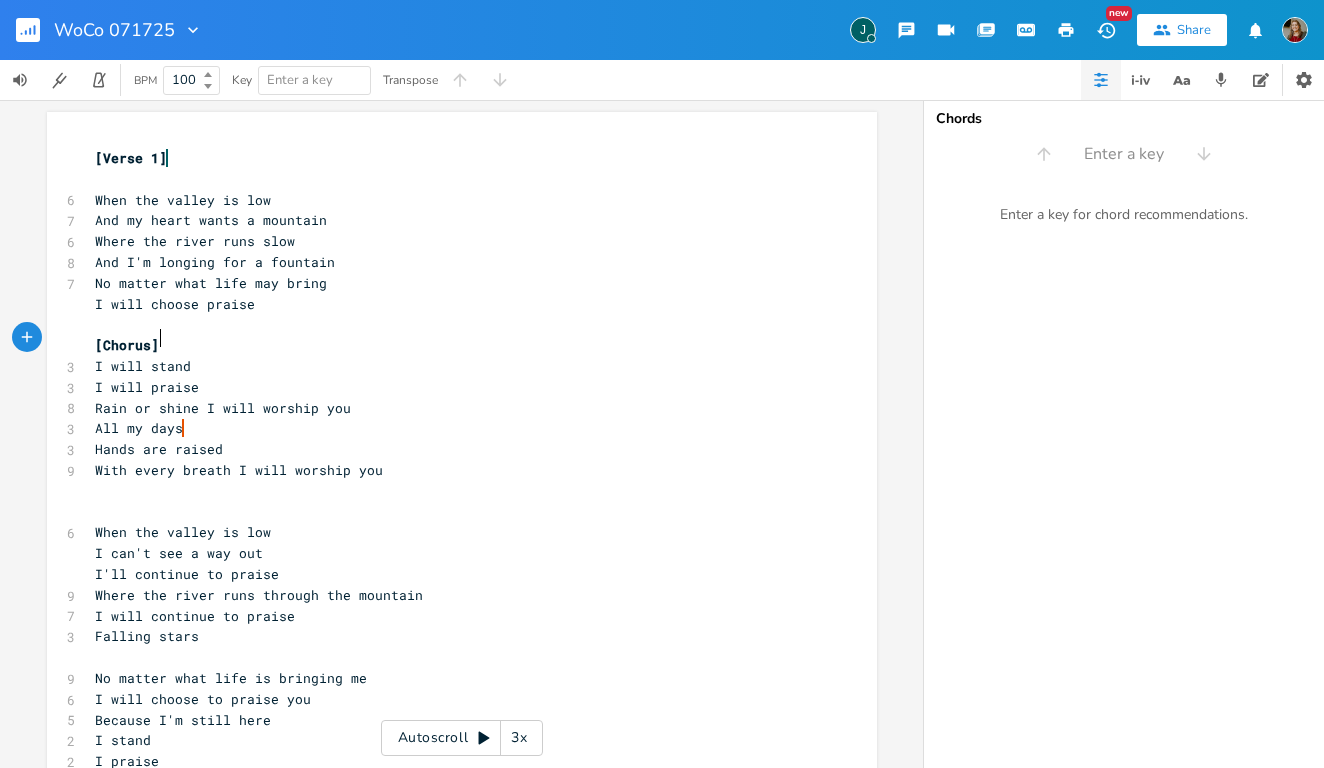 scroll, scrollTop: 0, scrollLeft: 41, axis: horizontal 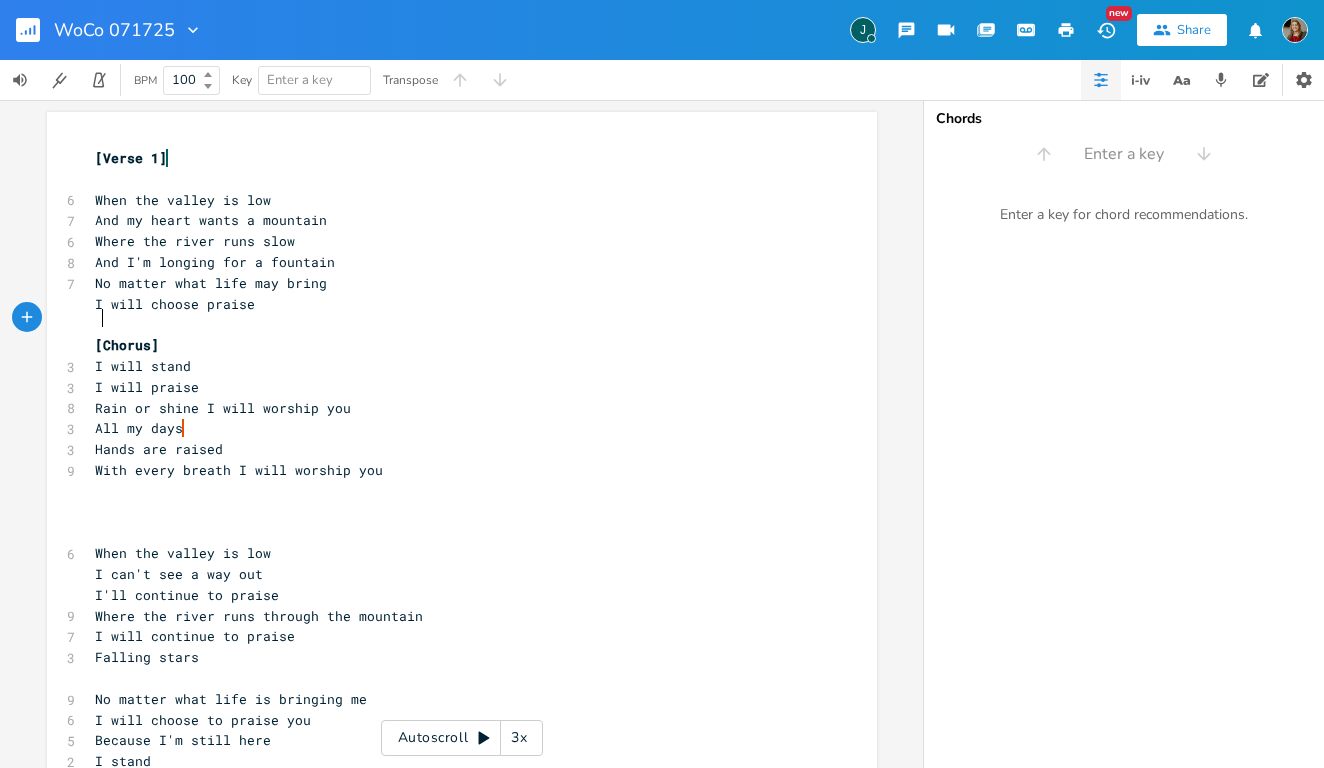 click at bounding box center [452, 324] 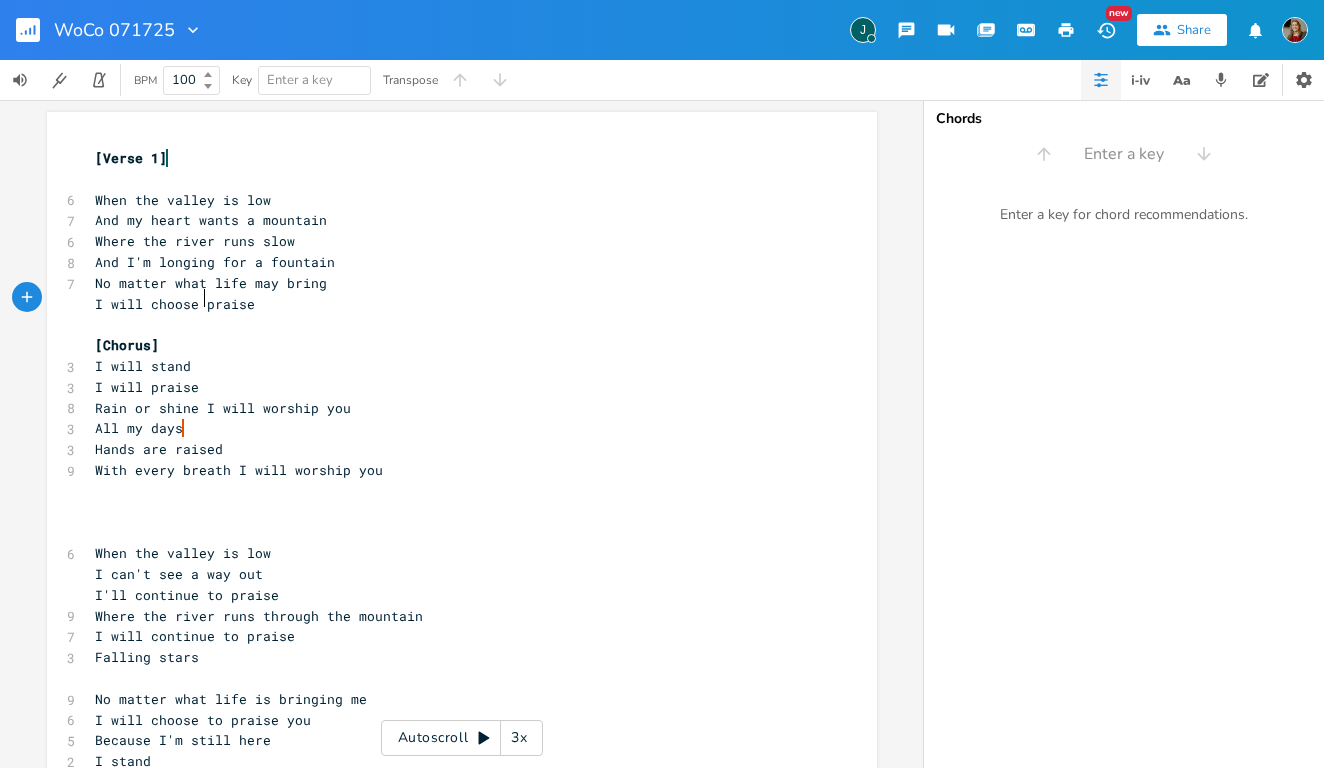 click on "I will choose praise" at bounding box center [175, 304] 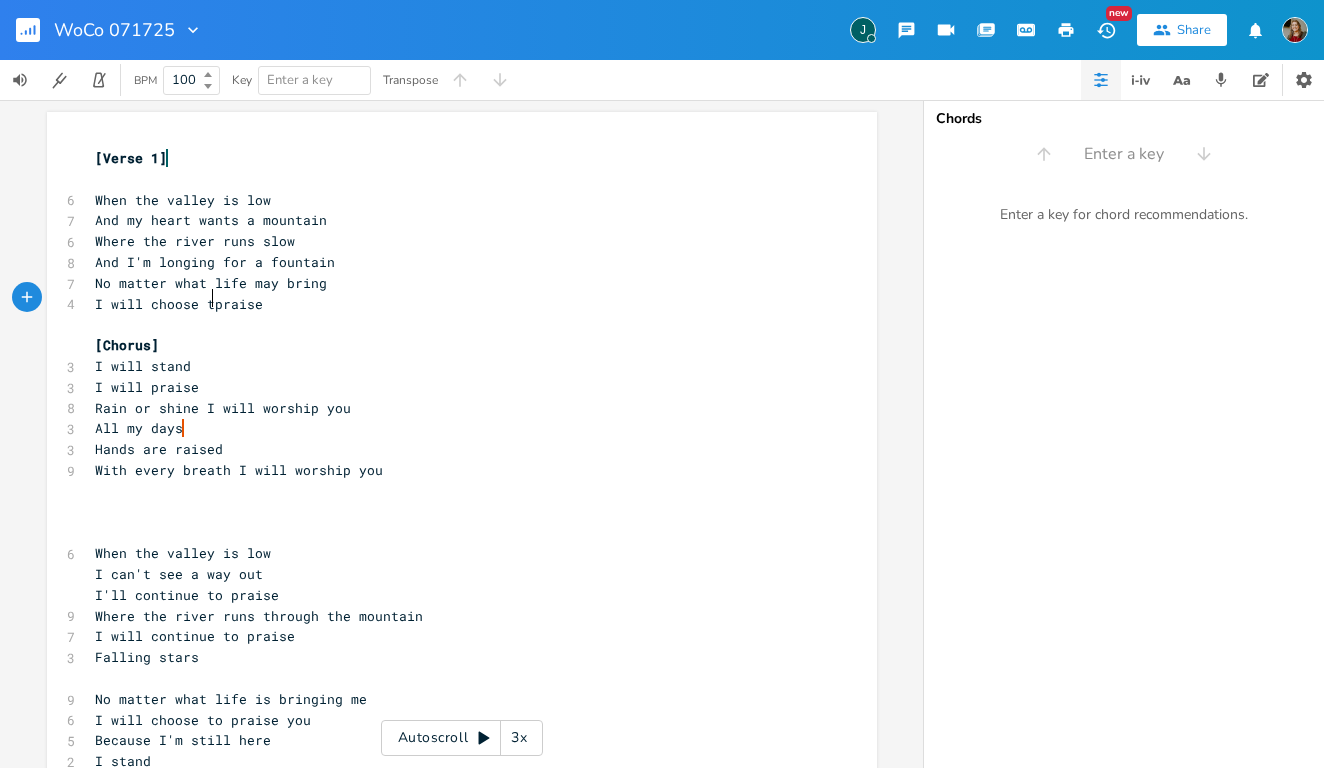 type on "to" 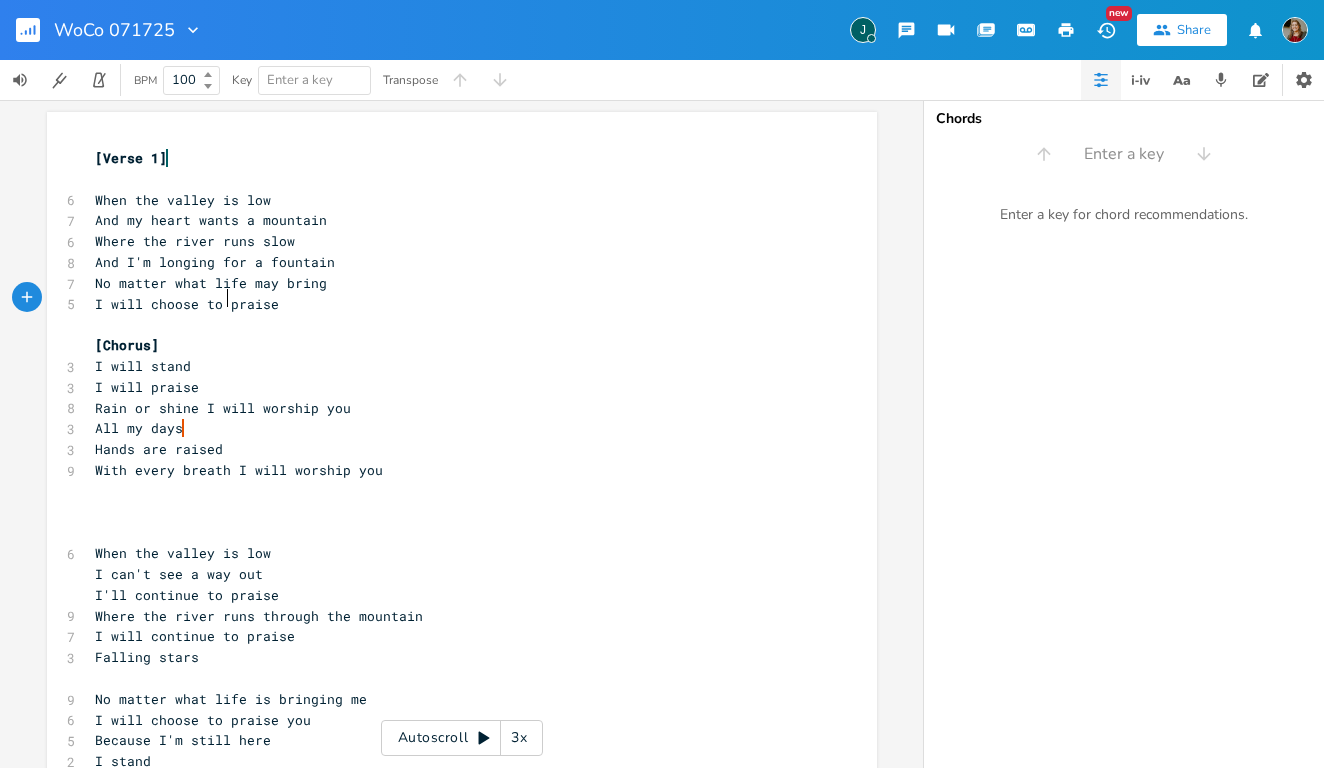 scroll, scrollTop: 0, scrollLeft: 13, axis: horizontal 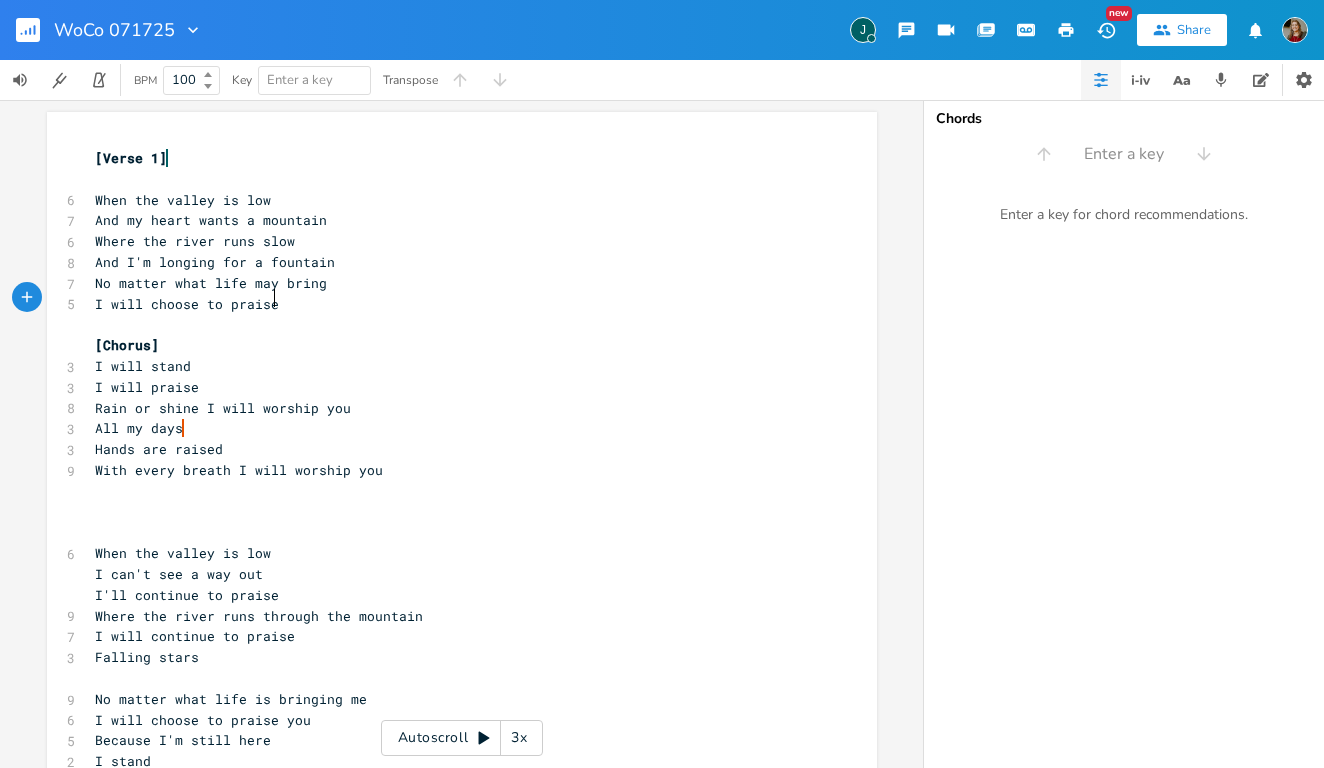 click on "I will choose to praise" at bounding box center [452, 304] 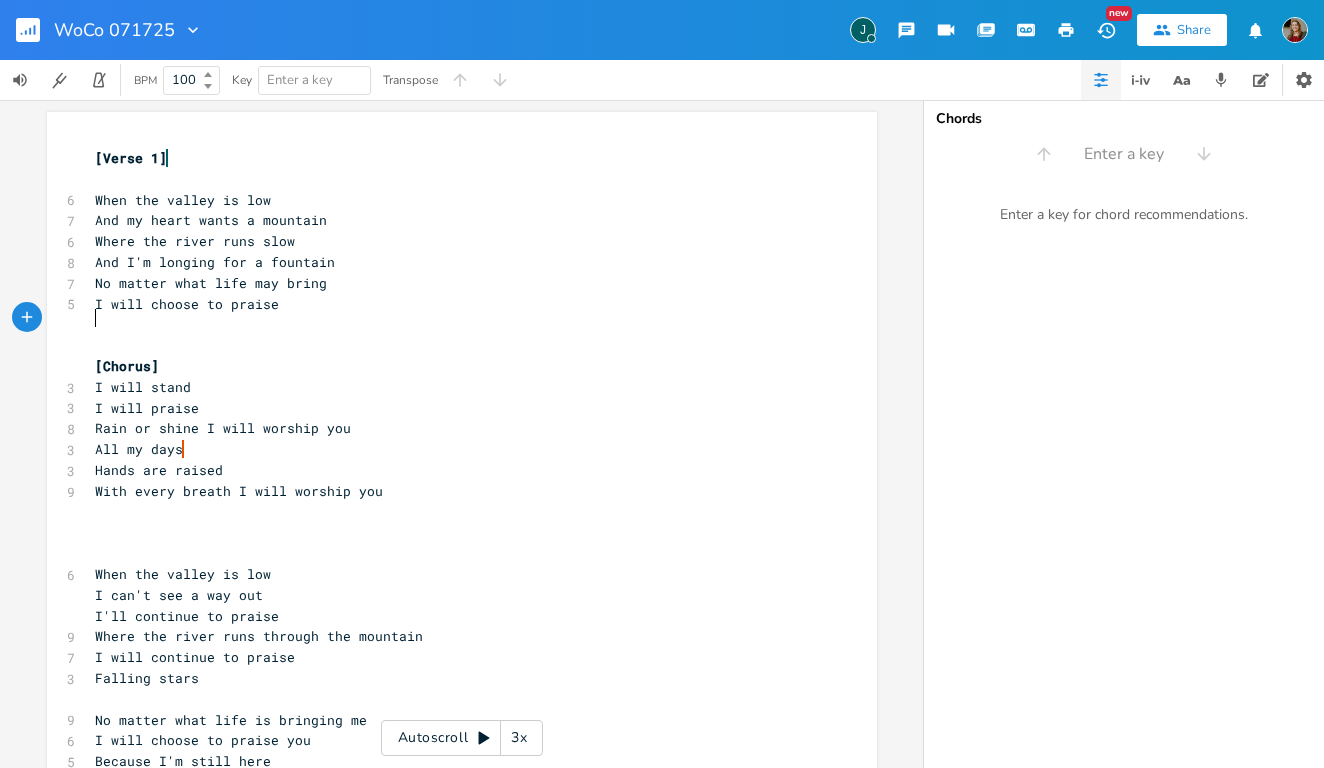 click on "And I'm longing for a fountain" at bounding box center [215, 262] 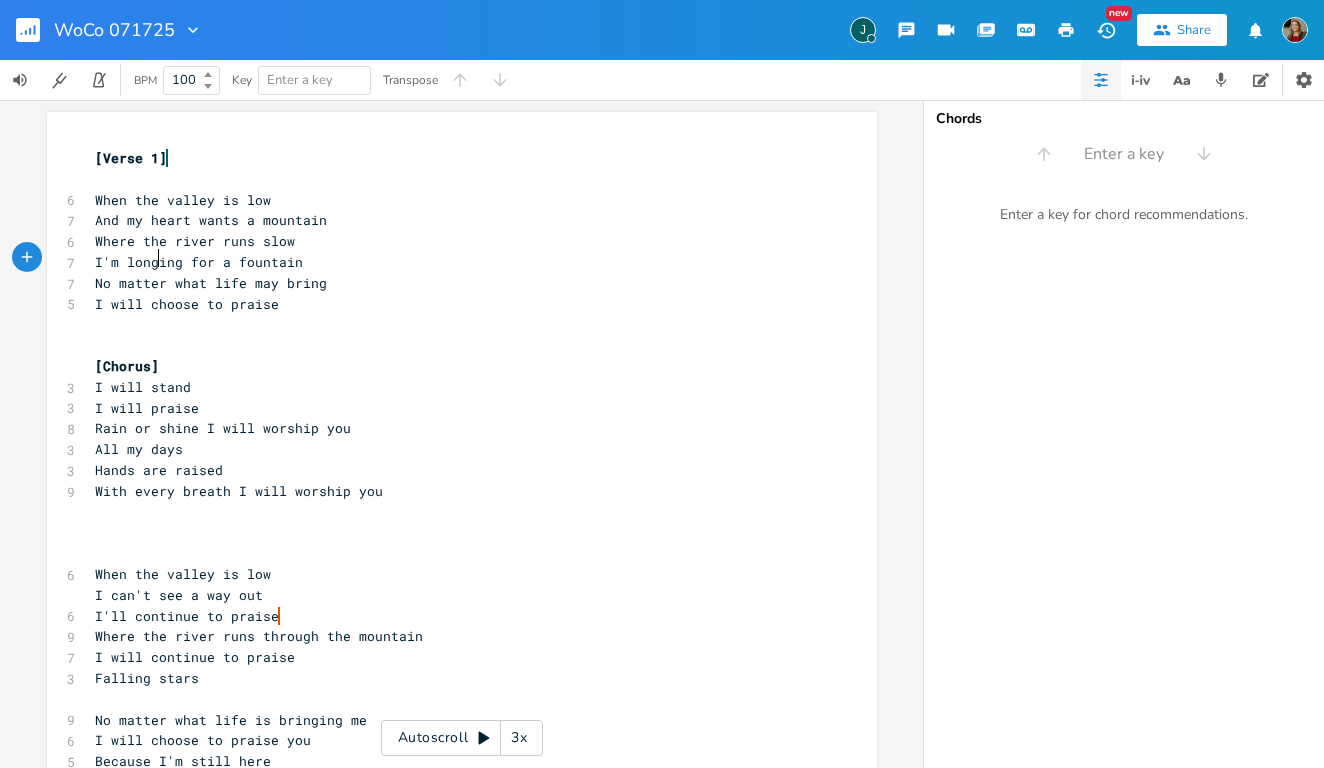 click on "I'm longing for a fountain" at bounding box center [452, 262] 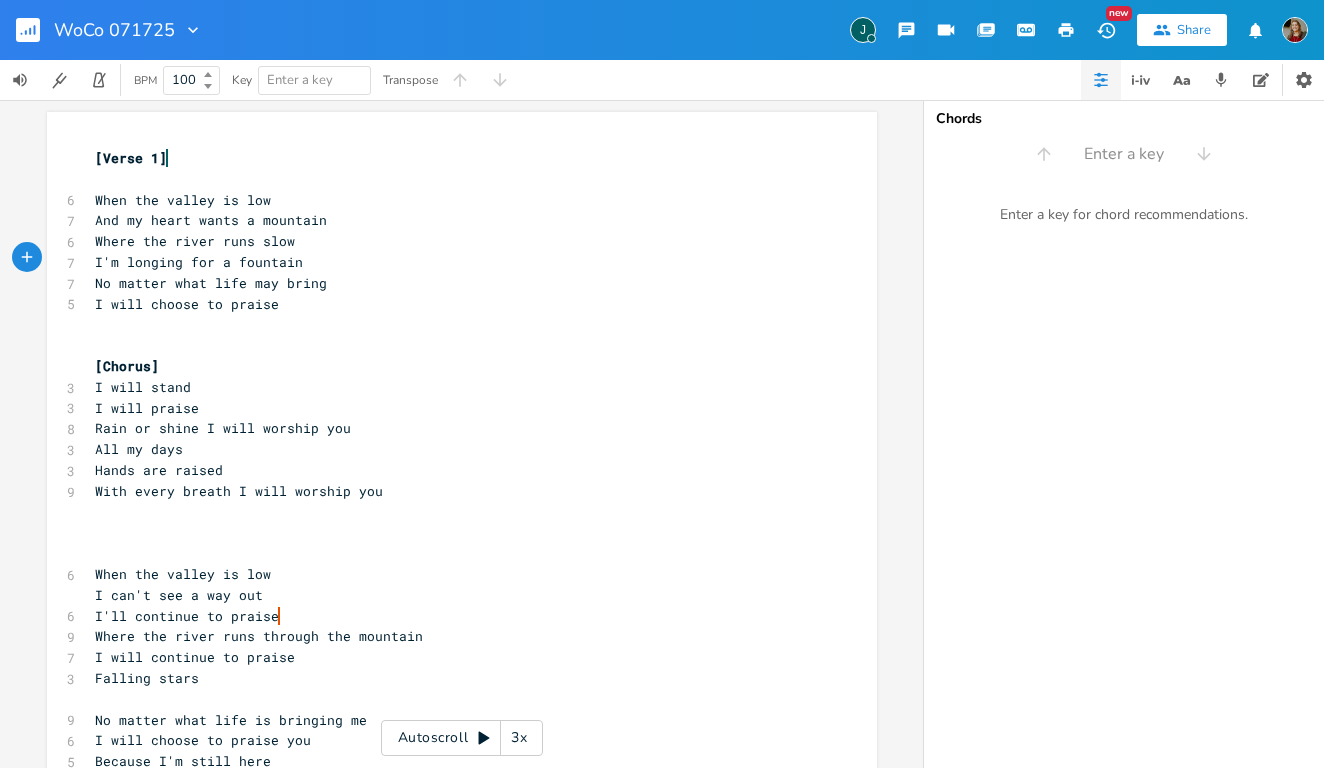 drag, startPoint x: 421, startPoint y: 219, endPoint x: 419, endPoint y: 208, distance: 11.18034 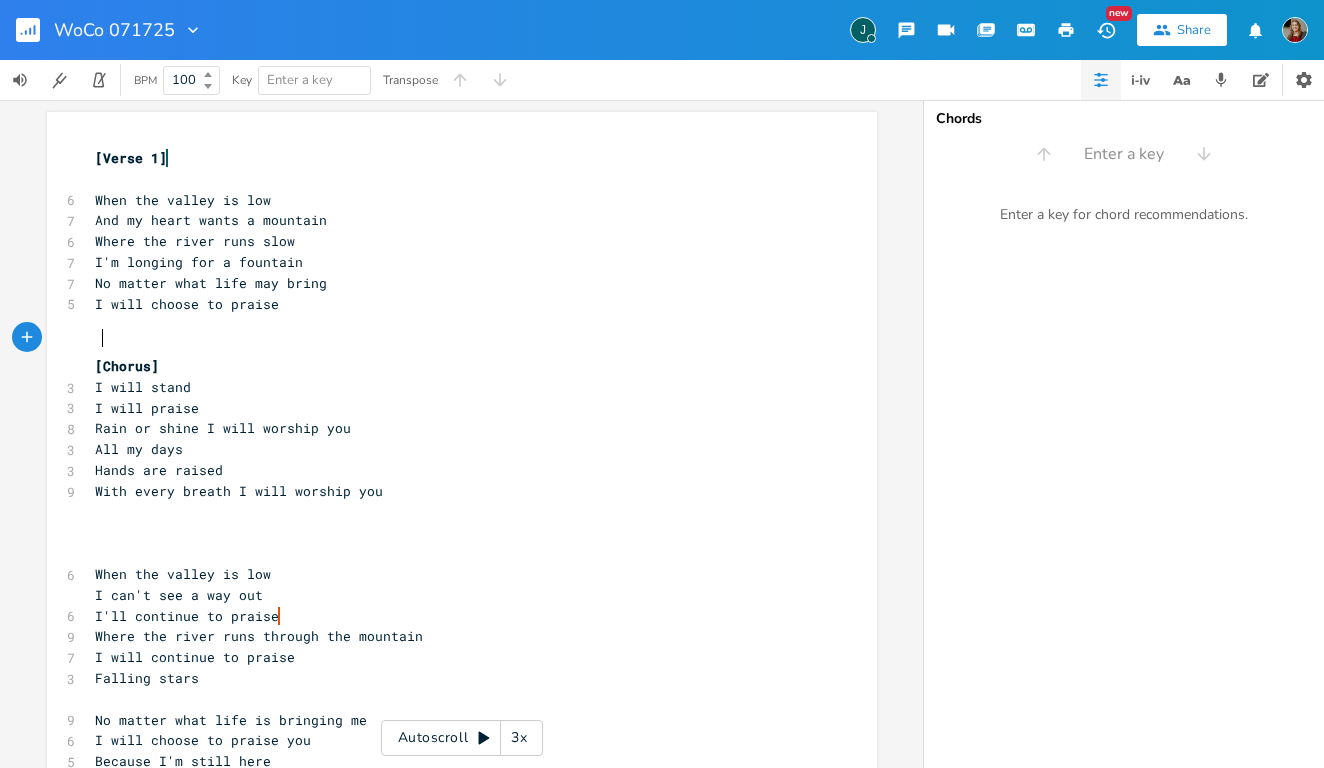 click on "​" at bounding box center [452, 179] 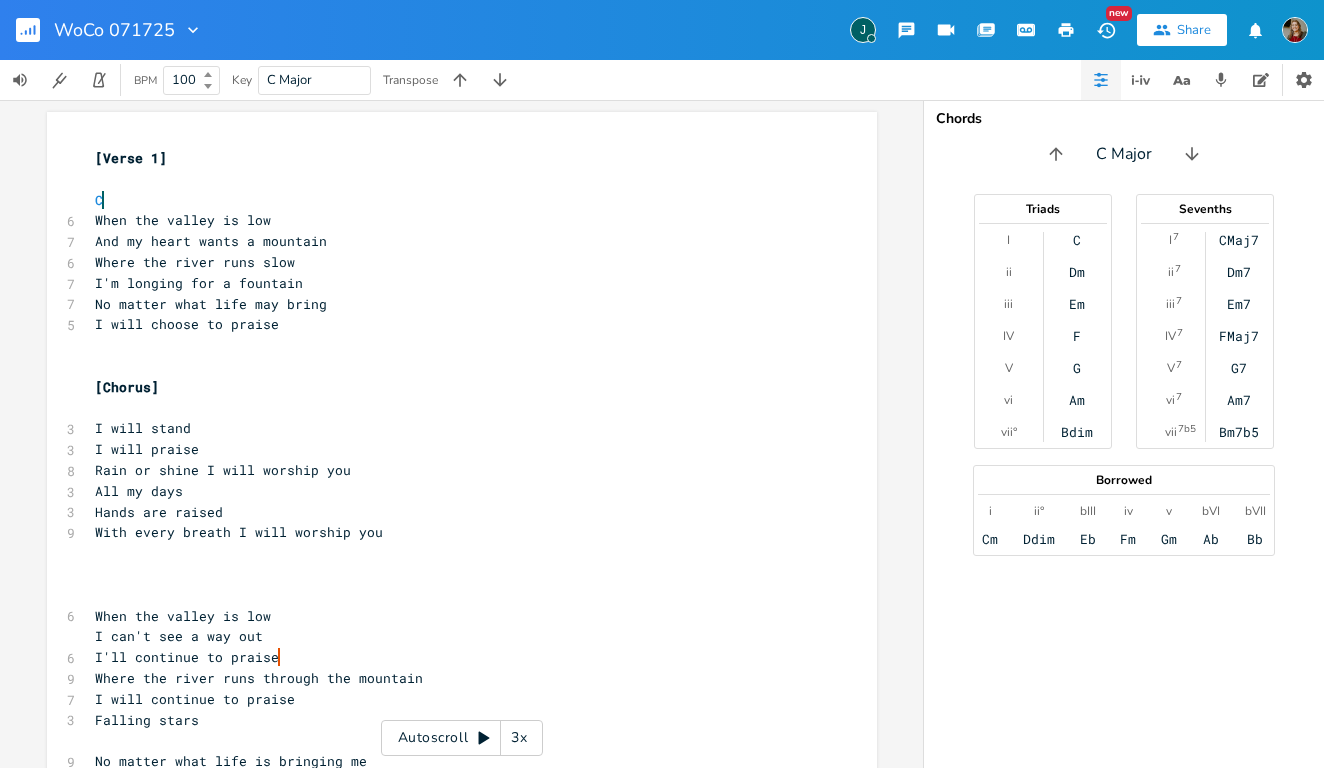 click on "​" at bounding box center [452, 574] 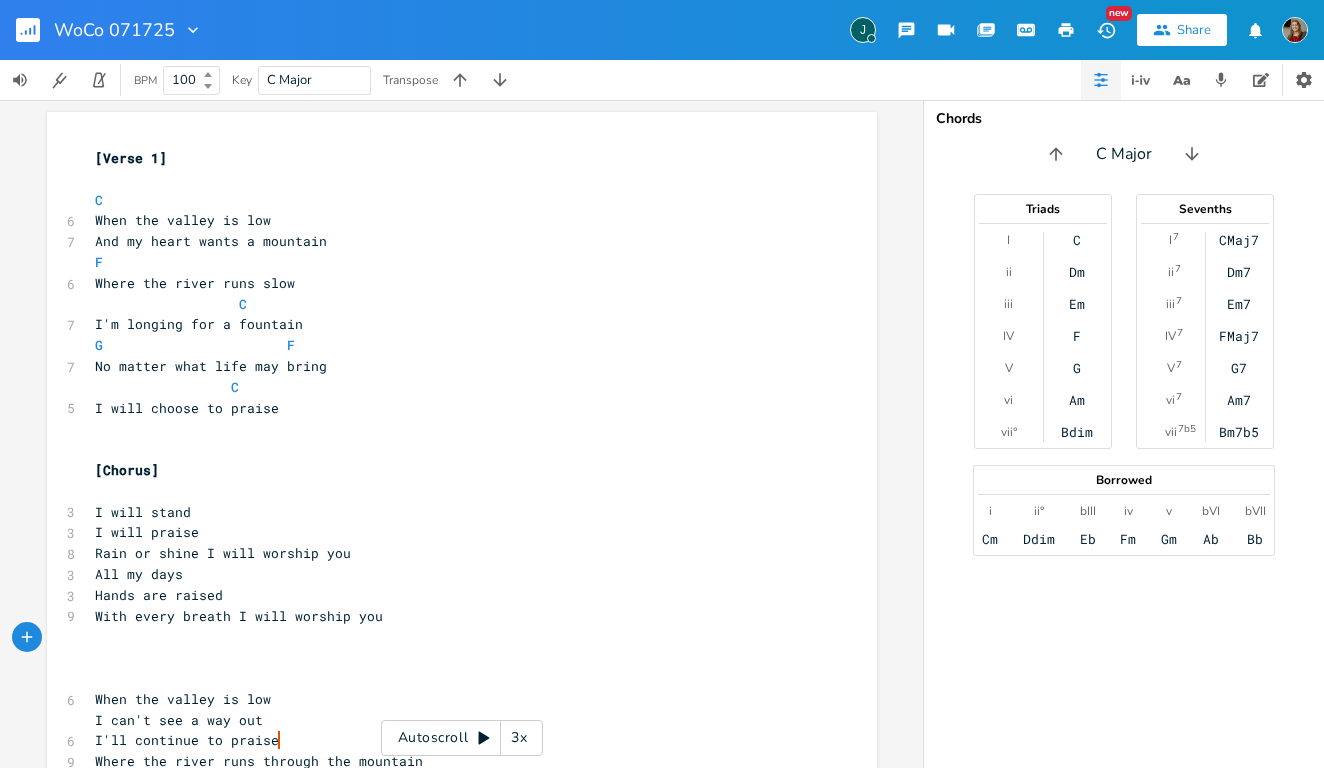 scroll, scrollTop: 0, scrollLeft: 1, axis: horizontal 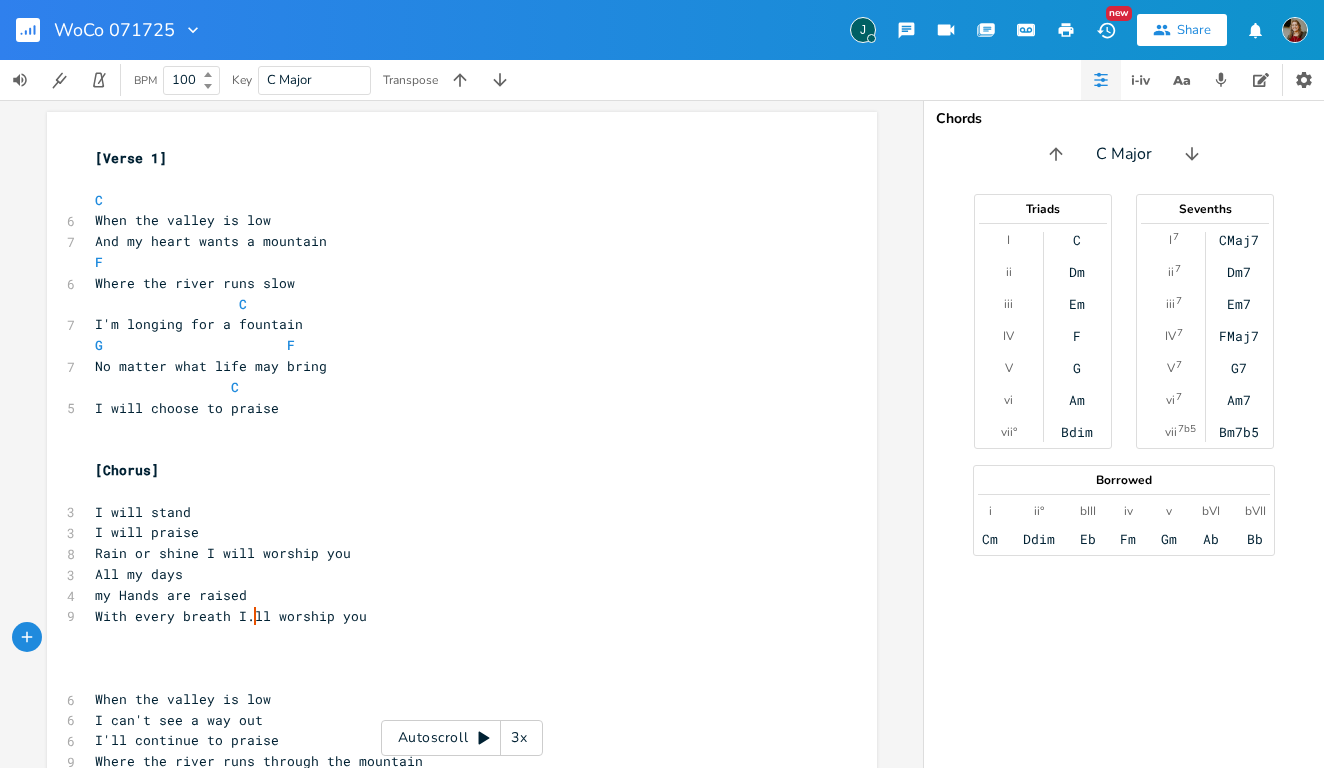click on "I will stand" at bounding box center [143, 512] 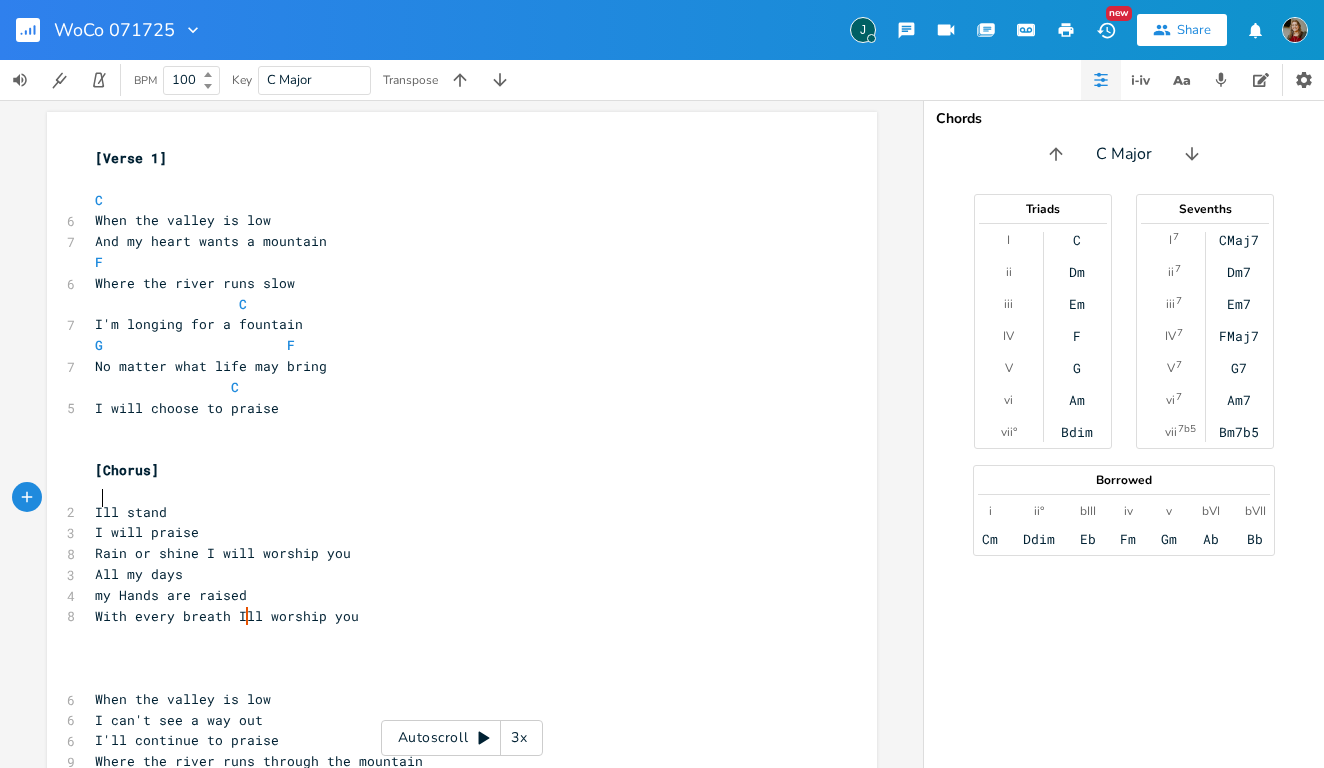 type on "'" 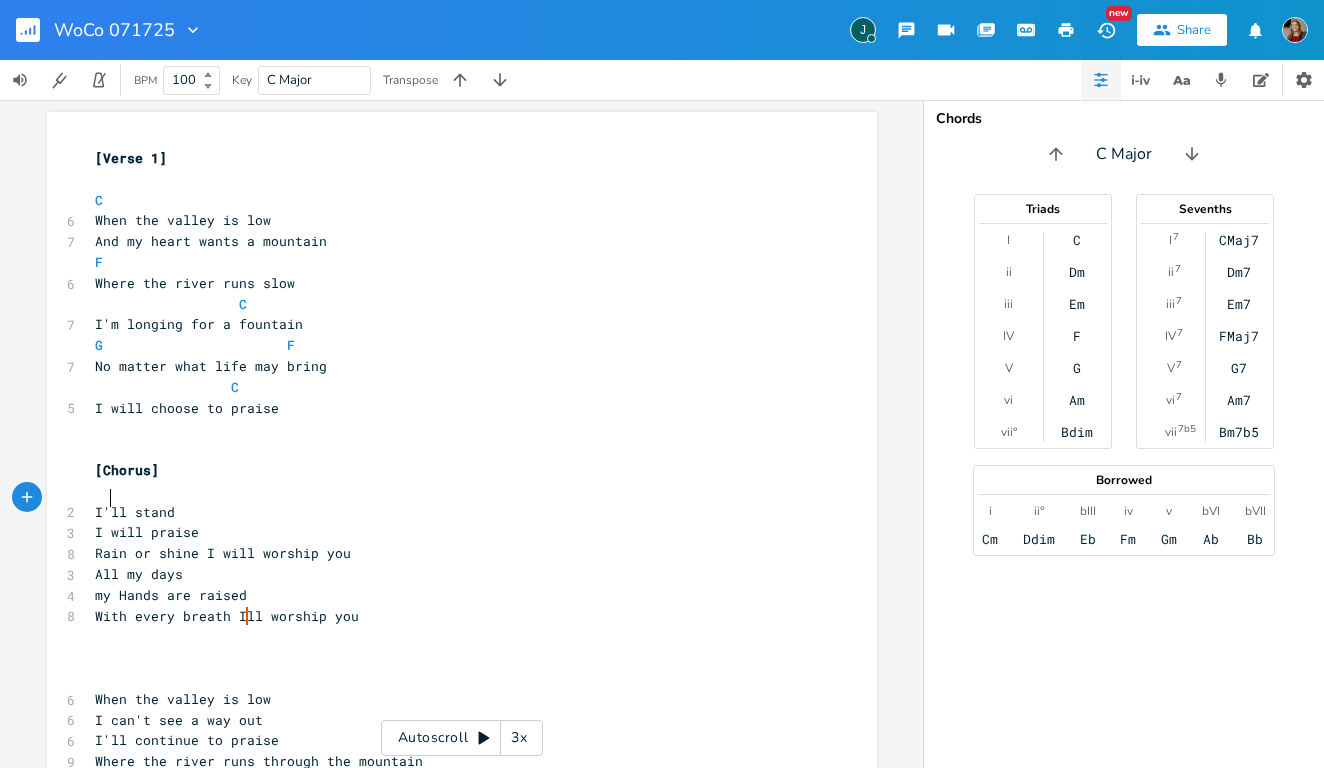 scroll, scrollTop: 0, scrollLeft: 3, axis: horizontal 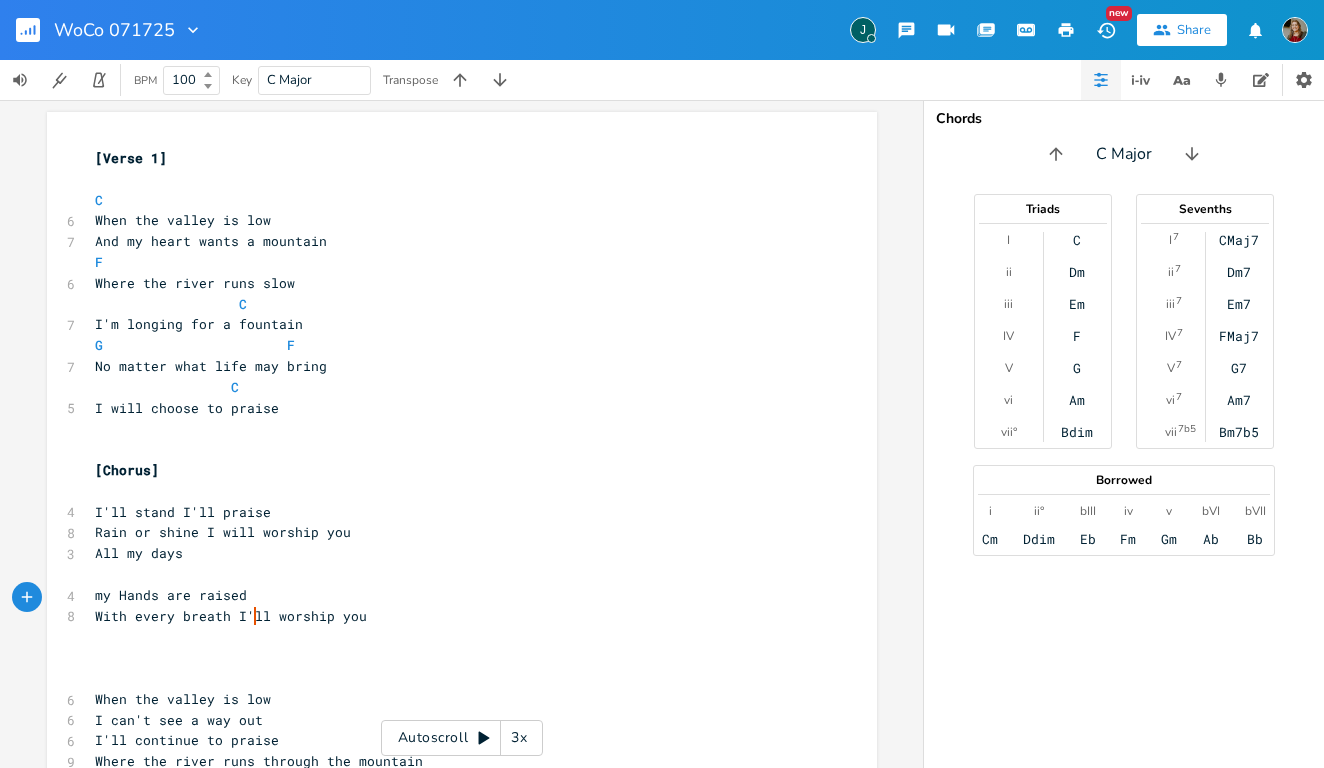 type on "With every breath I'll worship you" 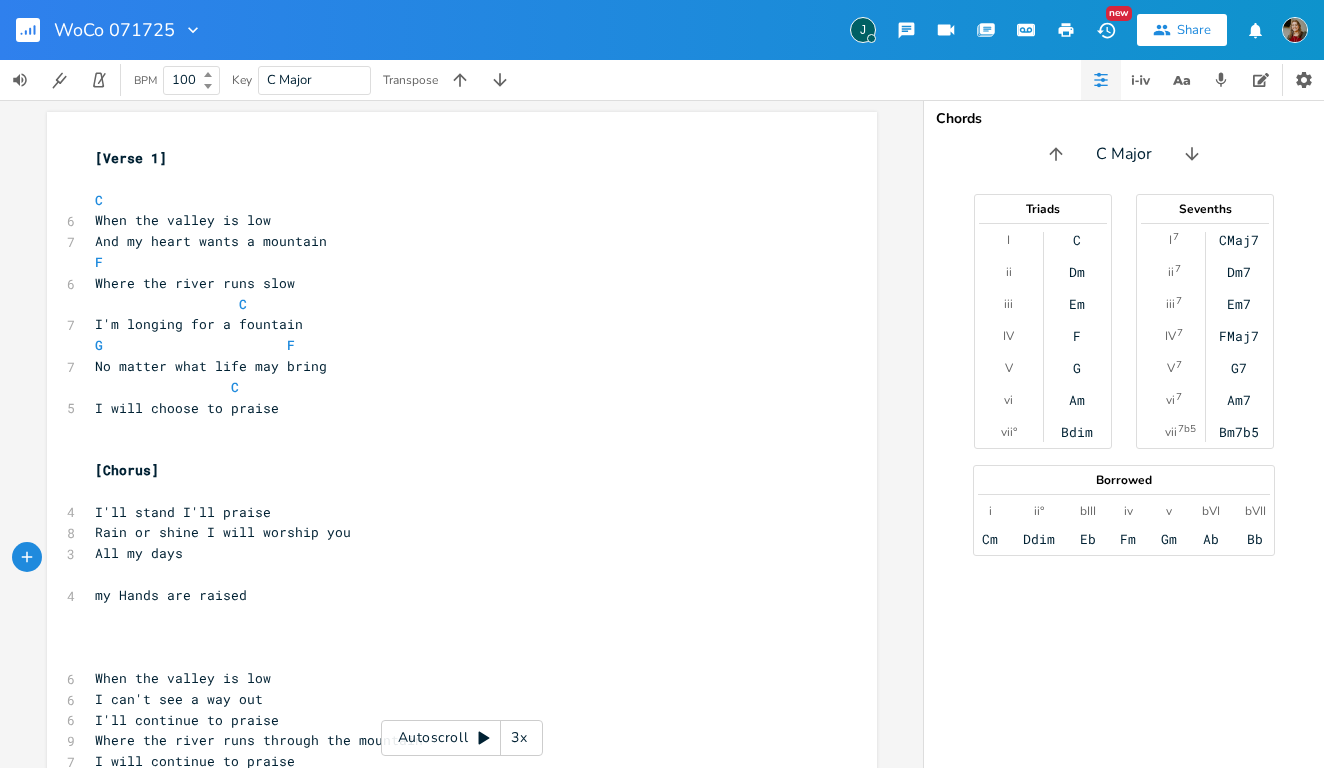 paste on "M" 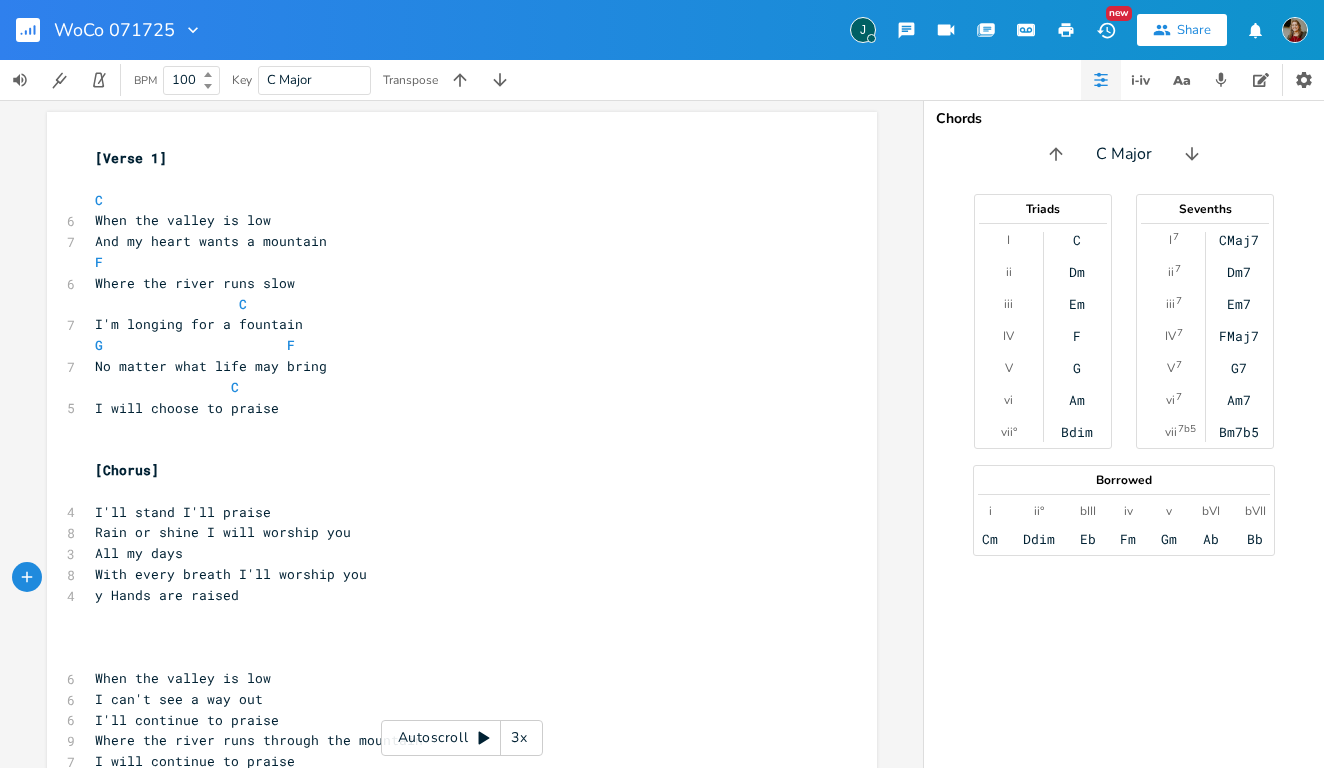 type on "M" 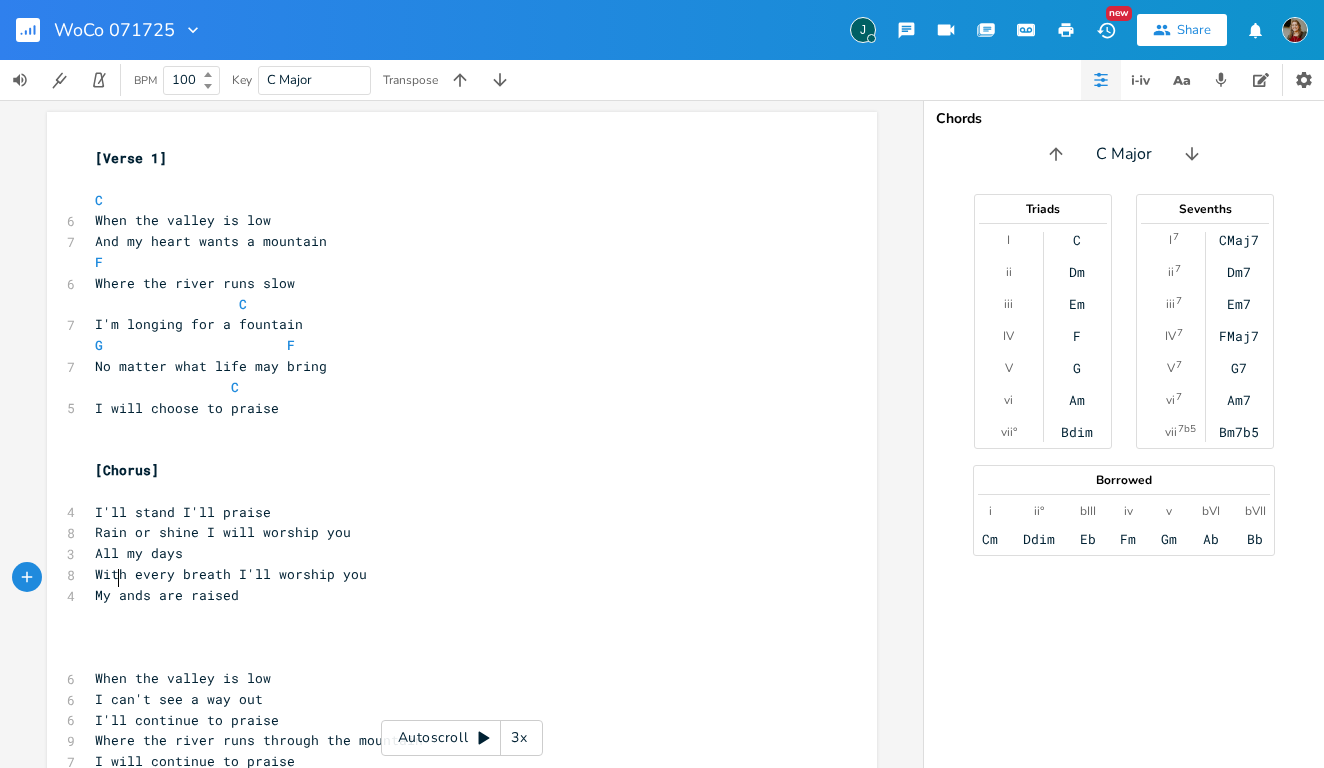 type on "h" 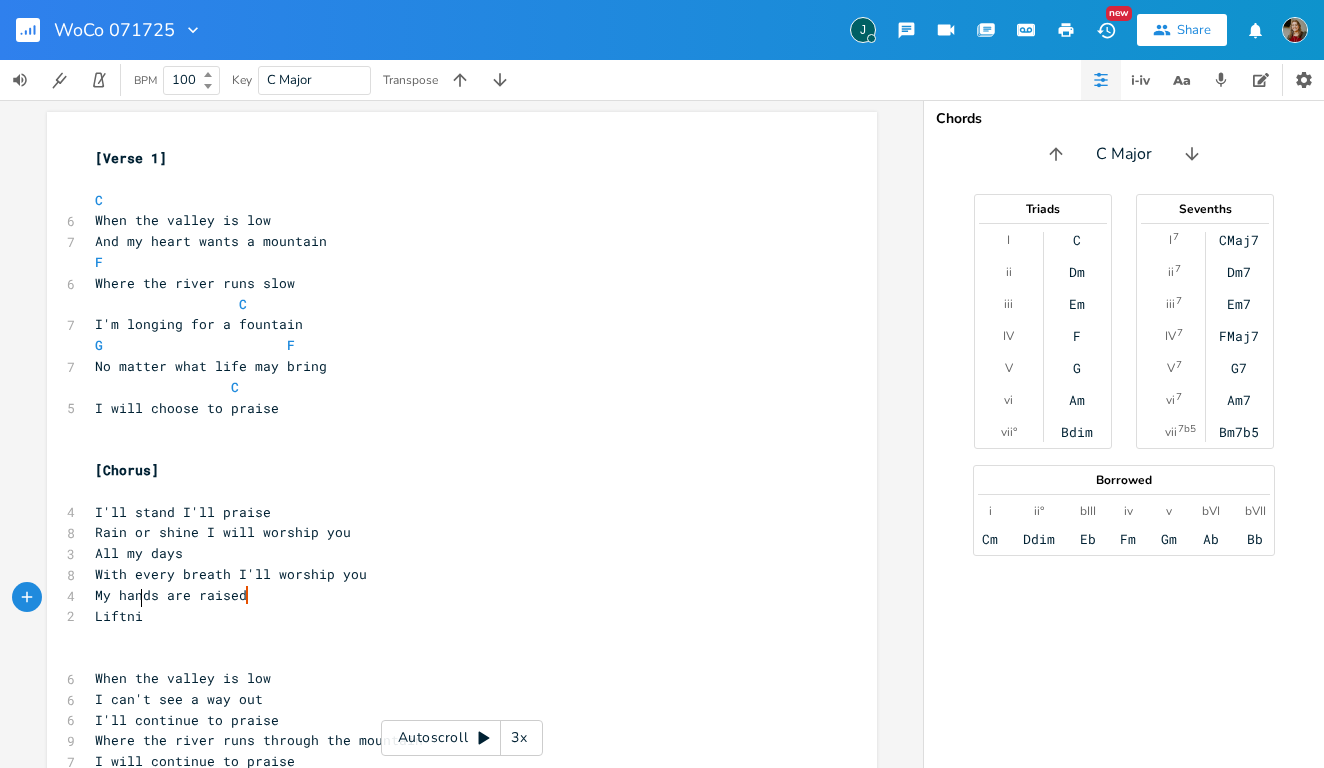 scroll, scrollTop: 0, scrollLeft: 33, axis: horizontal 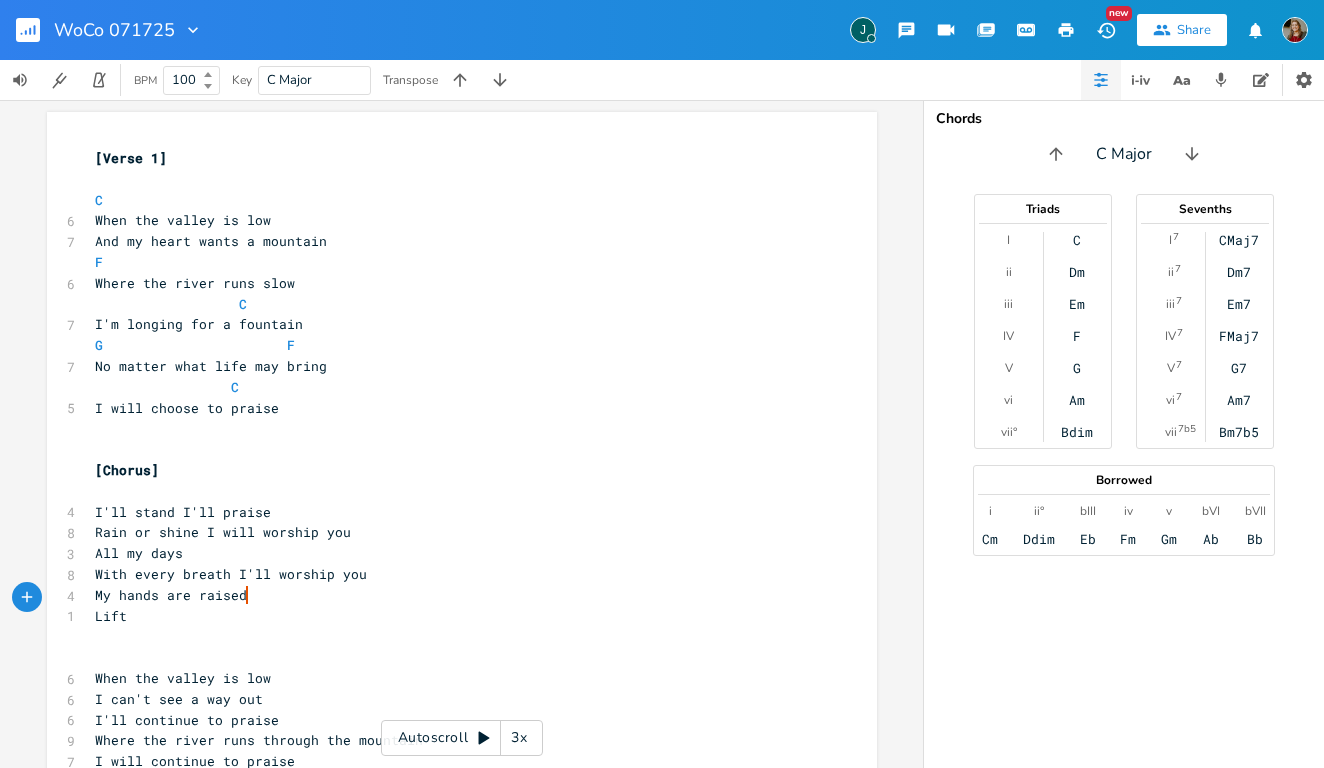 type on "u" 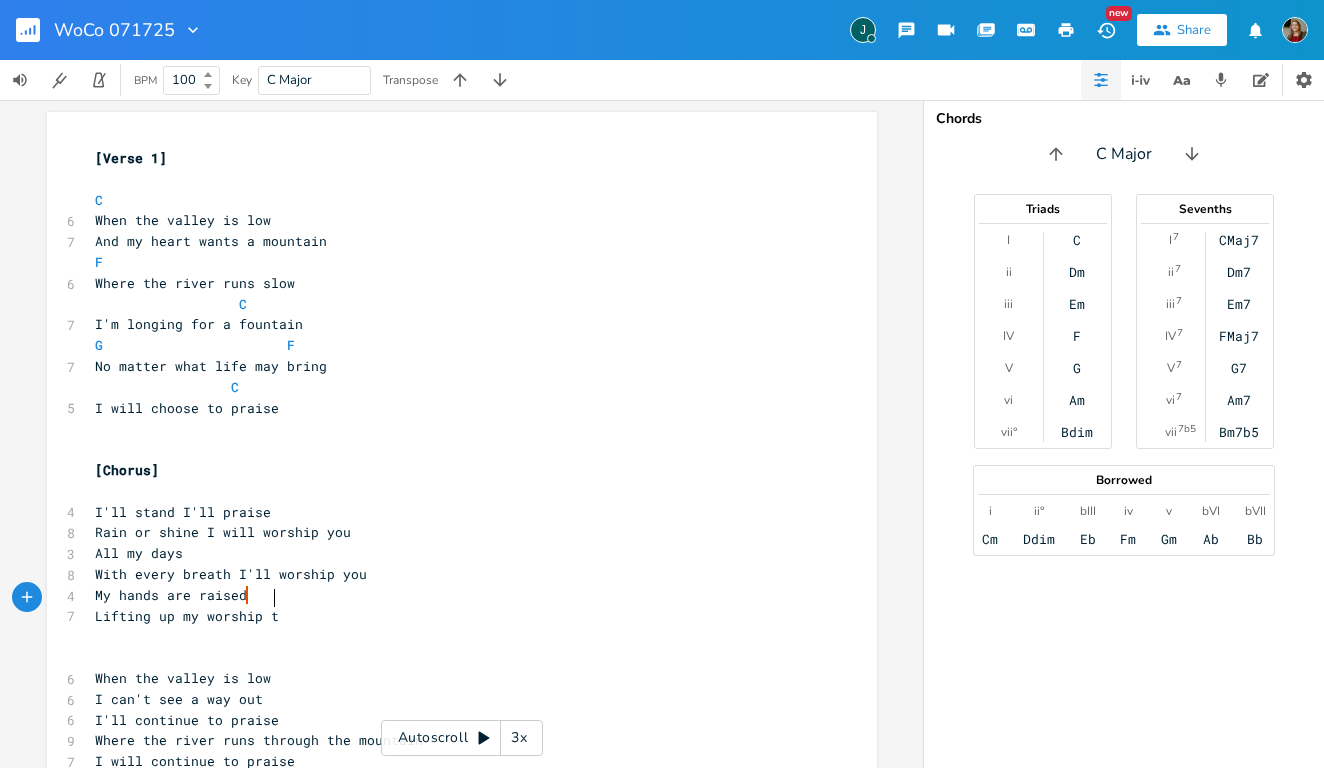 scroll, scrollTop: 0, scrollLeft: 103, axis: horizontal 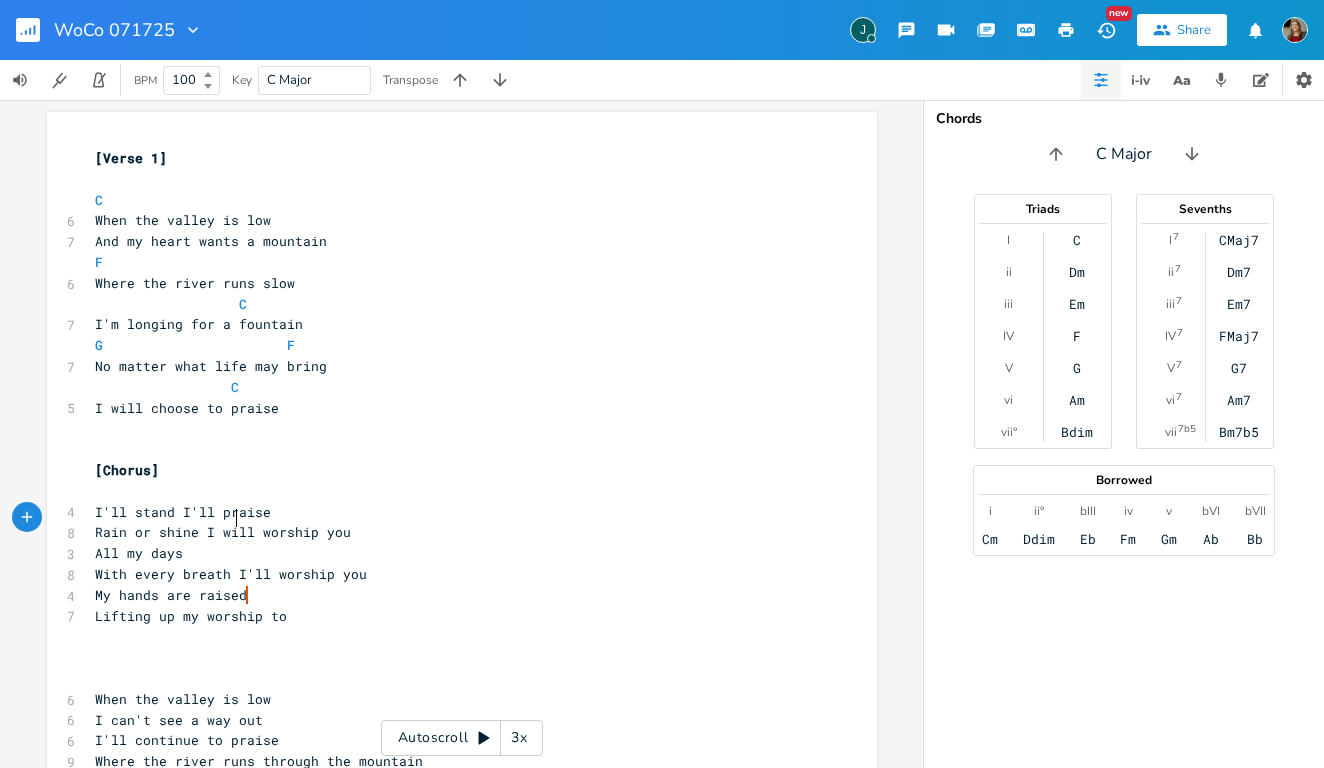 click on "Rain or shine I will worship you" at bounding box center [223, 532] 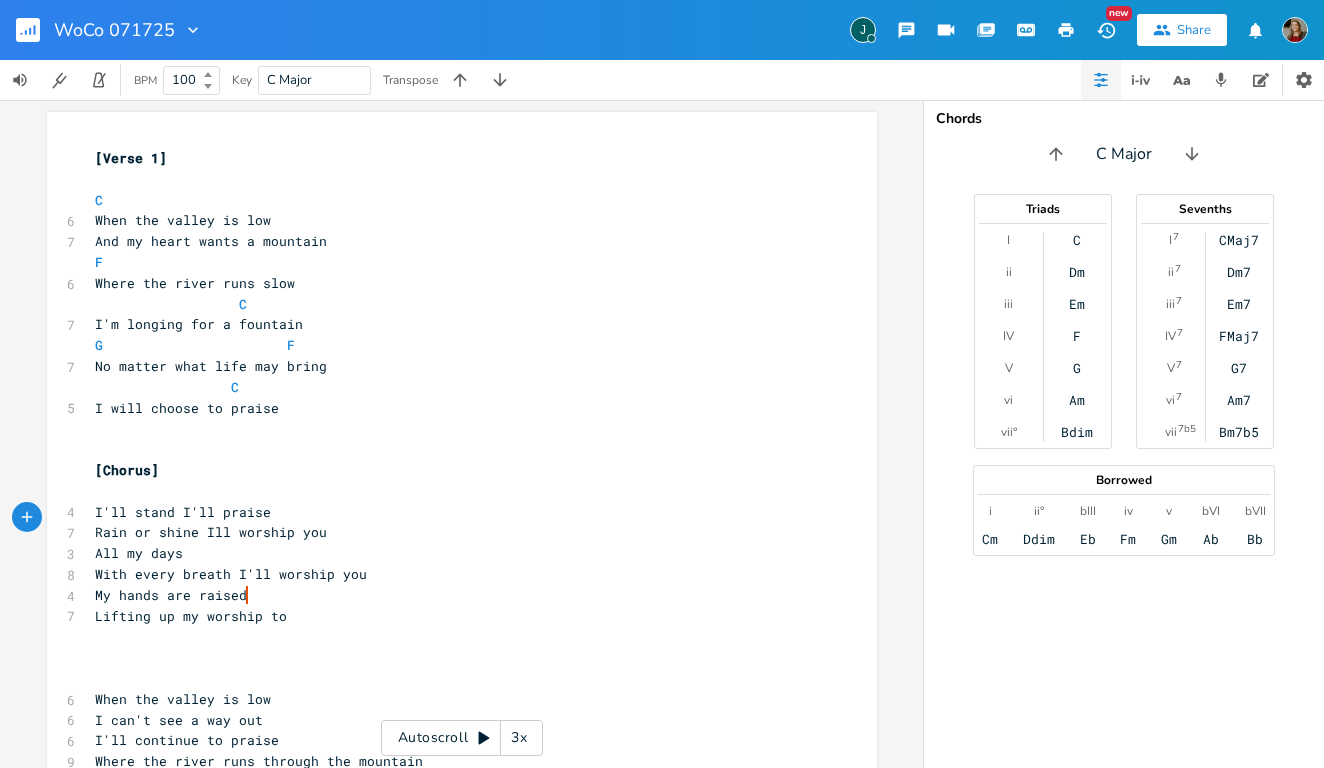 type on "'" 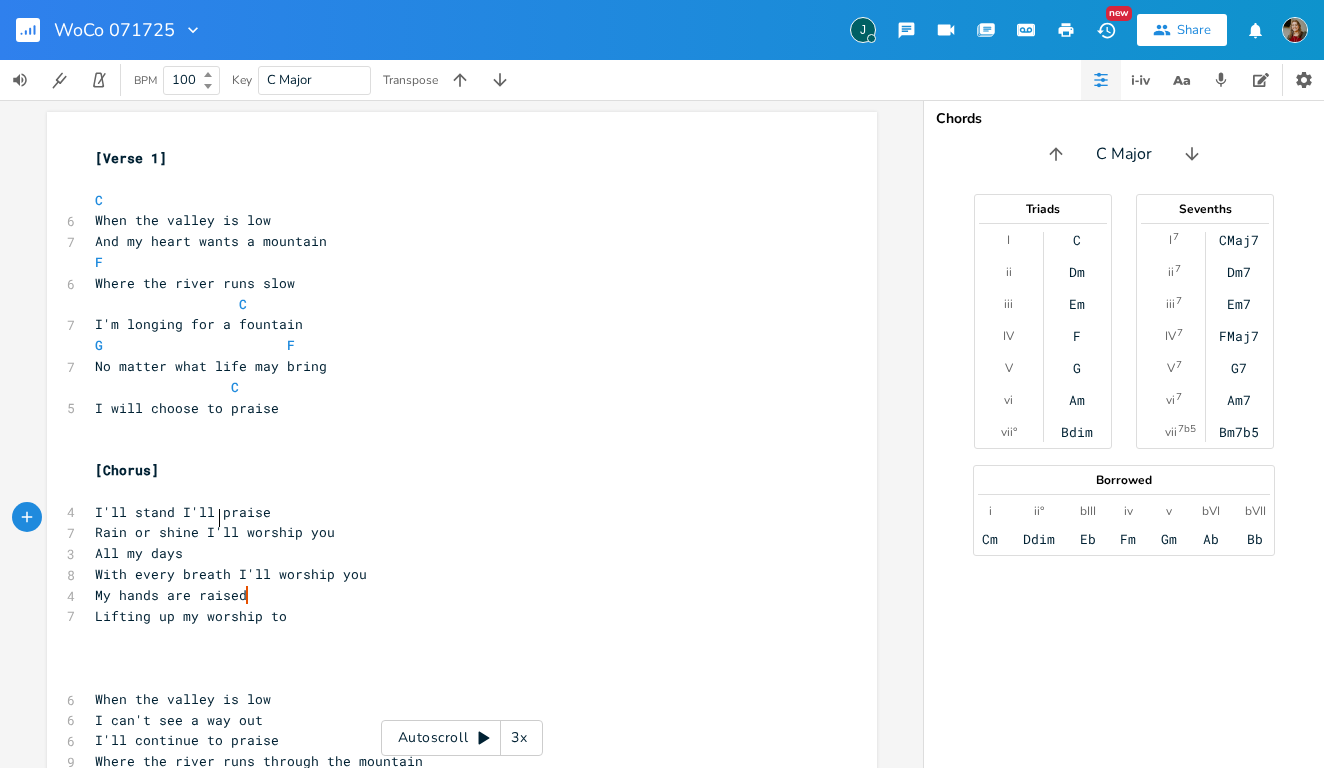 scroll, scrollTop: 0, scrollLeft: 2, axis: horizontal 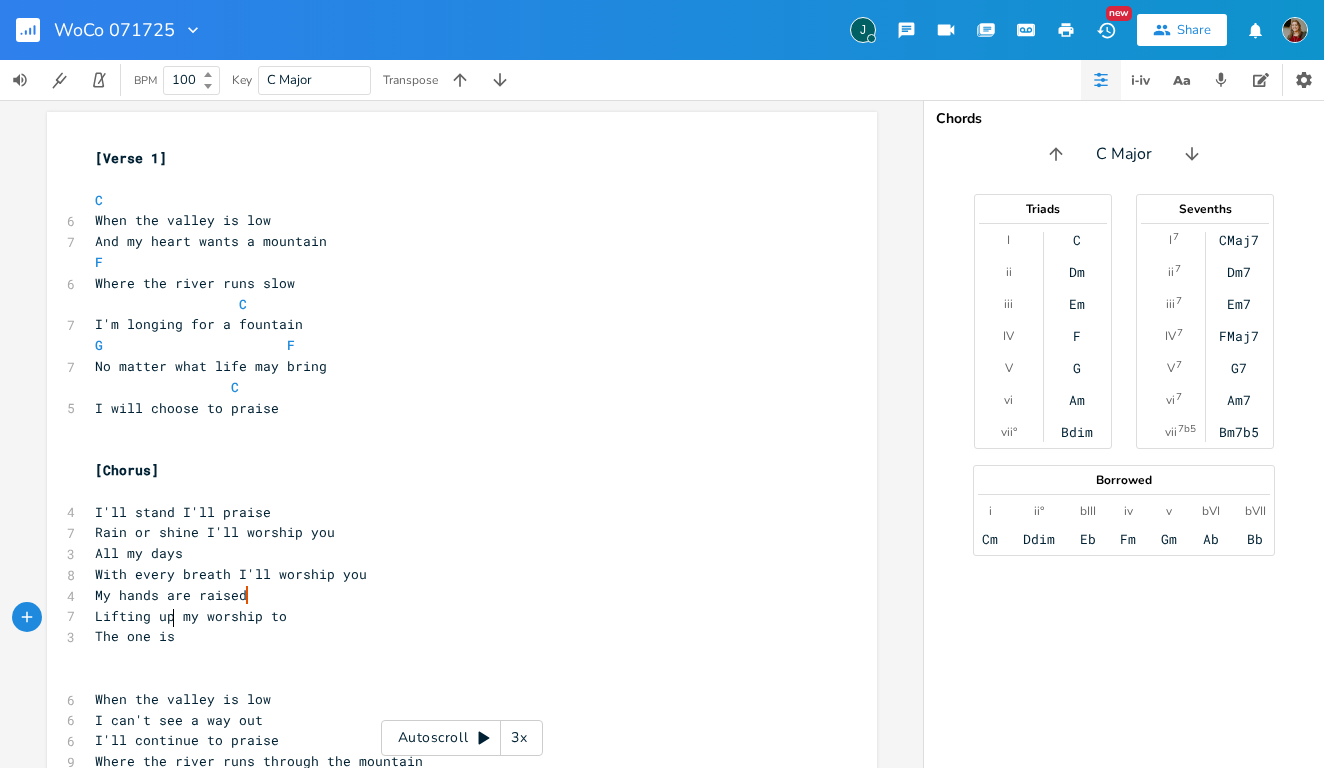 type on "The one is" 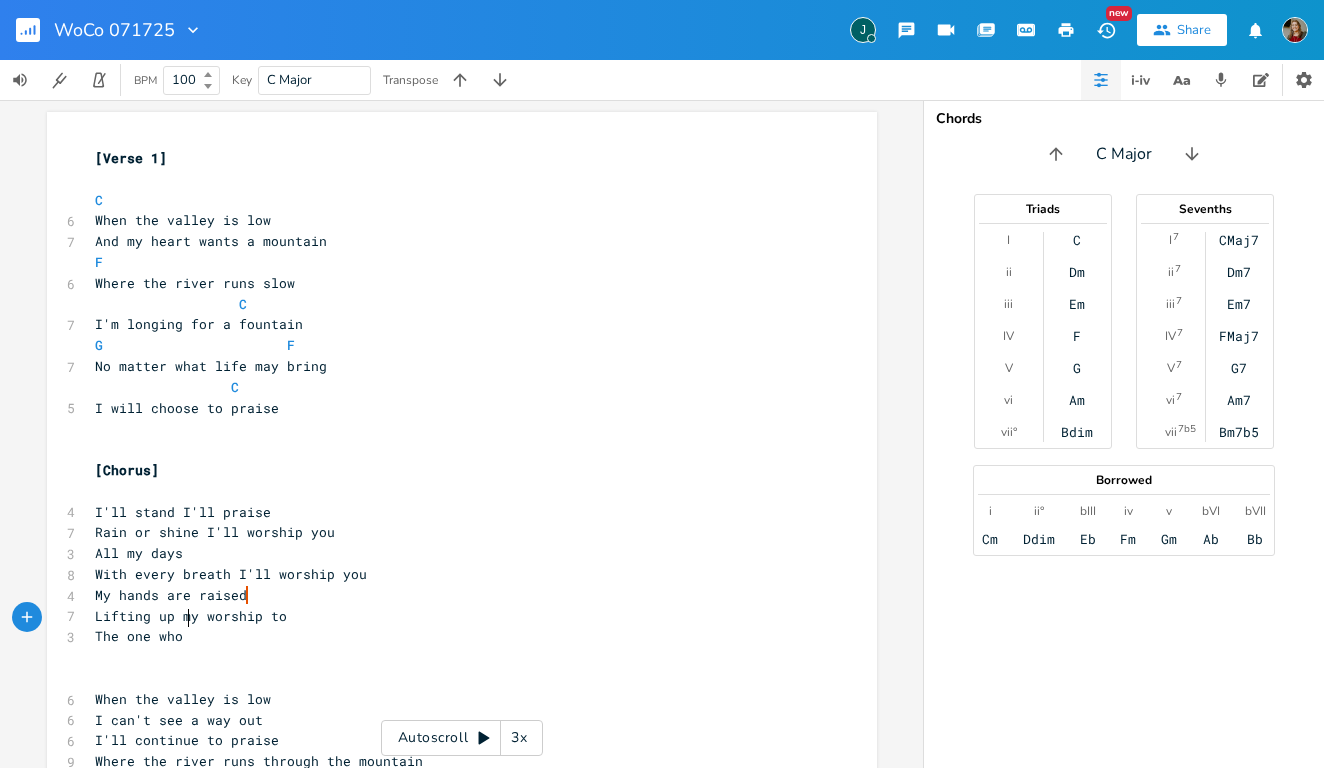 scroll, scrollTop: 0, scrollLeft: 25, axis: horizontal 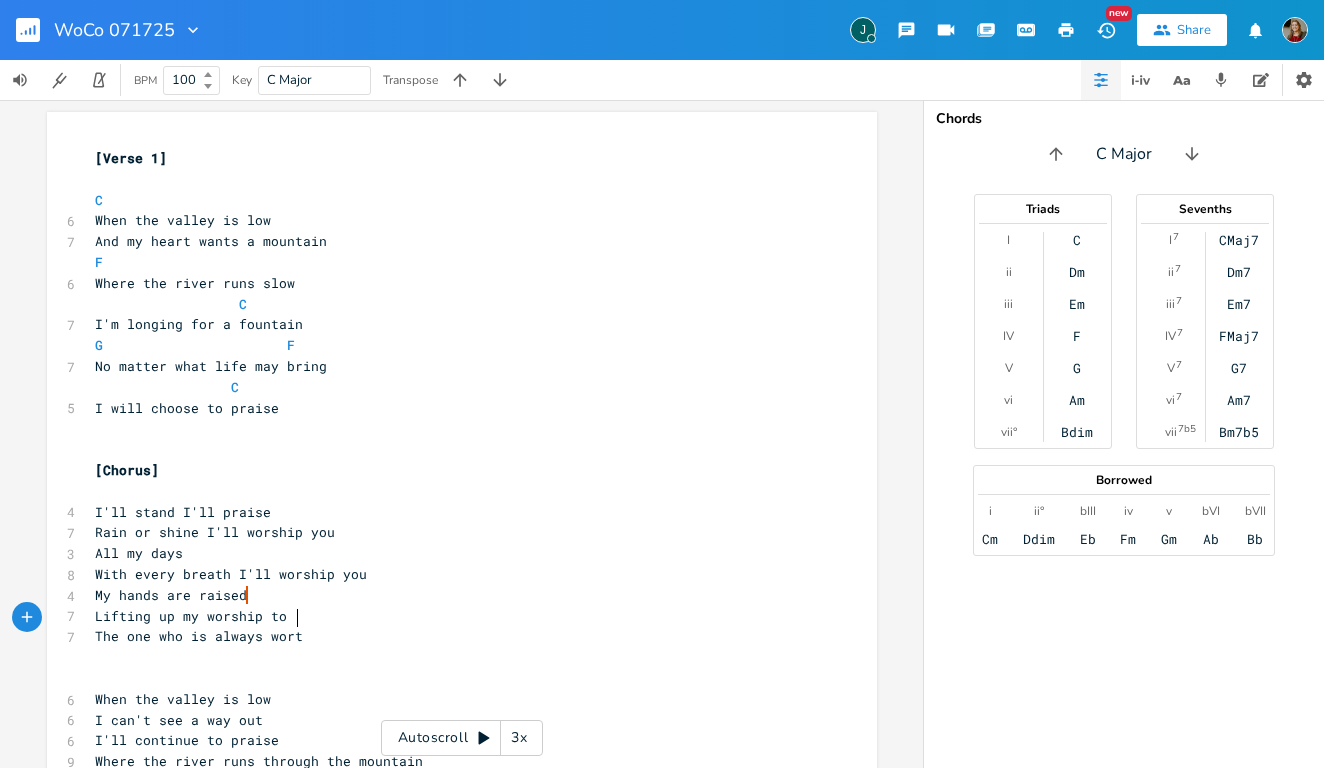type on "who is always worthy" 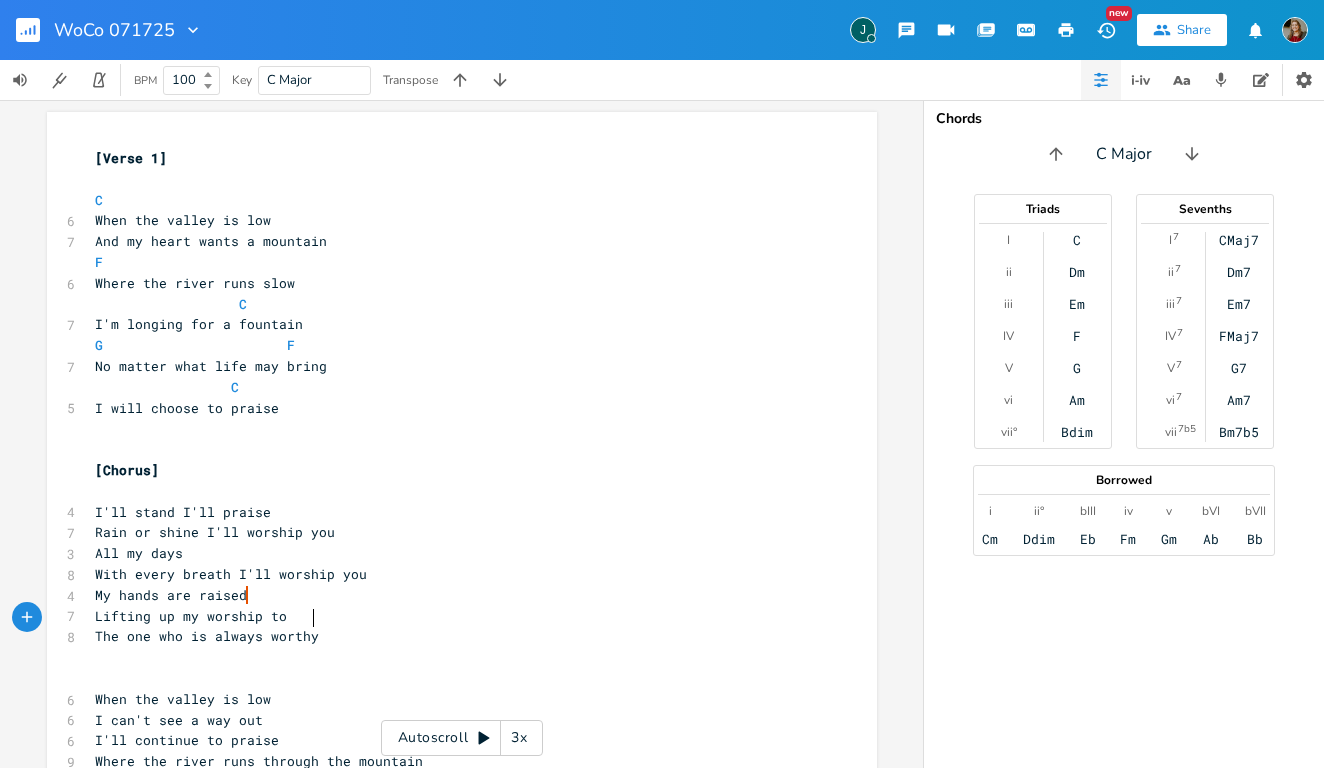 scroll, scrollTop: 0, scrollLeft: 107, axis: horizontal 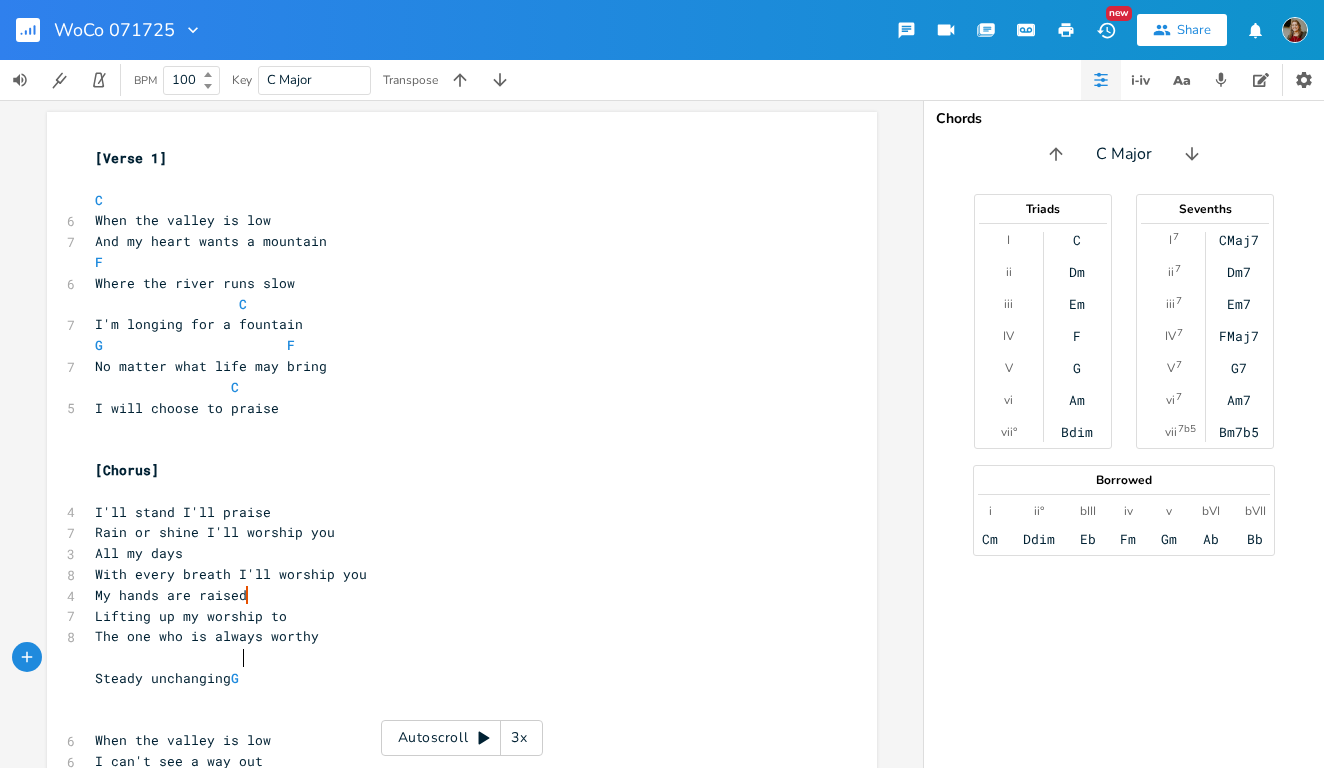 type on "Steady unchanging [DEMOGRAPHIC_DATA]" 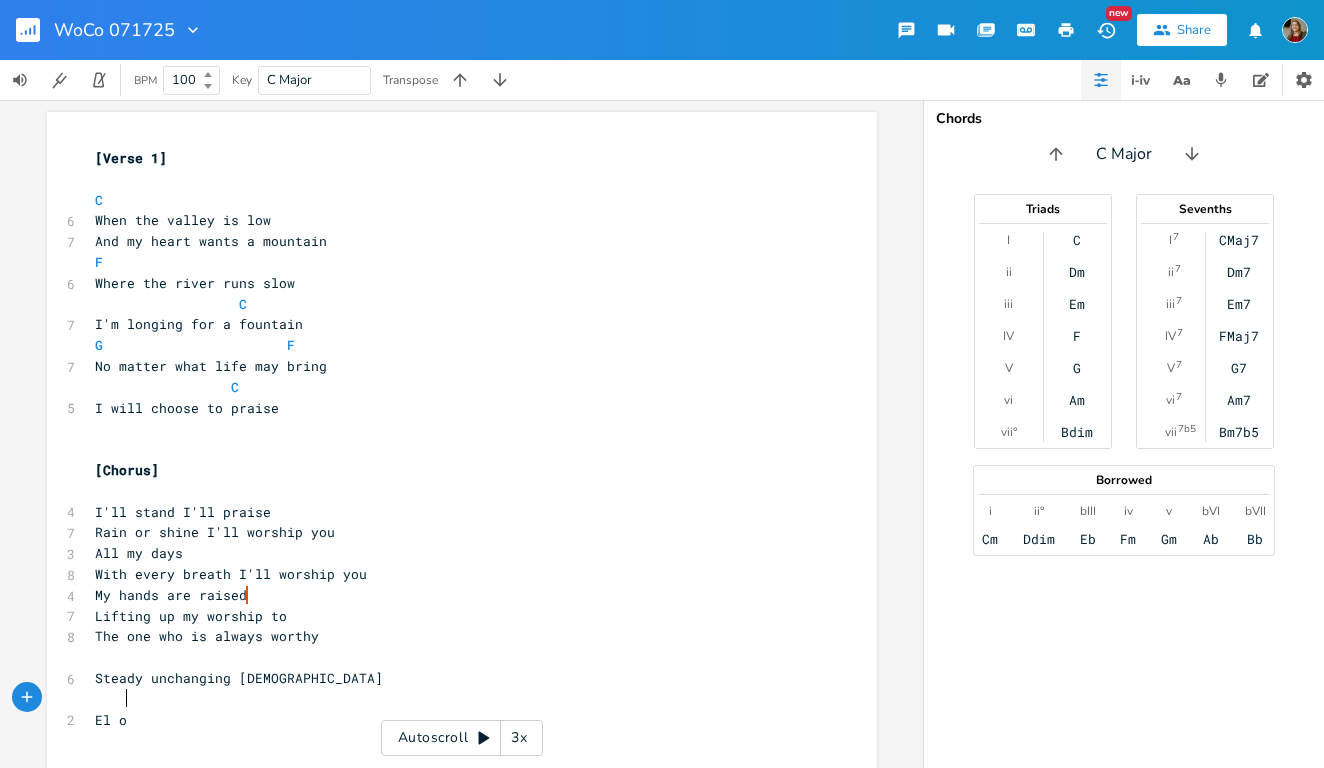scroll, scrollTop: 0, scrollLeft: 22, axis: horizontal 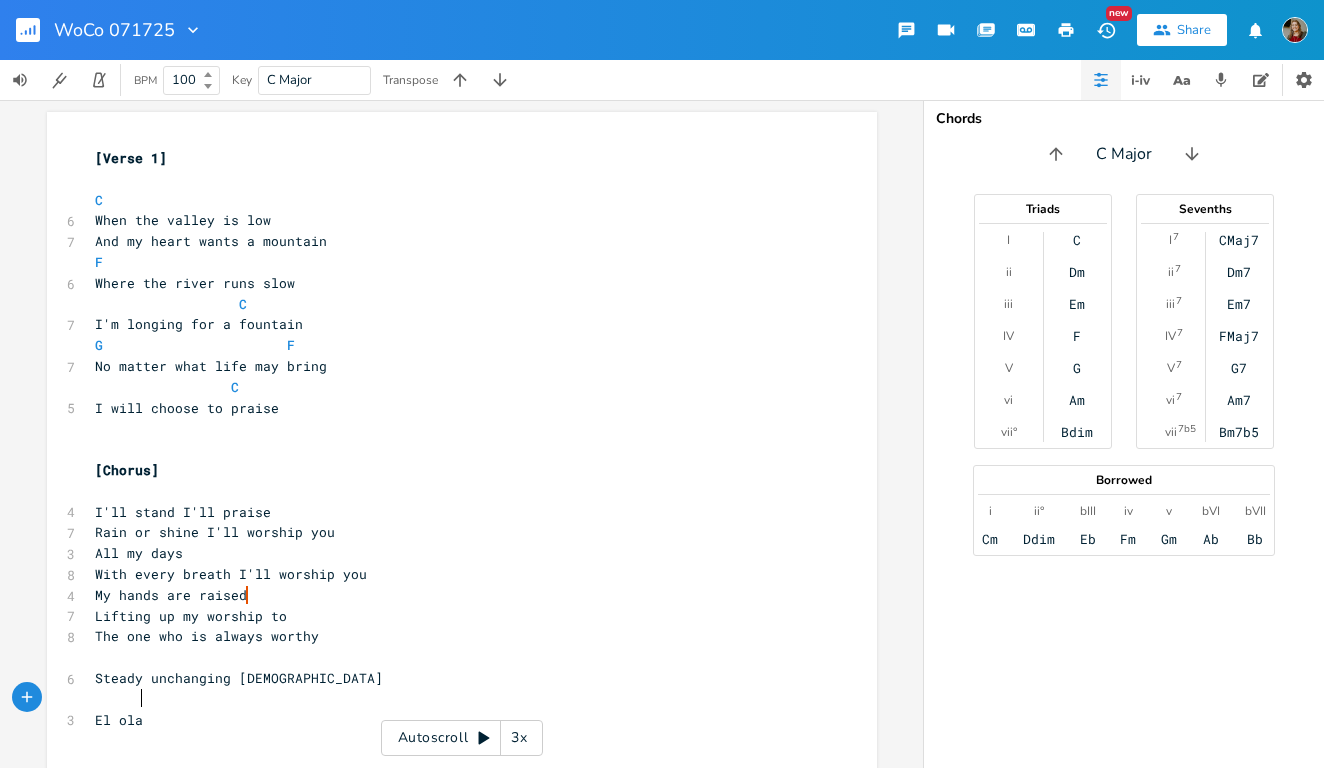 type on "El olam" 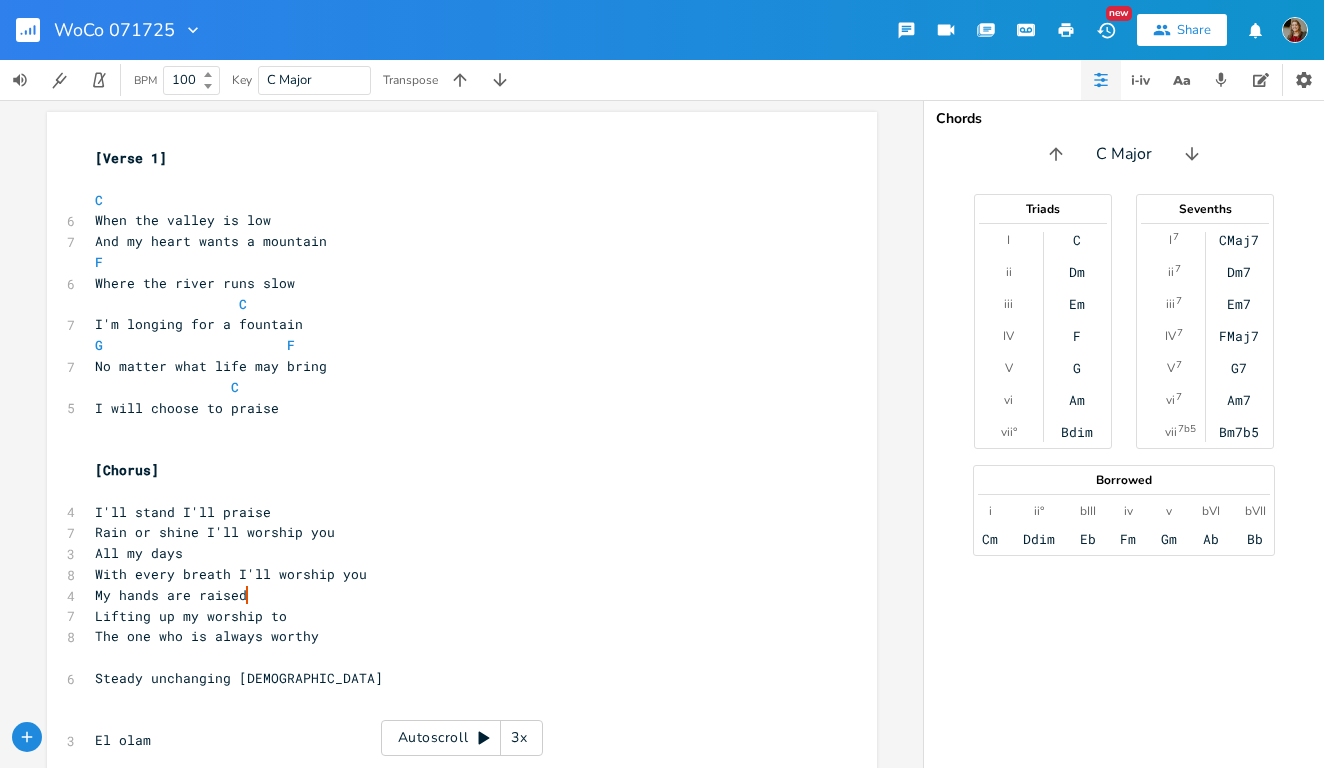 scroll, scrollTop: 0, scrollLeft: 7, axis: horizontal 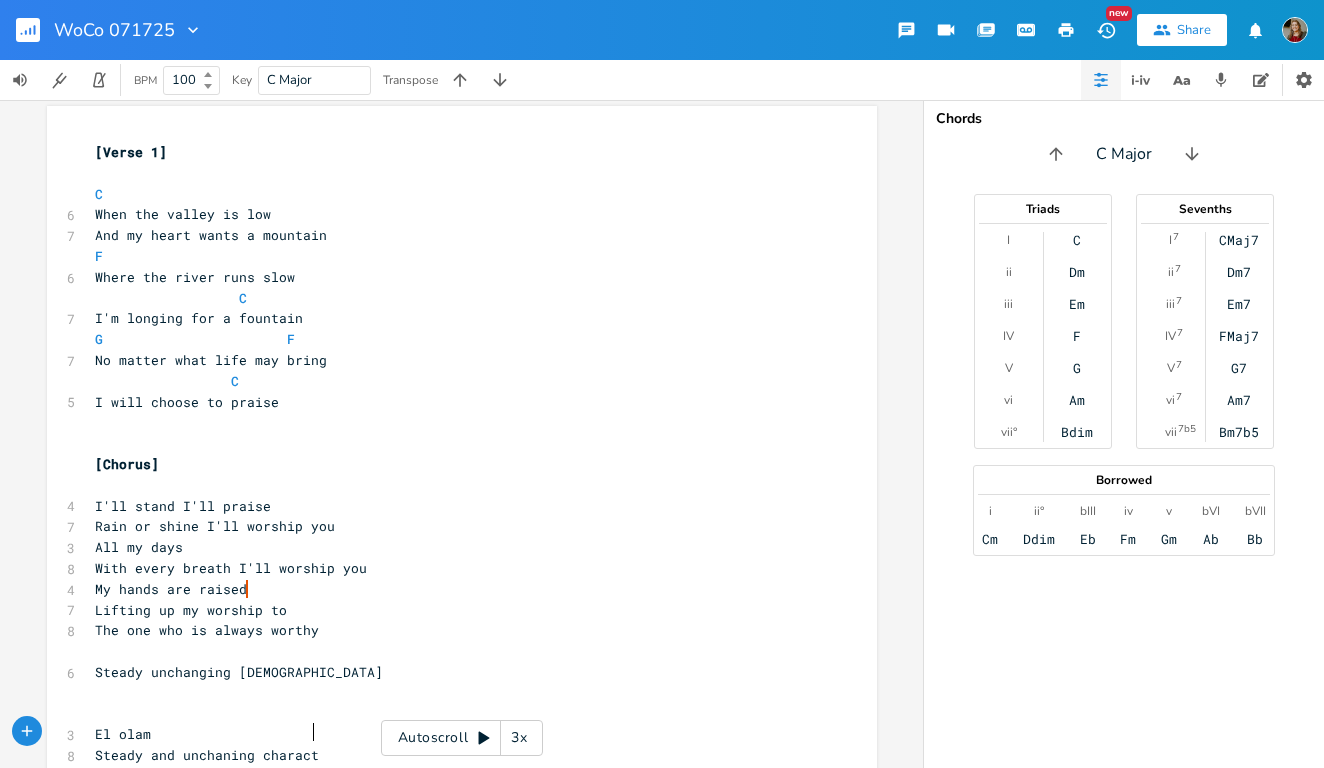 type on "Steady and unchaning character" 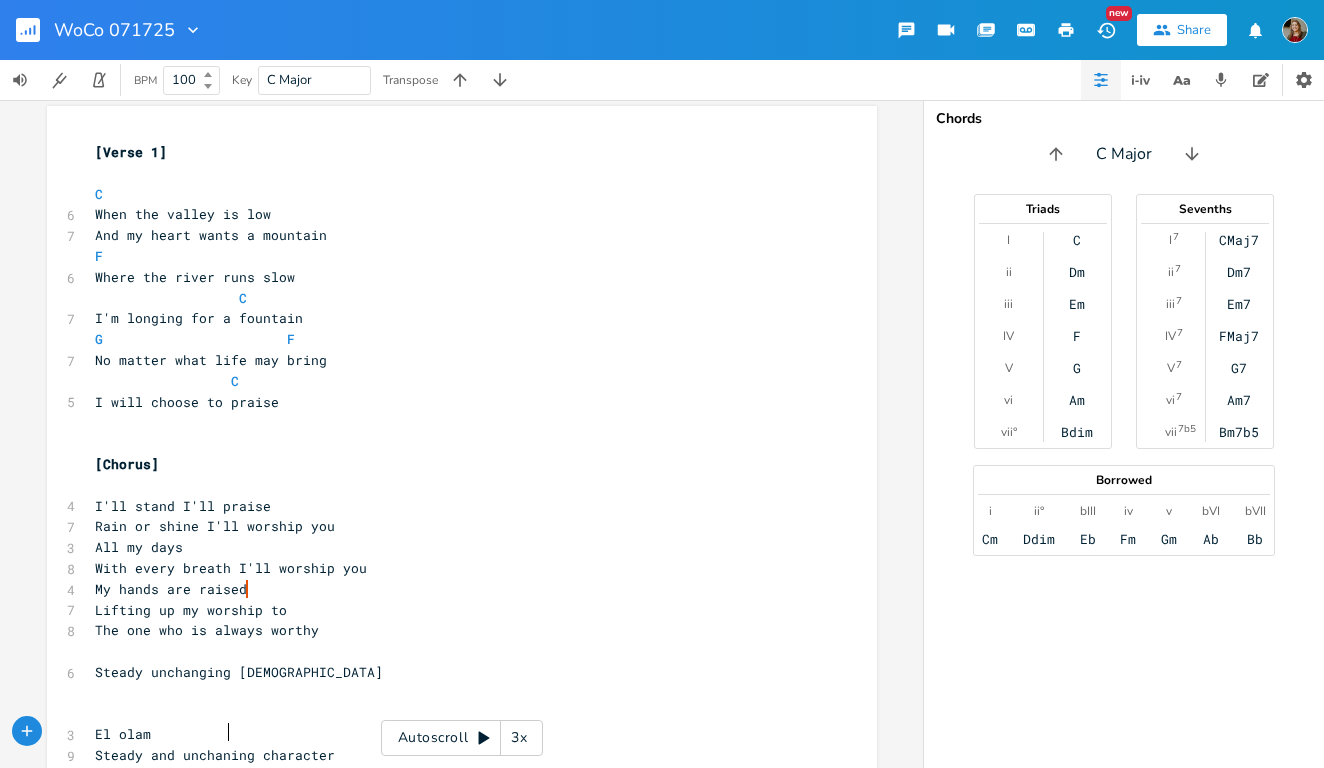 click on "Steady and unchaning character" at bounding box center [215, 755] 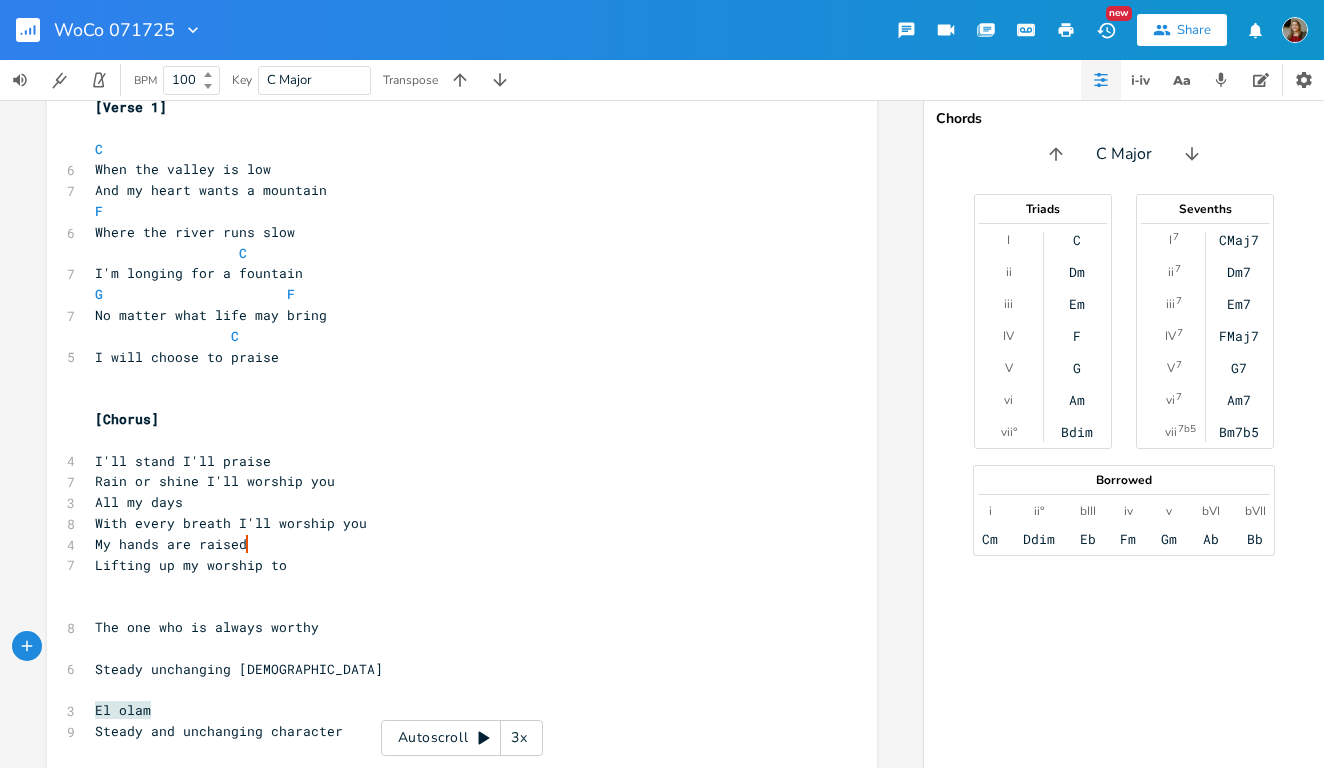 scroll, scrollTop: 52, scrollLeft: 0, axis: vertical 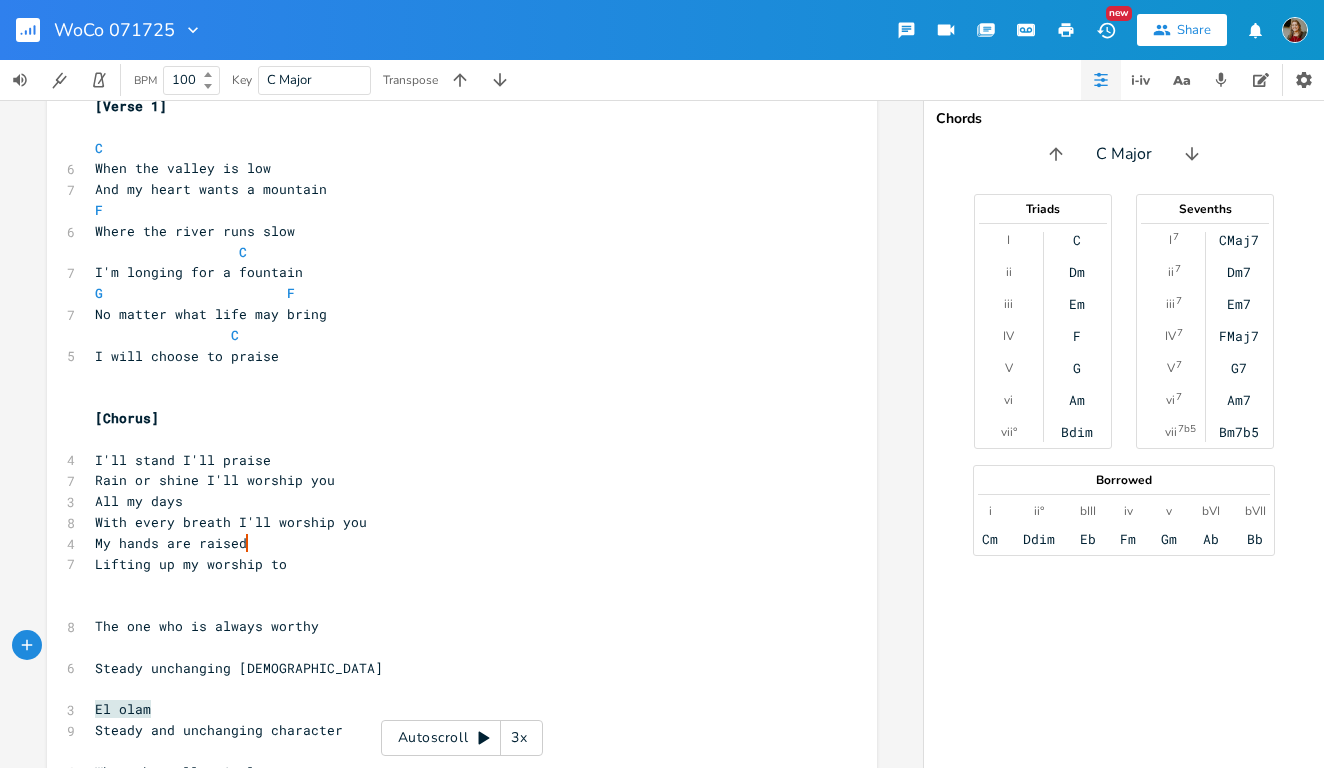 click on "​" at bounding box center [452, 584] 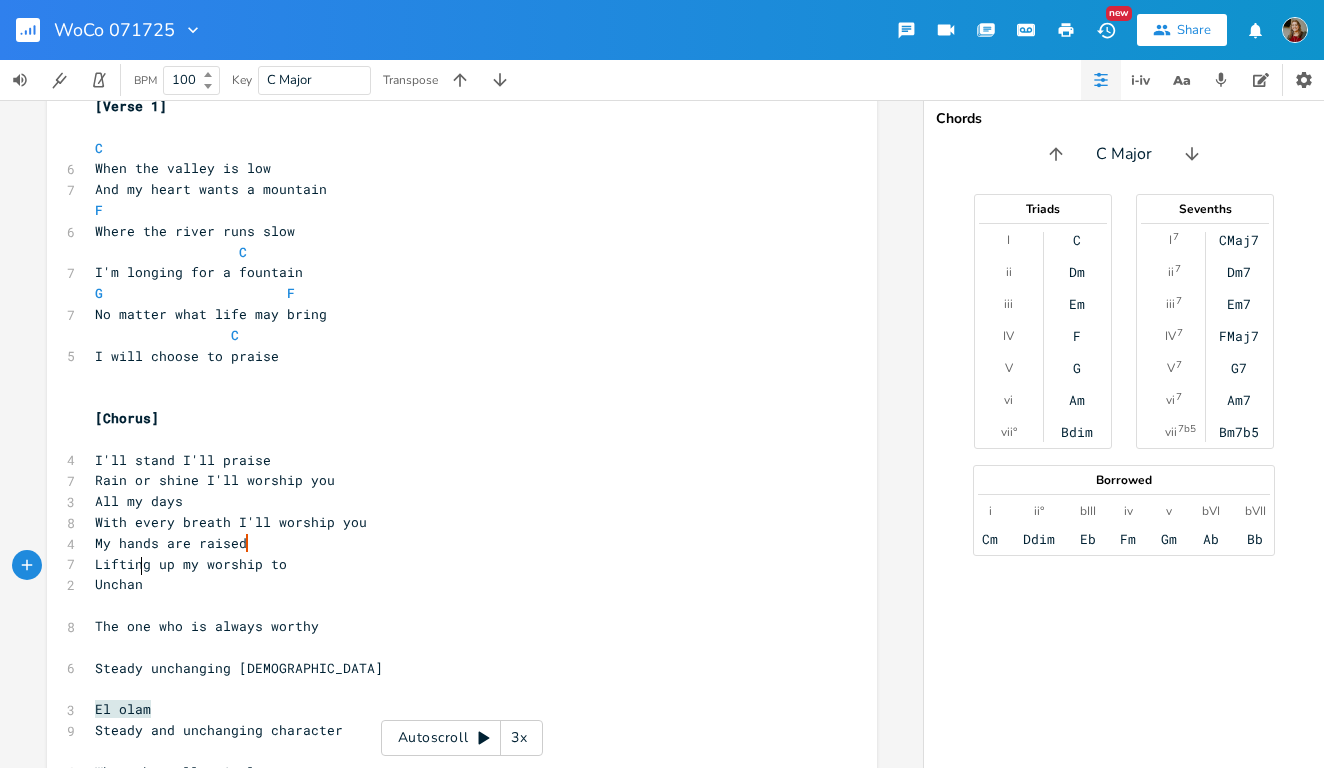 scroll, scrollTop: 0, scrollLeft: 48, axis: horizontal 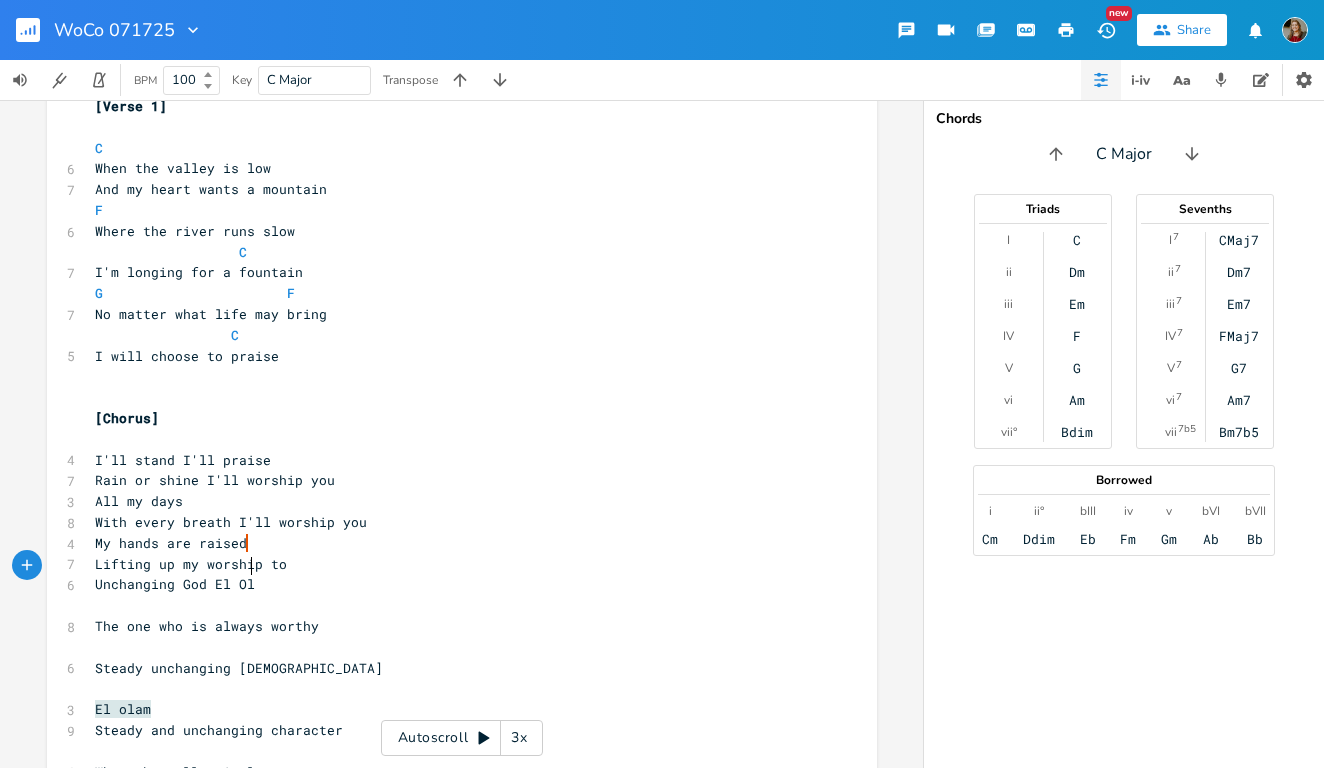 type on "ging God El Olam" 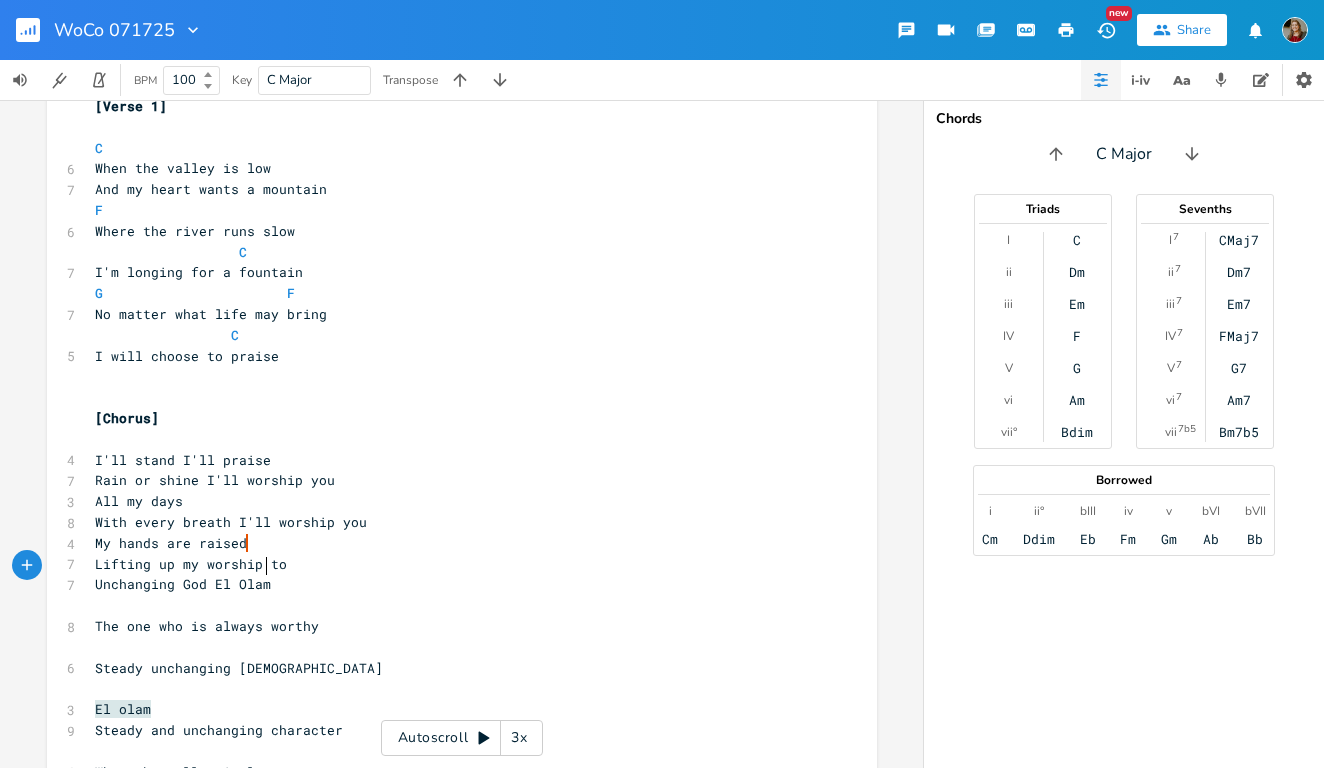 scroll, scrollTop: 0, scrollLeft: 88, axis: horizontal 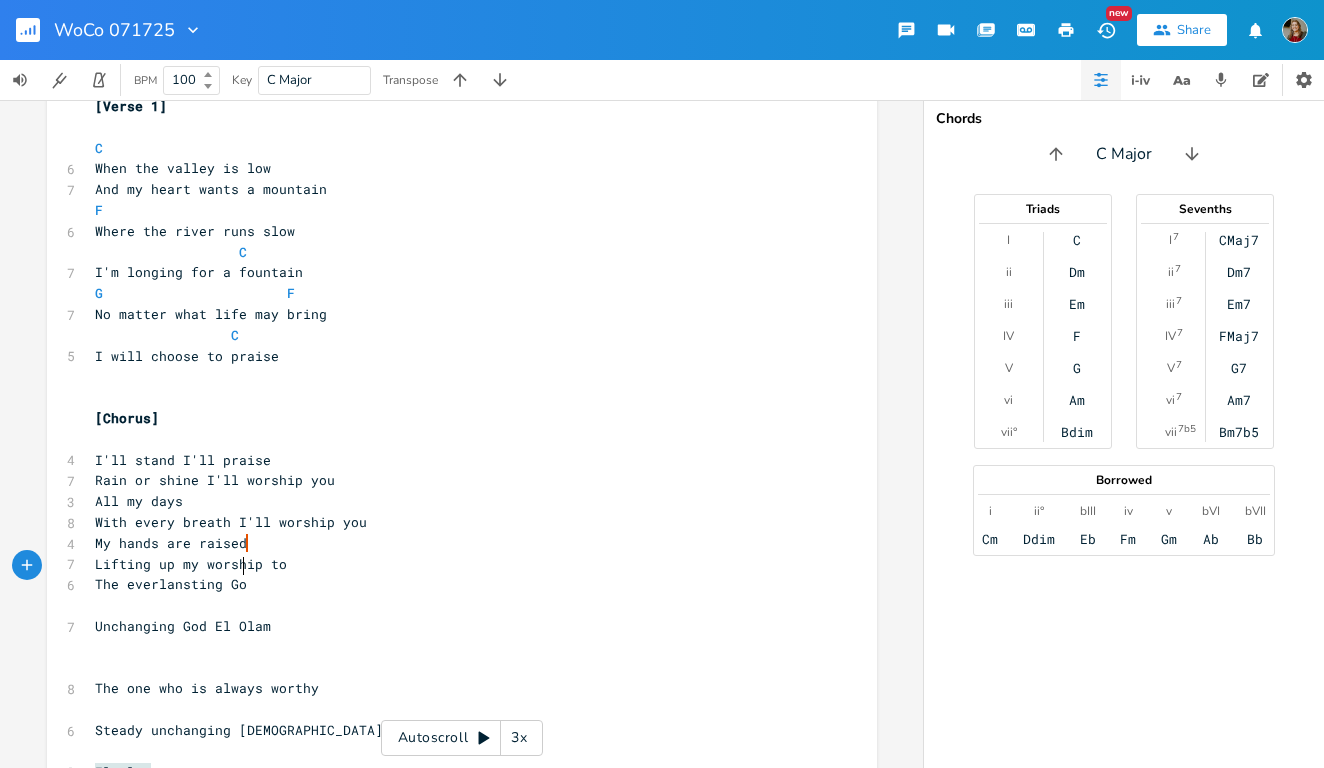 type on "The everlansting [DEMOGRAPHIC_DATA]" 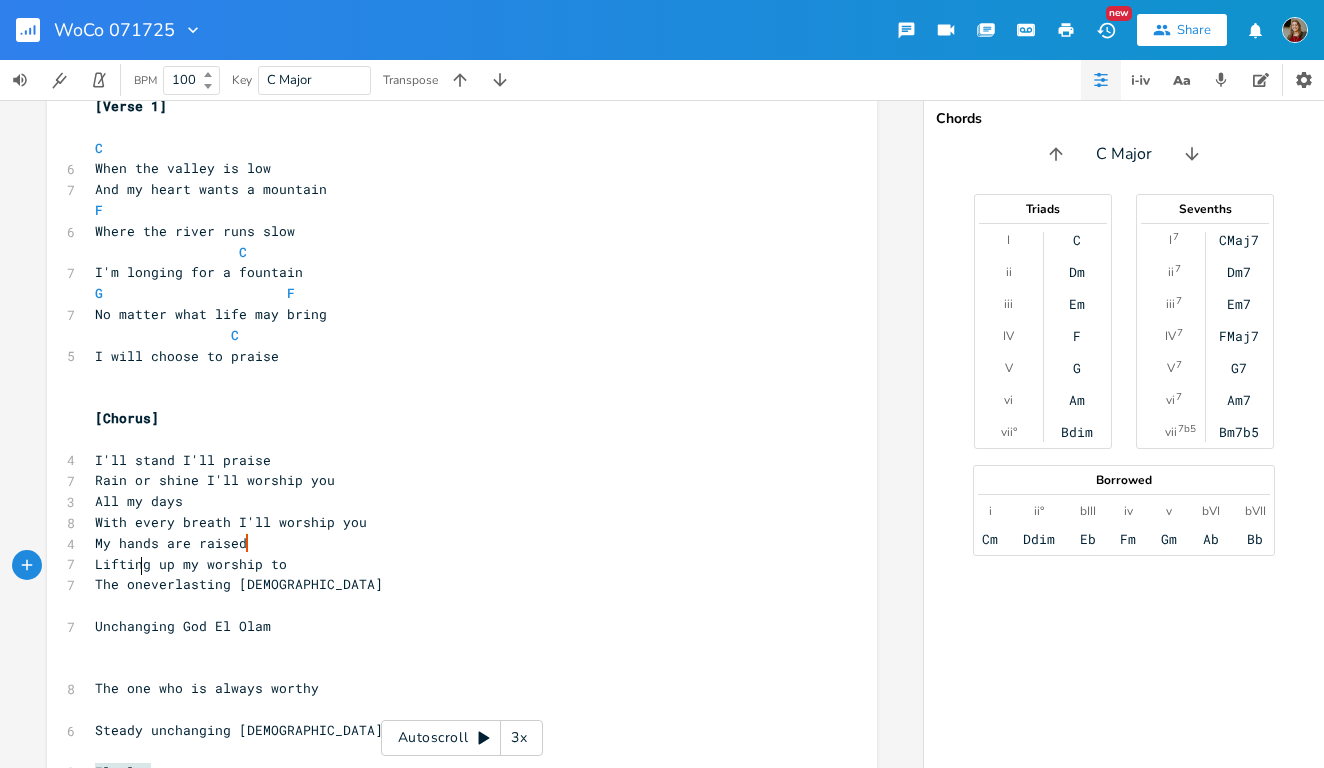 type on "one" 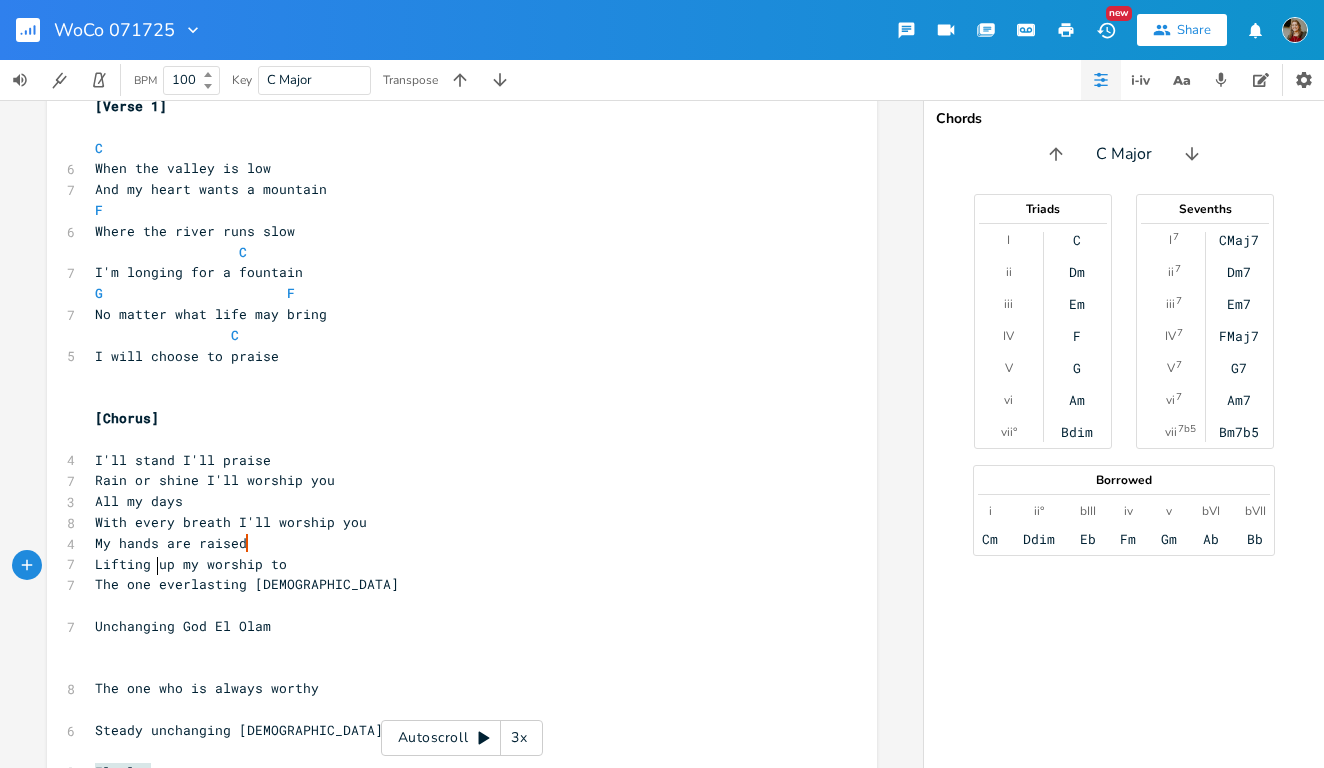 scroll, scrollTop: 0, scrollLeft: 21, axis: horizontal 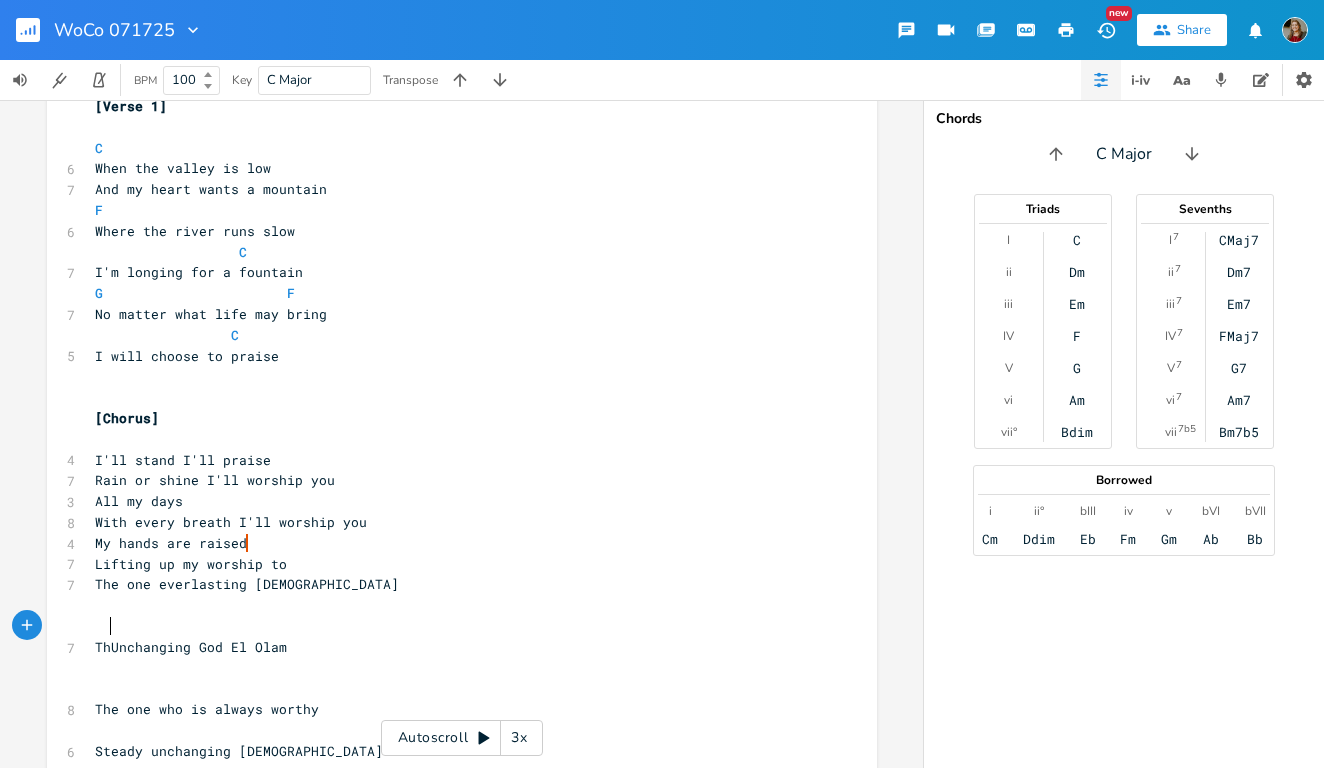 type on "The" 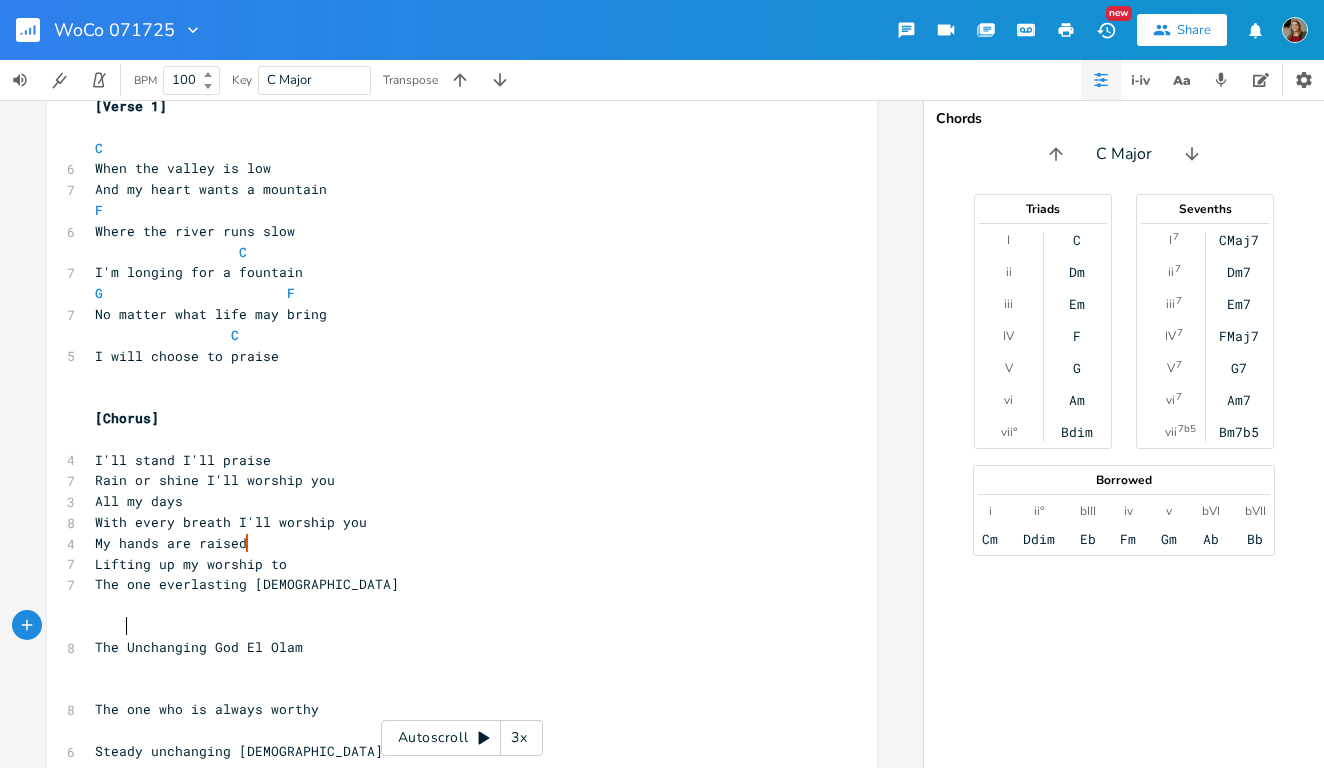 click on "The Unchanging God El Olam" at bounding box center (199, 647) 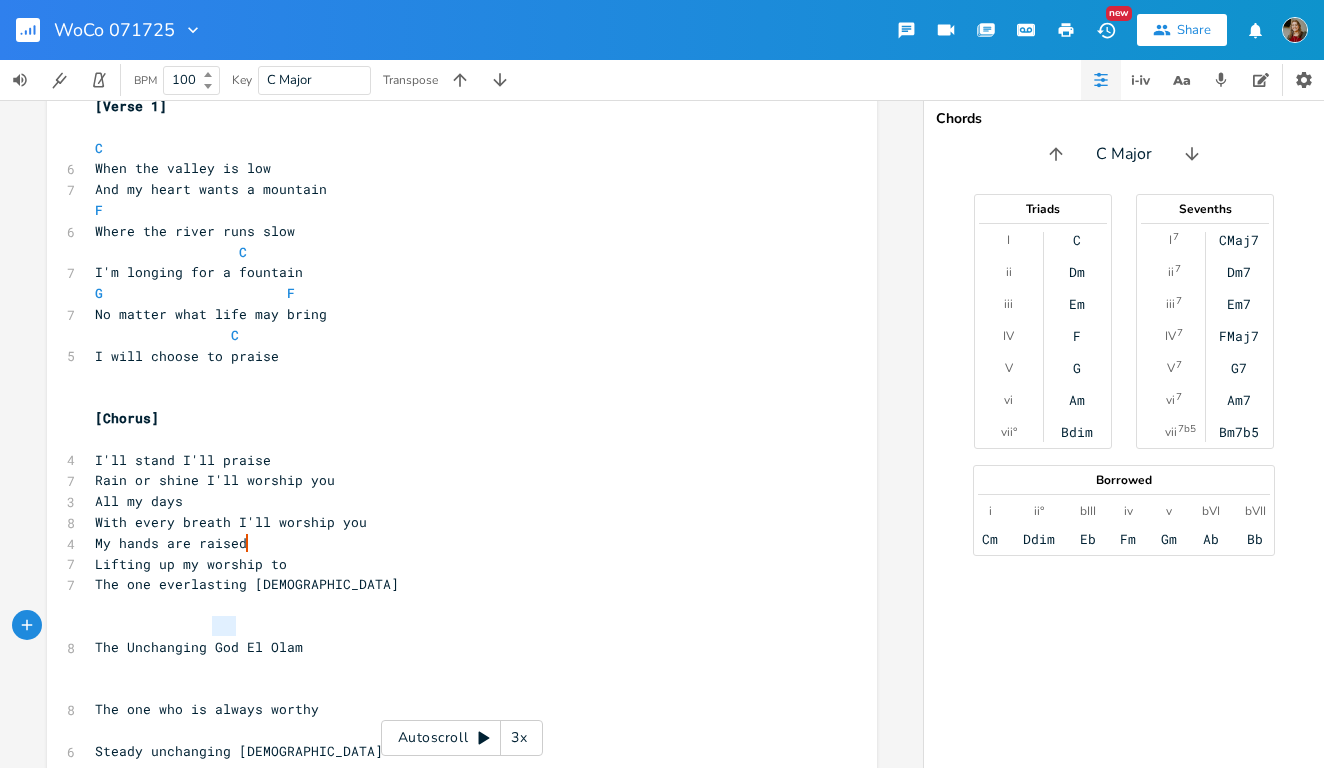 click on "The Unchanging God El Olam" at bounding box center (199, 647) 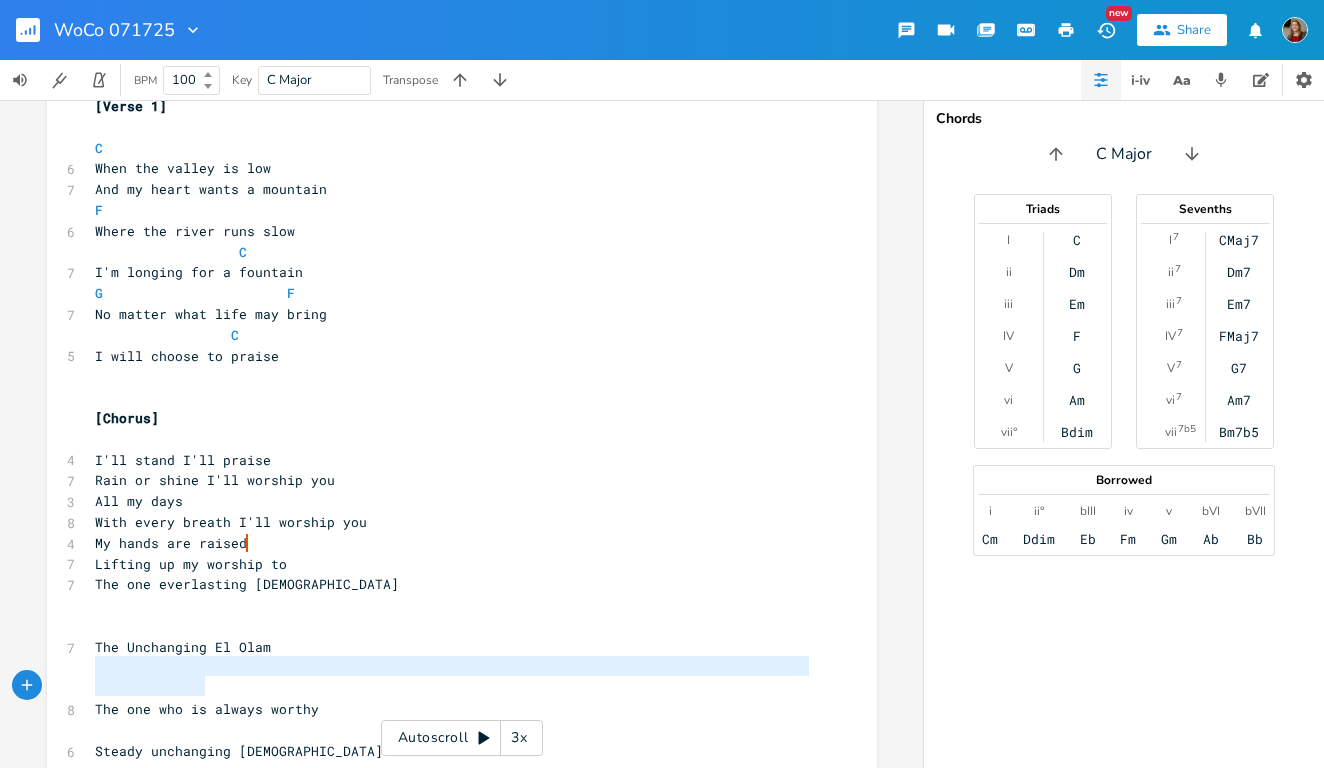 type on "The one who is always worthy" 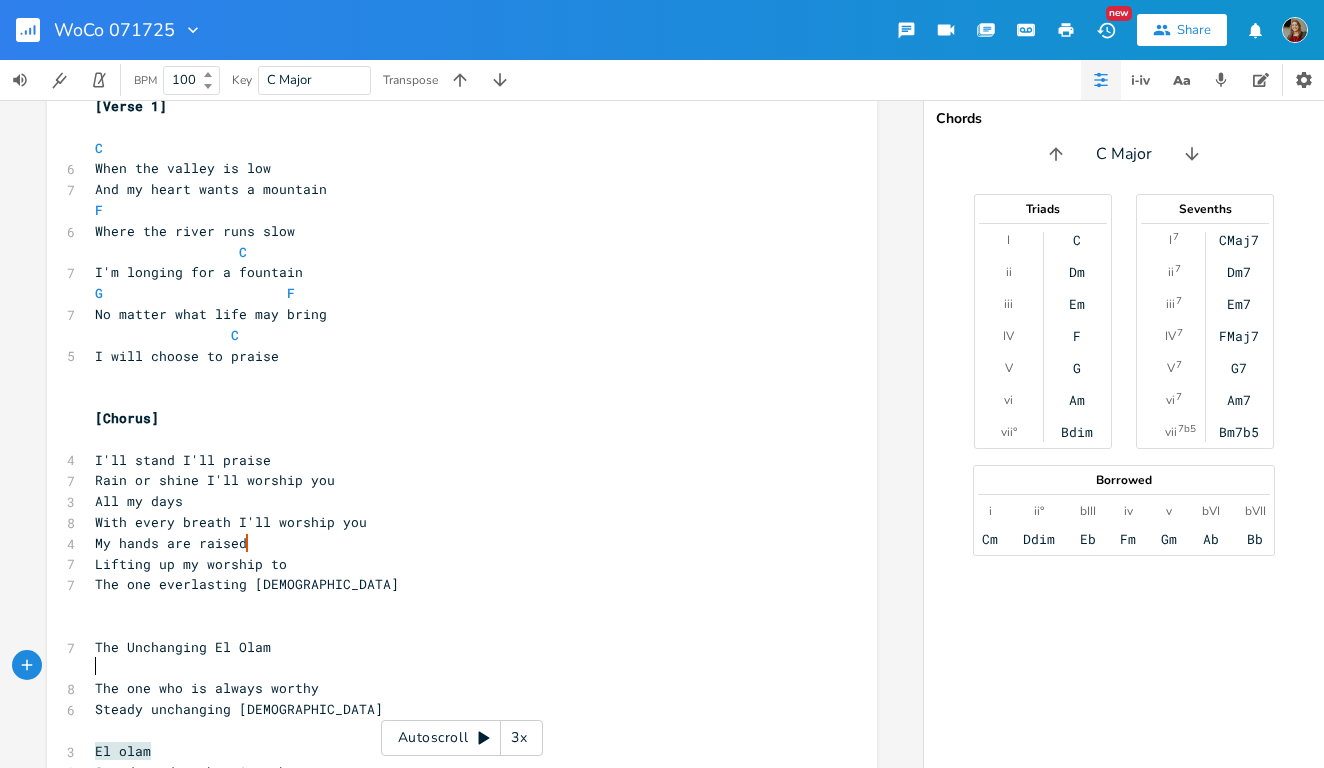 type on "The one who is always worthy" 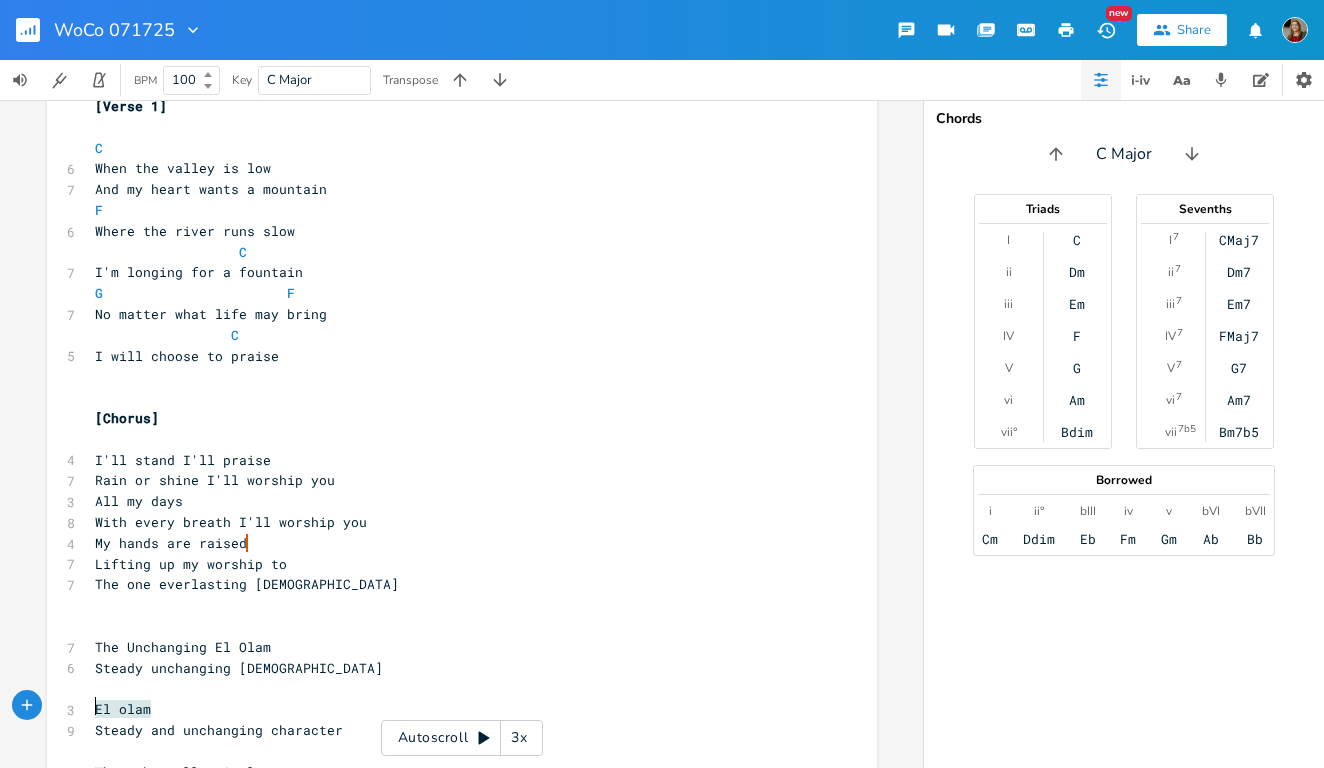 type on "Steady and unchanging character" 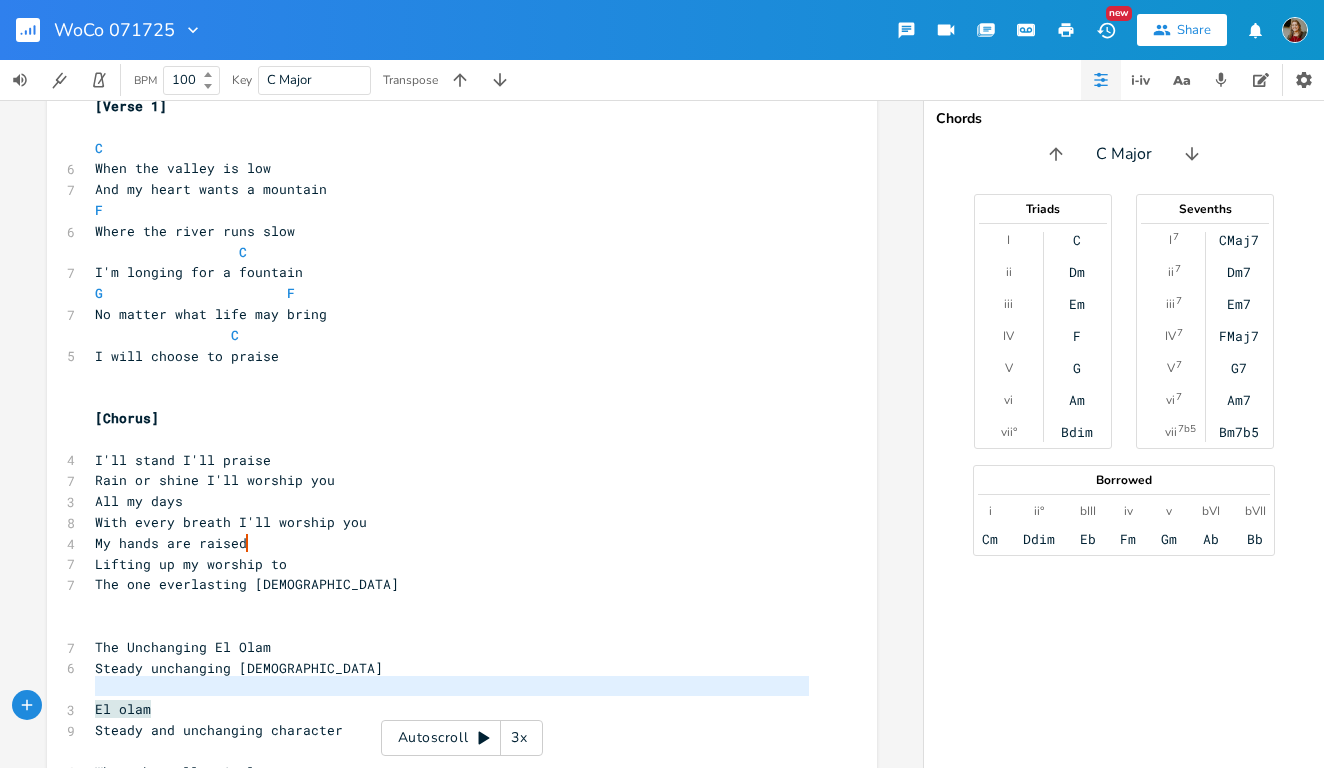 type on "El olam
Steady and unchanging character" 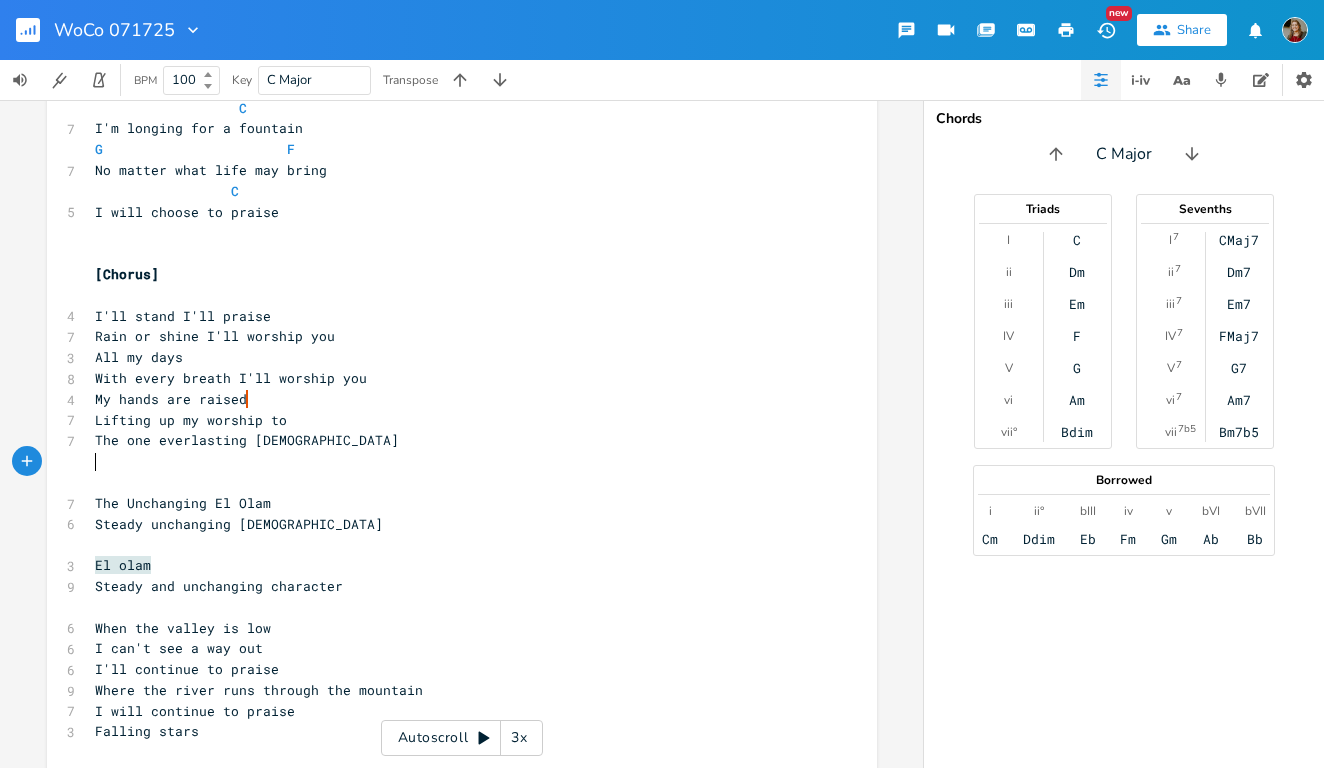 scroll, scrollTop: 192, scrollLeft: 0, axis: vertical 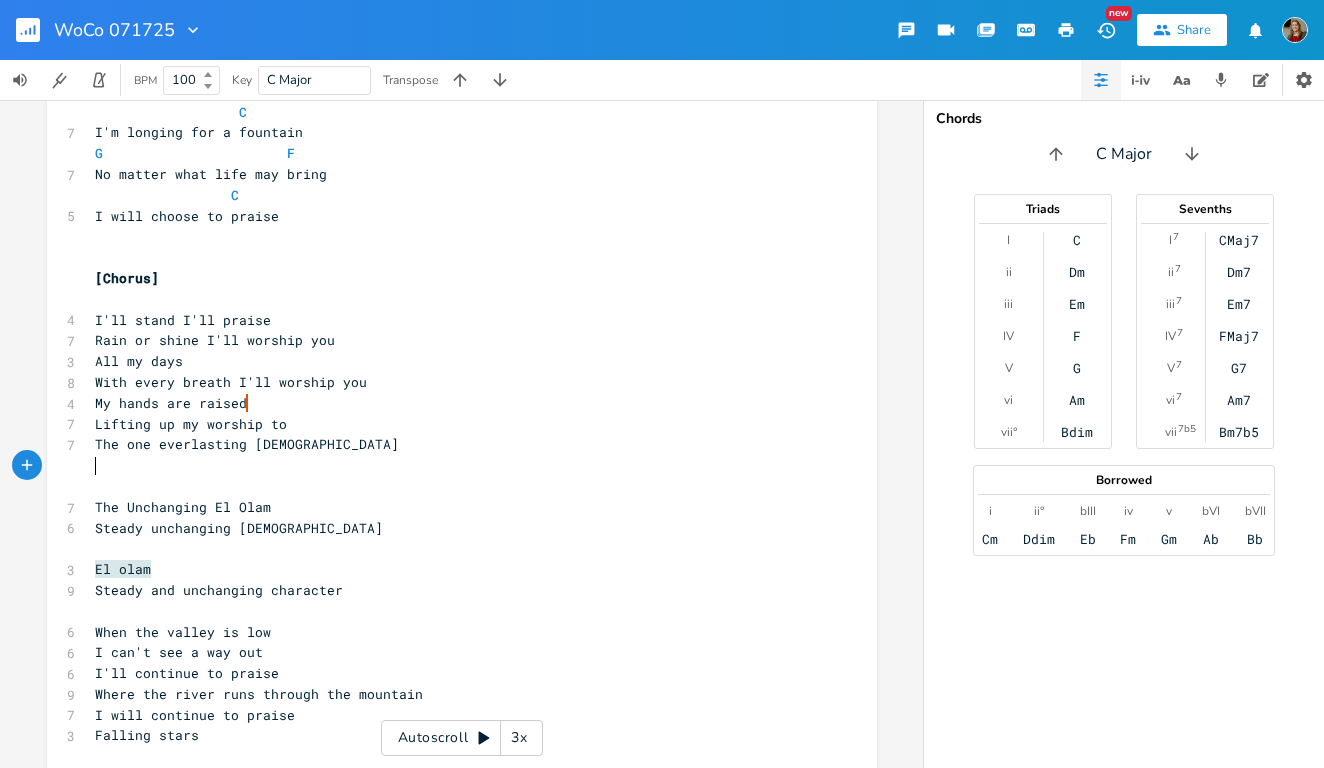 click at bounding box center [452, 257] 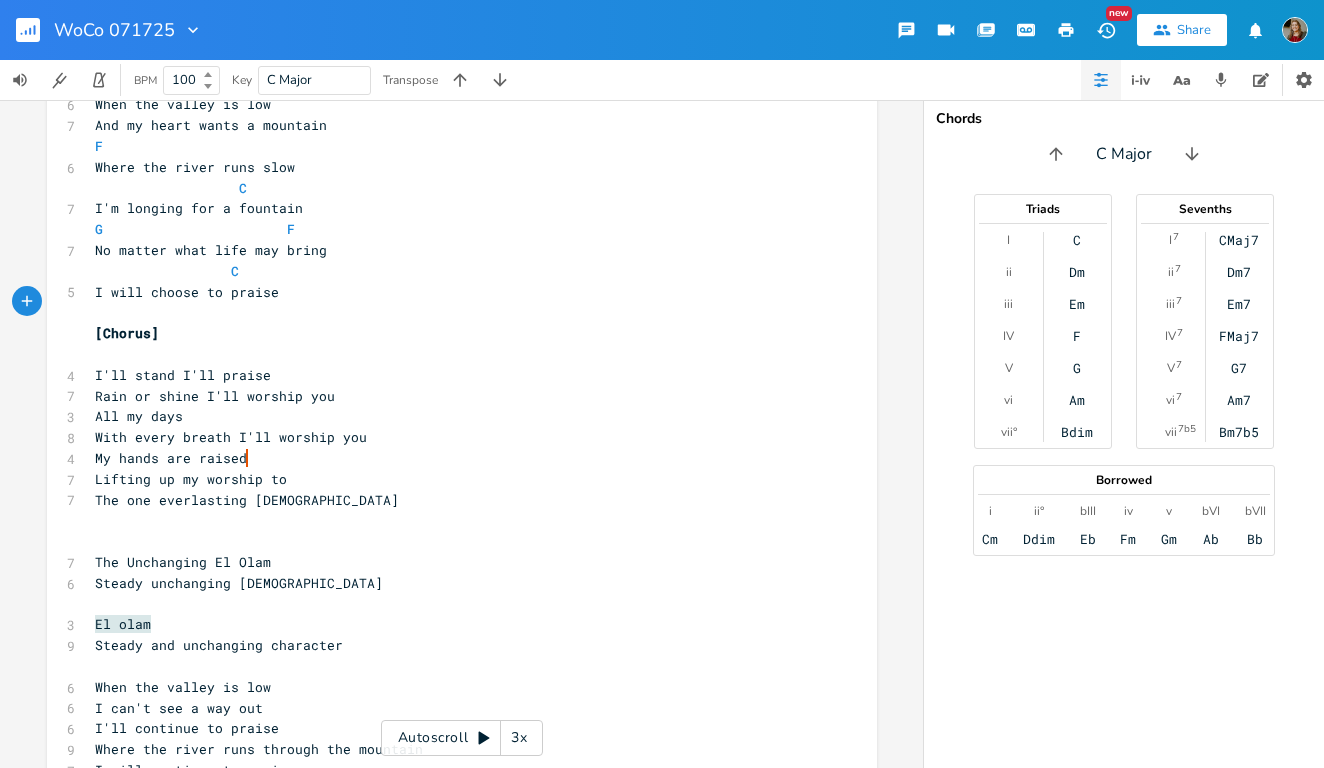 scroll, scrollTop: 0, scrollLeft: 0, axis: both 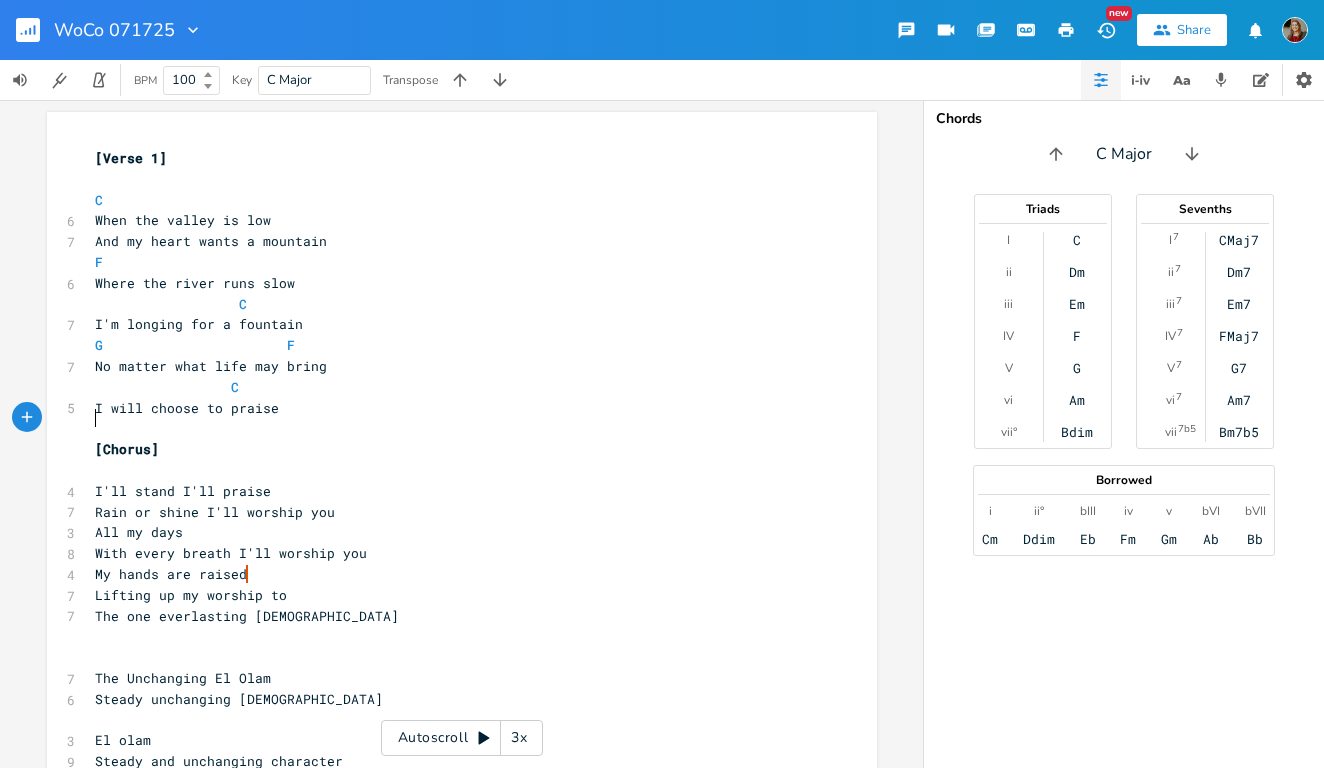 drag, startPoint x: 216, startPoint y: 149, endPoint x: 29, endPoint y: 196, distance: 192.81598 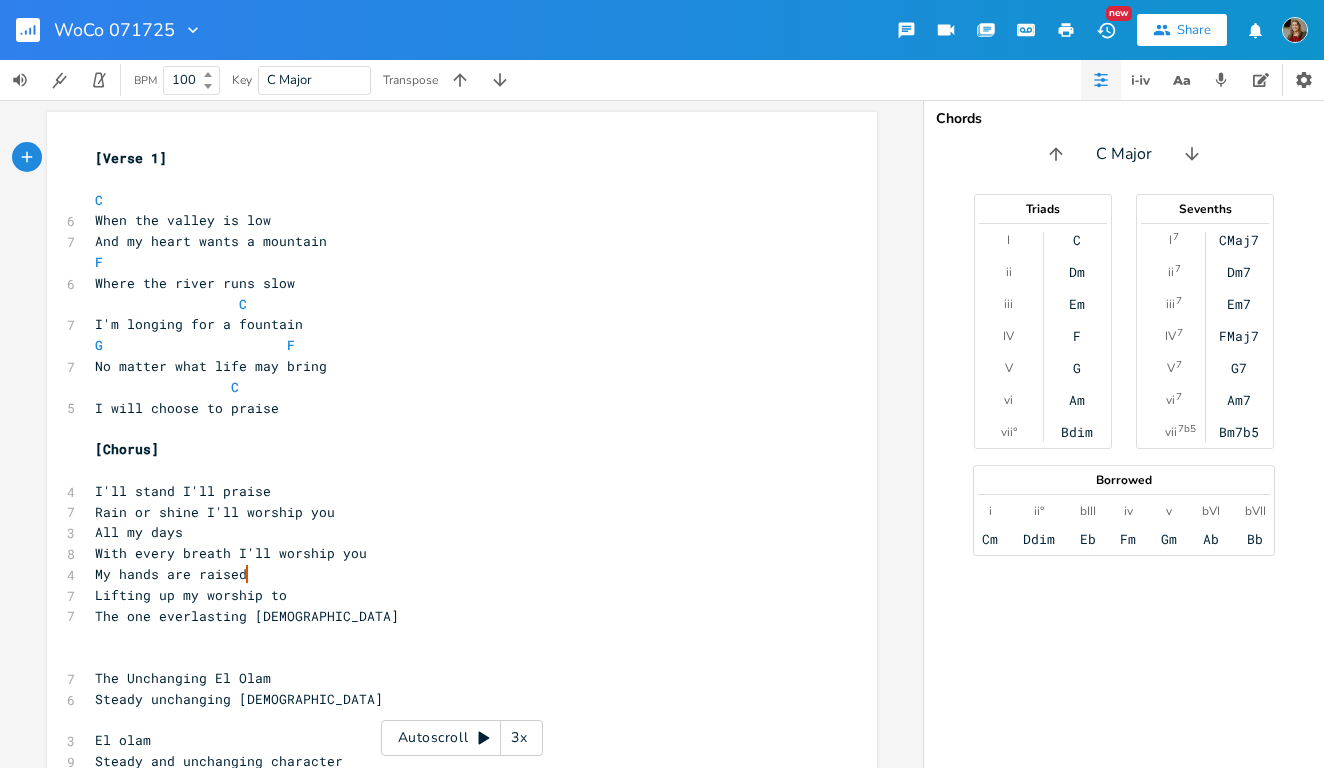 scroll, scrollTop: 0, scrollLeft: 0, axis: both 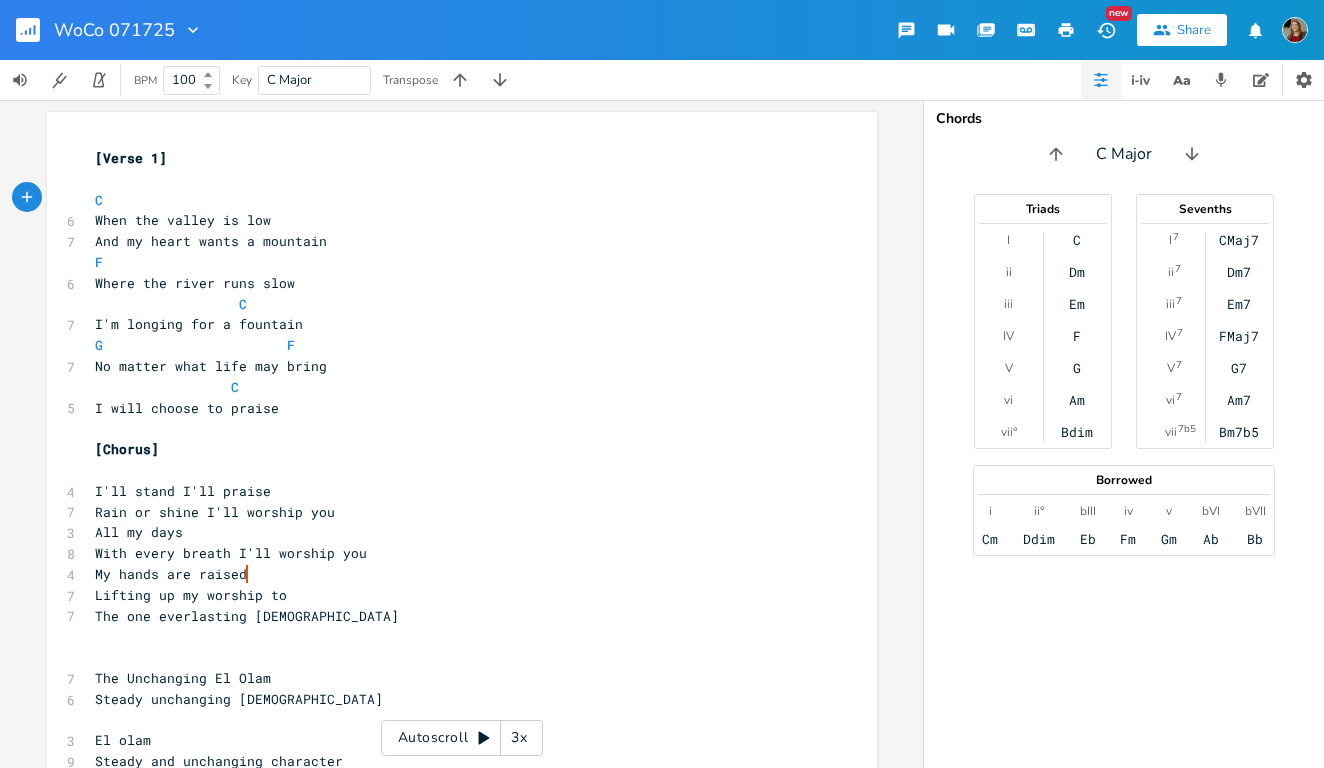 click on "​" at bounding box center [452, 636] 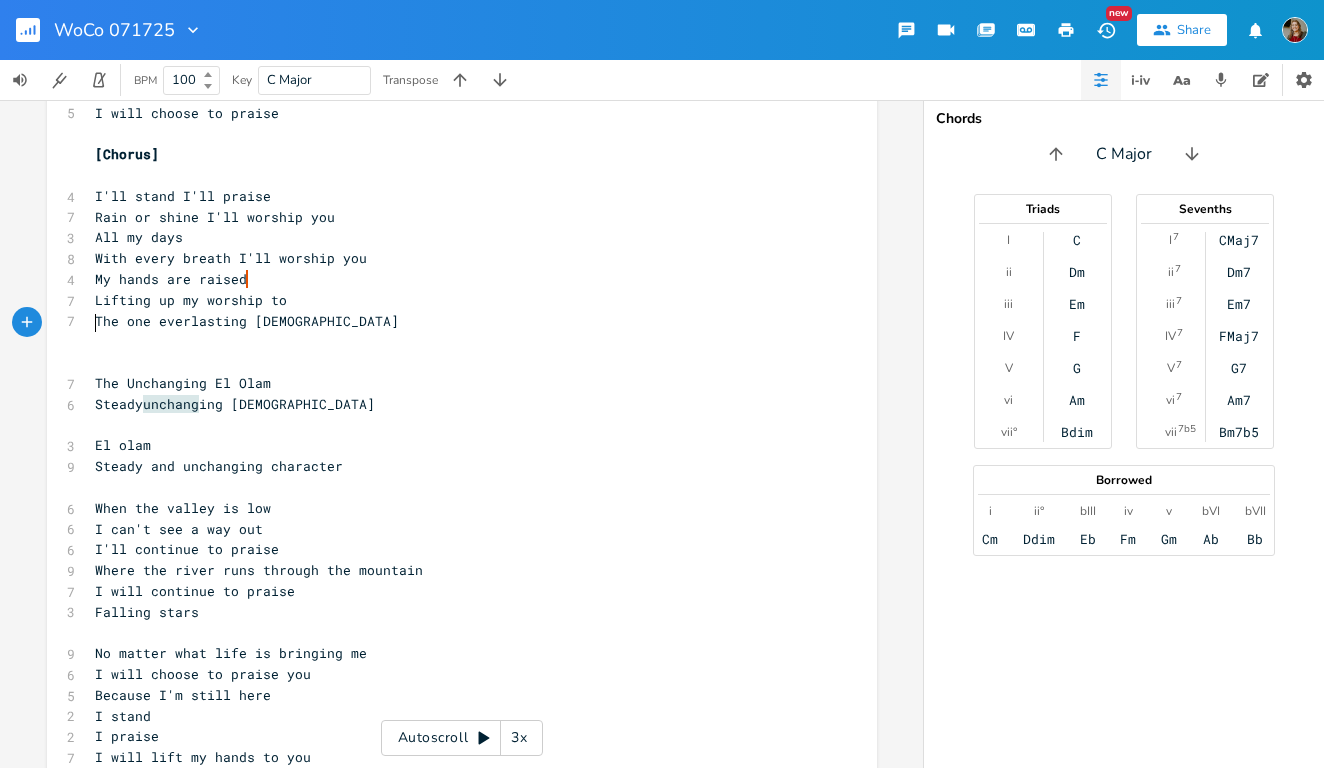 scroll, scrollTop: 296, scrollLeft: 0, axis: vertical 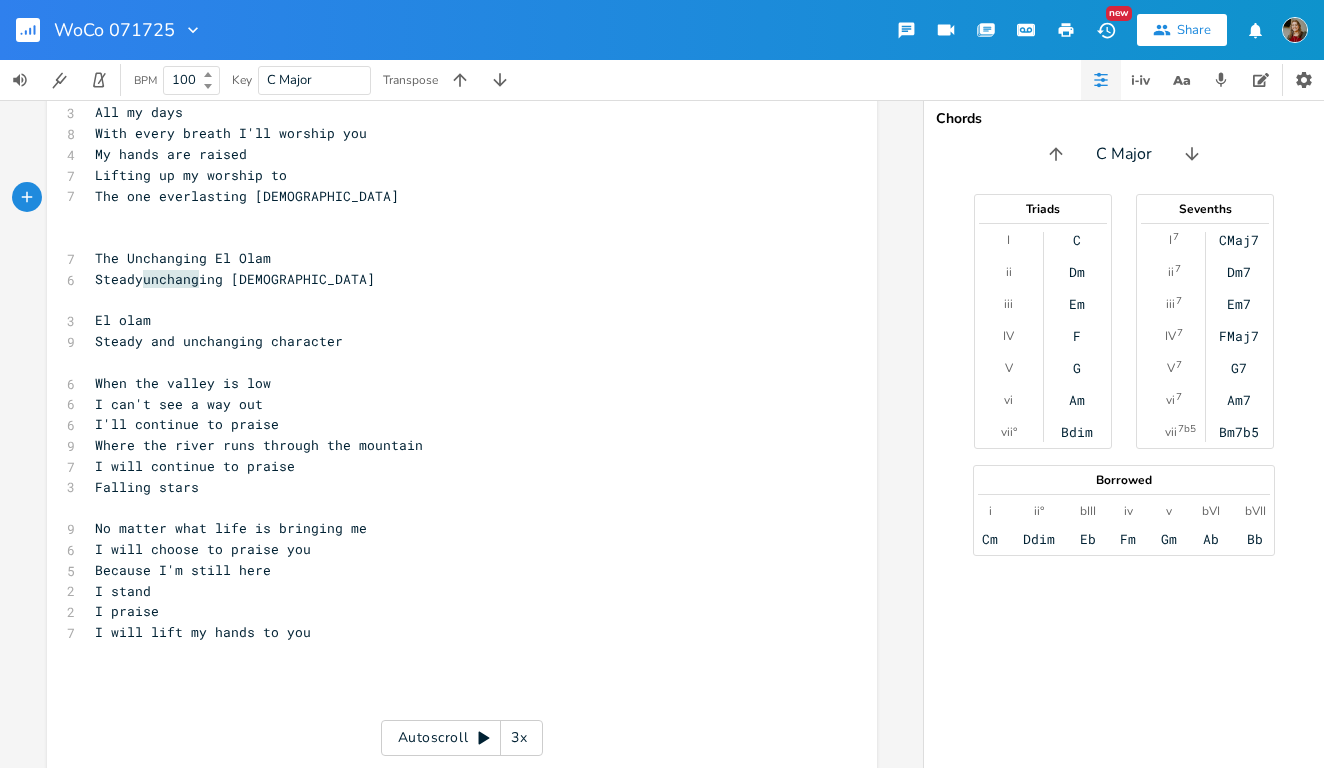 click on "​" at bounding box center [452, 715] 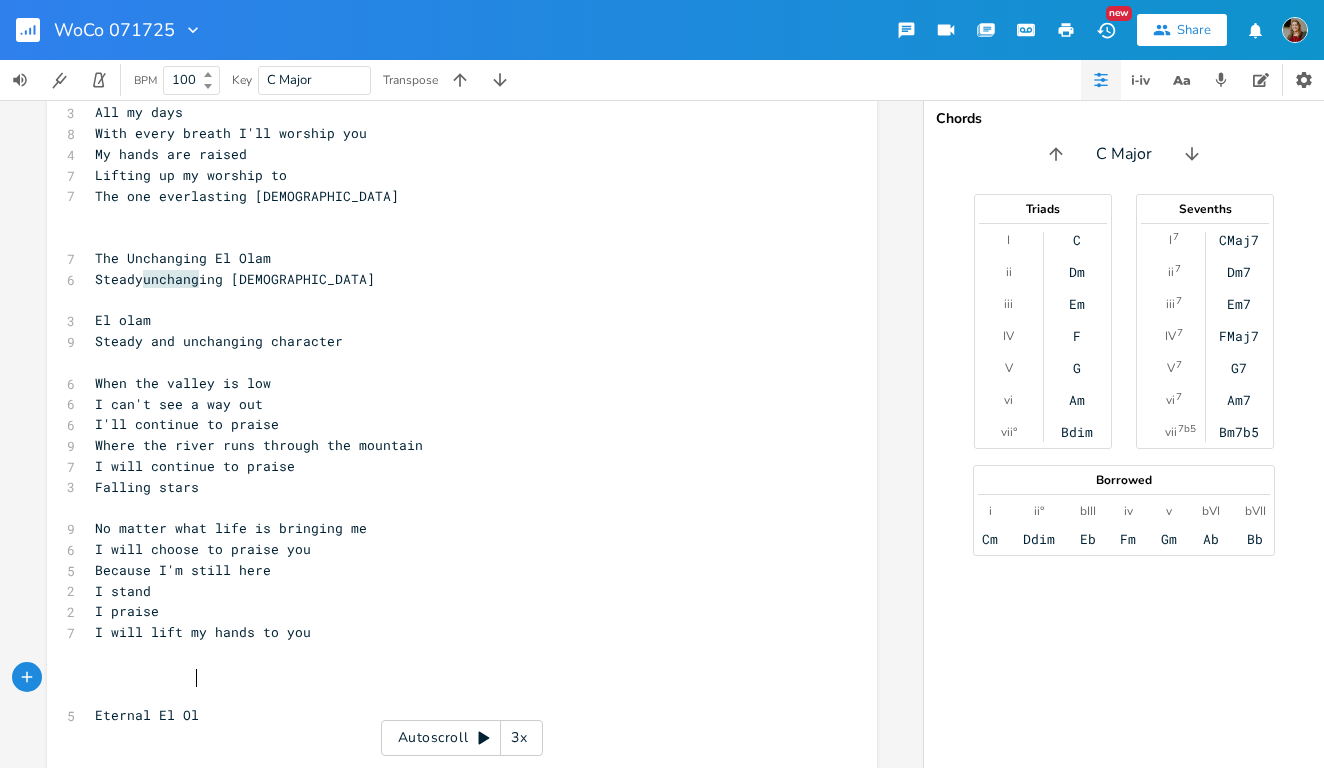 type on "Eternal El Olam" 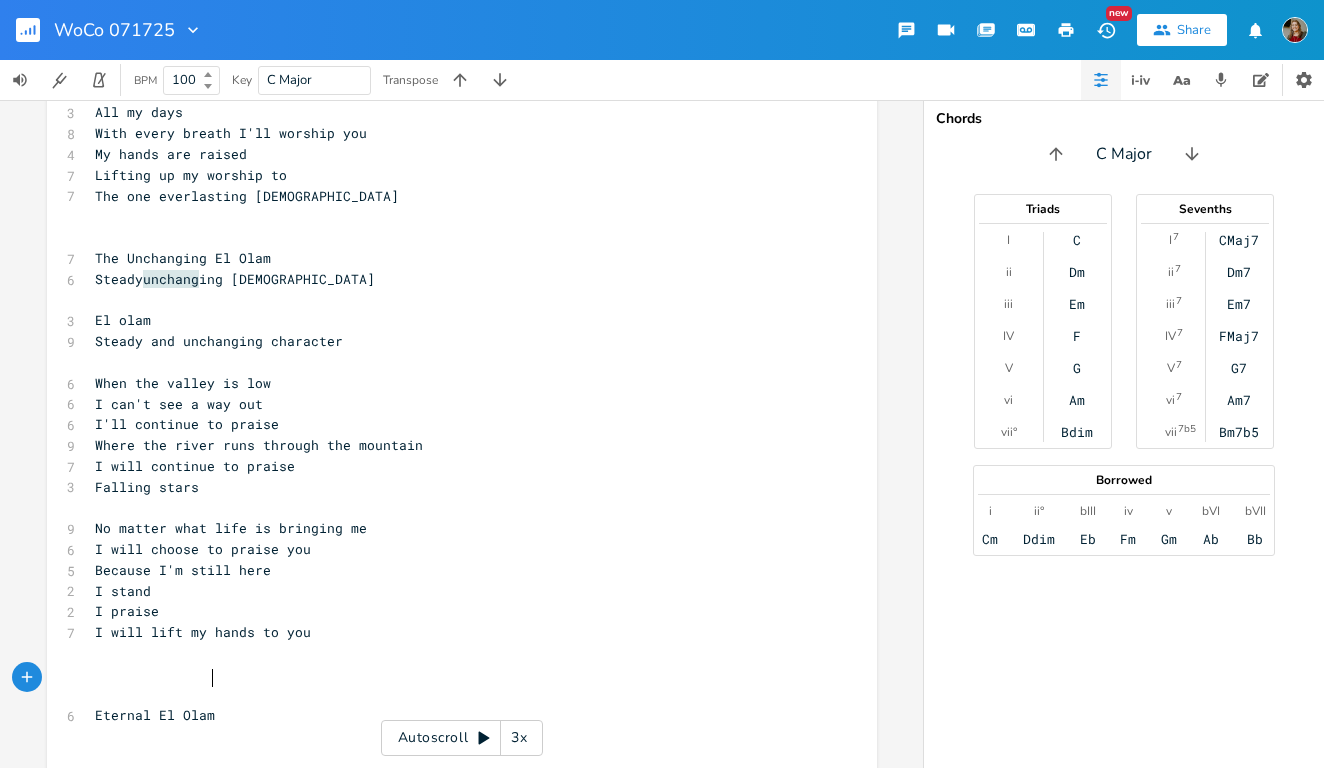 scroll, scrollTop: 0, scrollLeft: 77, axis: horizontal 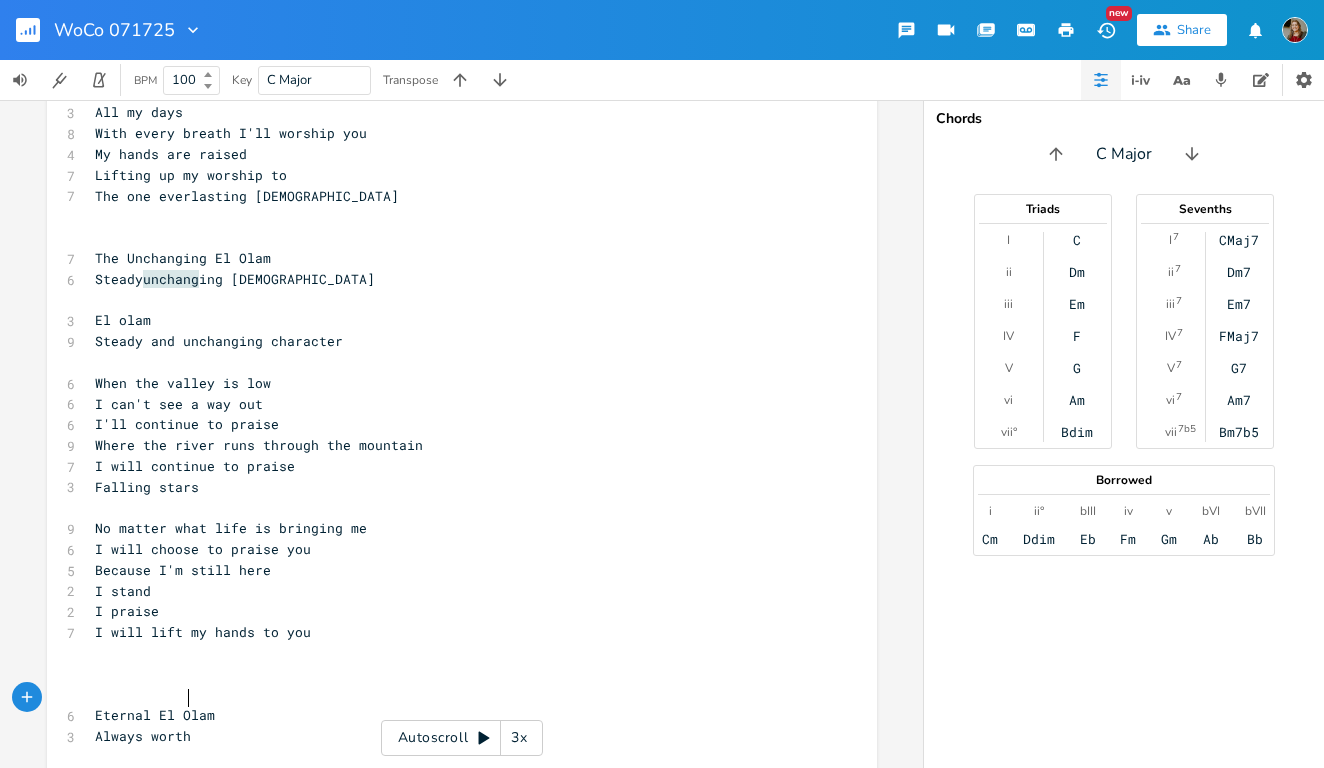 type on "Always worthy" 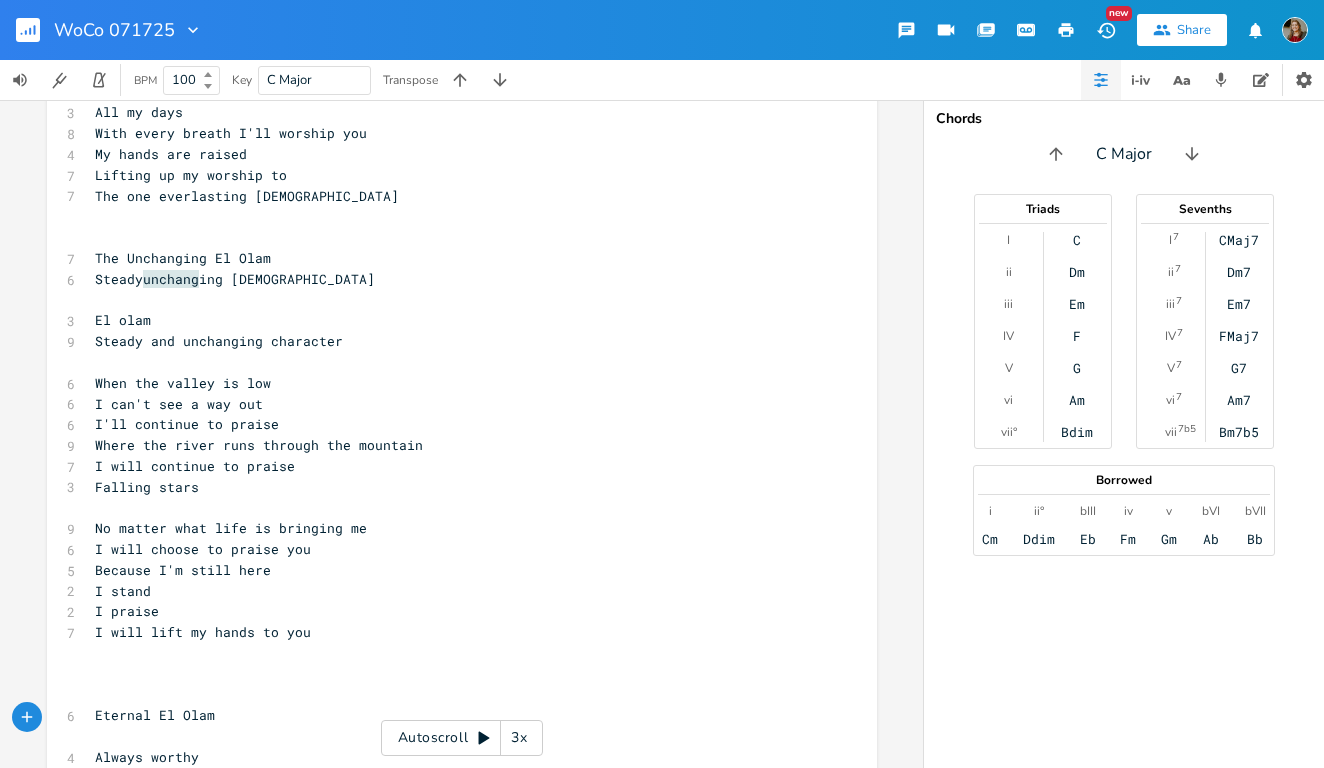 click on "Eternal El Olam" at bounding box center [155, 715] 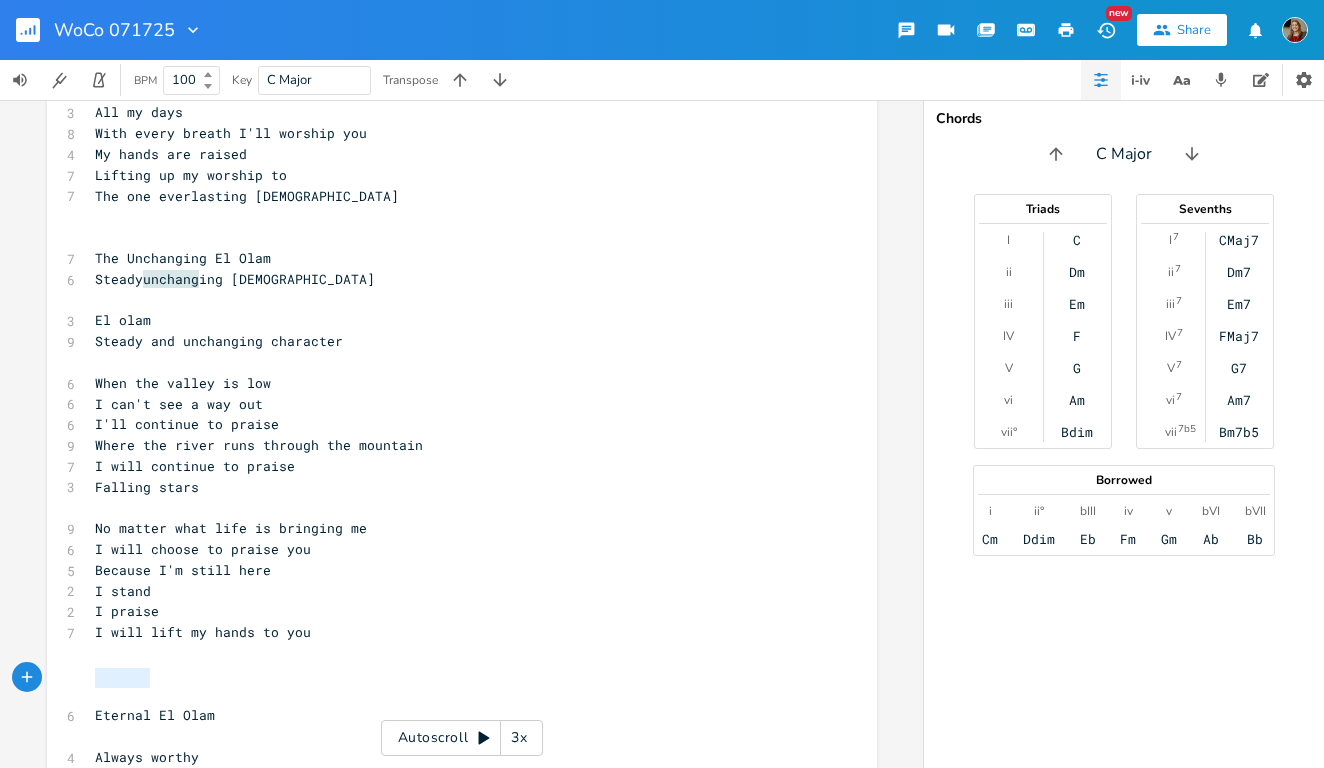 click on "Eternal El Olam" at bounding box center [155, 715] 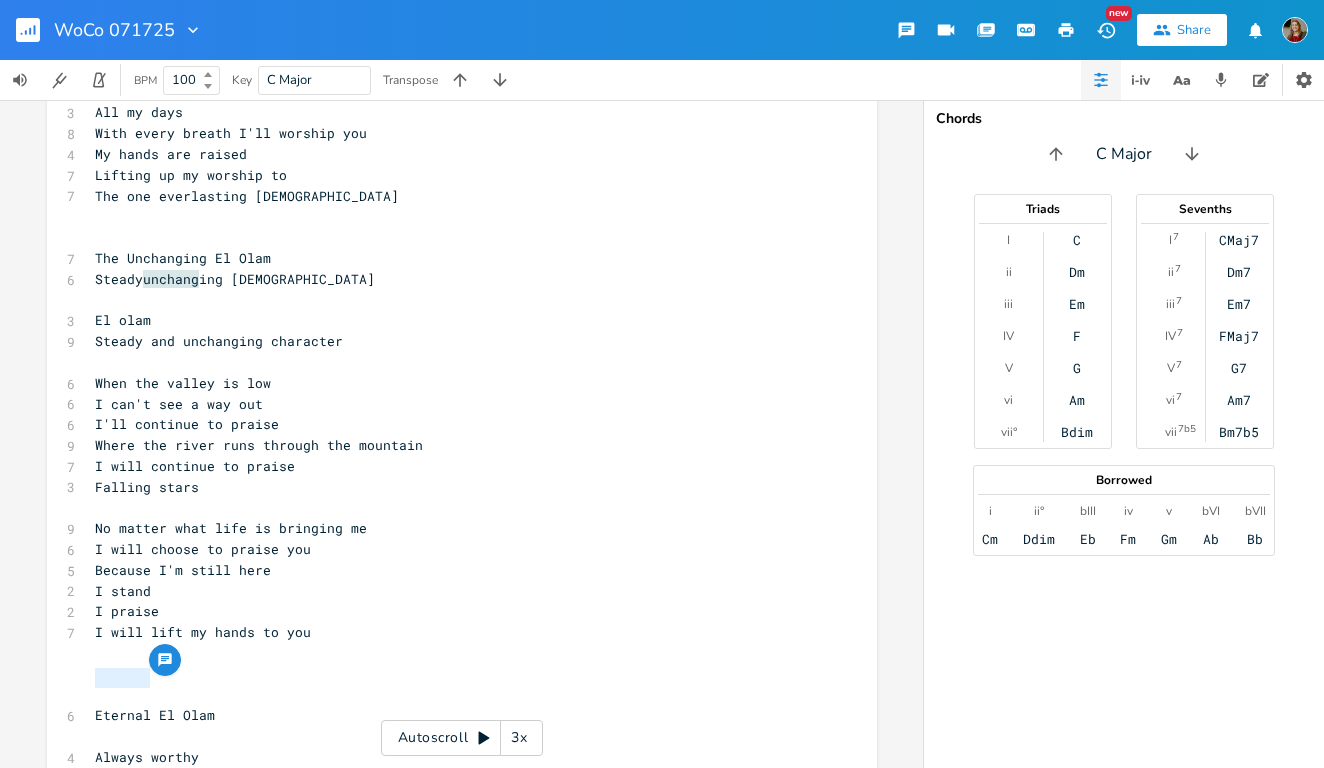 type on "My" 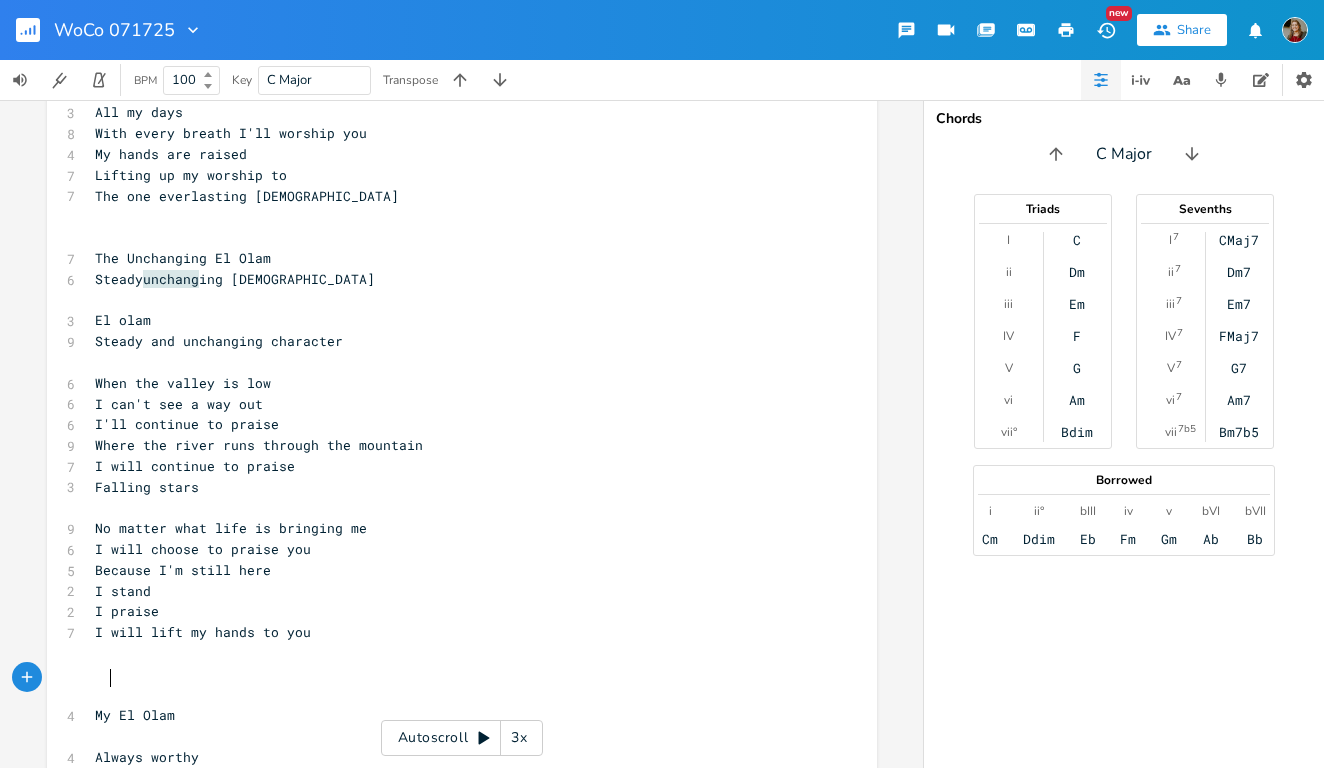 scroll, scrollTop: 0, scrollLeft: 15, axis: horizontal 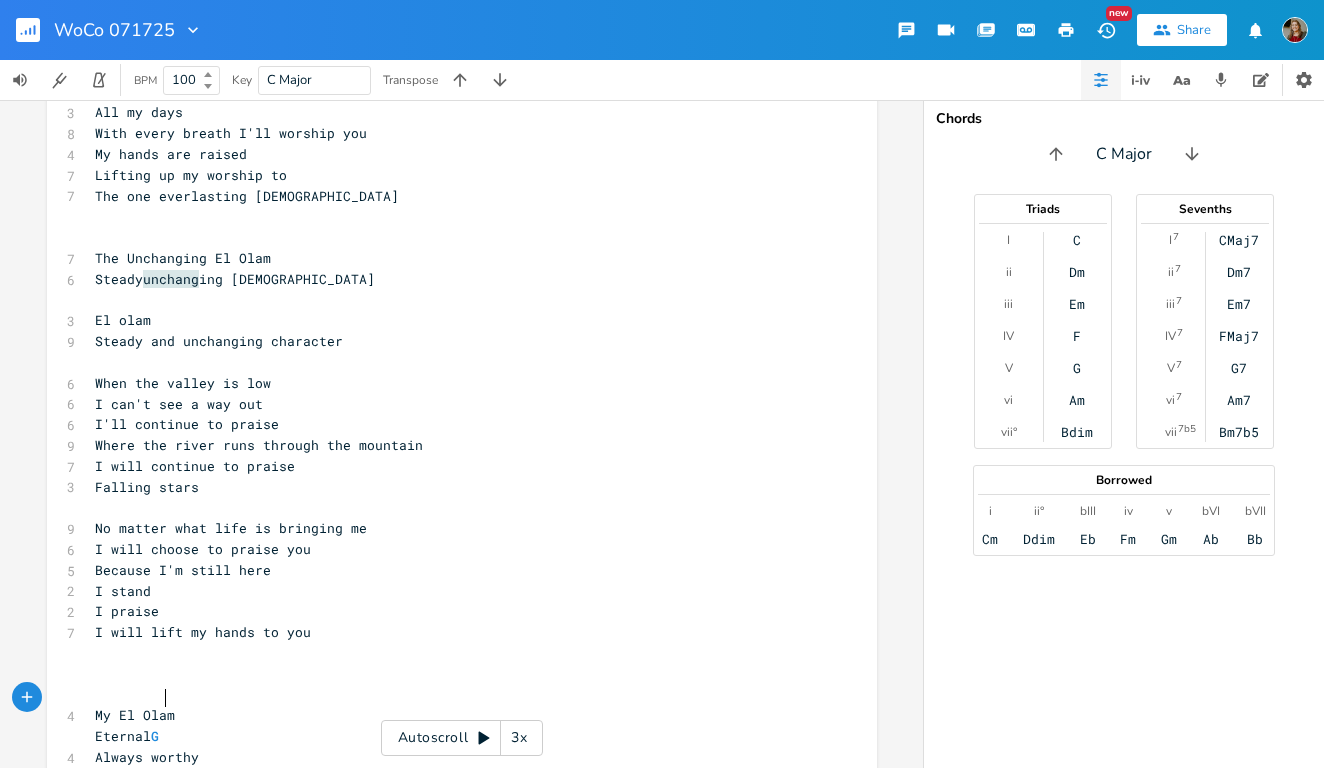type on "Eternal [DEMOGRAPHIC_DATA]" 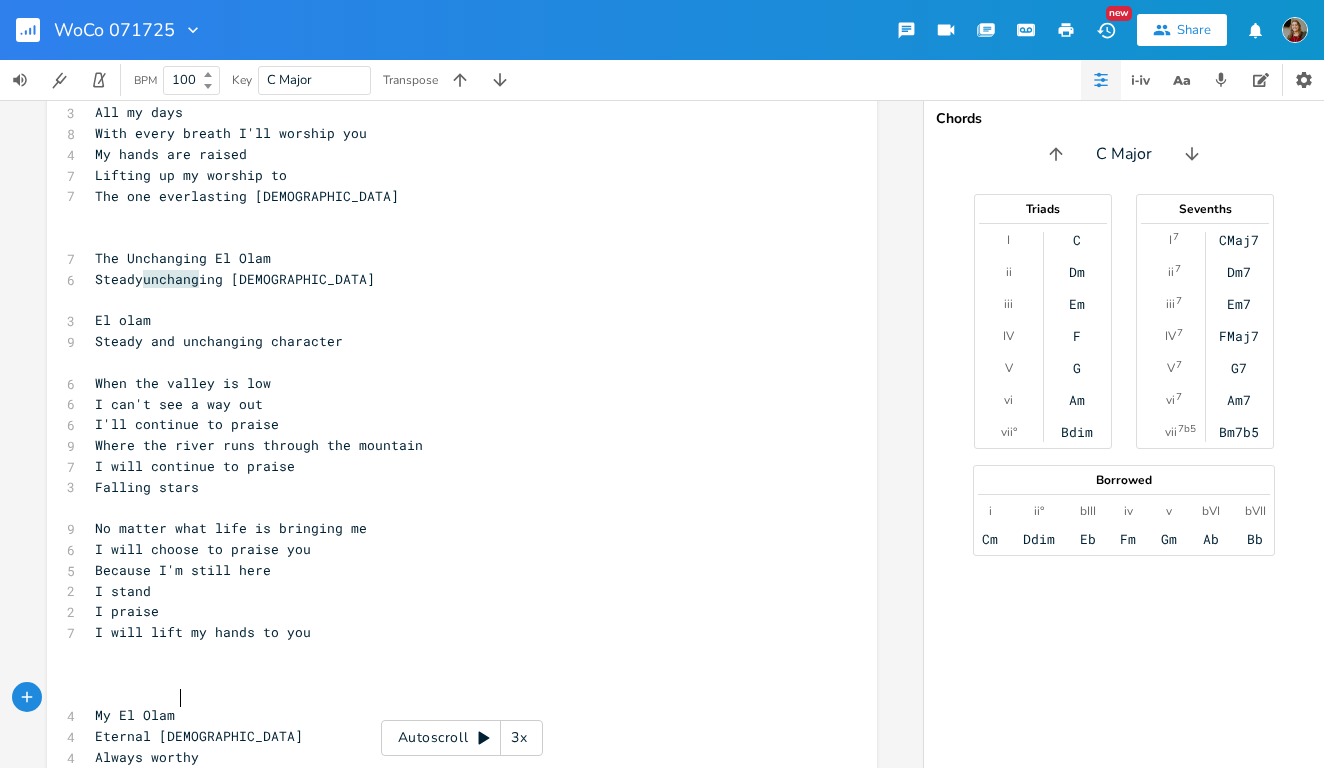 scroll, scrollTop: 0, scrollLeft: 59, axis: horizontal 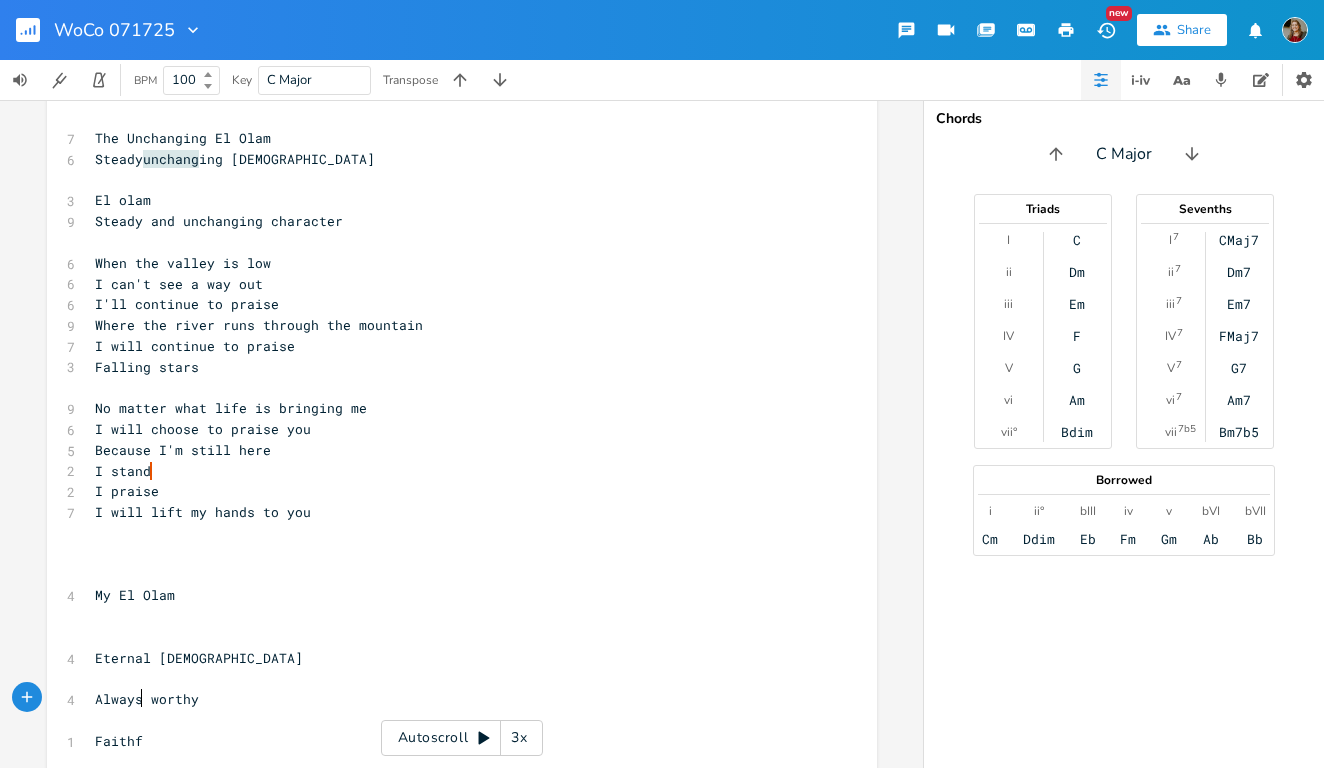 type on "Faithful" 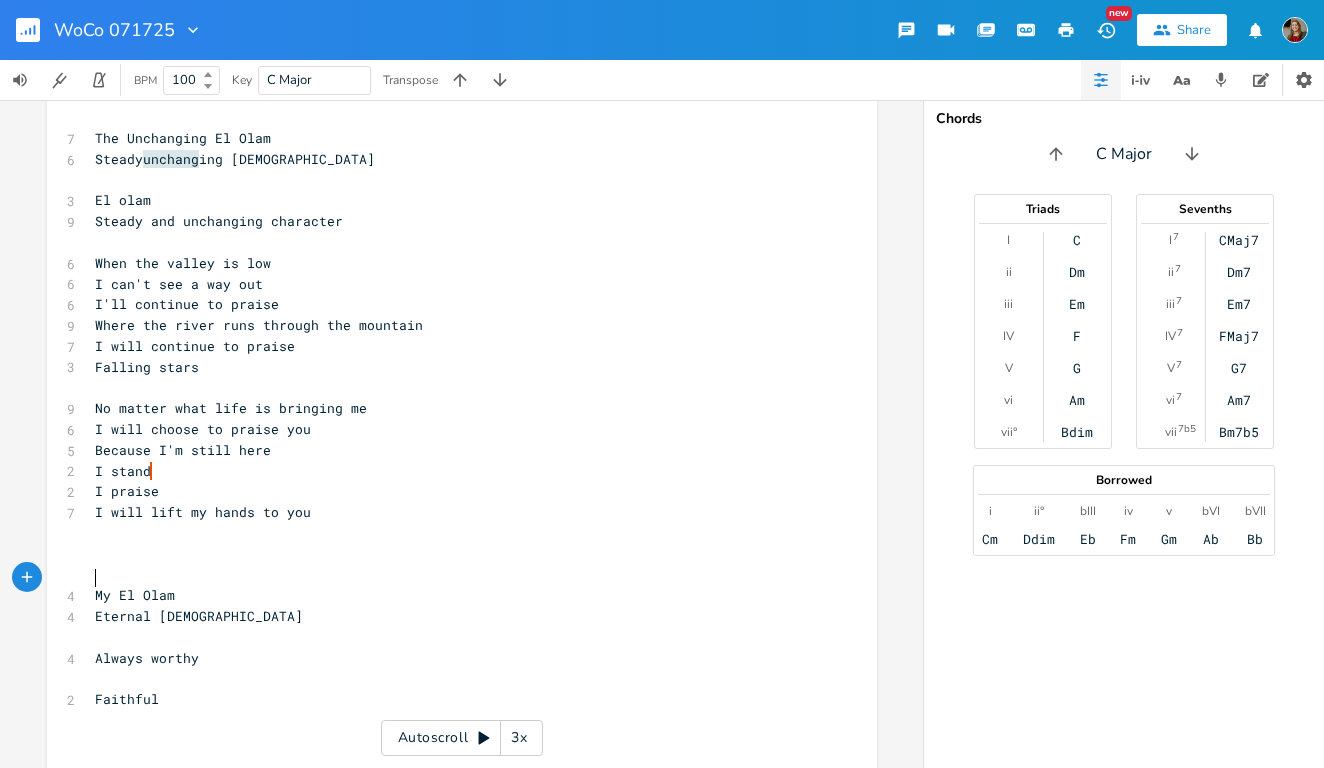 scroll, scrollTop: 520, scrollLeft: 0, axis: vertical 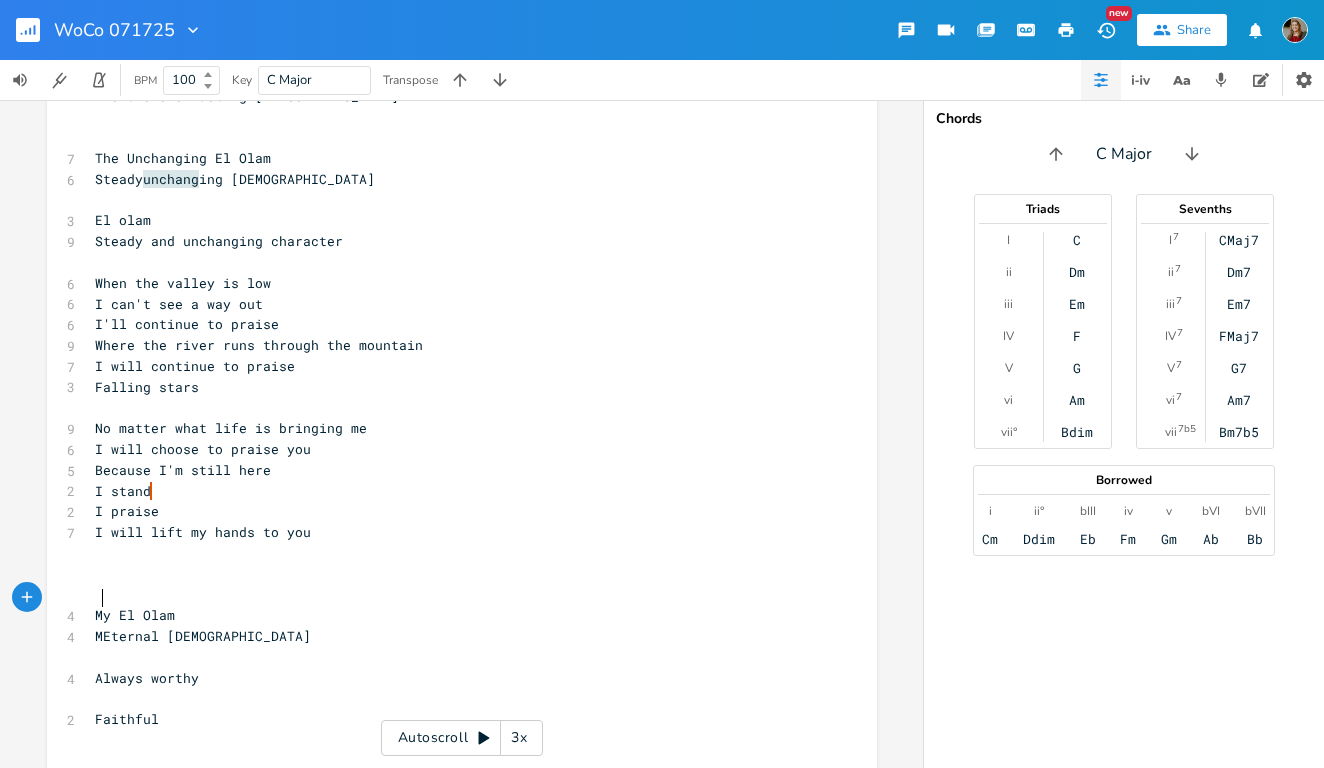 type on "My" 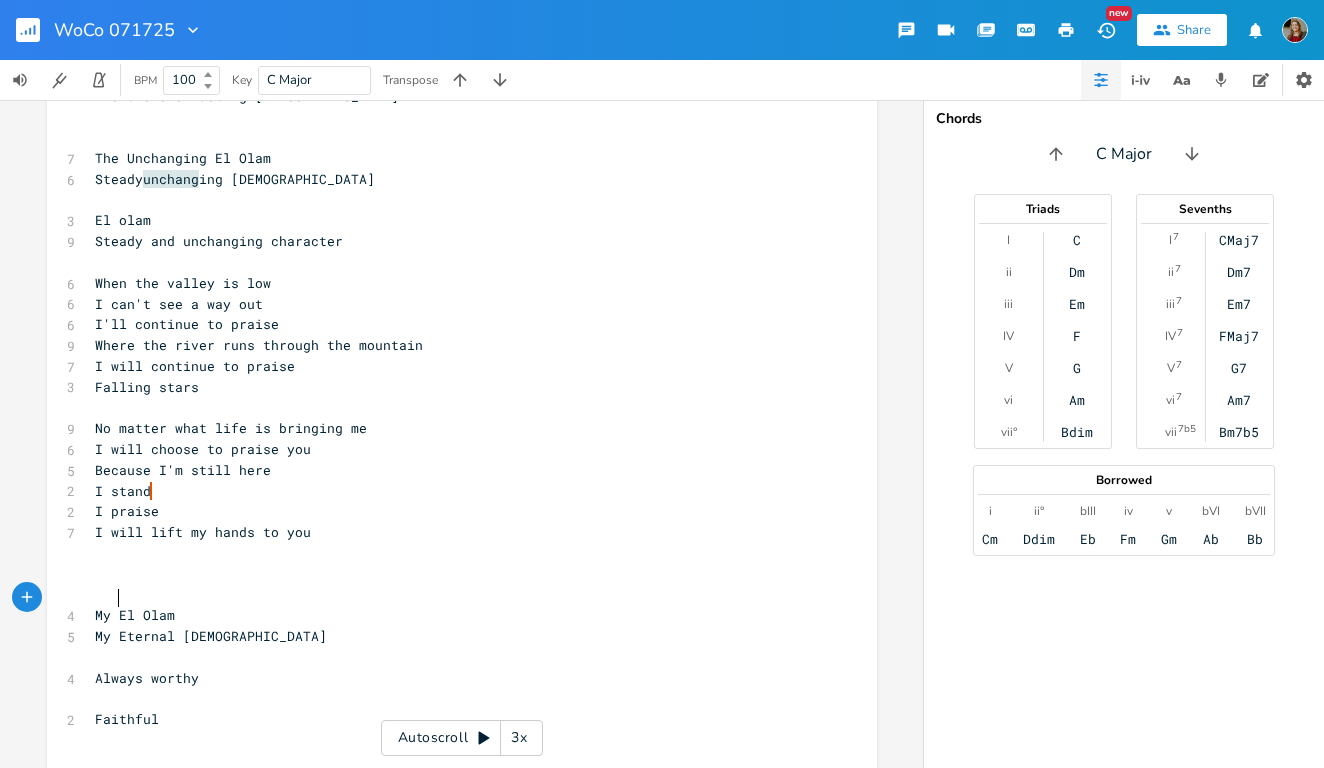scroll, scrollTop: 0, scrollLeft: 18, axis: horizontal 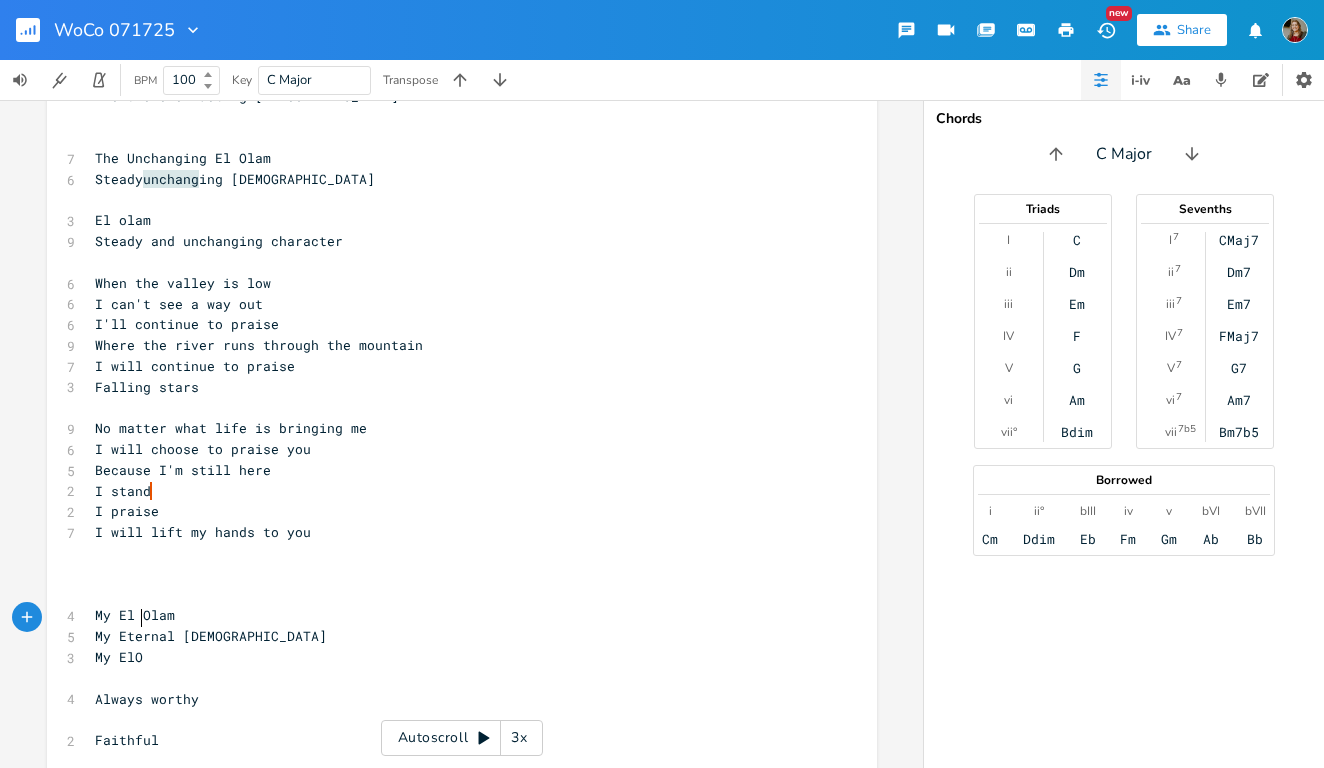 type on "My ElOl" 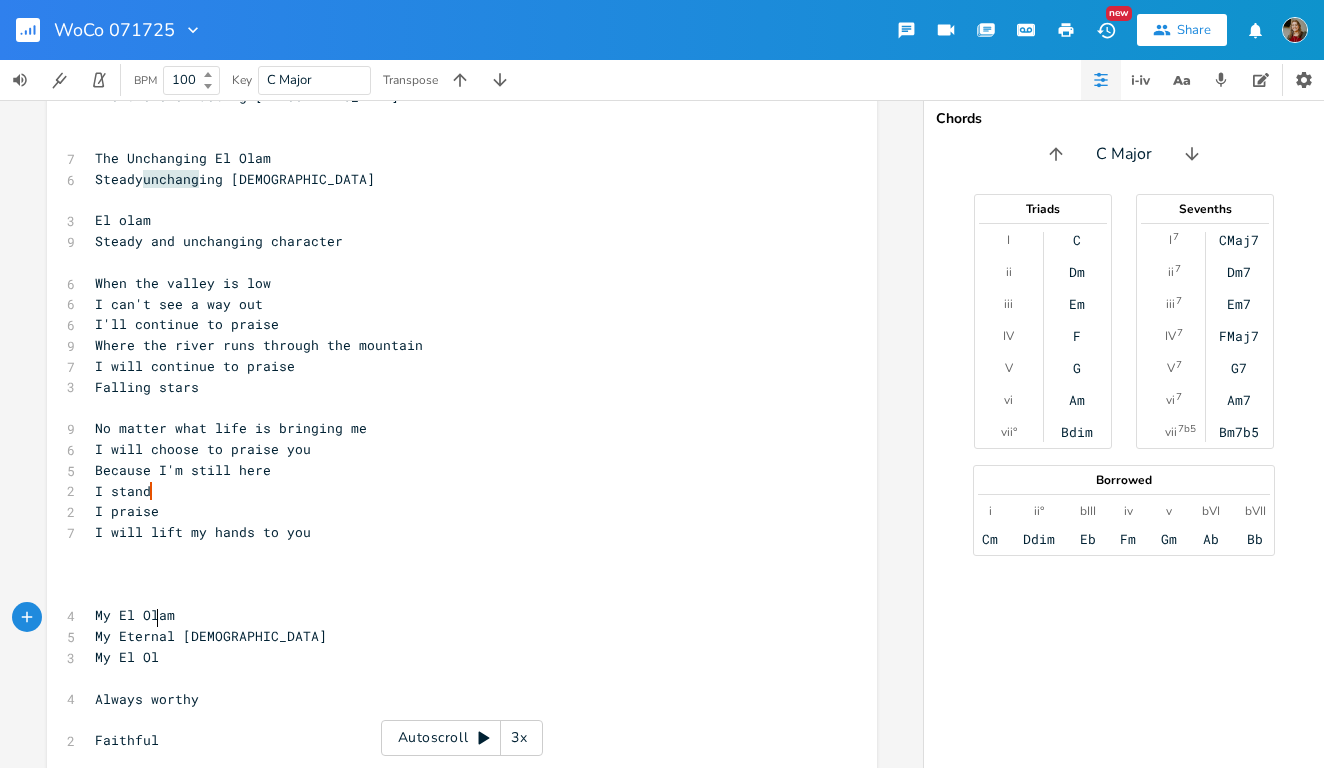 scroll, scrollTop: 0, scrollLeft: 30, axis: horizontal 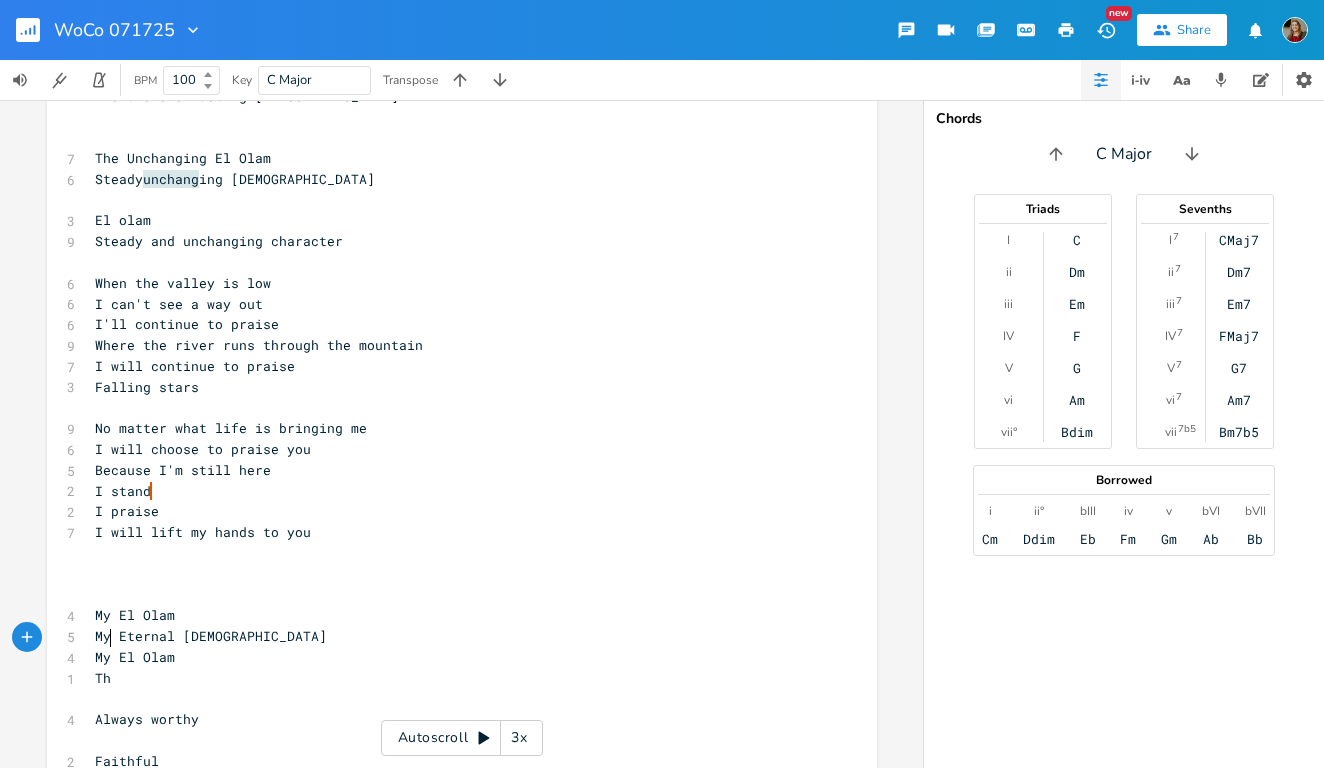 type on "The" 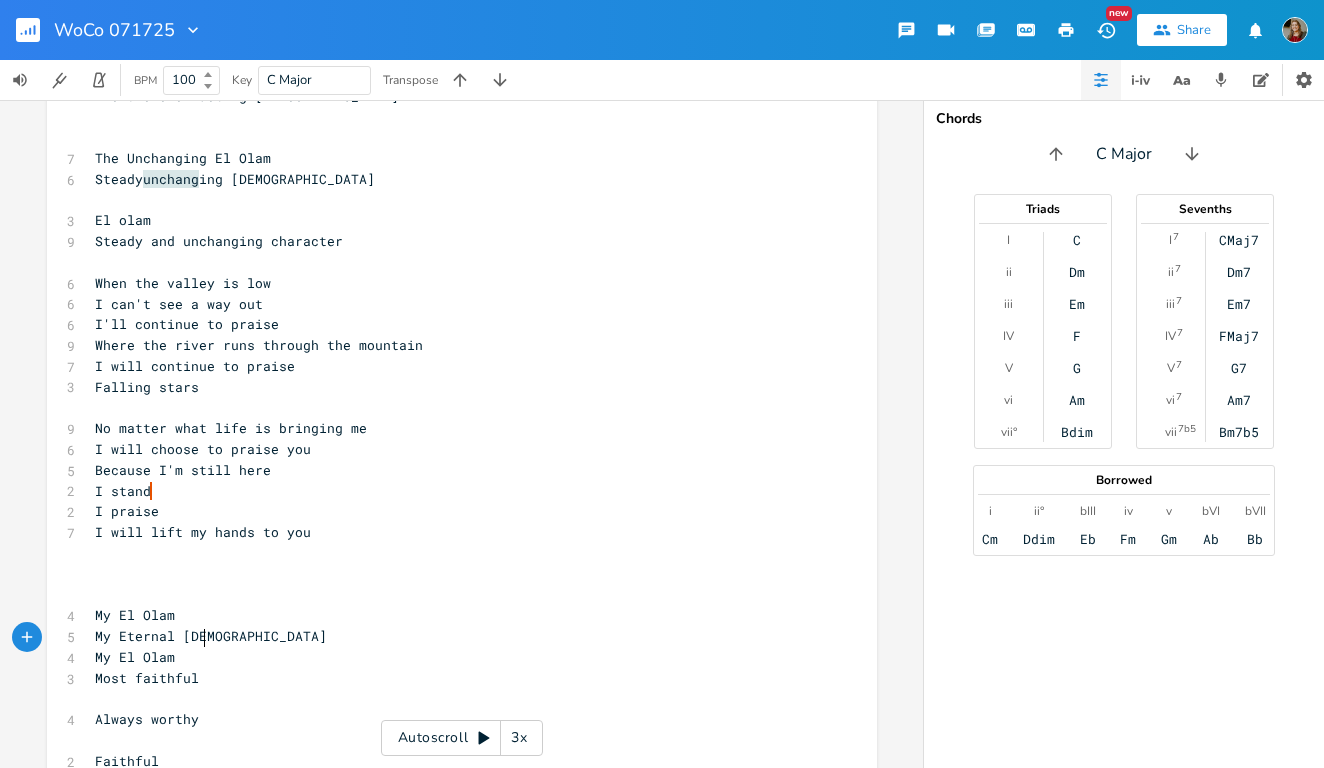 scroll, scrollTop: 0, scrollLeft: 84, axis: horizontal 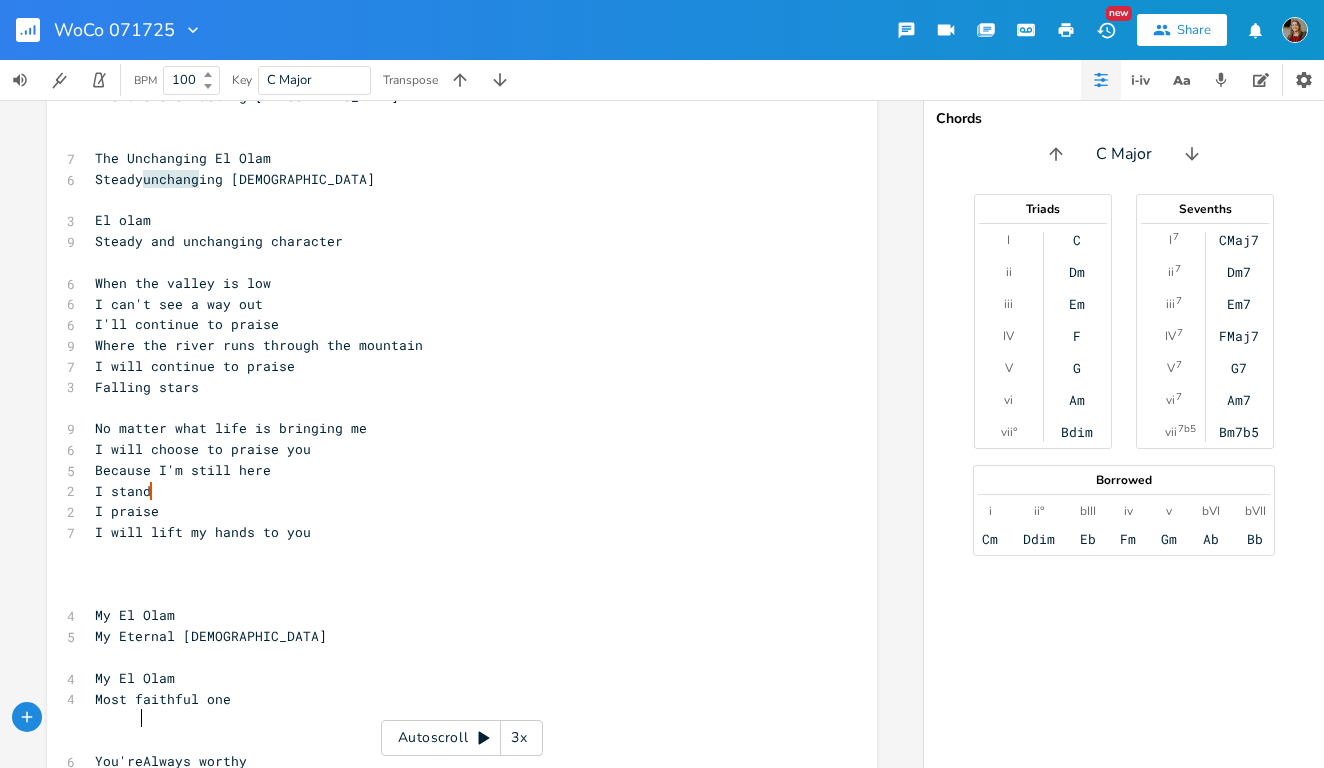 type on "You're" 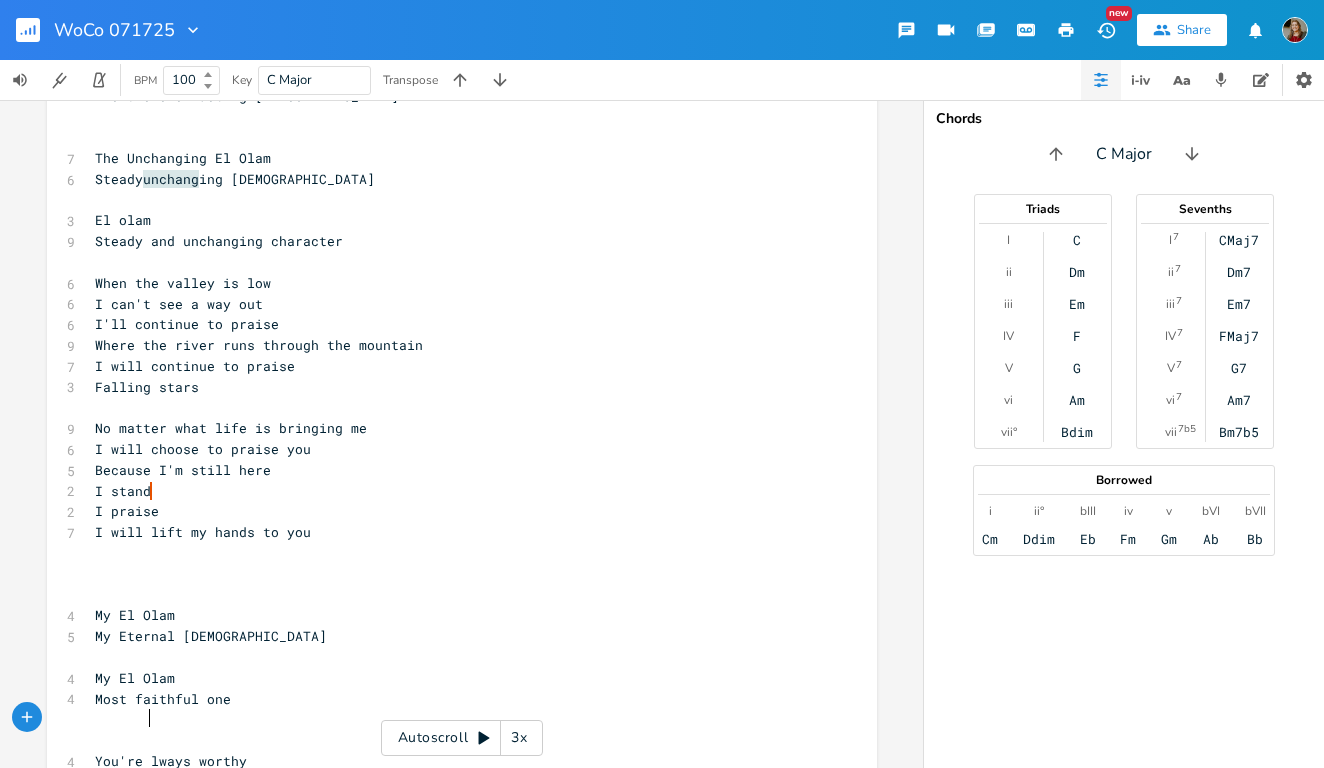 type on "a" 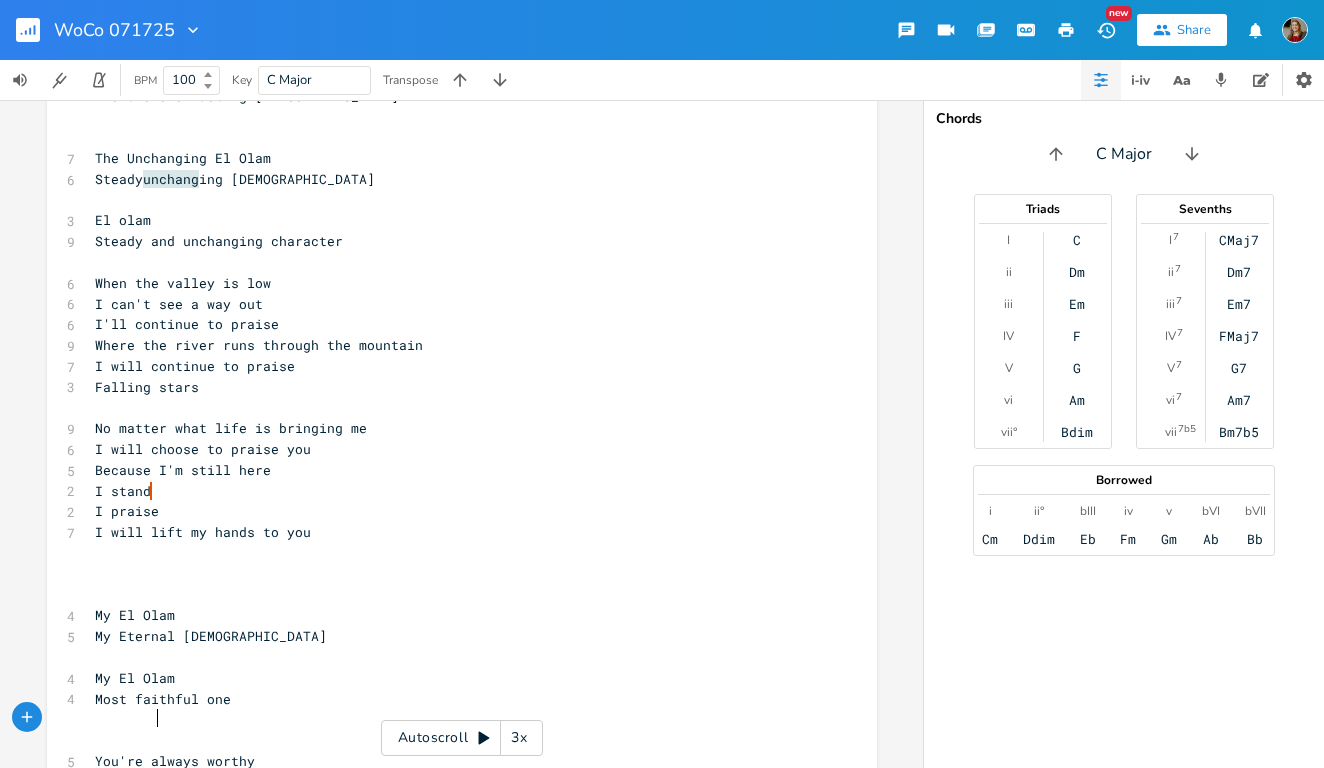 scroll, scrollTop: 0, scrollLeft: 5, axis: horizontal 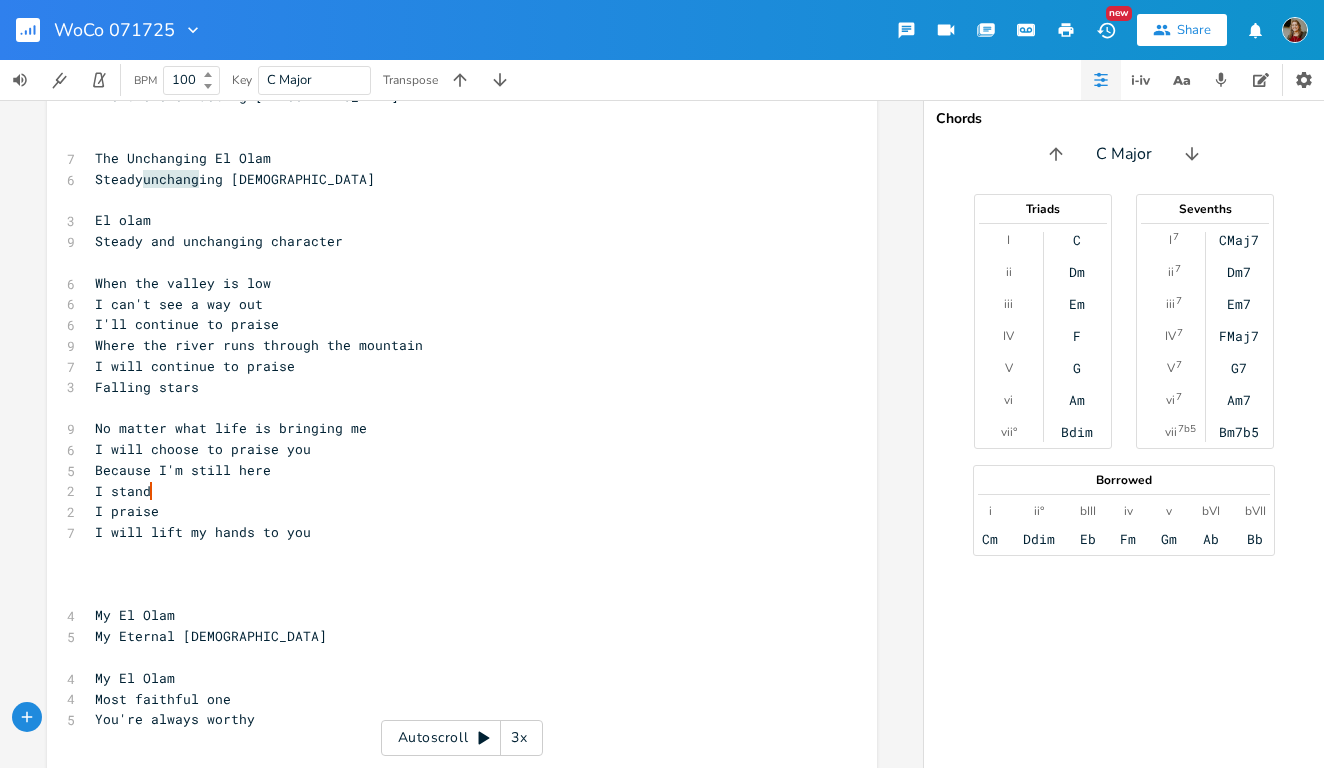 click on "My Eternal [DEMOGRAPHIC_DATA]" at bounding box center (211, 636) 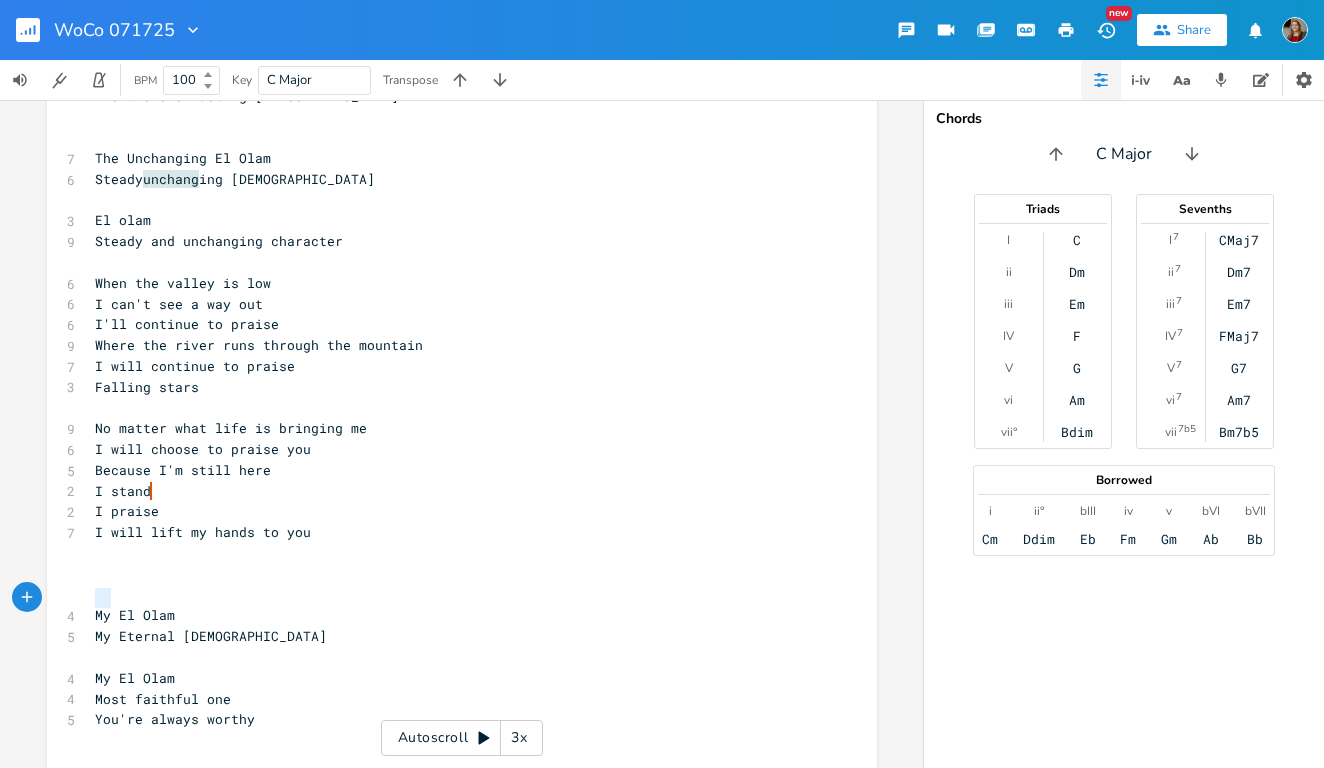 click on "My Eternal [DEMOGRAPHIC_DATA]" at bounding box center (211, 636) 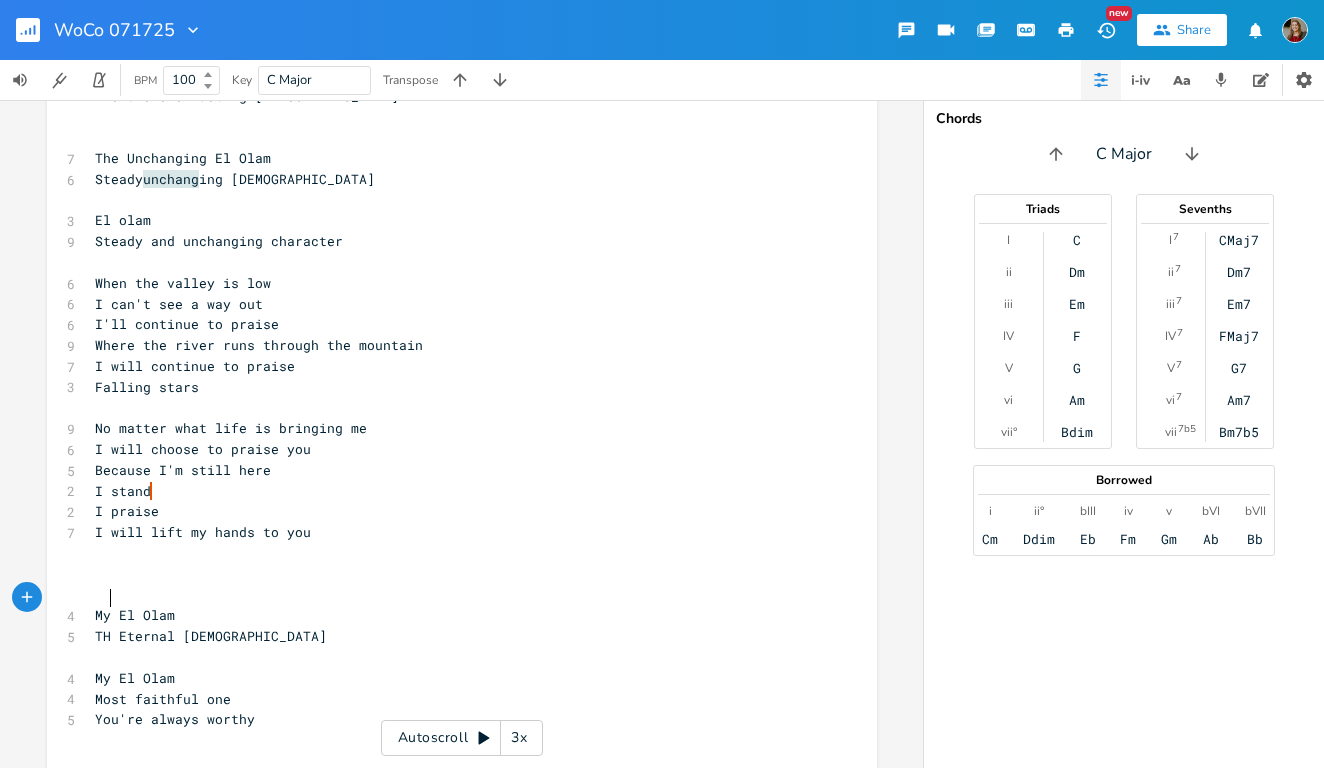 type on "THe" 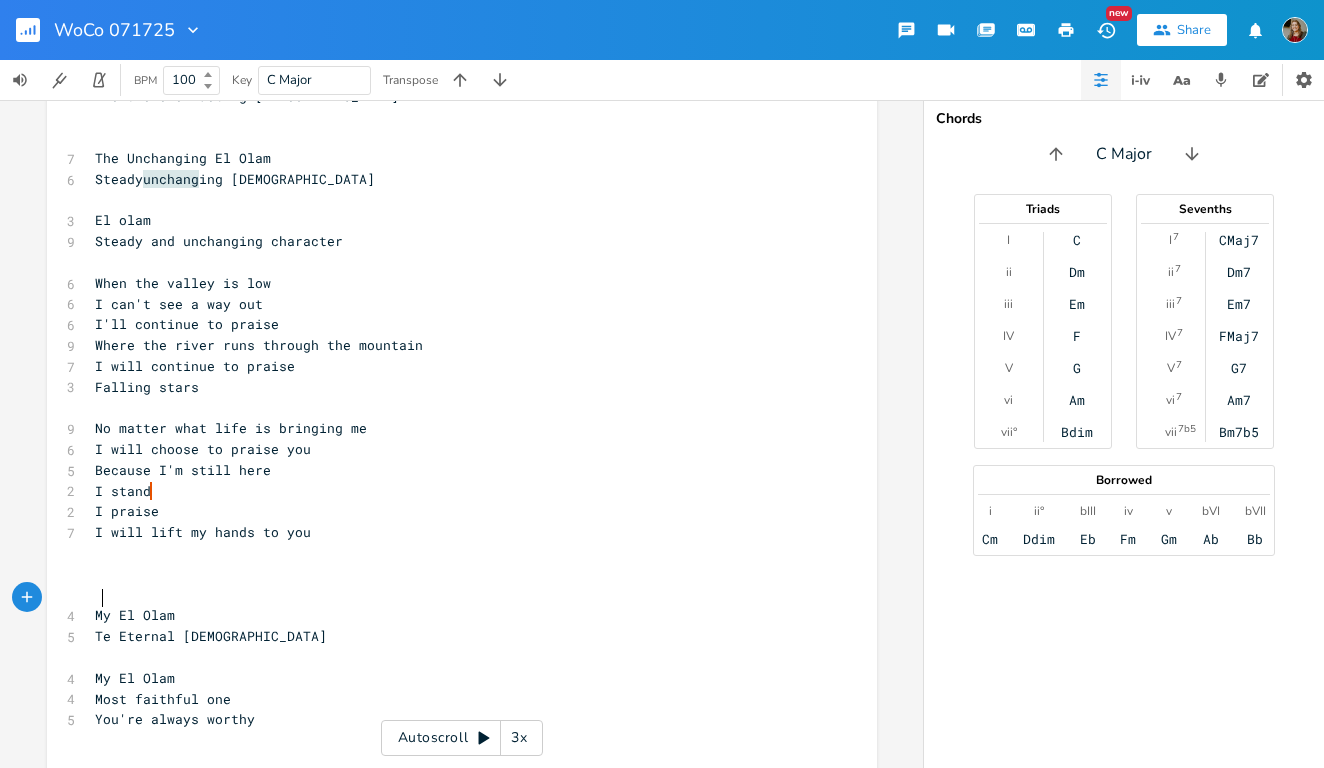 type on "h" 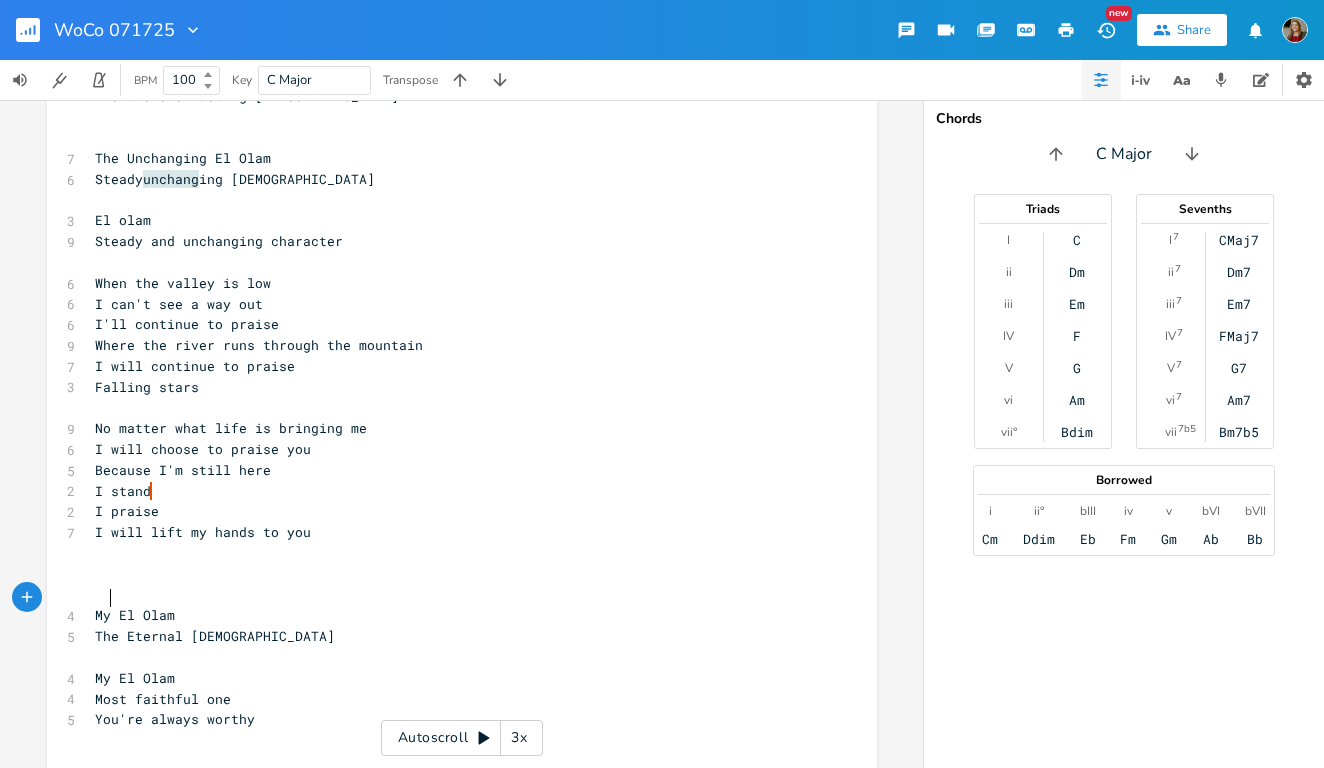 scroll, scrollTop: 0, scrollLeft: 6, axis: horizontal 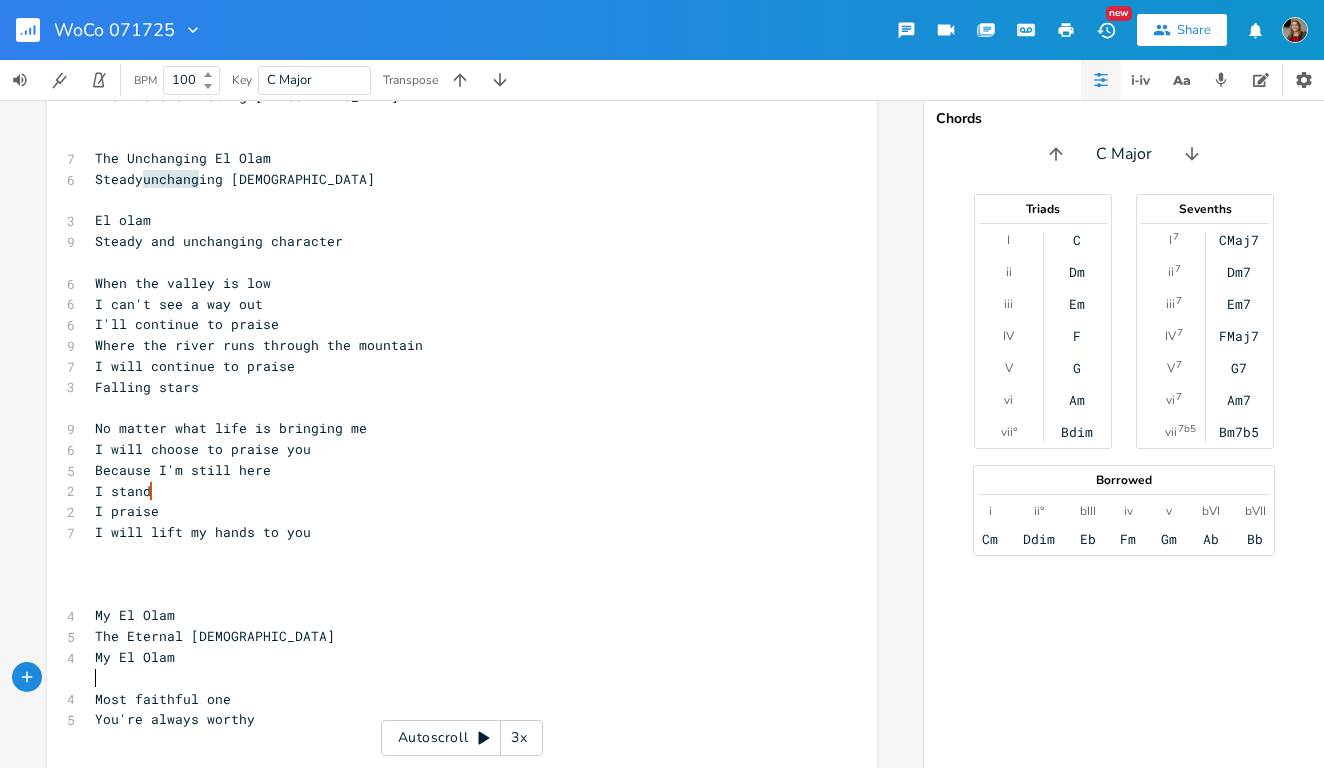 type on "You're always worthy" 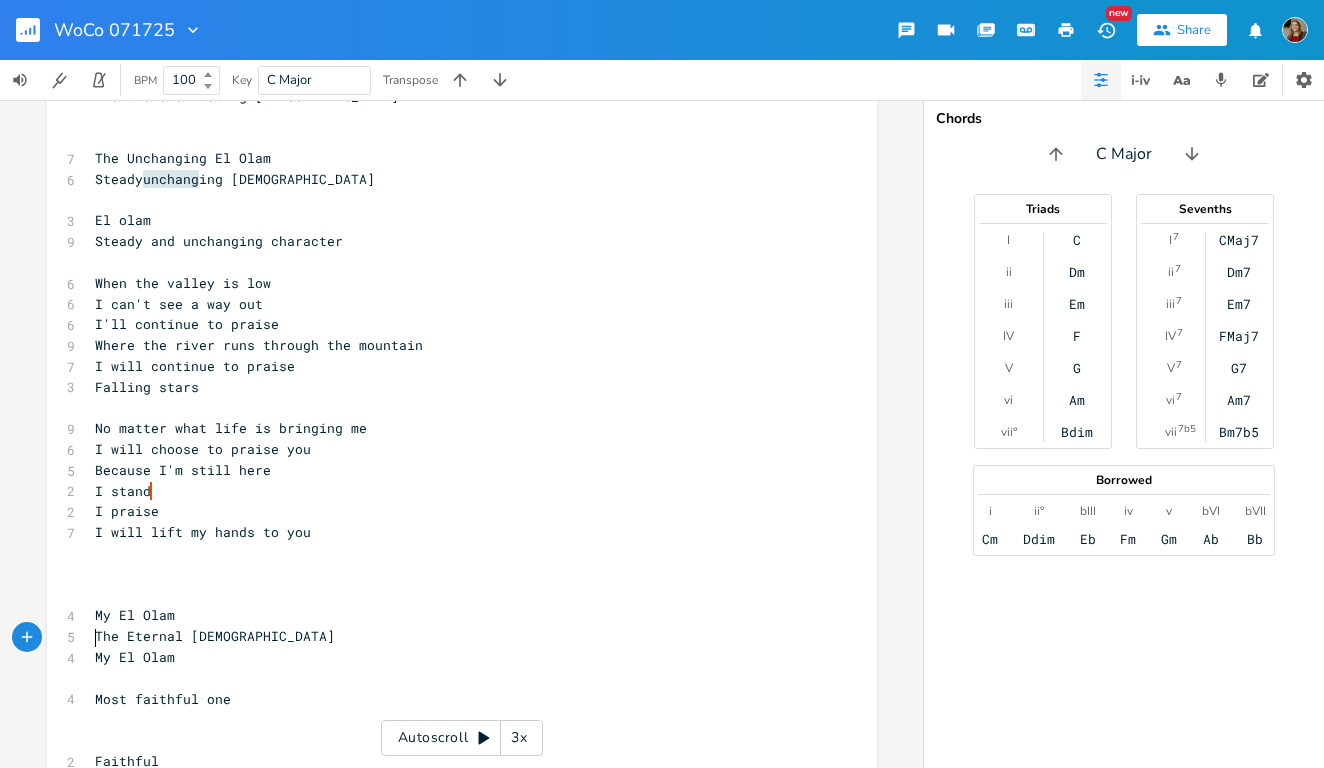 paste 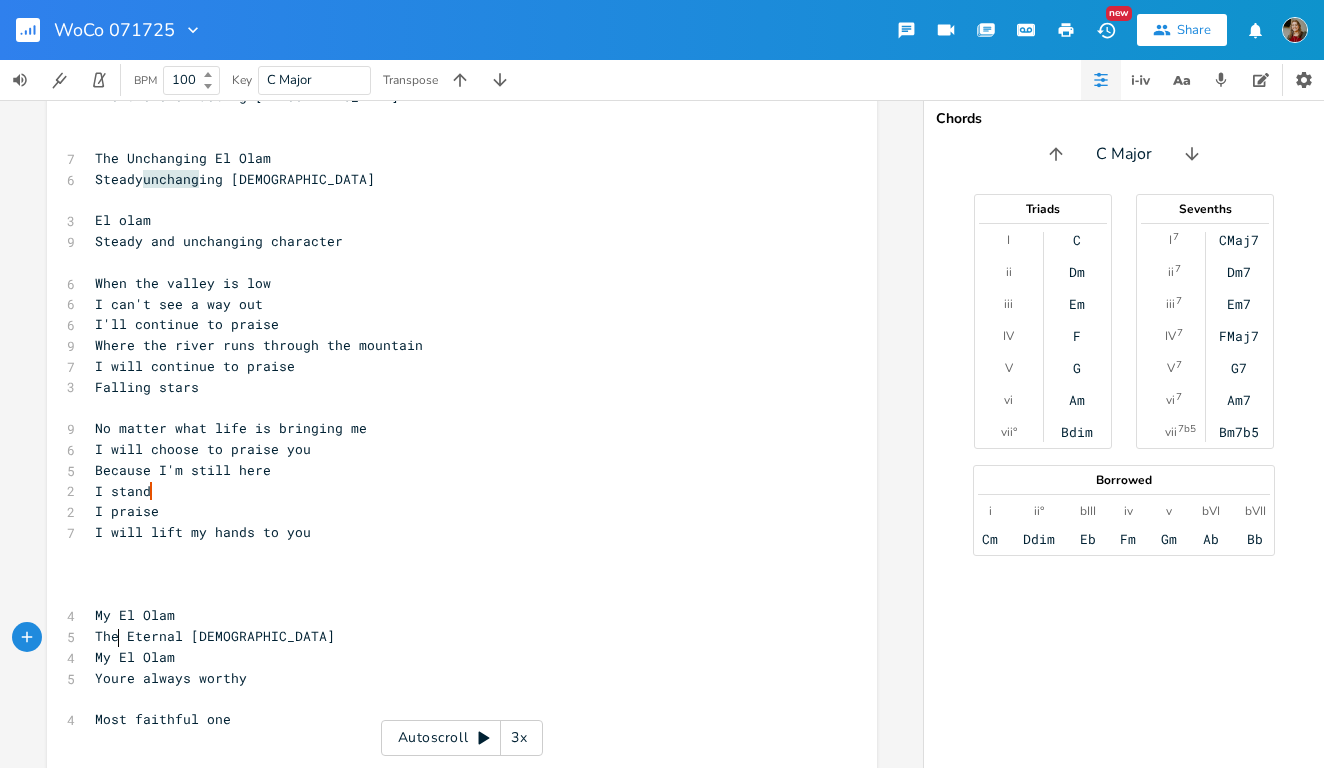 type on "a" 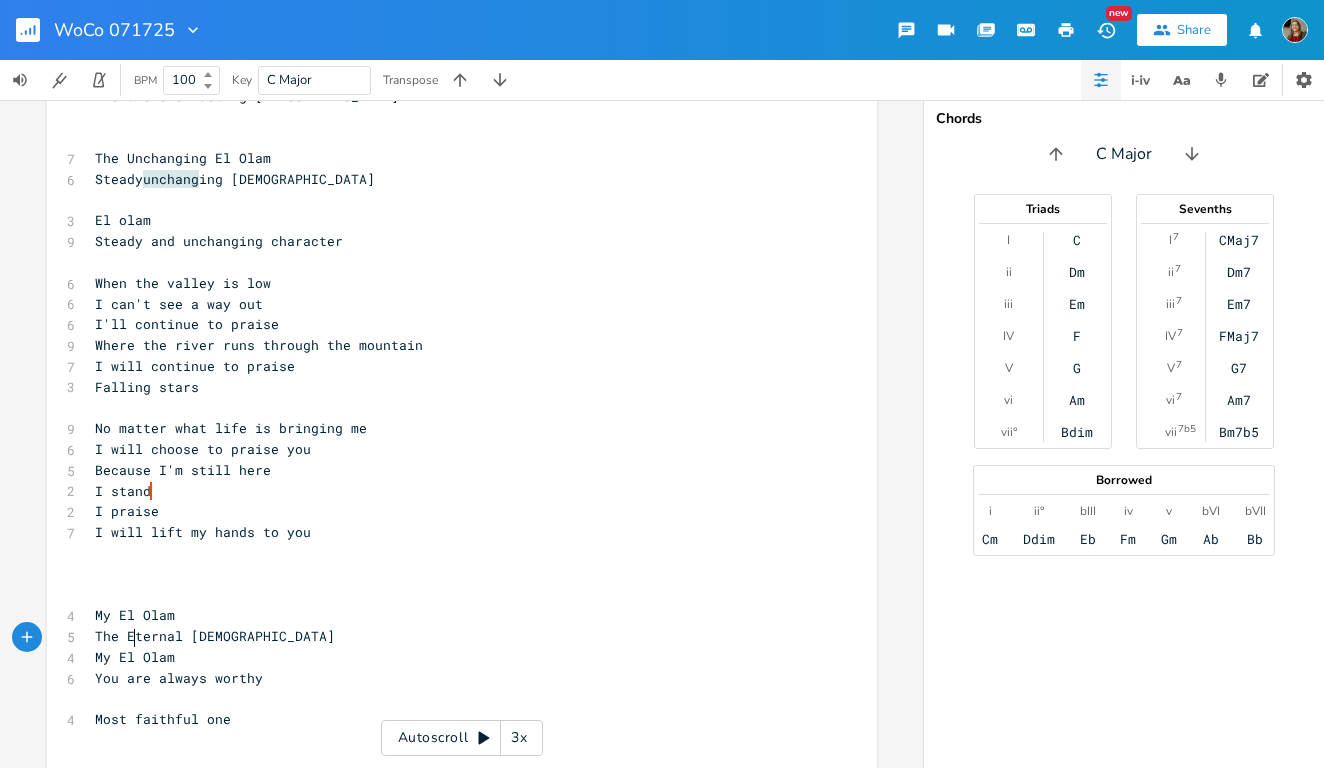 scroll, scrollTop: 0, scrollLeft: 9, axis: horizontal 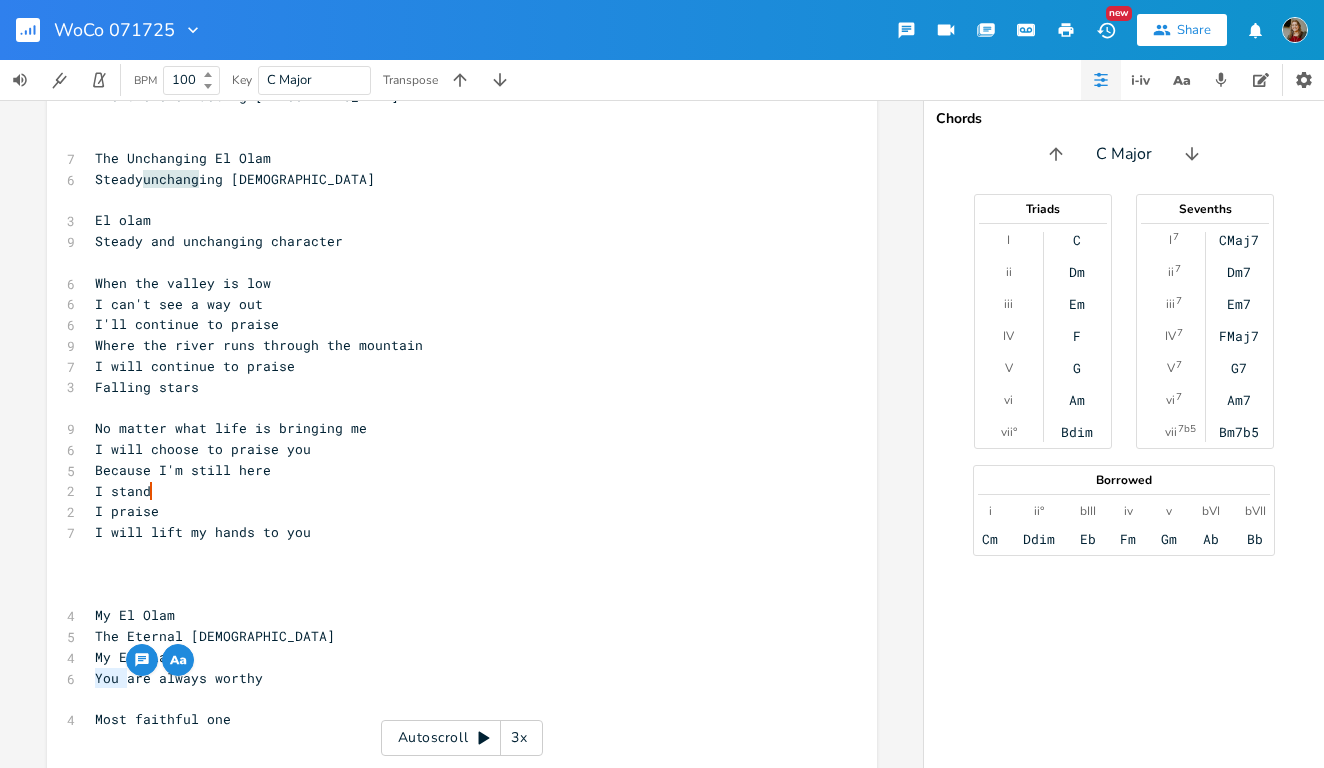 type on "My" 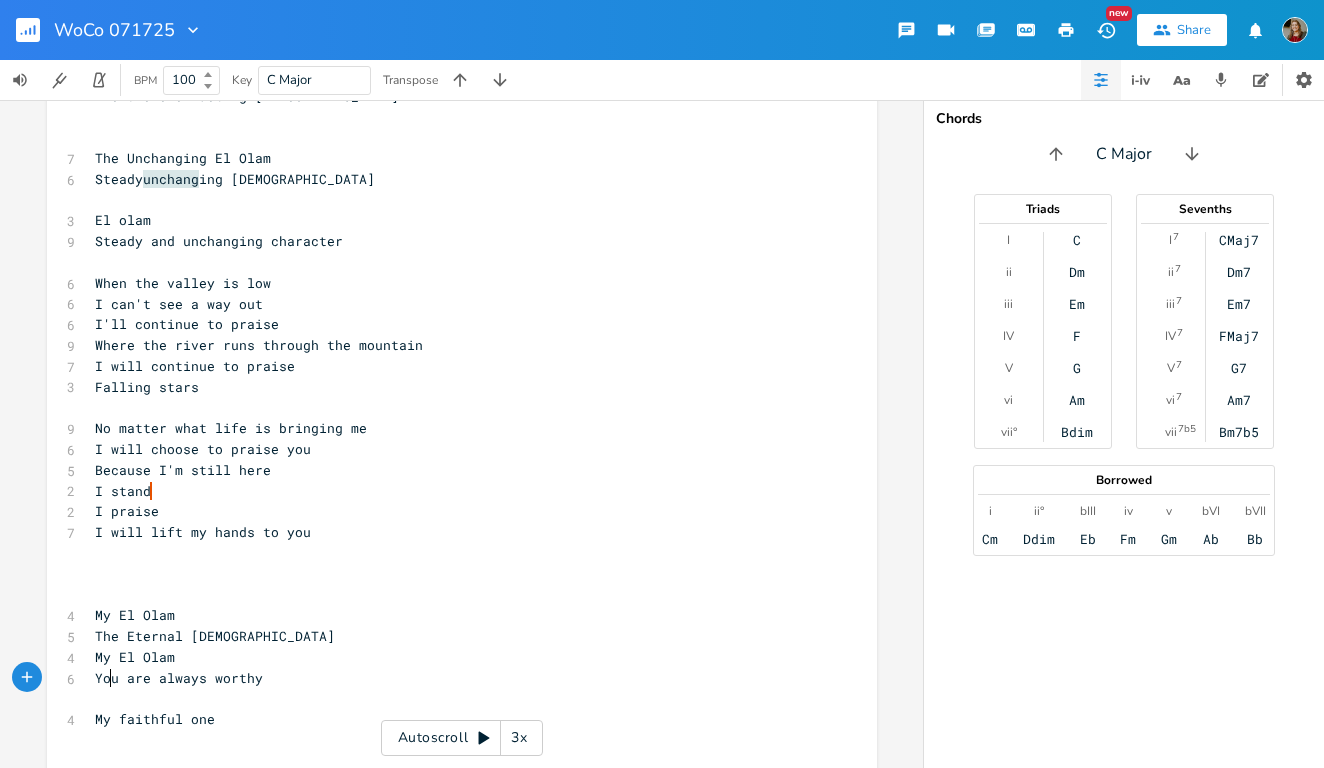 scroll, scrollTop: 0, scrollLeft: 15, axis: horizontal 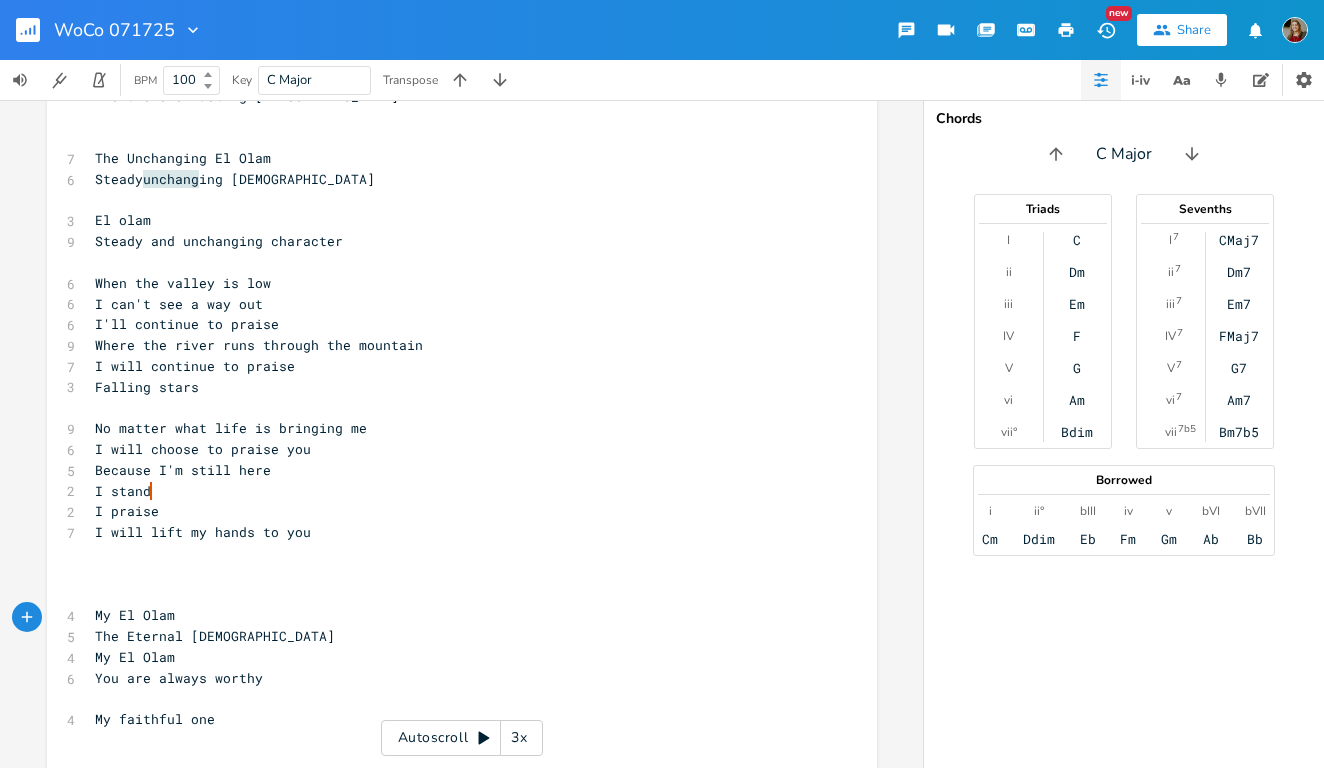 type on "My El Olam" 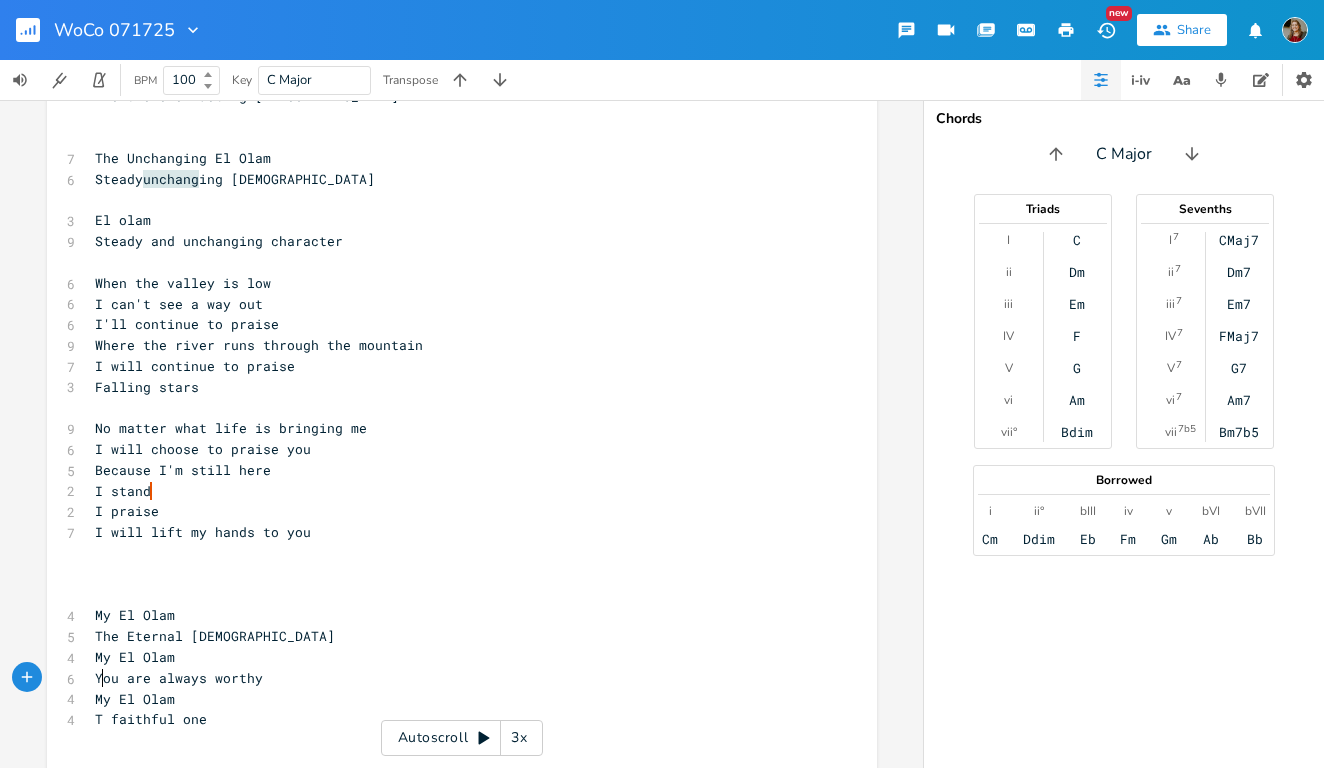 type on "The" 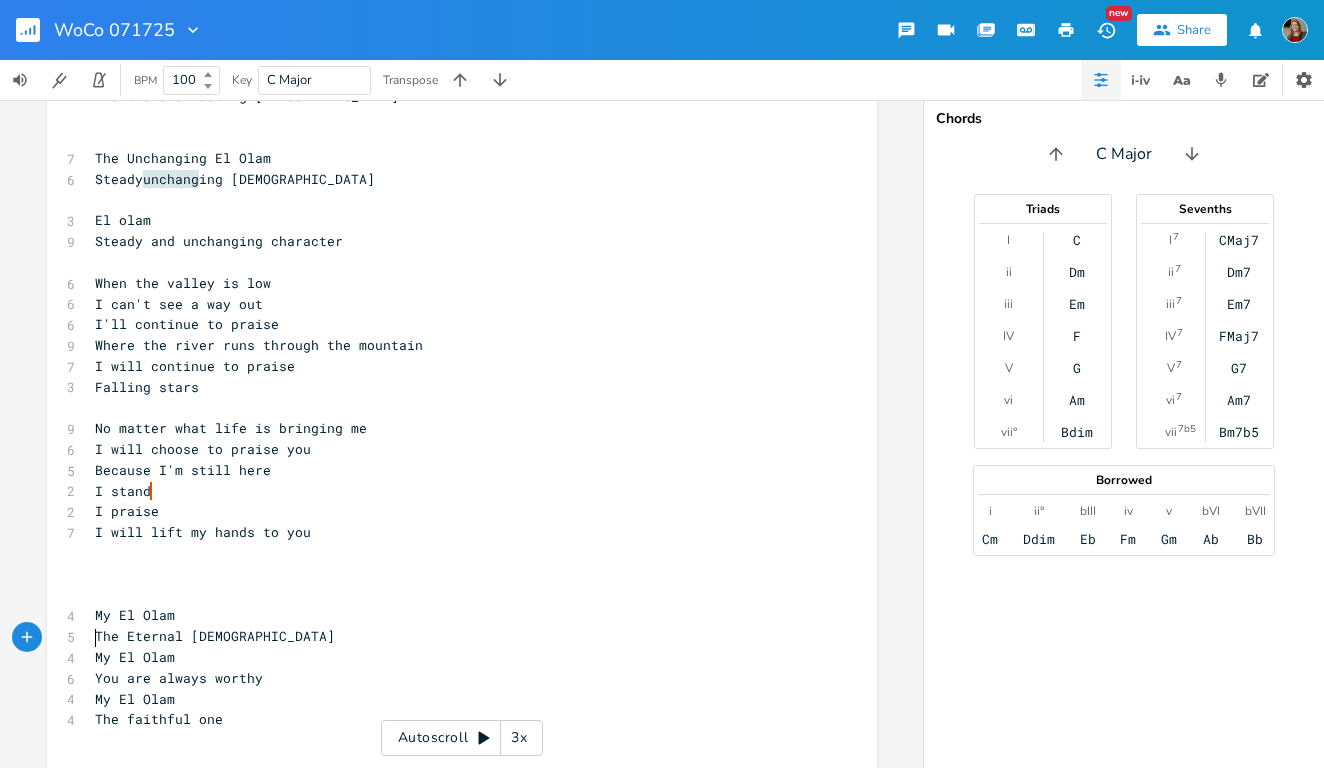 type on "You are always worthy" 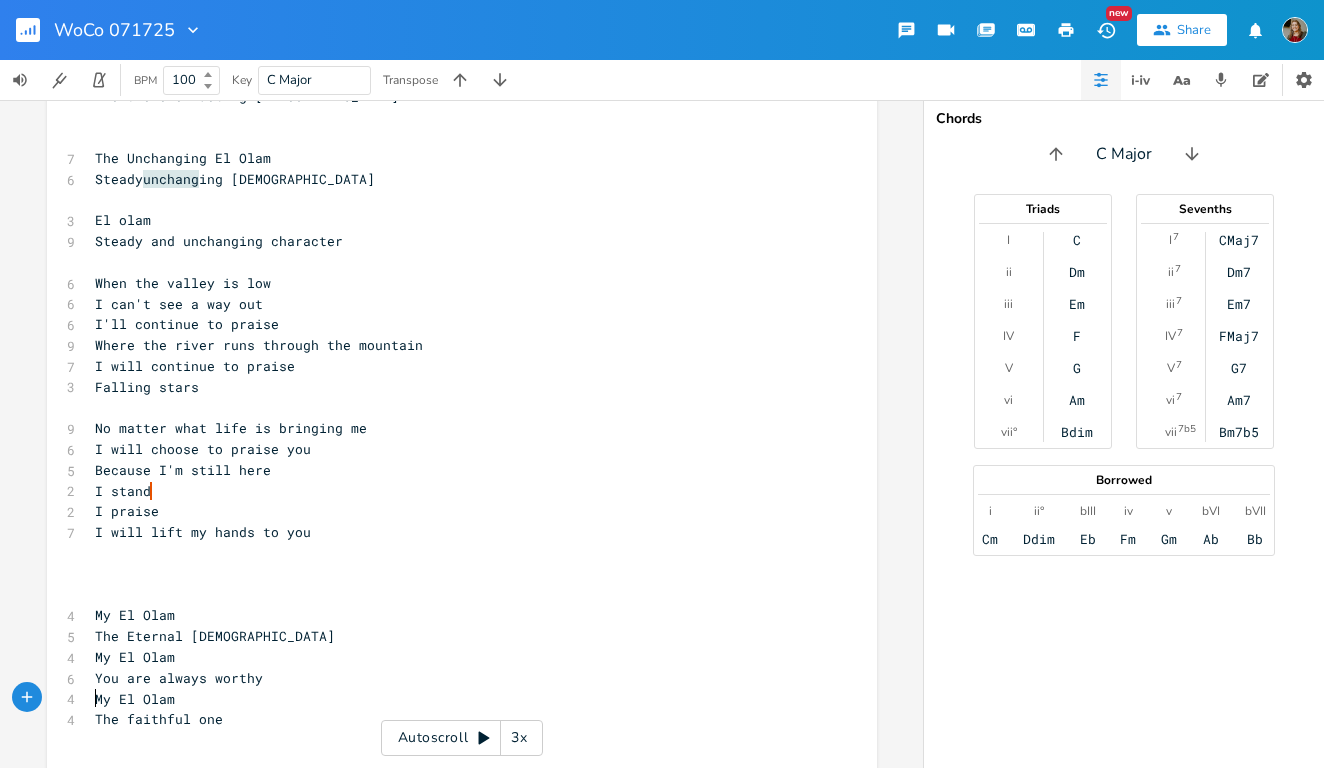 paste 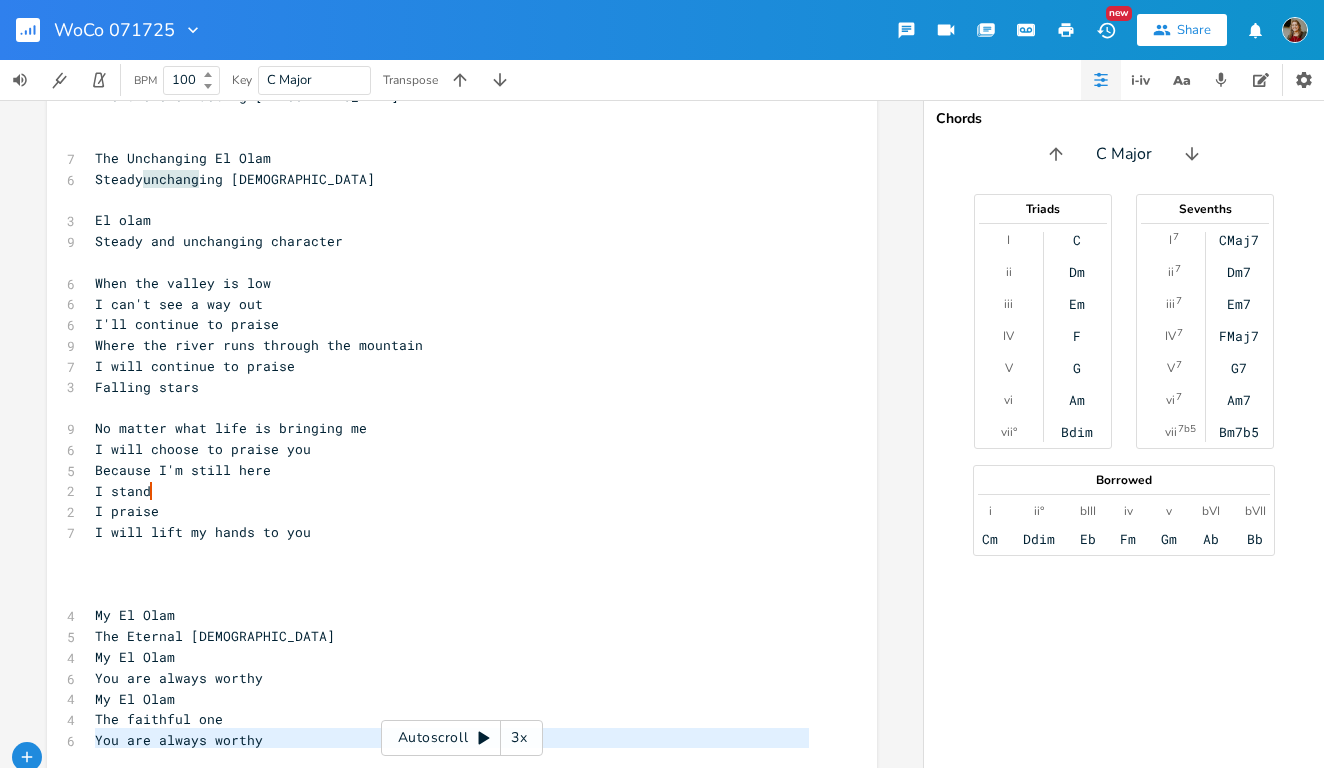 type on "Faithful" 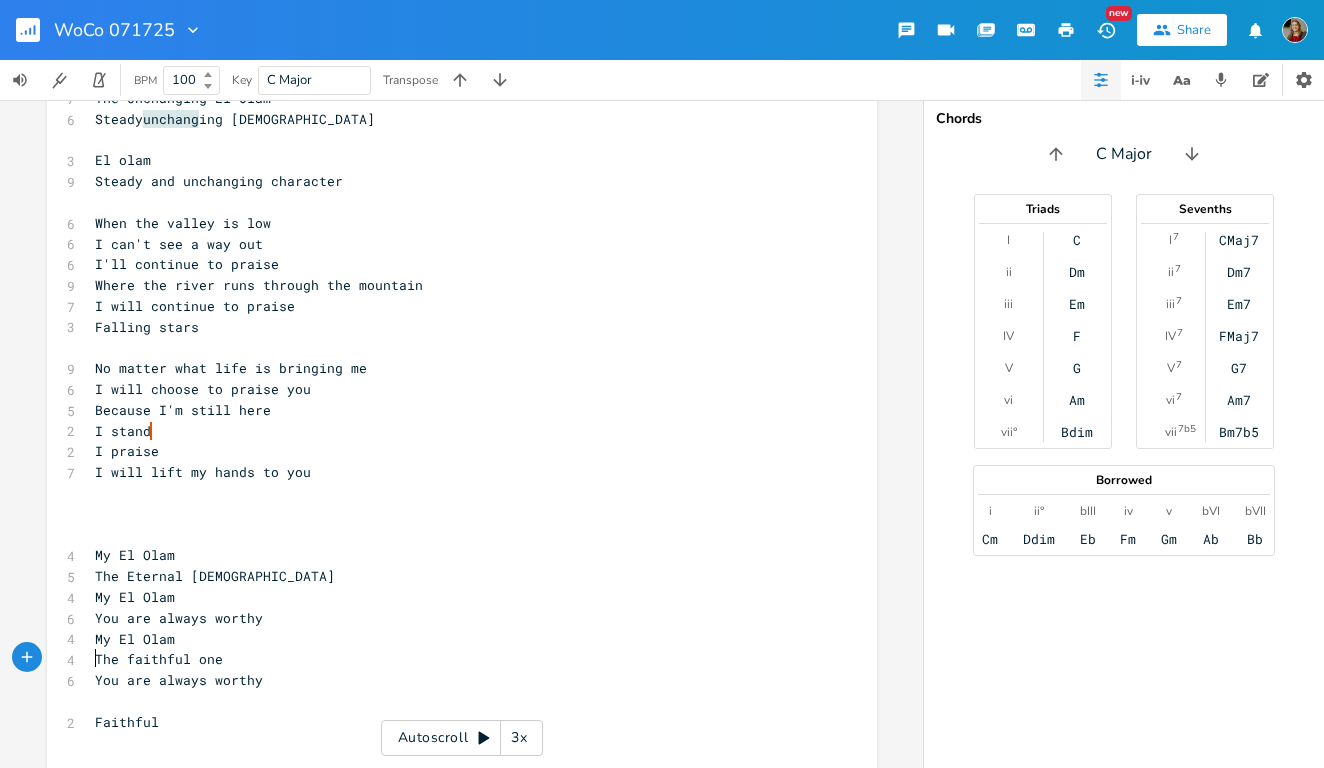 scroll, scrollTop: 560, scrollLeft: 0, axis: vertical 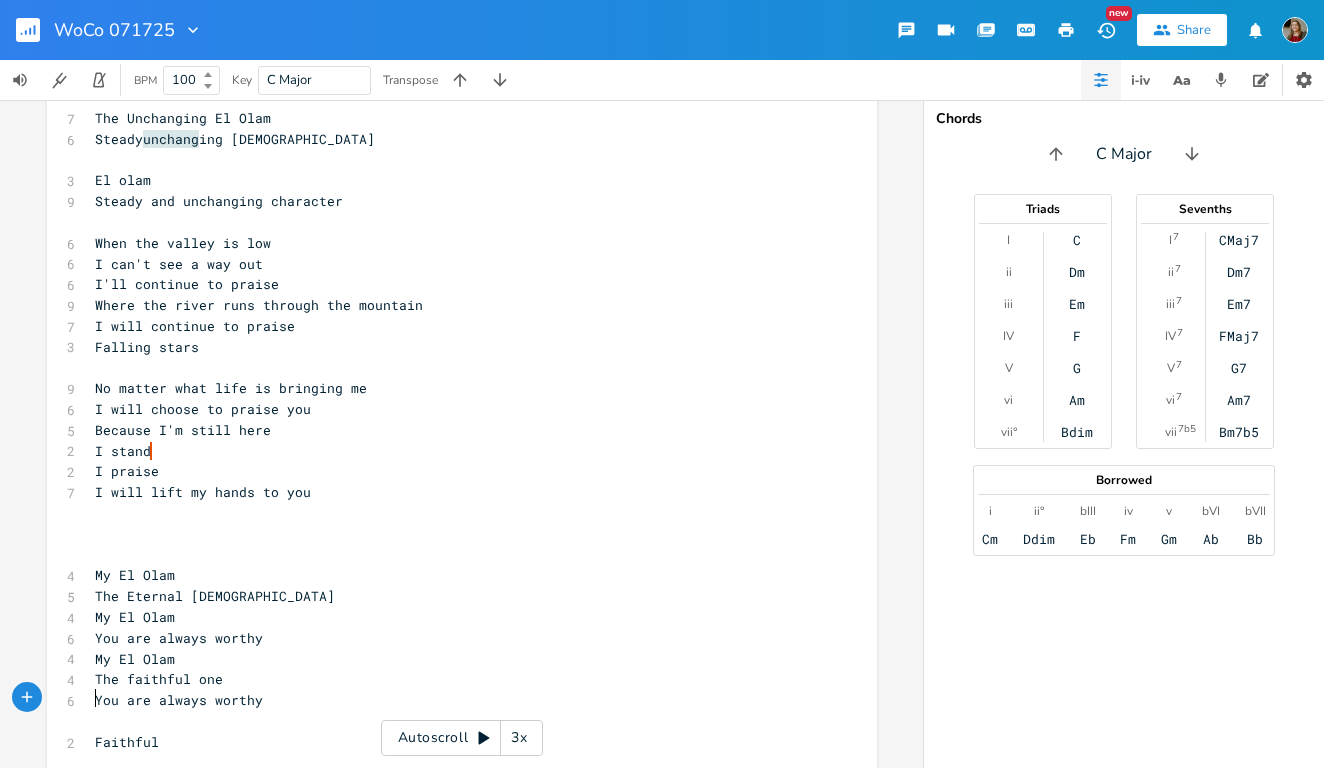 type on "Faithful" 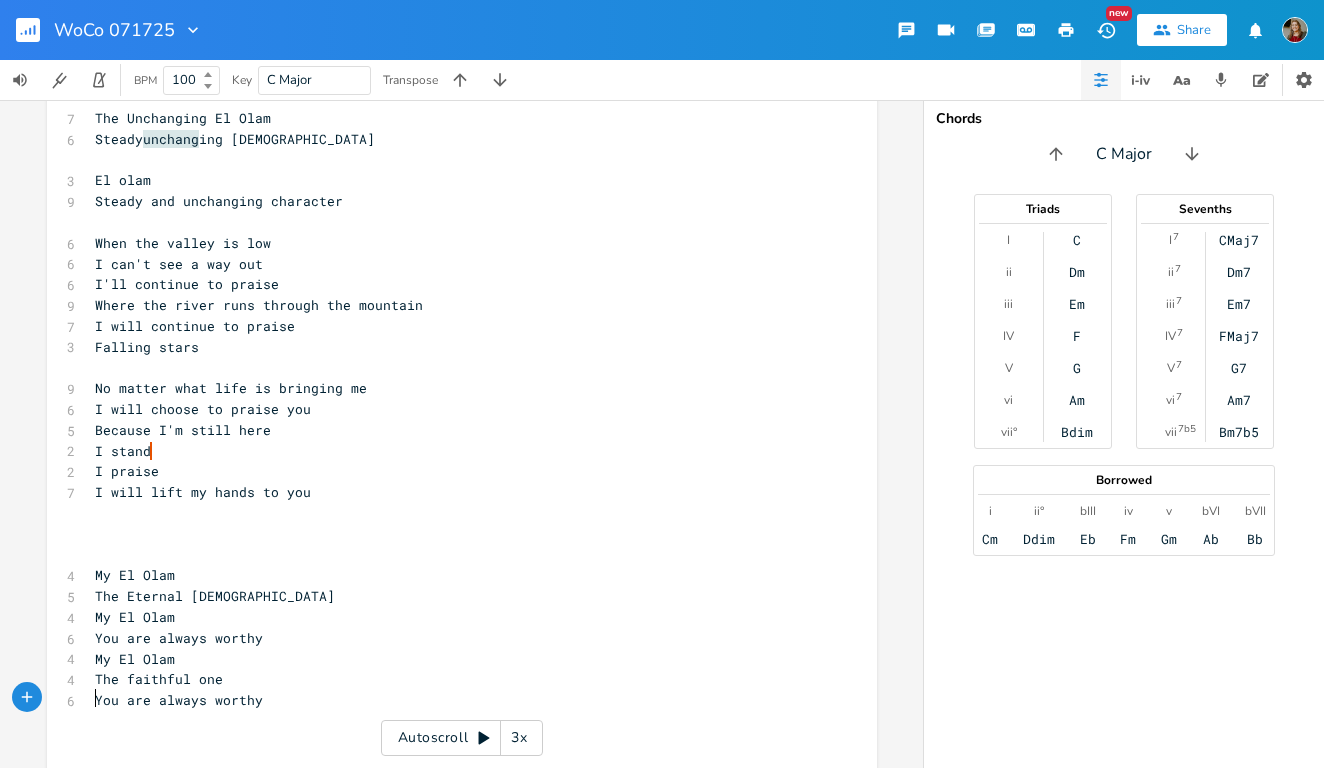 scroll, scrollTop: 540, scrollLeft: 0, axis: vertical 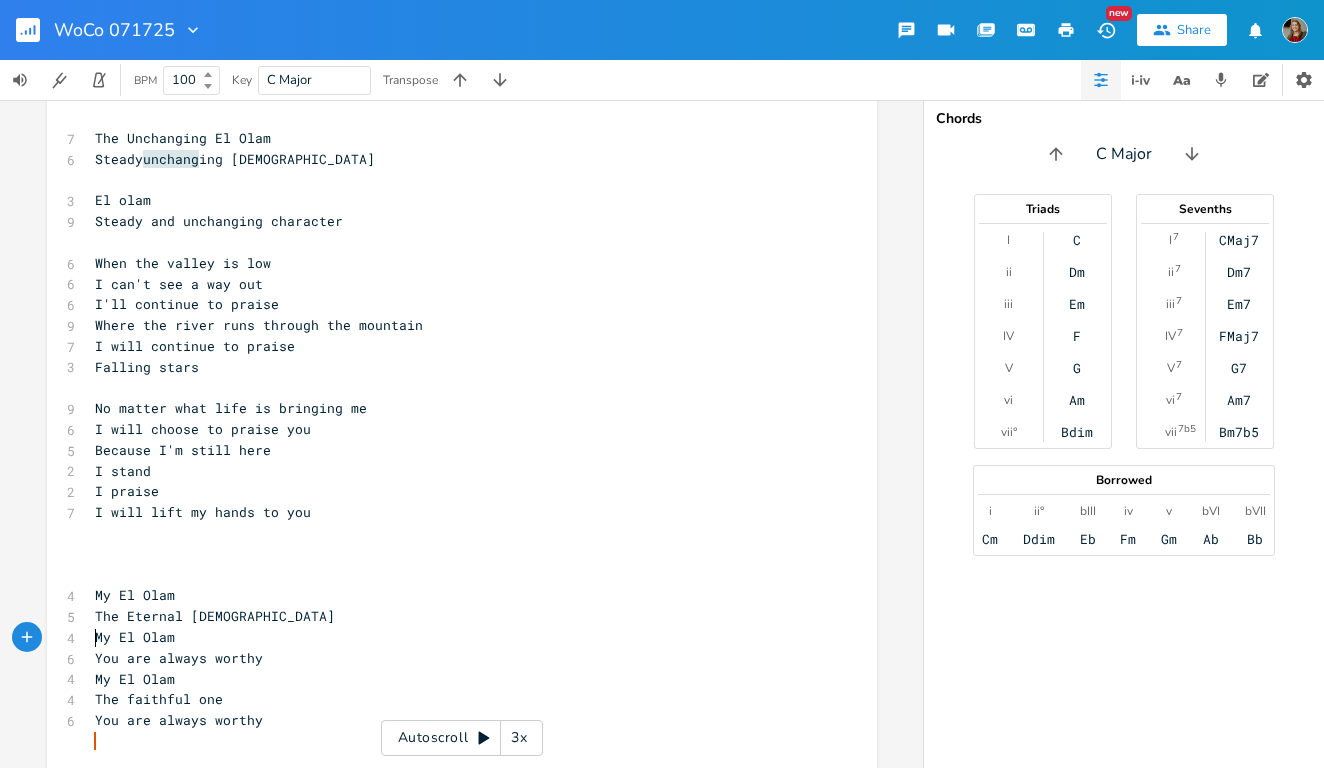type on "My El Olam" 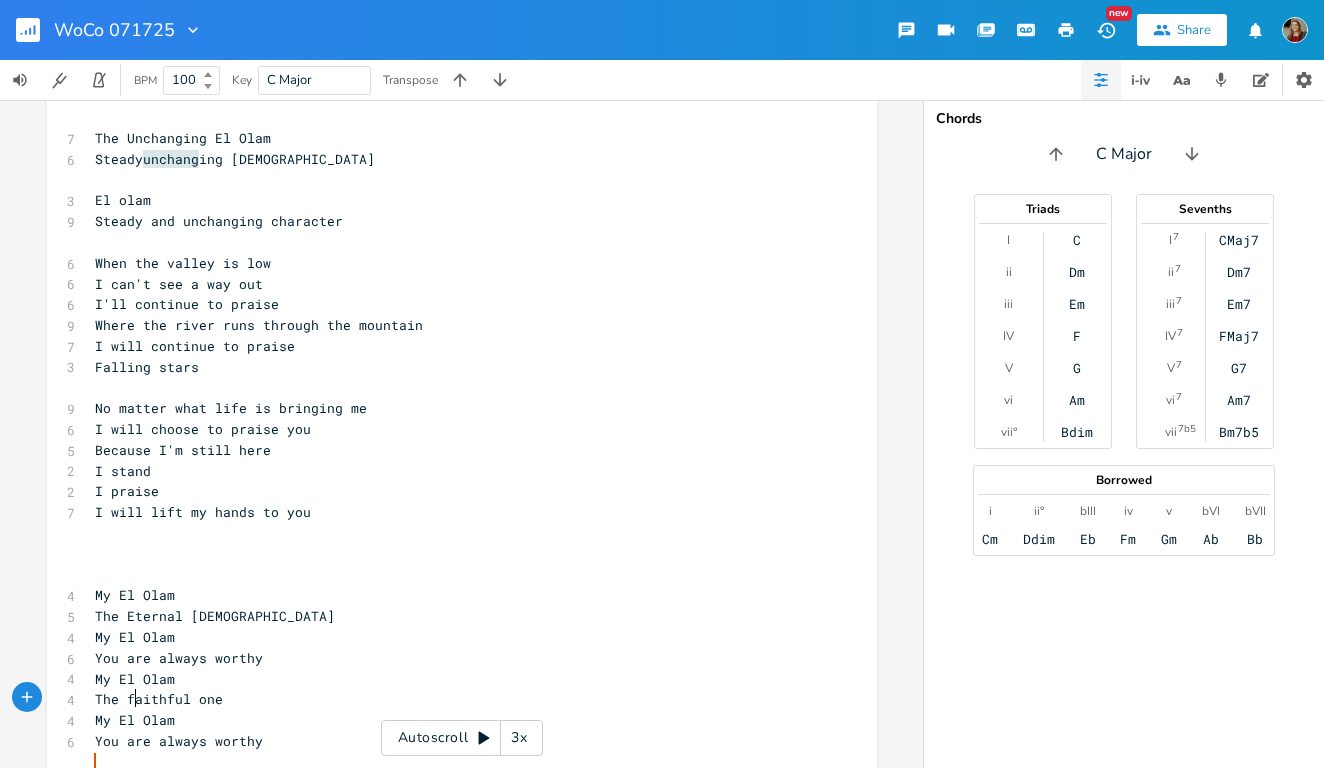 click on "You are always worthy" at bounding box center (179, 741) 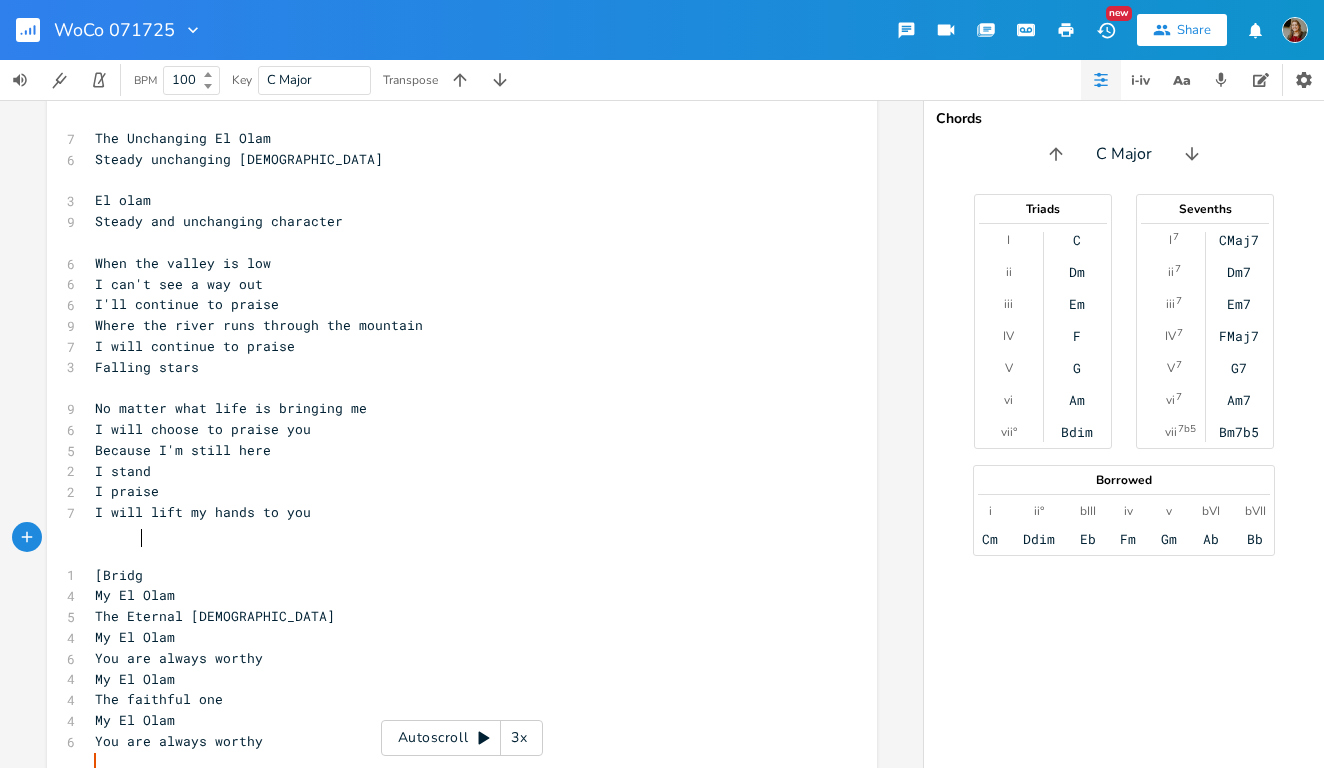 scroll, scrollTop: 0, scrollLeft: 36, axis: horizontal 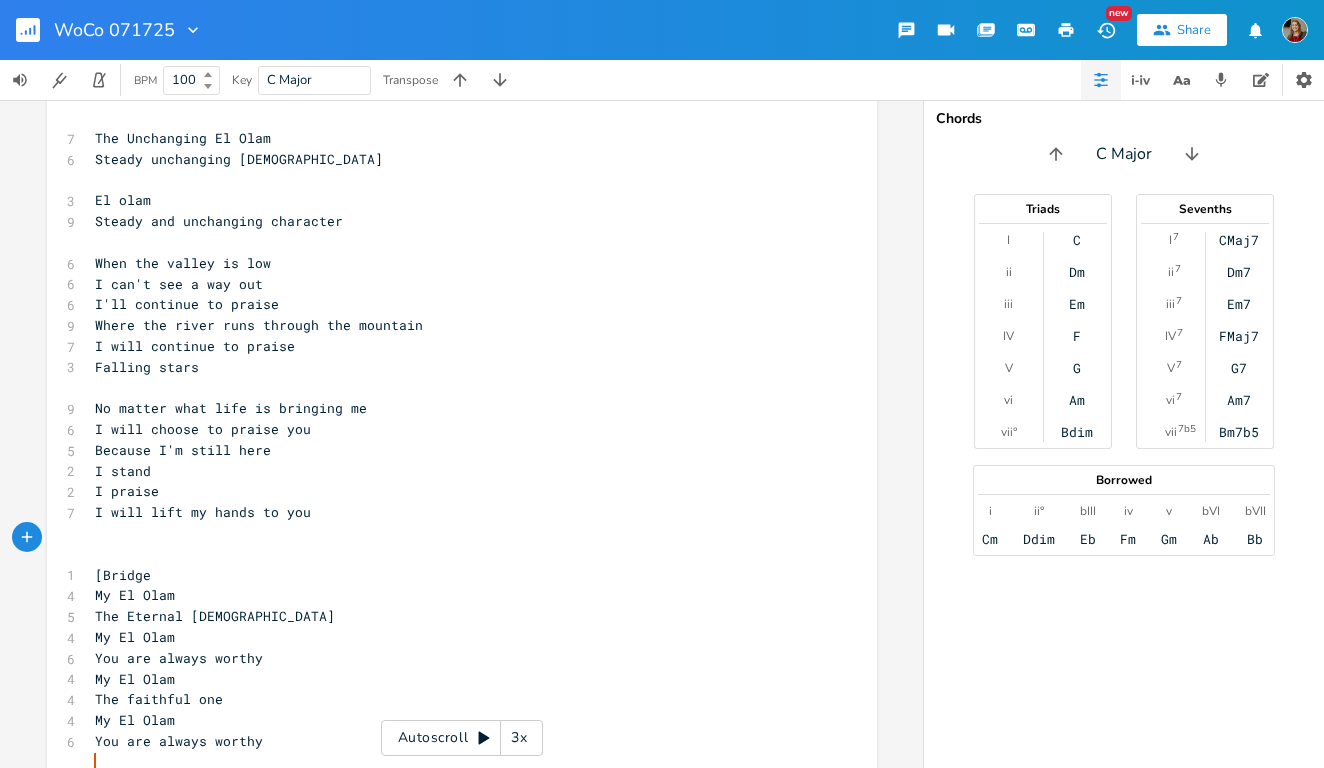type on "[Bridge]" 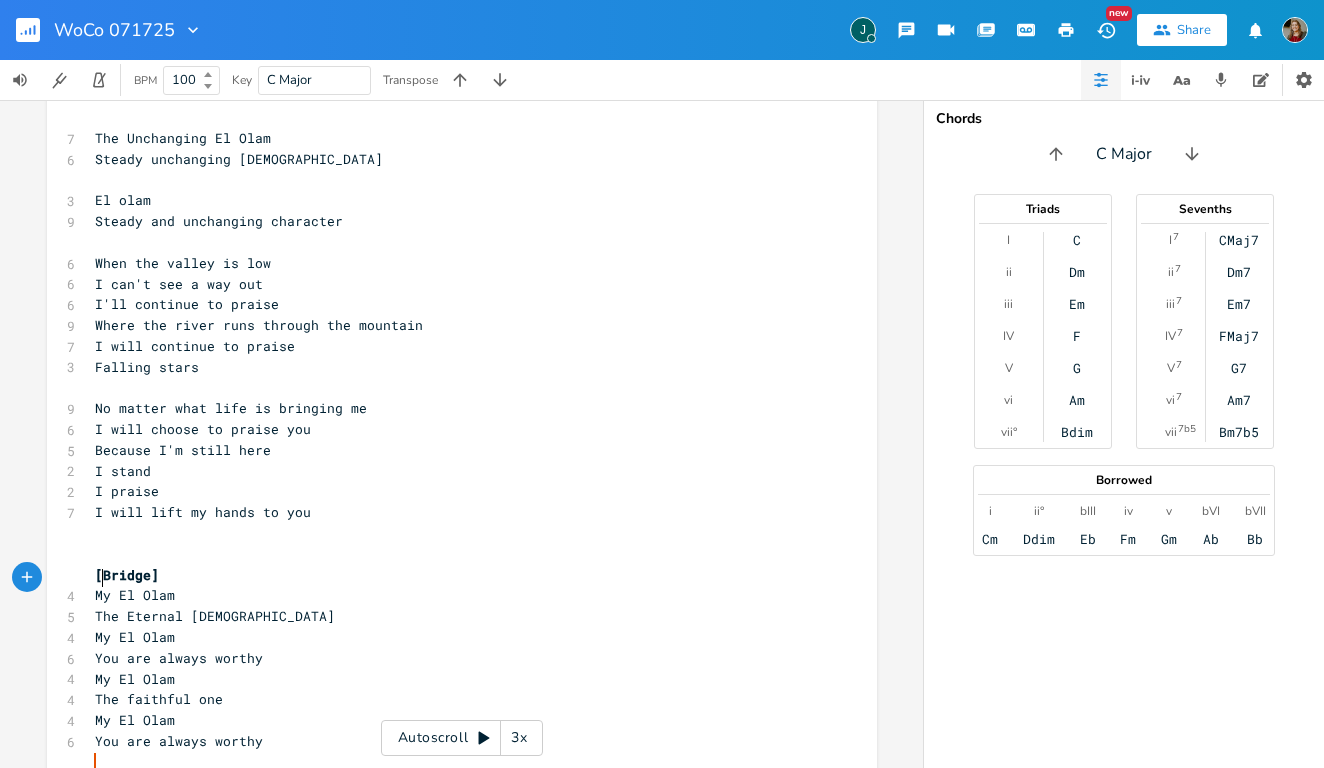 click on "The Eternal [DEMOGRAPHIC_DATA]" at bounding box center (215, 616) 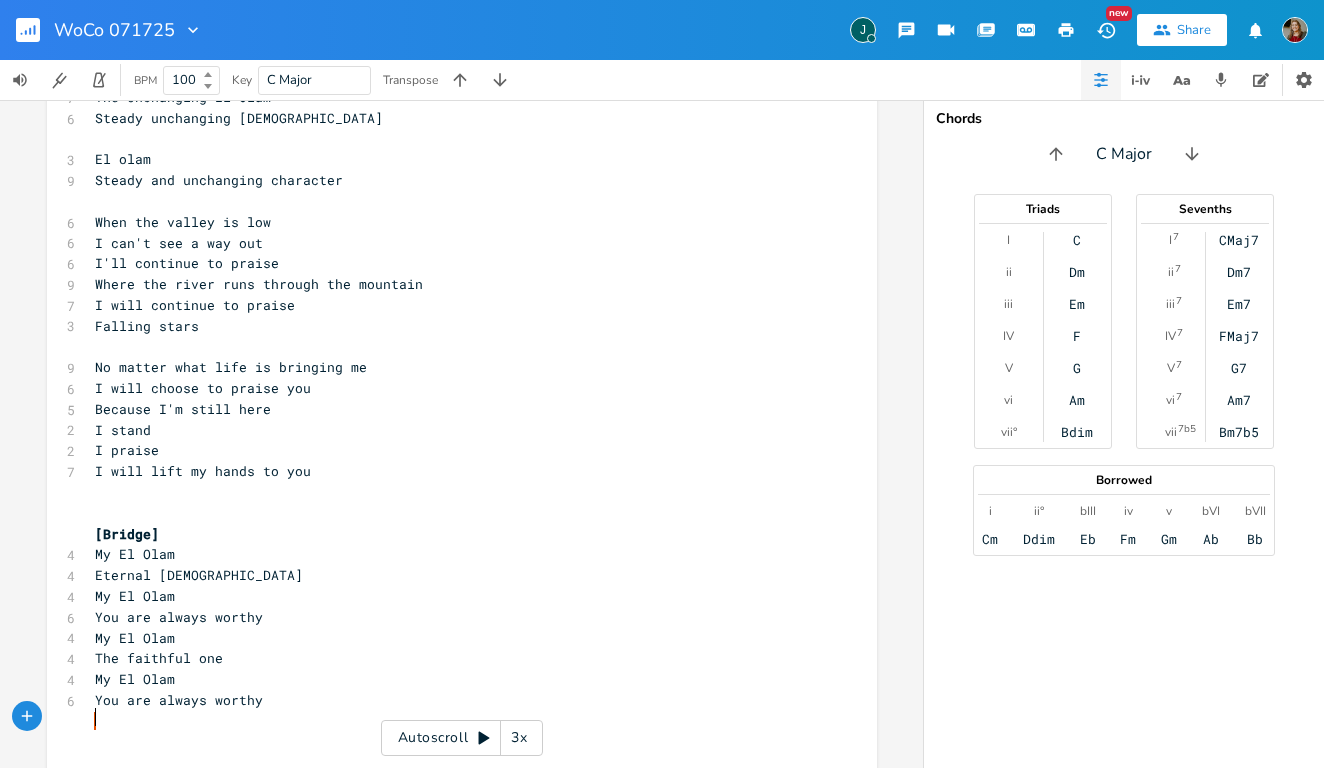 scroll, scrollTop: 580, scrollLeft: 0, axis: vertical 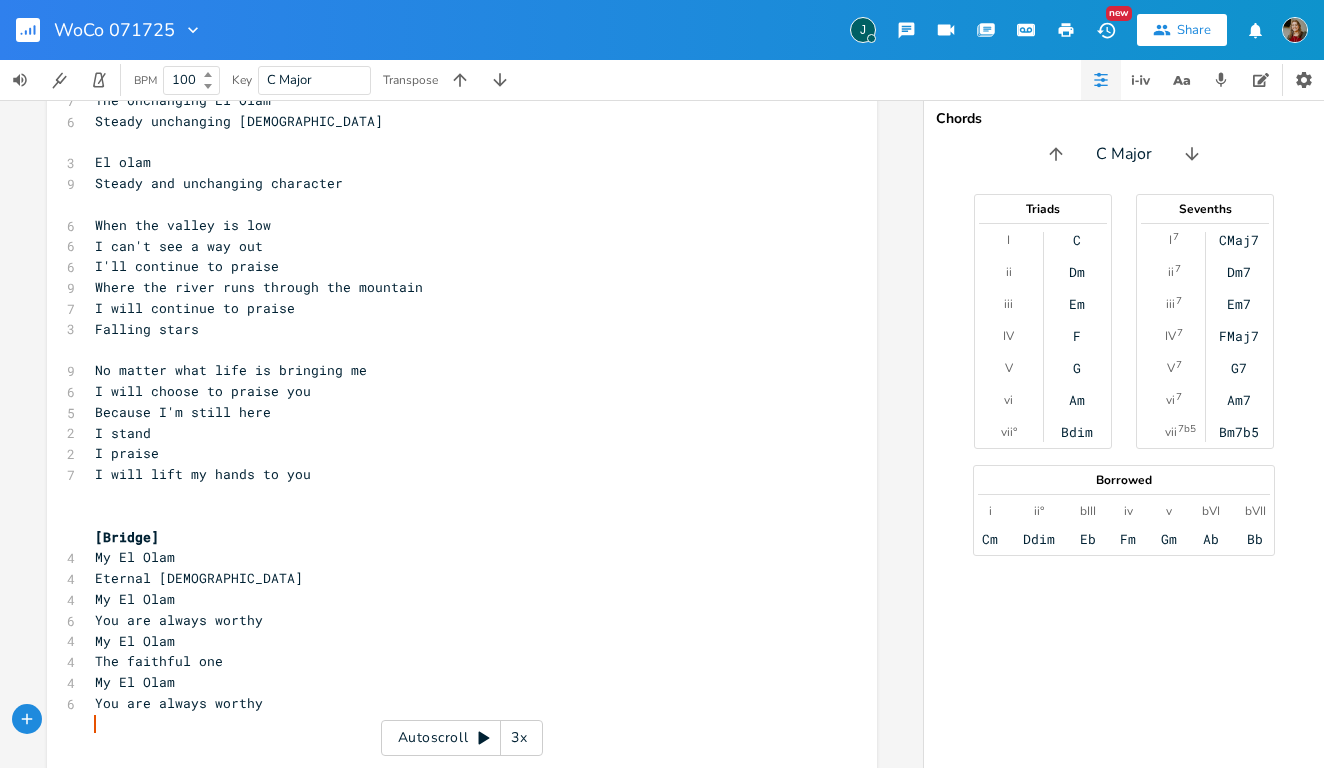 click on "You are always worthy" at bounding box center [452, 620] 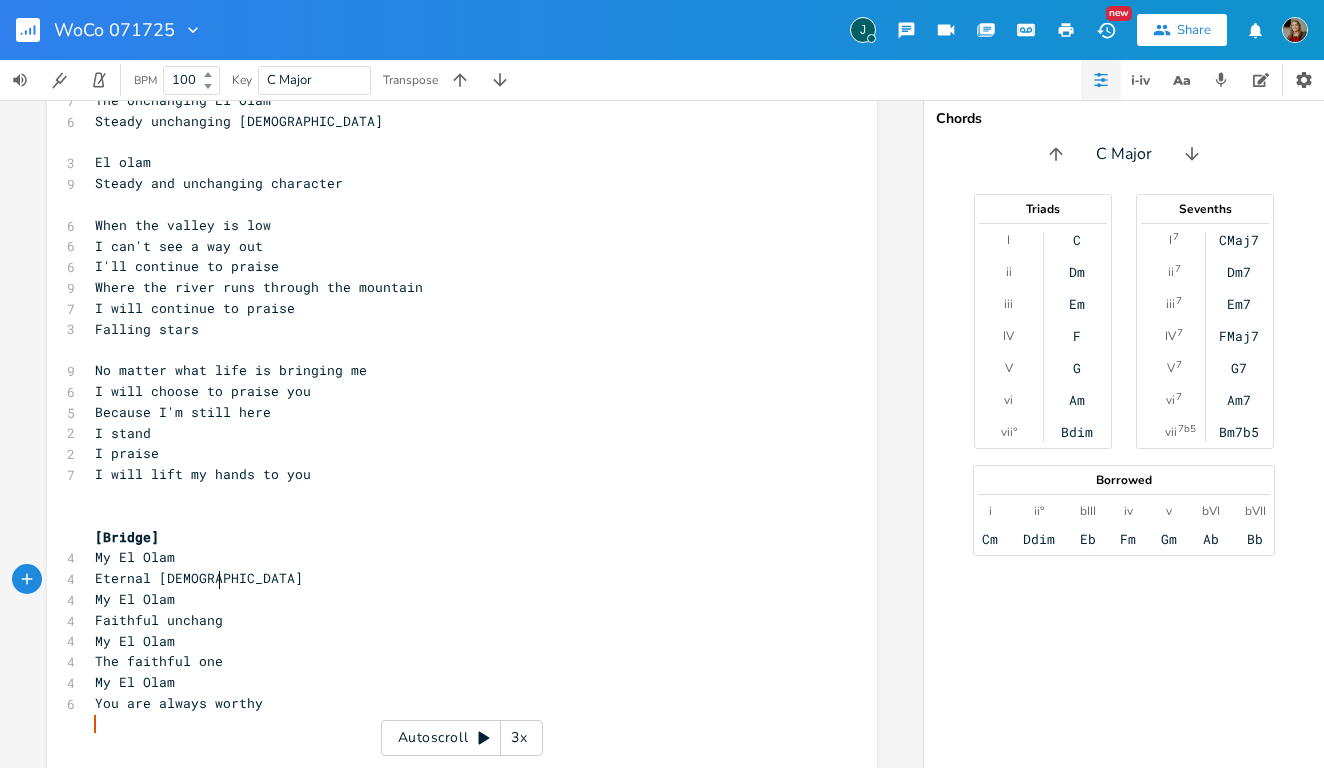 type on "Faithful unchanging" 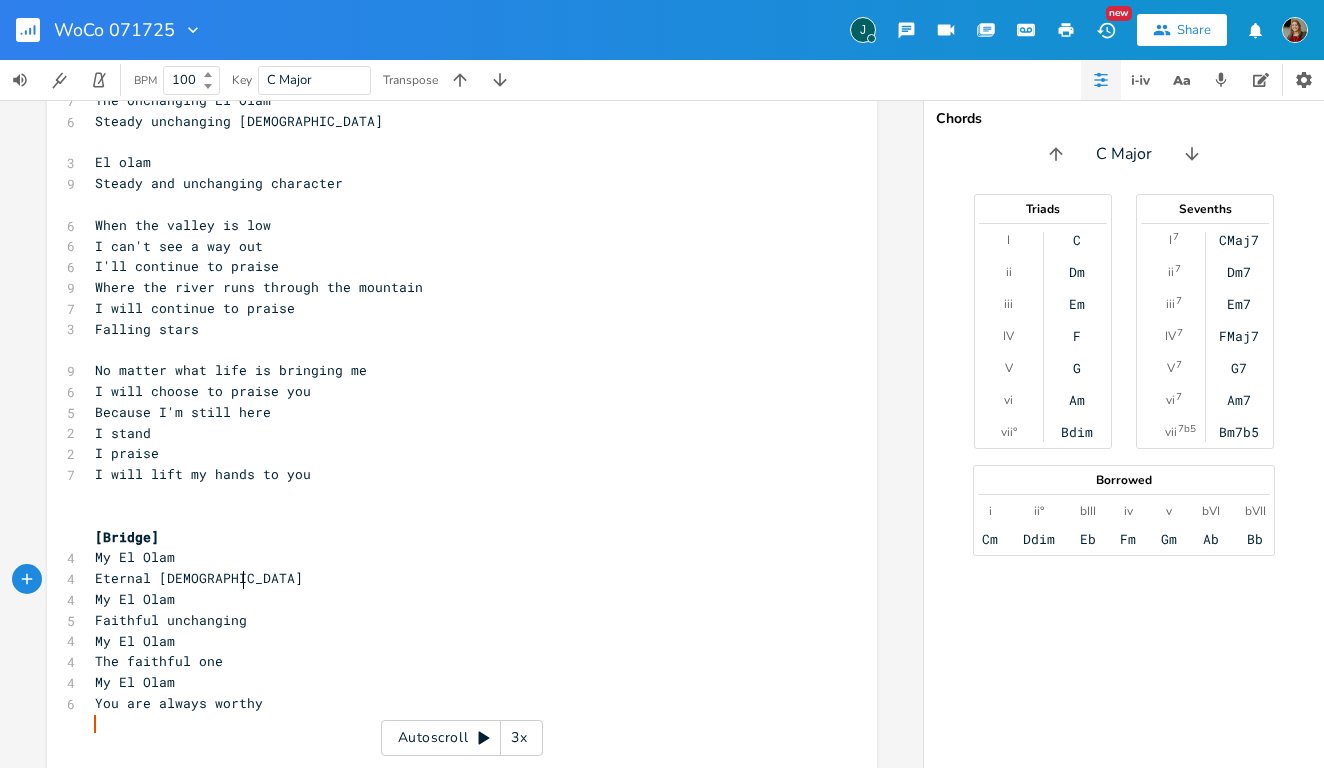 scroll, scrollTop: 0, scrollLeft: 97, axis: horizontal 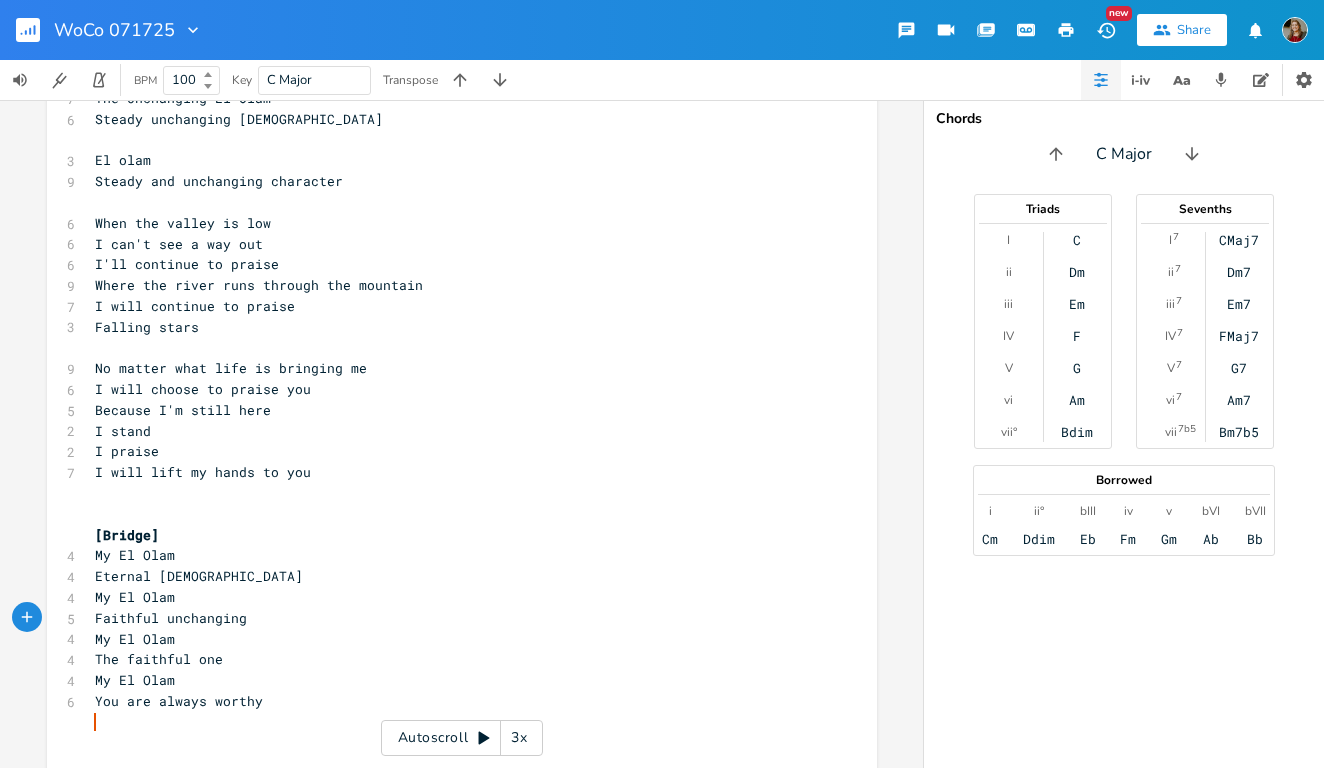 click on "The faithful one" at bounding box center (159, 659) 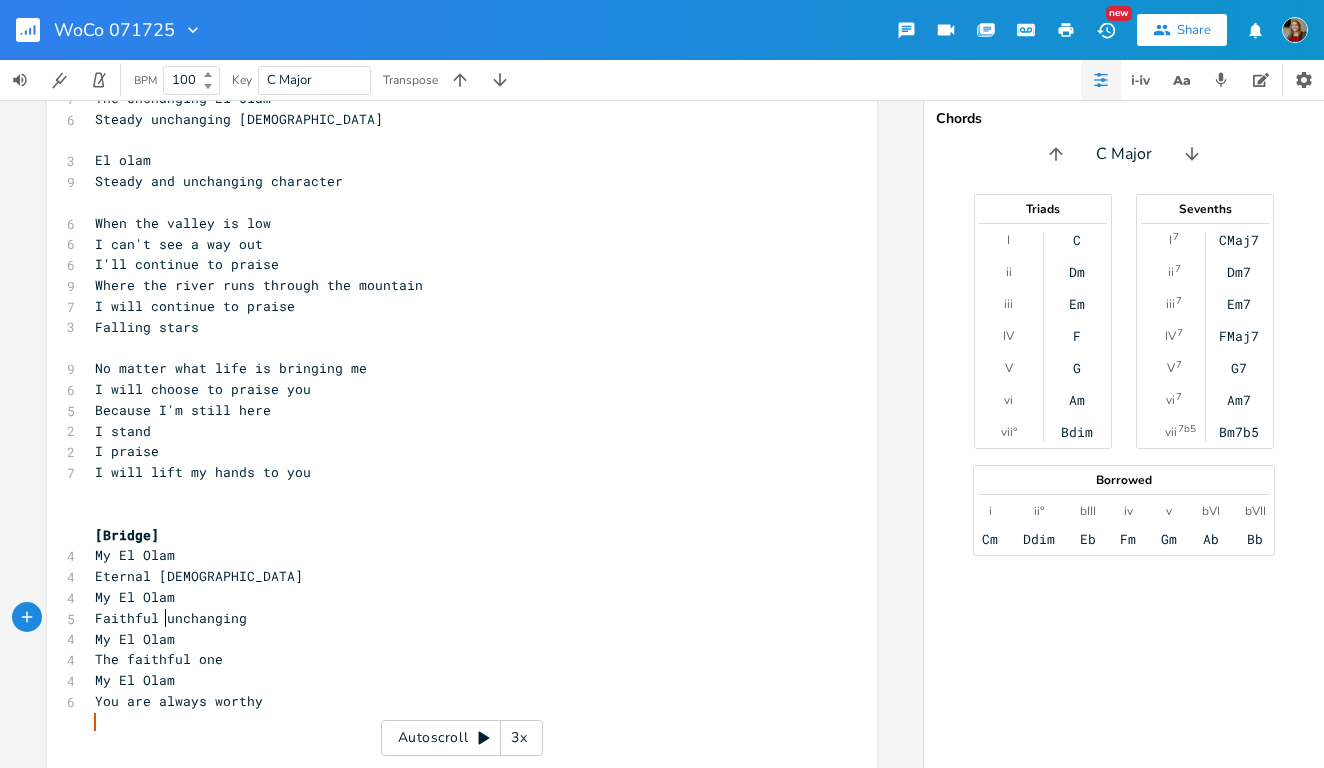 click on "The faithful one" at bounding box center (159, 659) 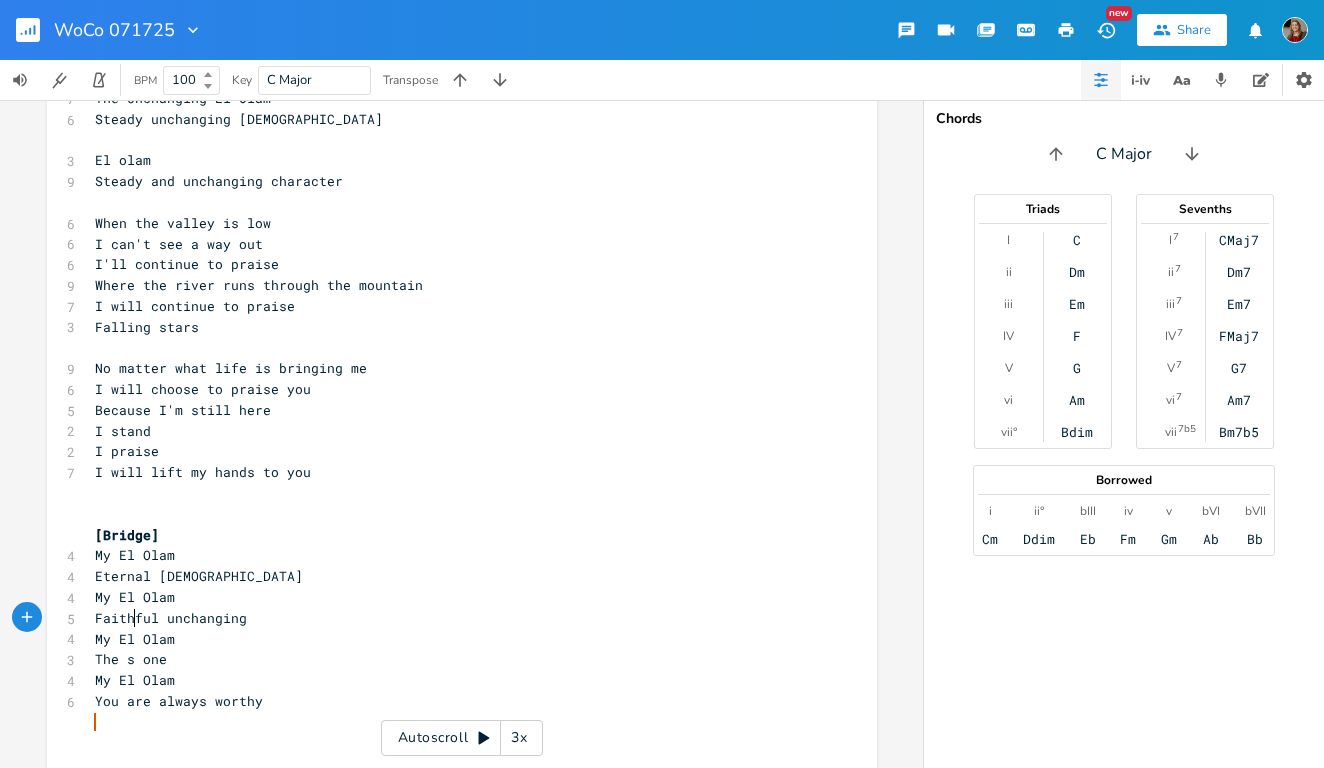 type on "st" 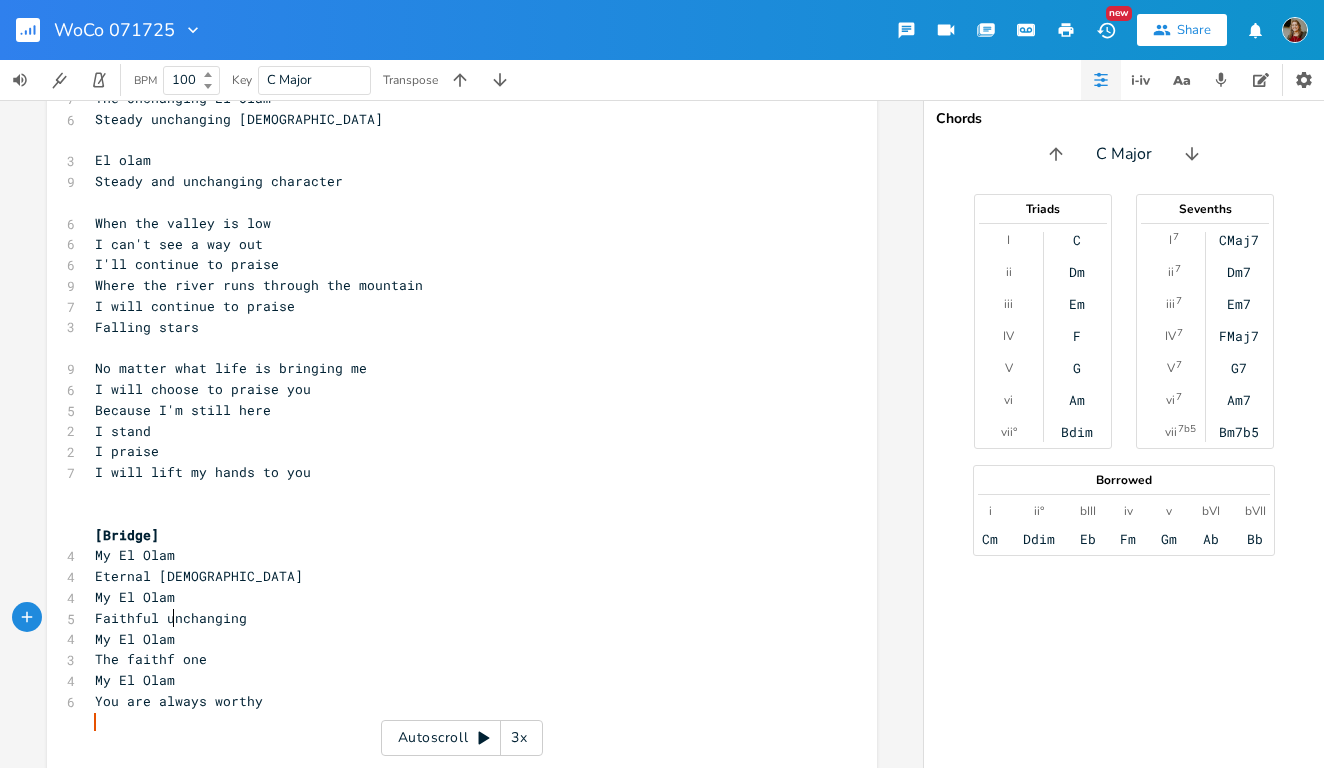 type on "faithful" 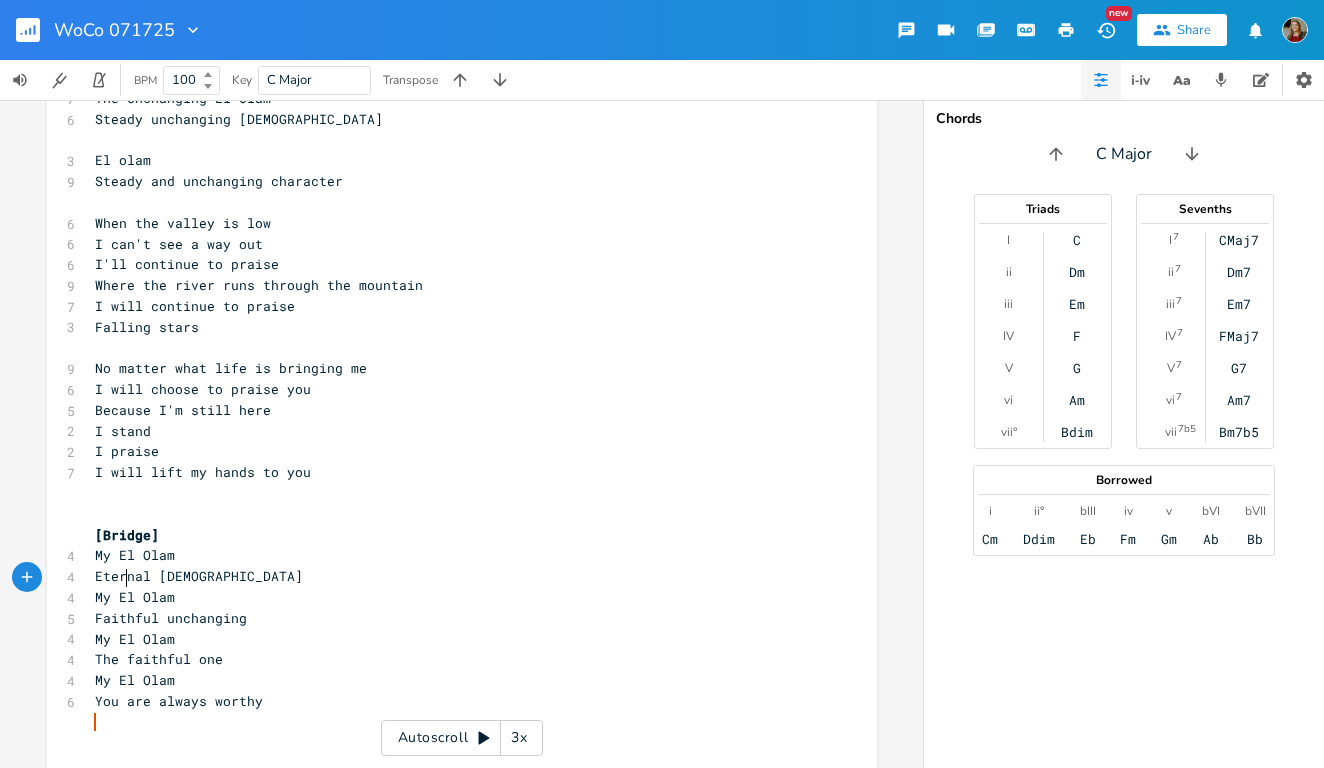 click on "Faithful unchanging" at bounding box center [171, 618] 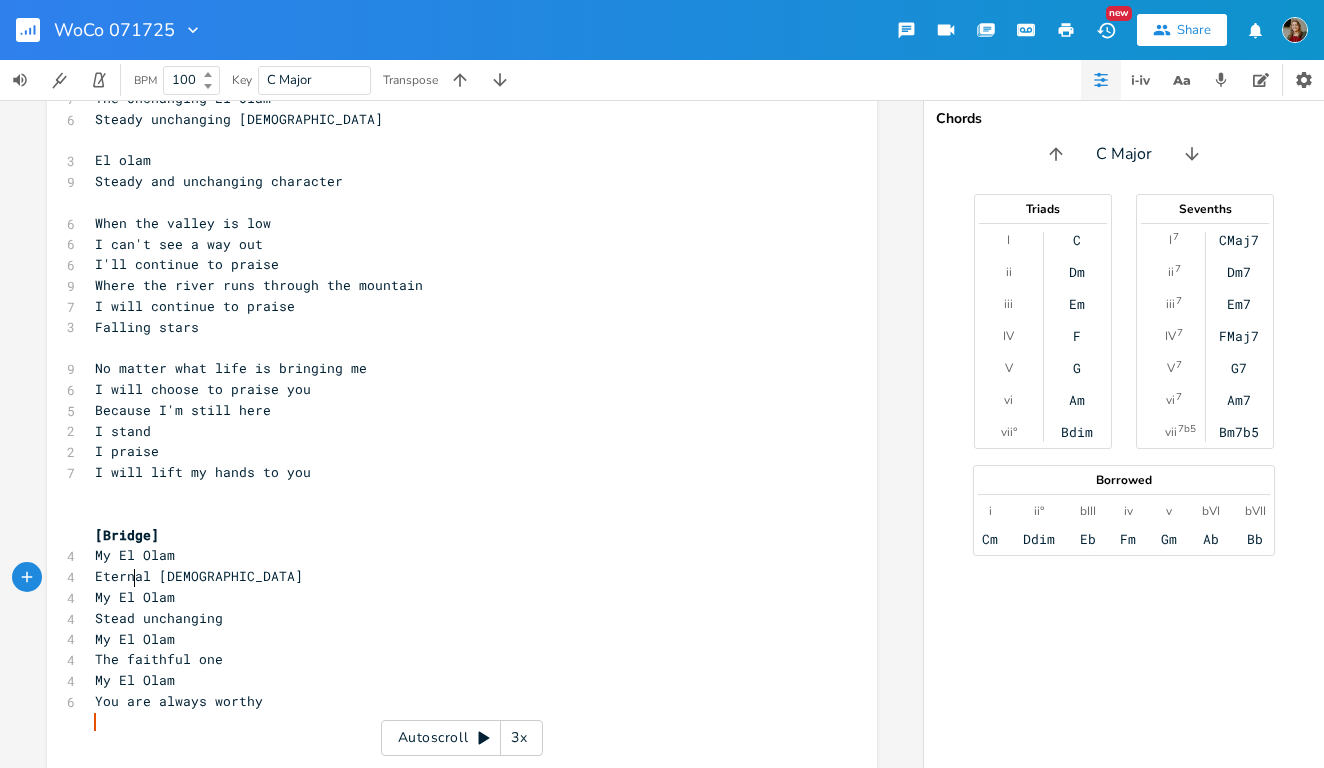 type on "Steady" 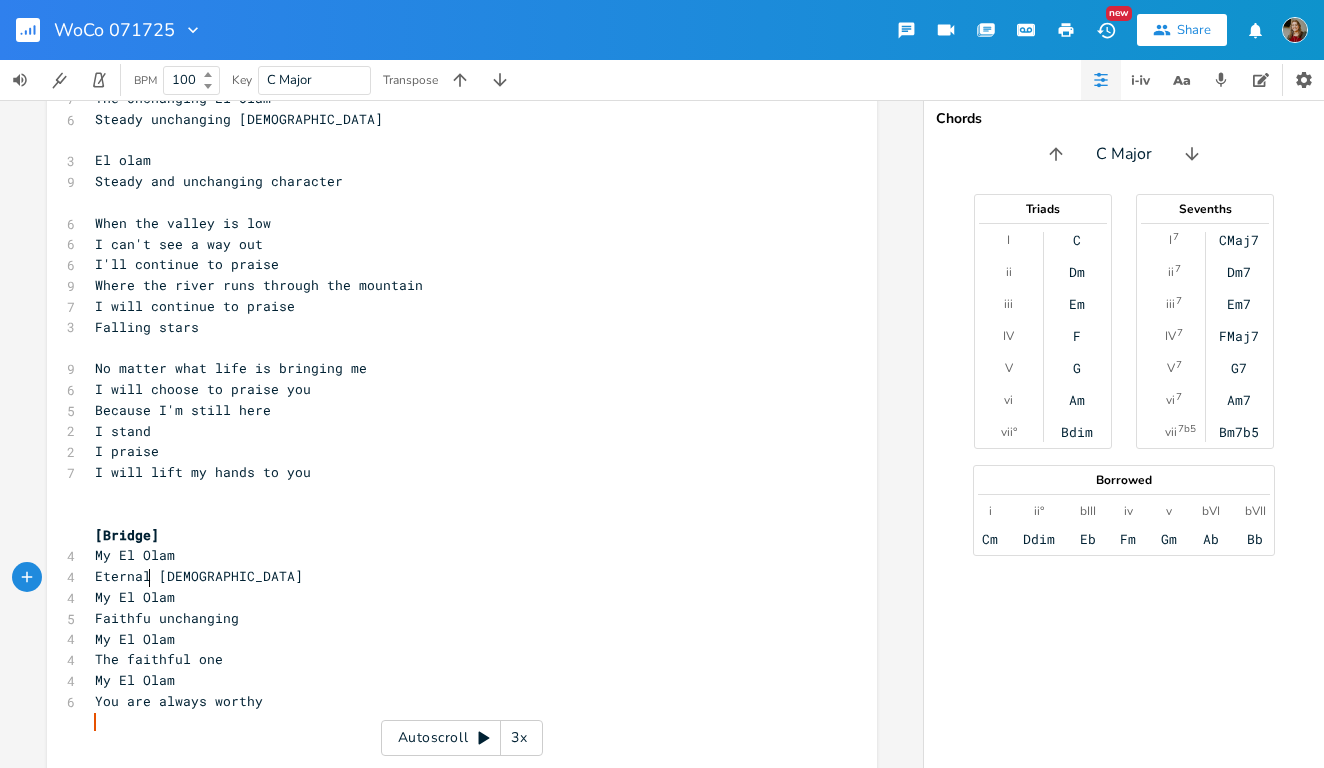 type on "Faithful" 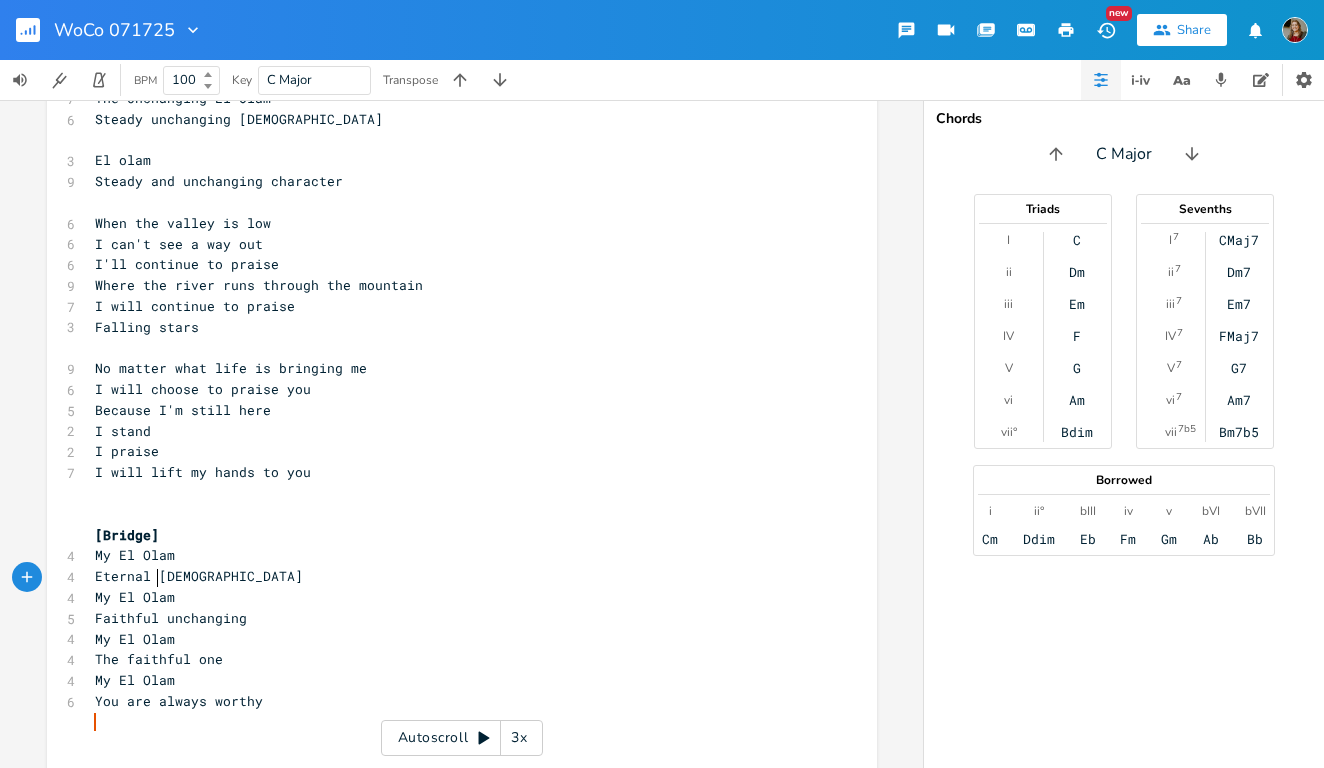click on "The faithful one" at bounding box center (159, 659) 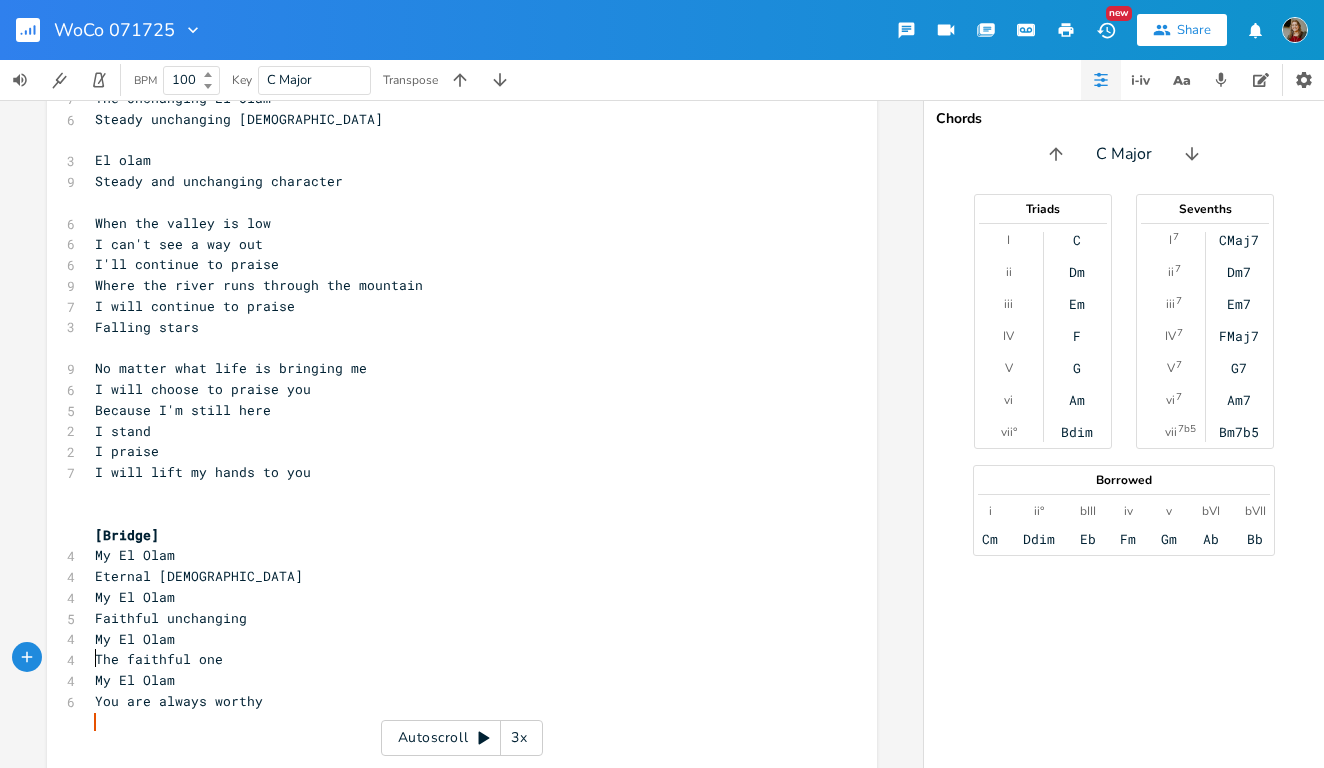 click on "You are always worthy" at bounding box center (452, 701) 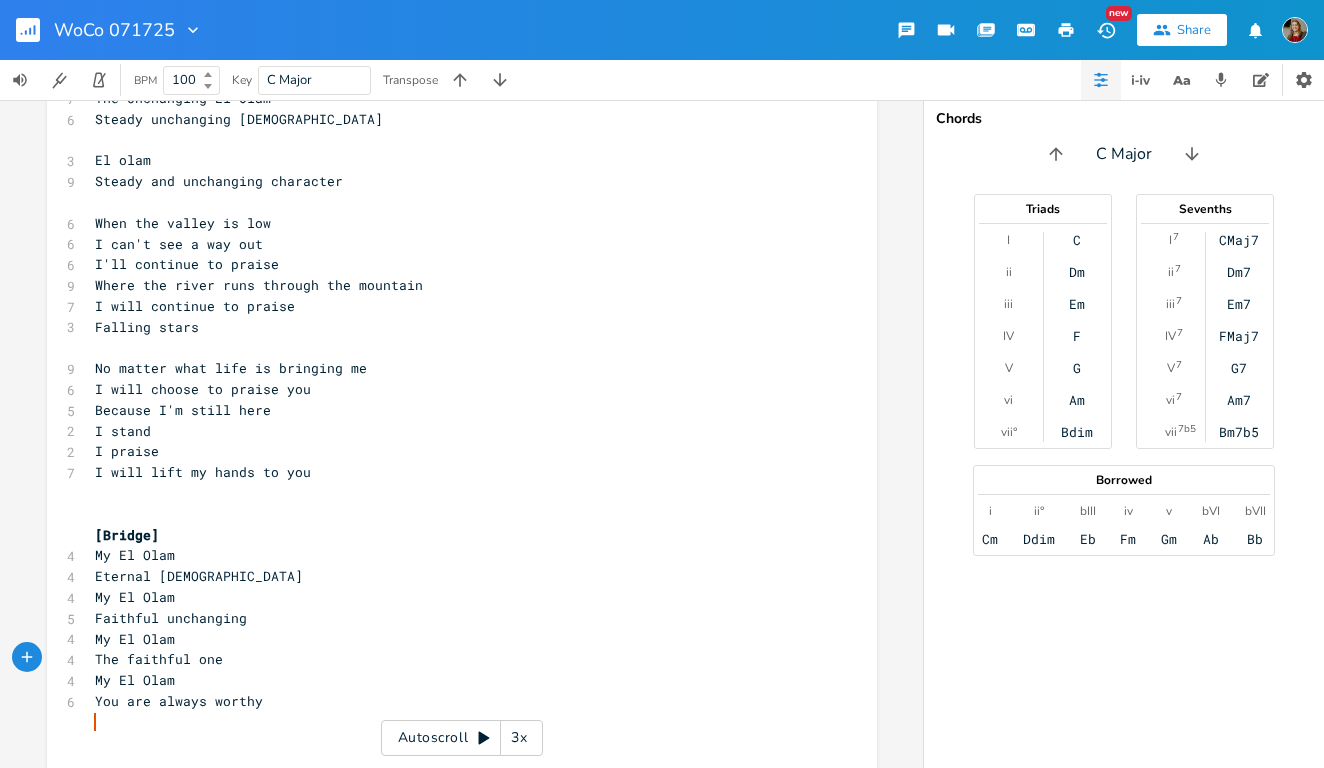 click on "Faithful unchanging" at bounding box center [171, 618] 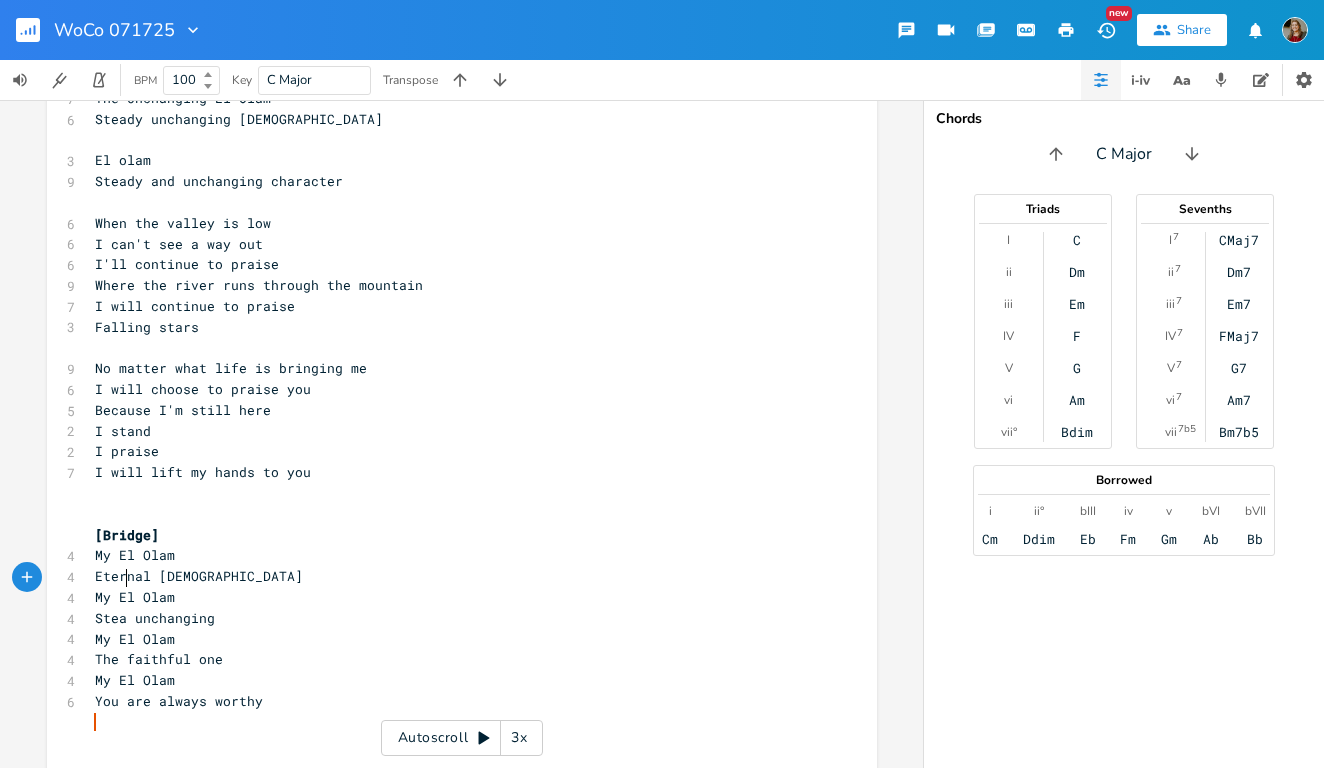 scroll, scrollTop: 0, scrollLeft: 35, axis: horizontal 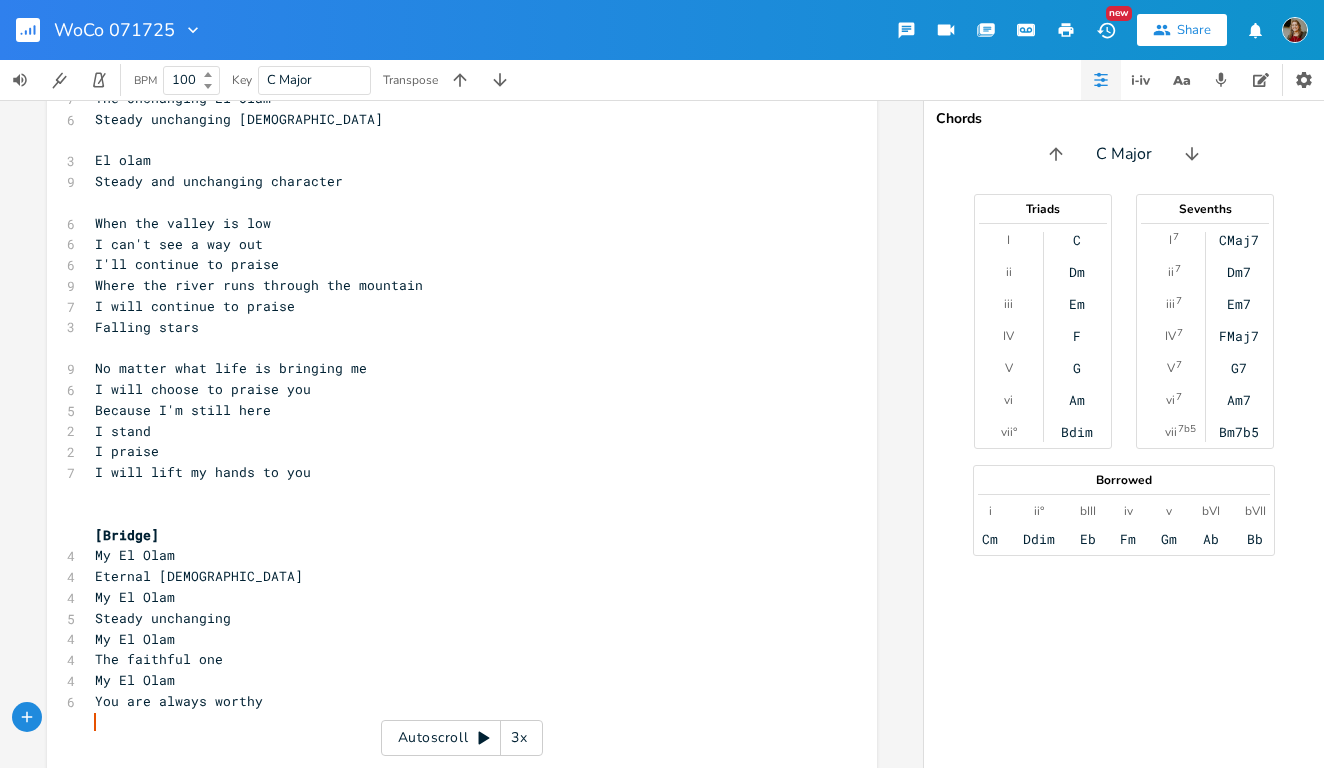 click on "x   [Verse 1] ​ C 6 When the valley is low 7 And my heart wants a mountain F 6 Where the river runs slow                    C 7 I'm longing for a fountain G                         F 7 No matter what life may bring                   C 5 I will choose to praise ​ [Chorus] ​ 4 I'll stand I'll praise 7 Rain or shine I'll worship you 3 All my days 8 With every breath I'll worship you 4 My hands are raised 7 Lifting up my worship to 7 The one everlasting [DEMOGRAPHIC_DATA] ​ ​ 7 The Unchanging El Olam 6 Steady unchanging [DEMOGRAPHIC_DATA] ​ 3 El olam 9 Steady and unchanging character ​ 6 When the valley is low 6 I can't see a way out 6 I'll continue to praise 9 Where the river runs through the mountain 7 I will continue to praise 3 Falling stars ​ 9 No matter what life is bringing me 6 I will choose to praise you 5 Because I'm still here 2 I stand 2 I praise  7 I will lift my hands to you ​ ​ [Bridge] 4 My El Olam 4 Eternal [DEMOGRAPHIC_DATA] 4 My El Olam 5 Steady unchanging 4 My El Olam 4 The faithful one 4" at bounding box center (462, 167) 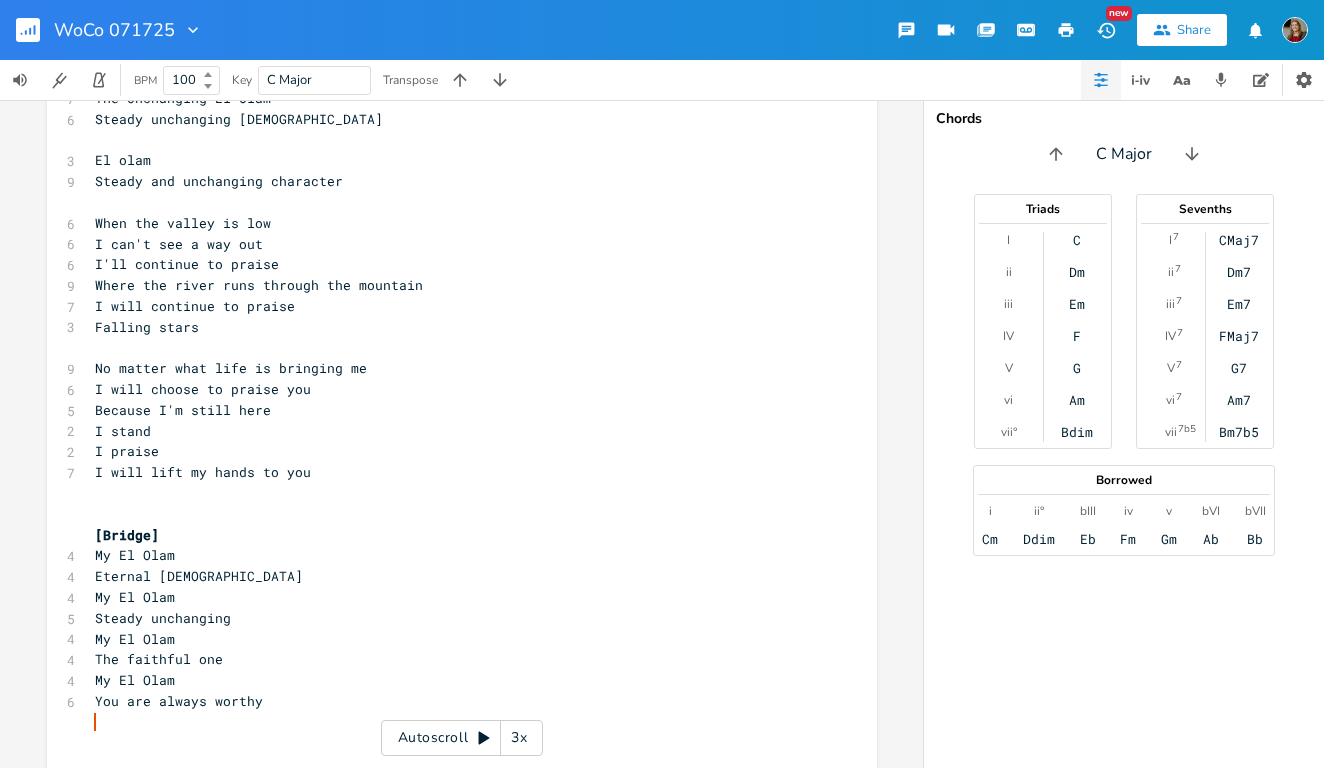 scroll, scrollTop: 0, scrollLeft: 0, axis: both 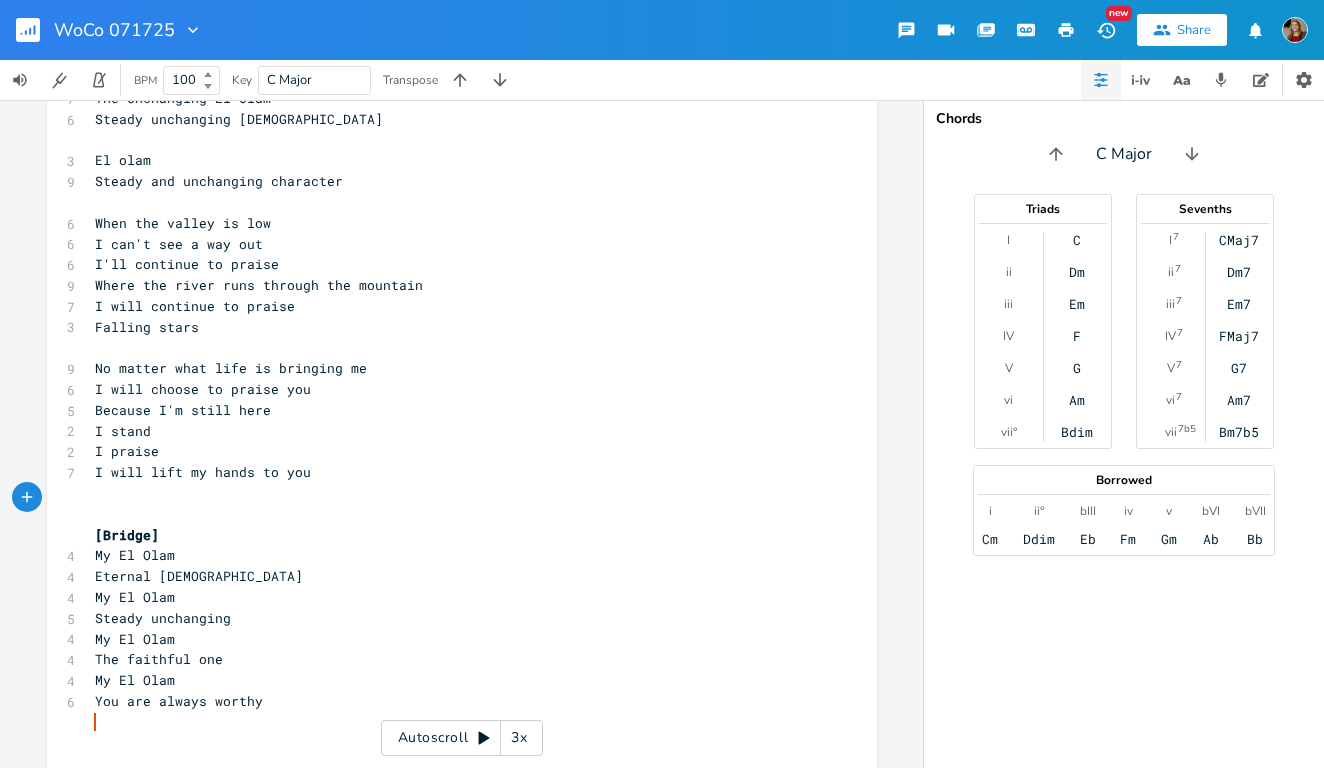 type on "[Bridge]
My El Olam
Eternal God
My El Olam
Steady unchanging
My El Olam
The faithful one
My El Olam
You are always worthy" 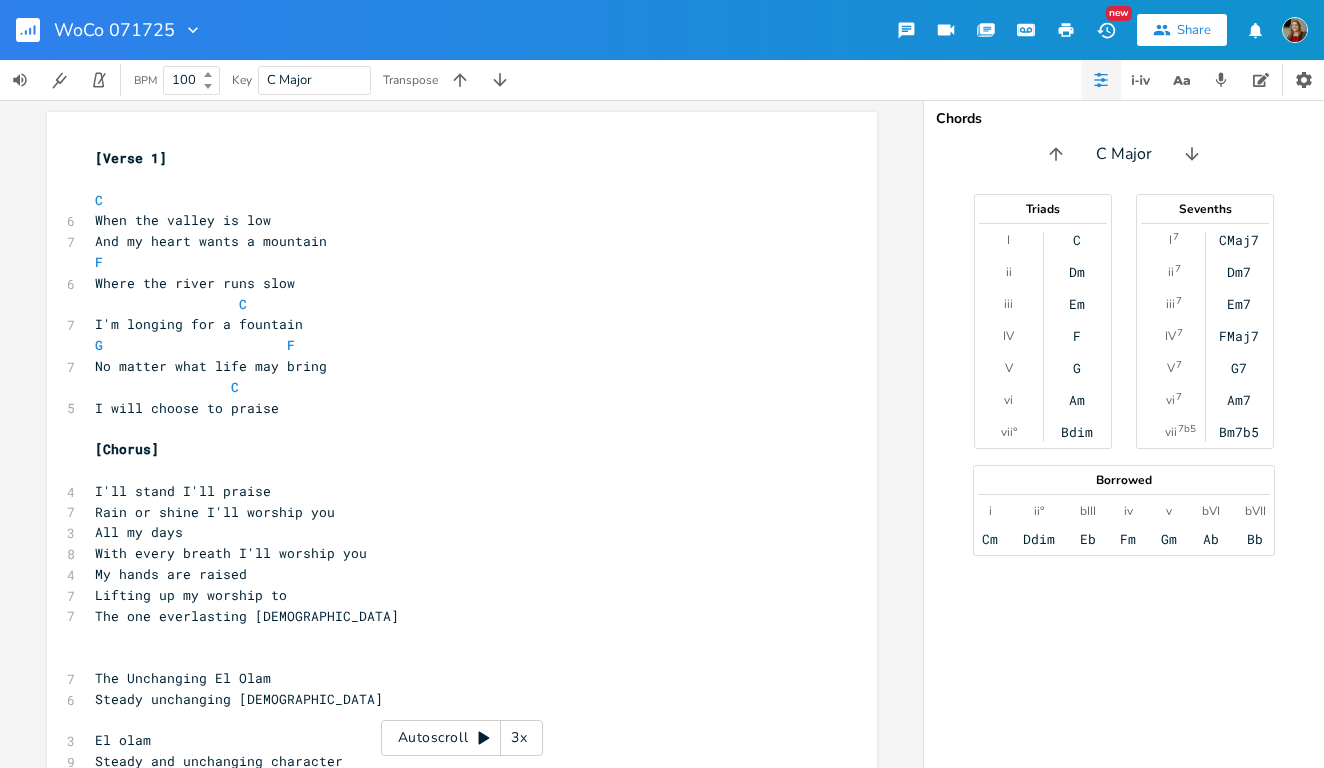 scroll, scrollTop: 0, scrollLeft: 0, axis: both 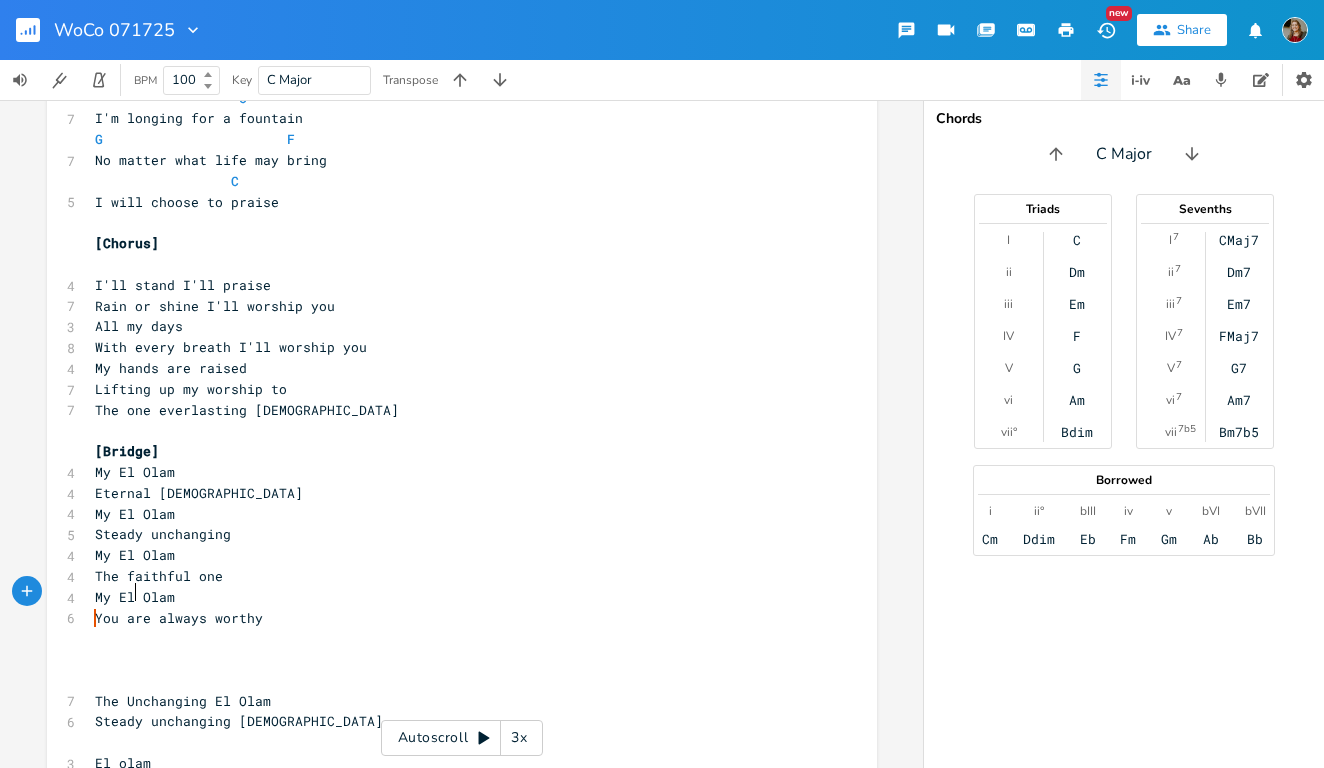 click on "You are always worthy" at bounding box center [179, 618] 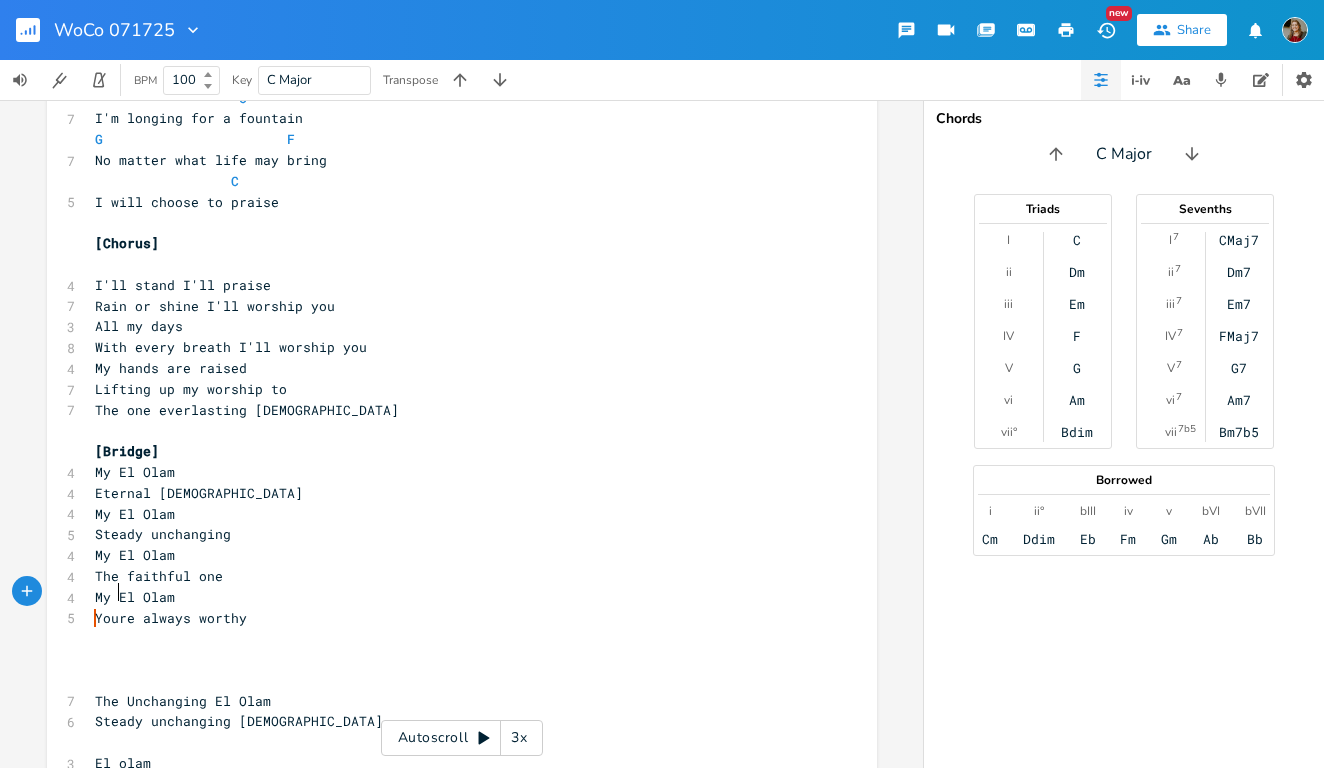 type on "'" 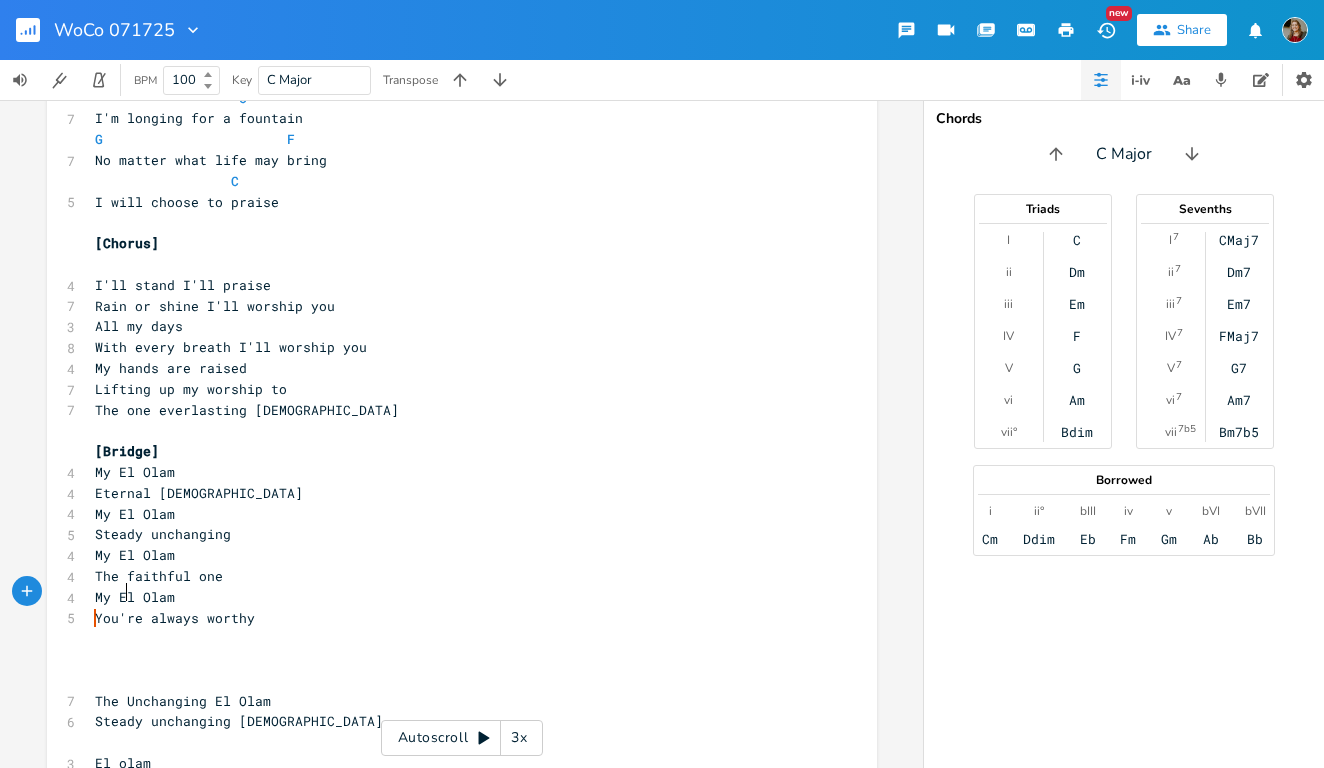 scroll, scrollTop: 0, scrollLeft: 3, axis: horizontal 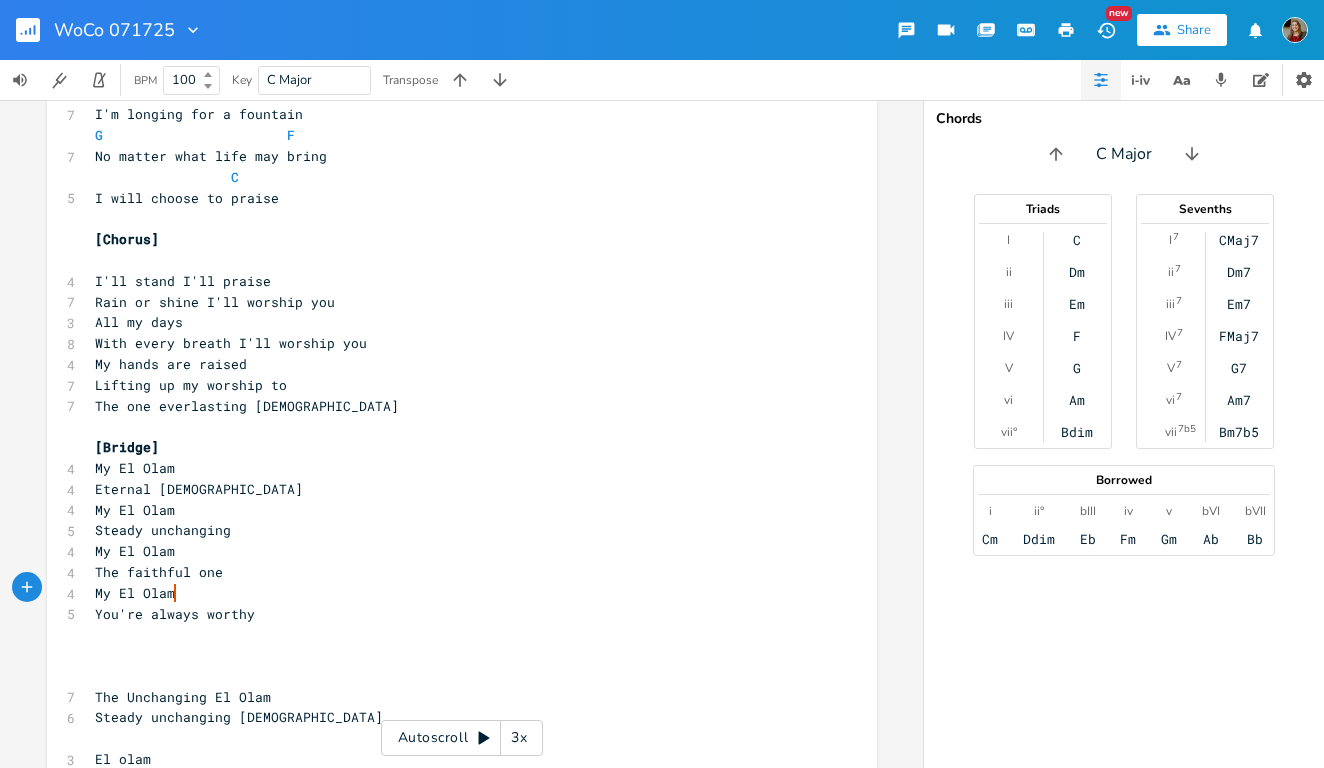 click on "All my days" at bounding box center [452, 322] 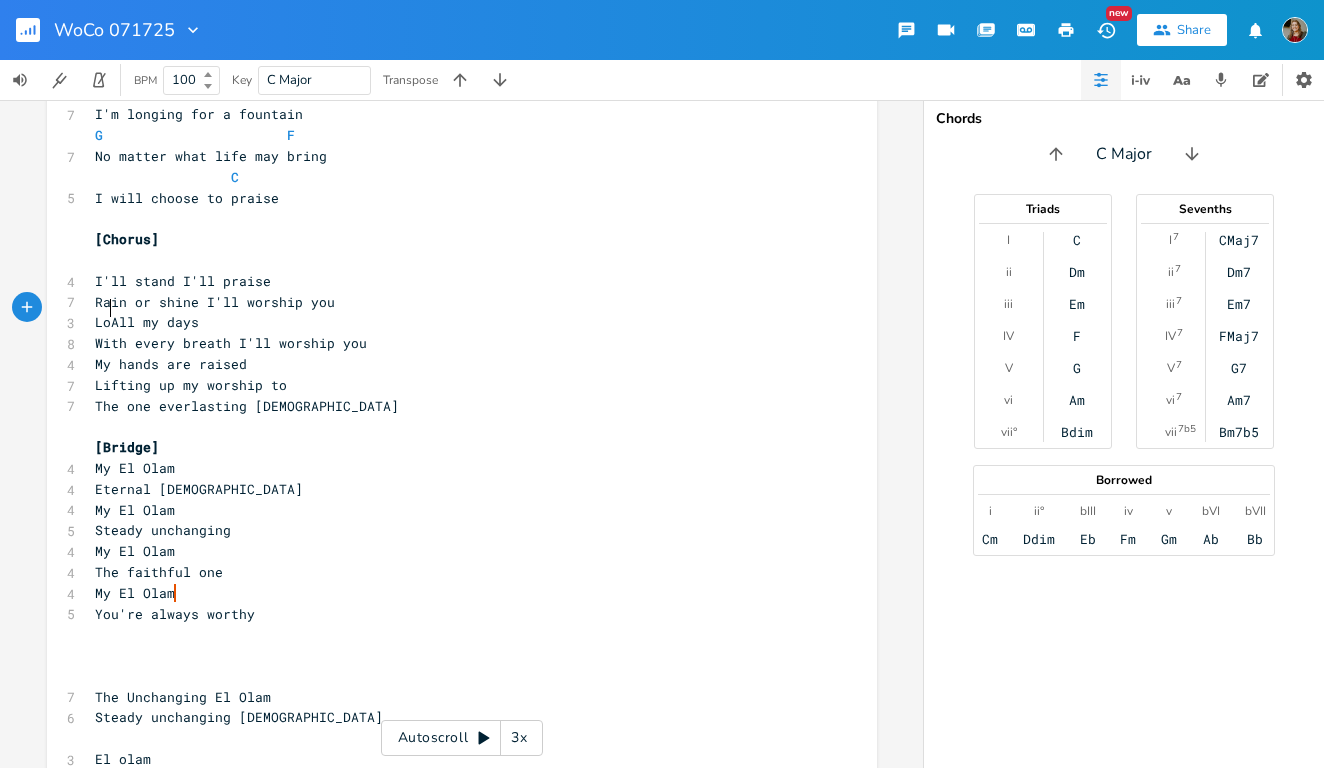 type on "Lord" 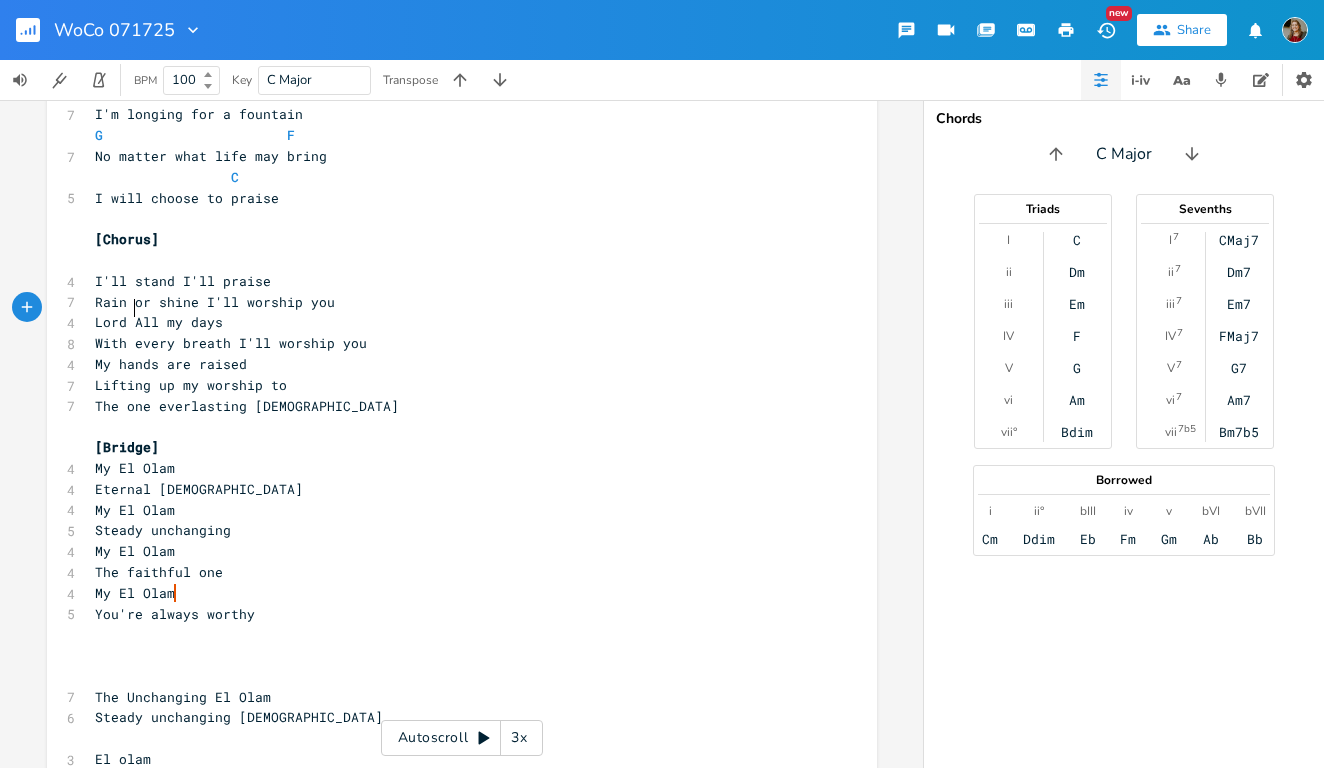 scroll, scrollTop: 0, scrollLeft: 25, axis: horizontal 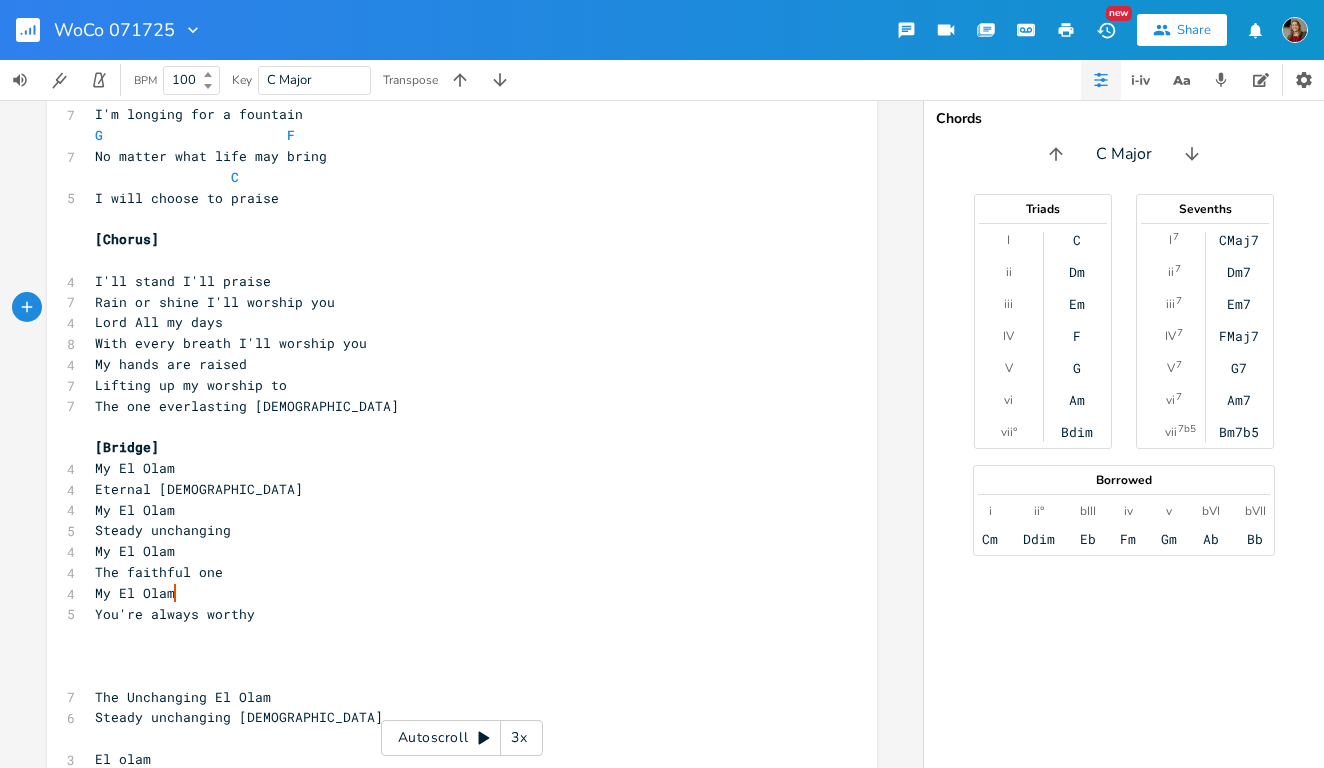 type on "a" 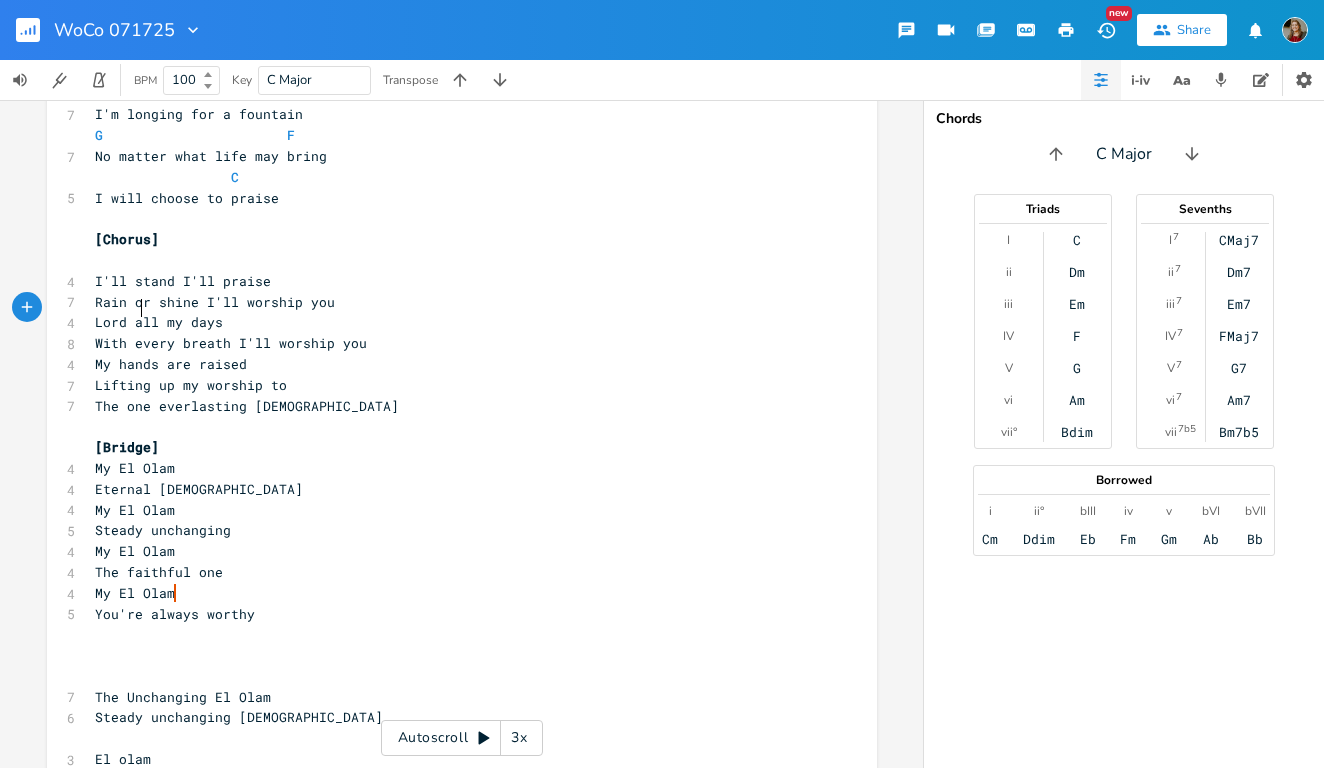 type 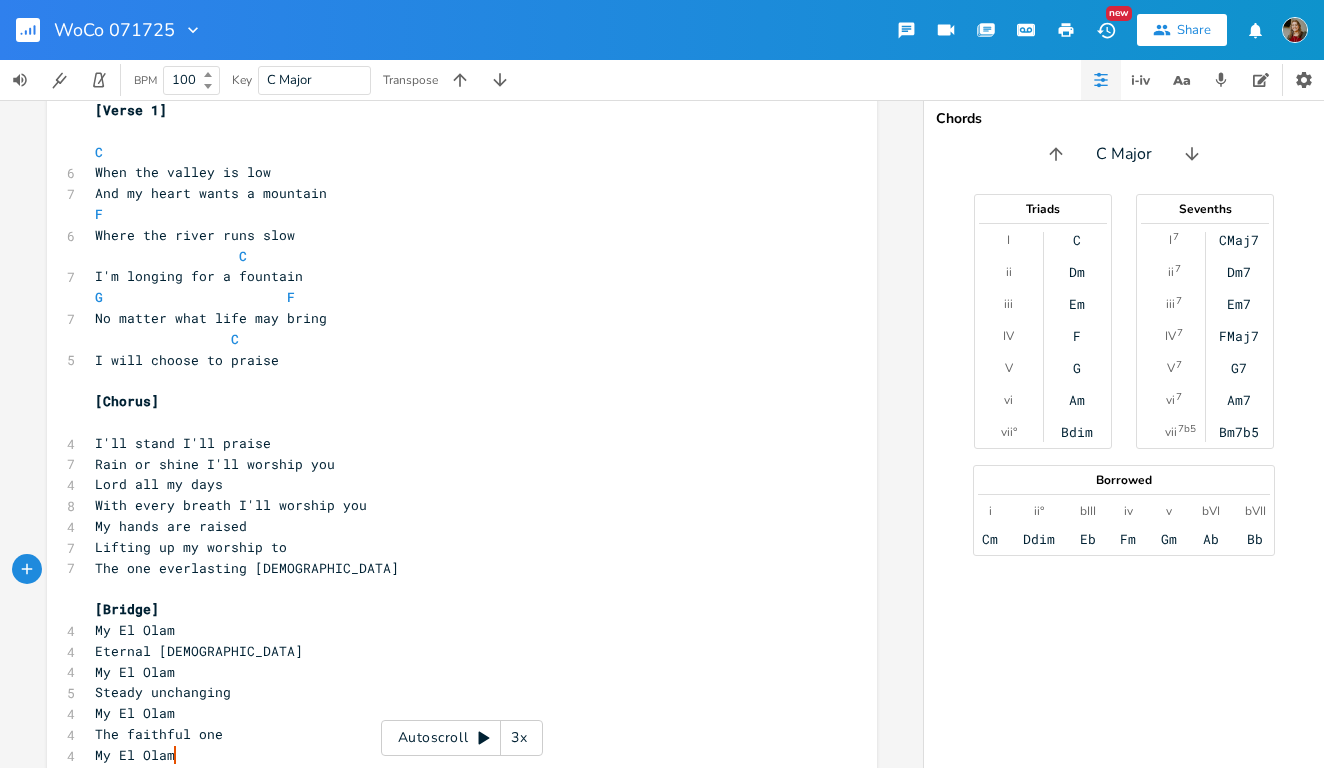scroll, scrollTop: 50, scrollLeft: 0, axis: vertical 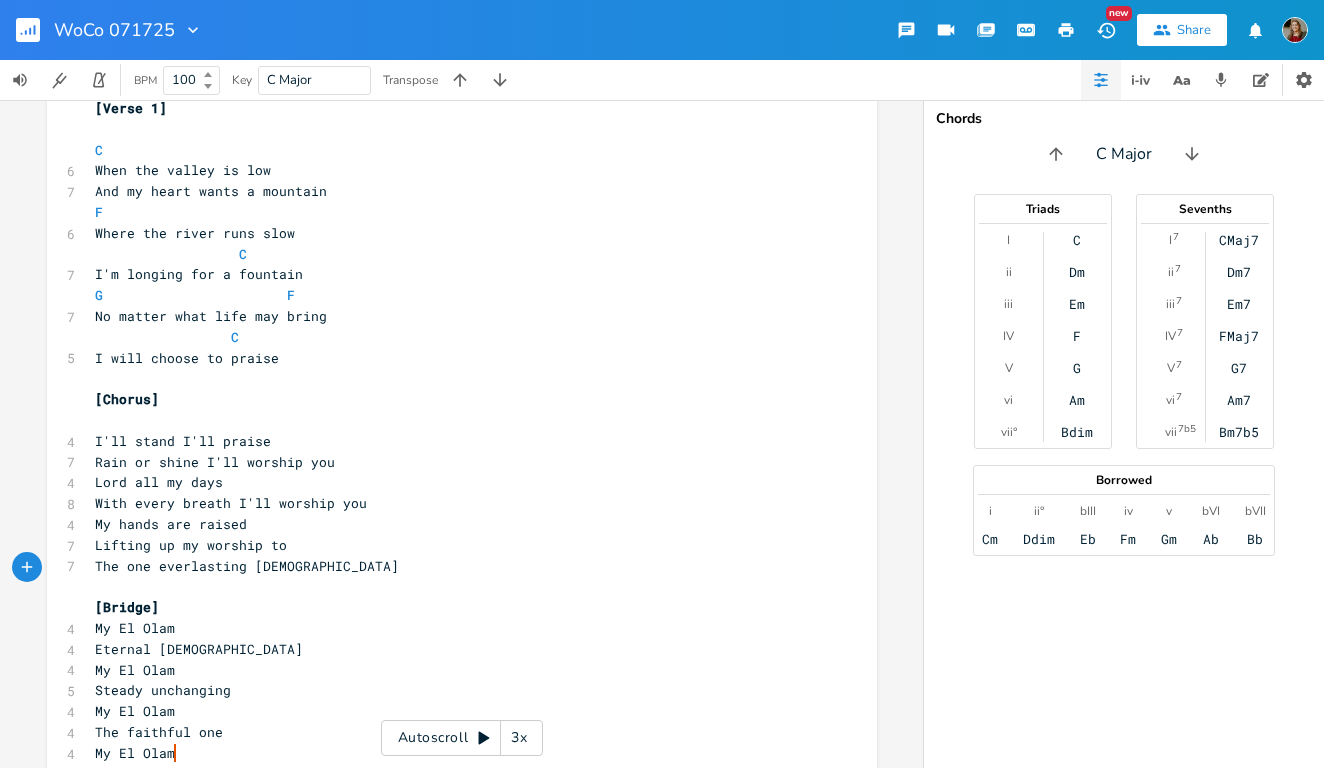 click on "[Bridge]" at bounding box center (452, 607) 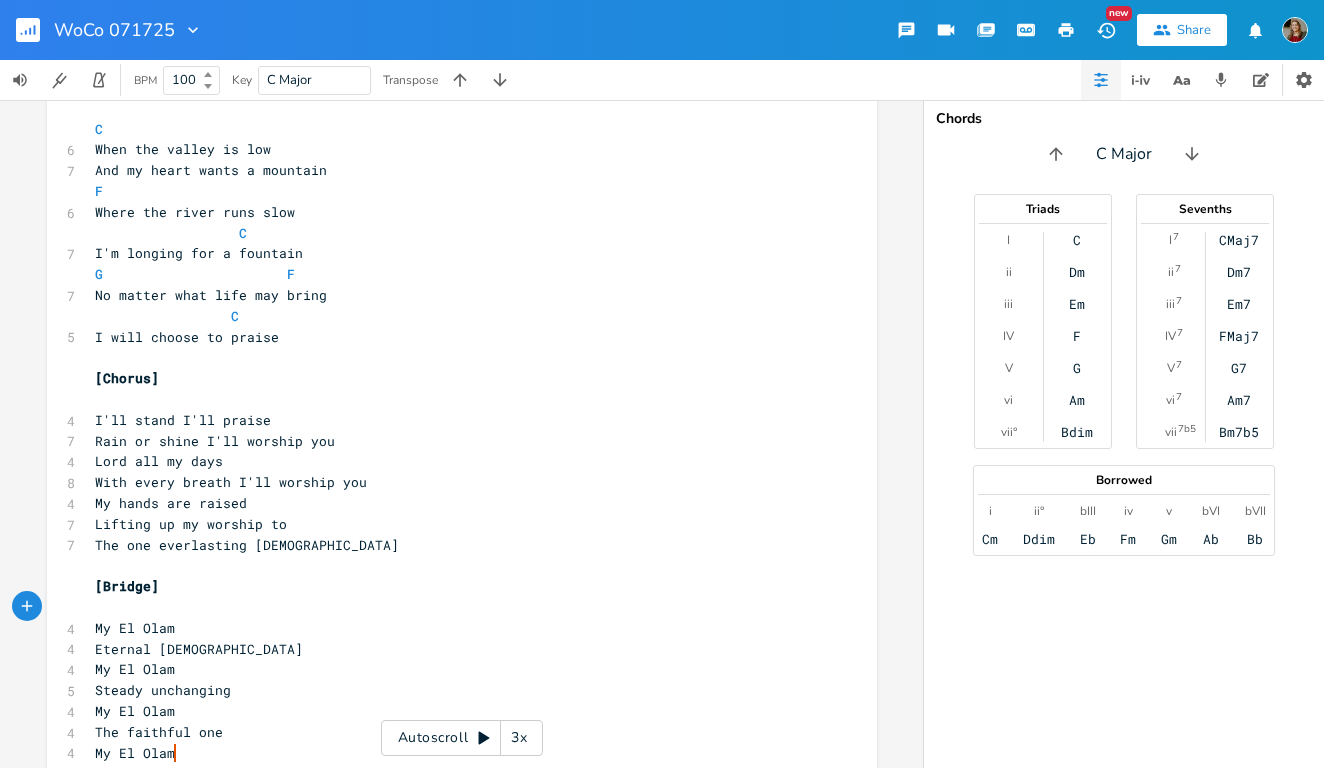 scroll, scrollTop: 69, scrollLeft: 0, axis: vertical 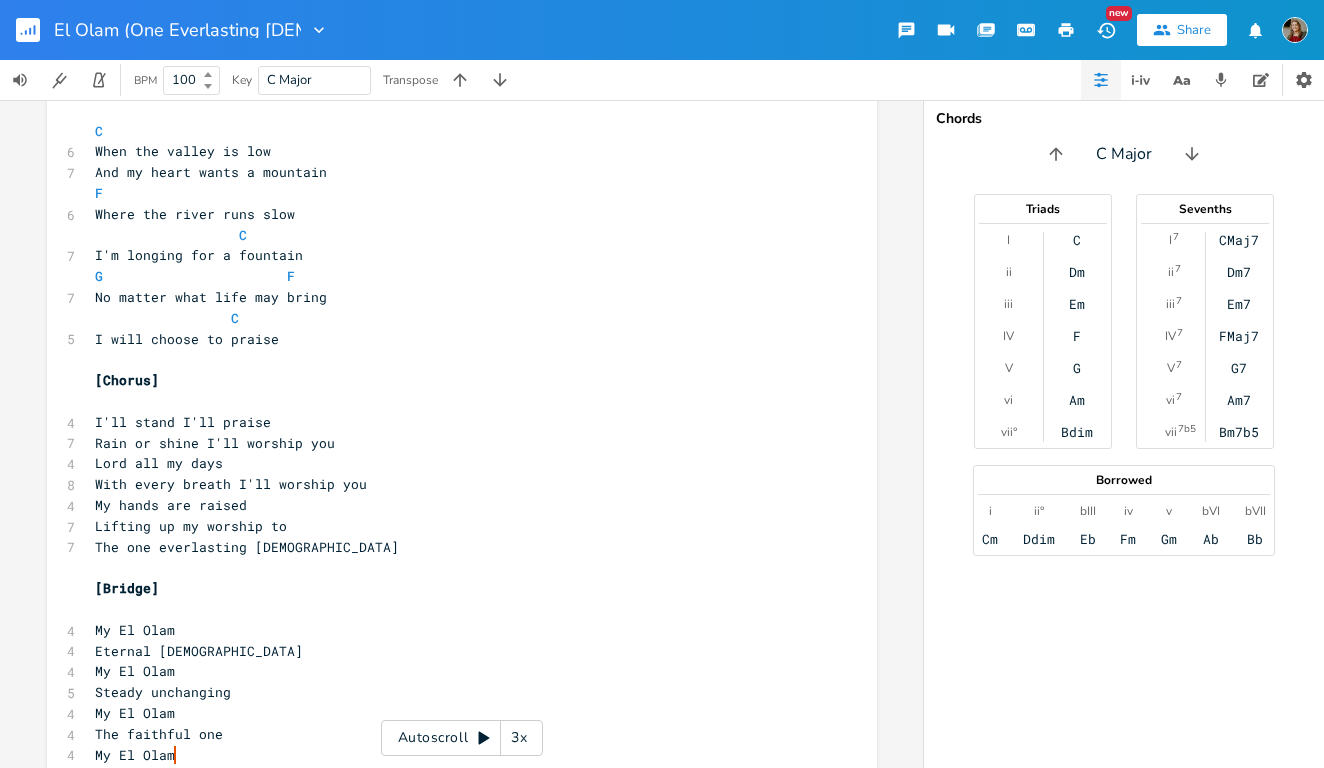 type on "El Olam (One Everlasting [DEMOGRAPHIC_DATA])" 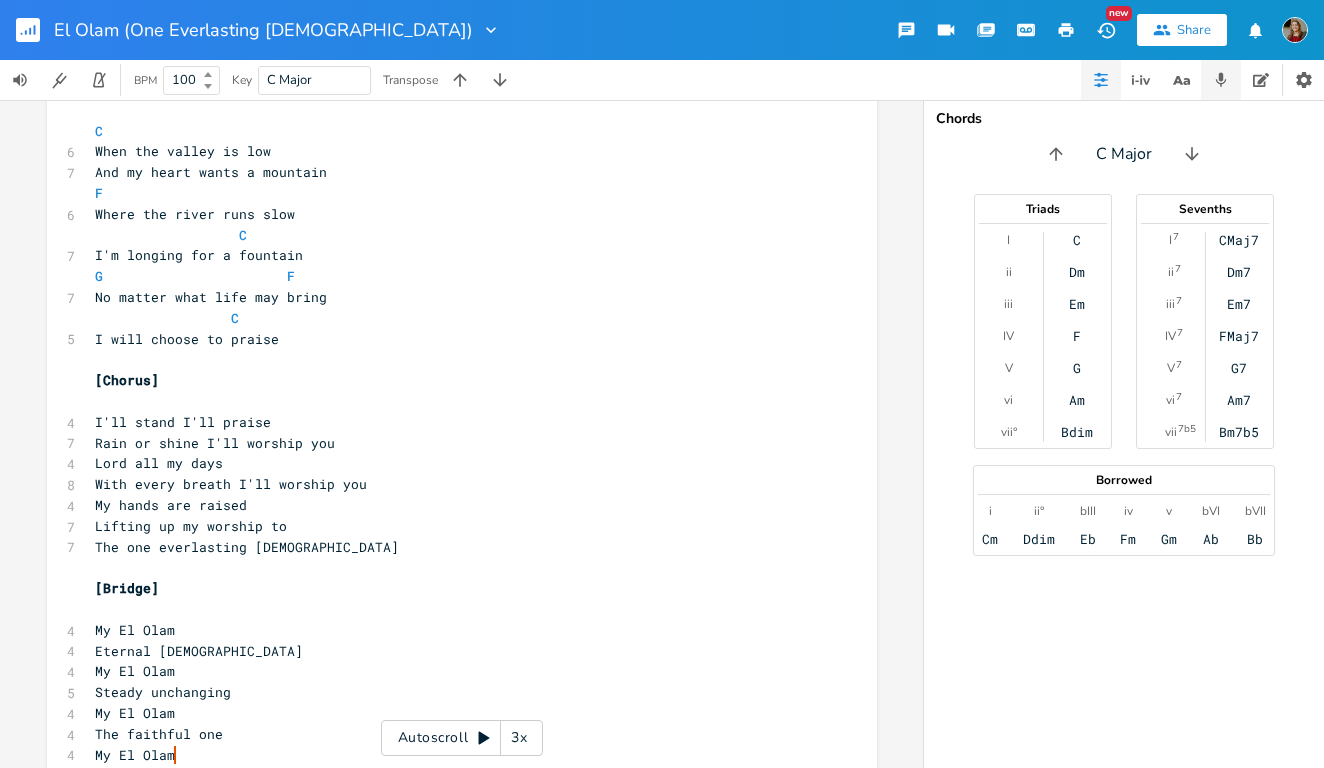 click 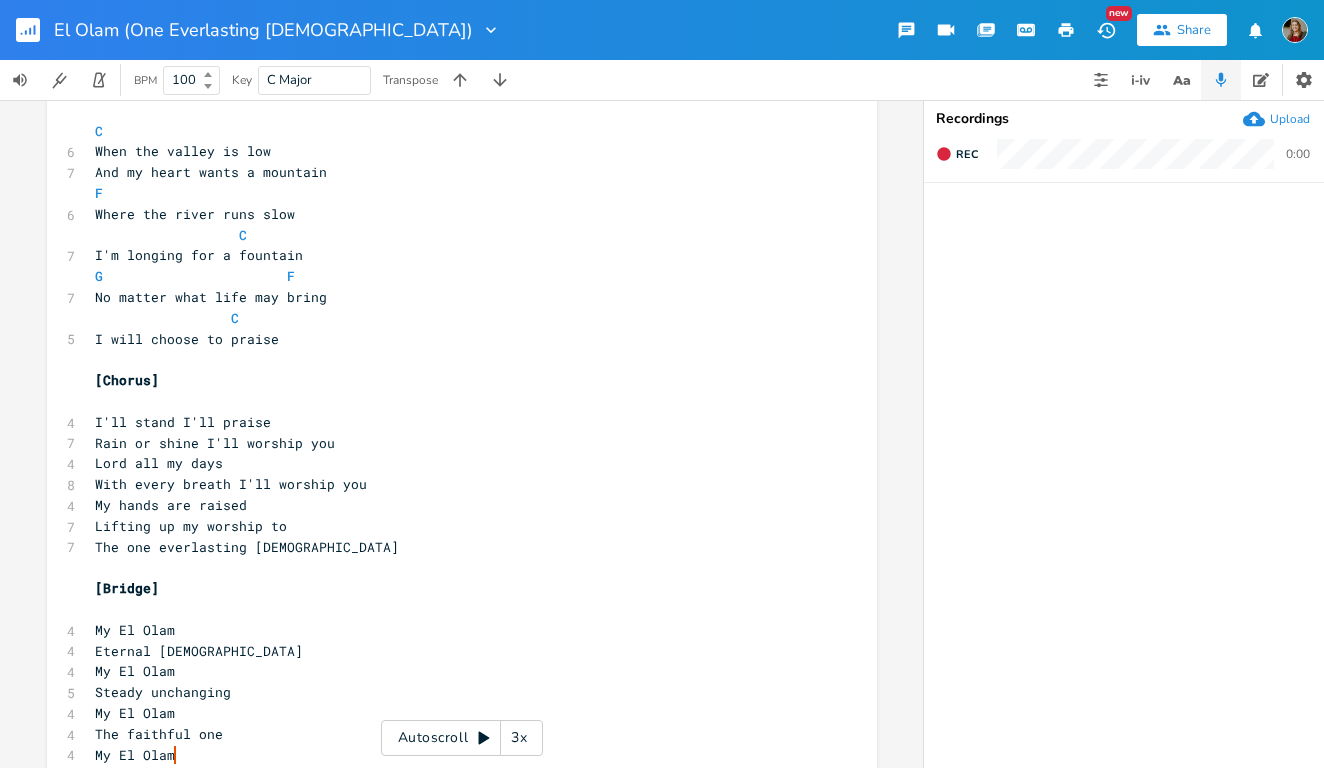 click on "Upload" at bounding box center (1290, 119) 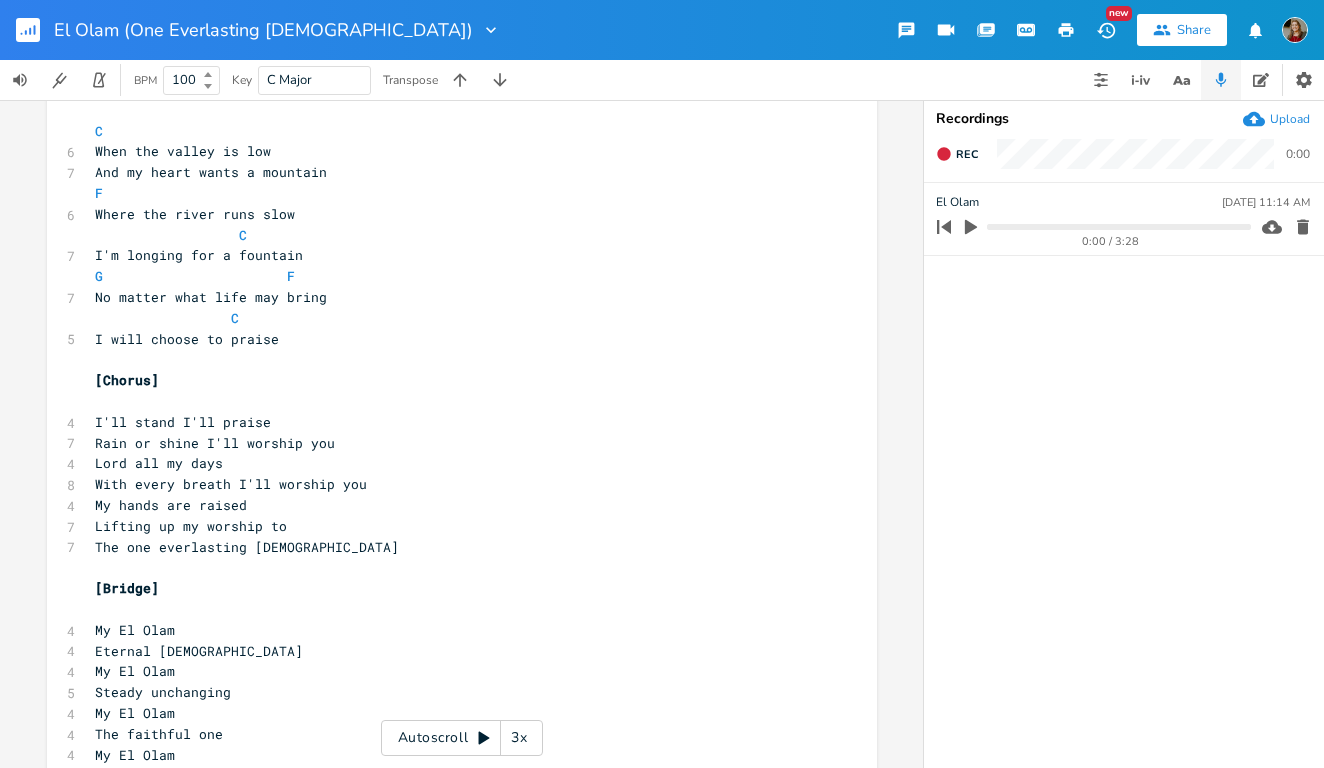 click on "And my heart wants a mountain" at bounding box center (211, 172) 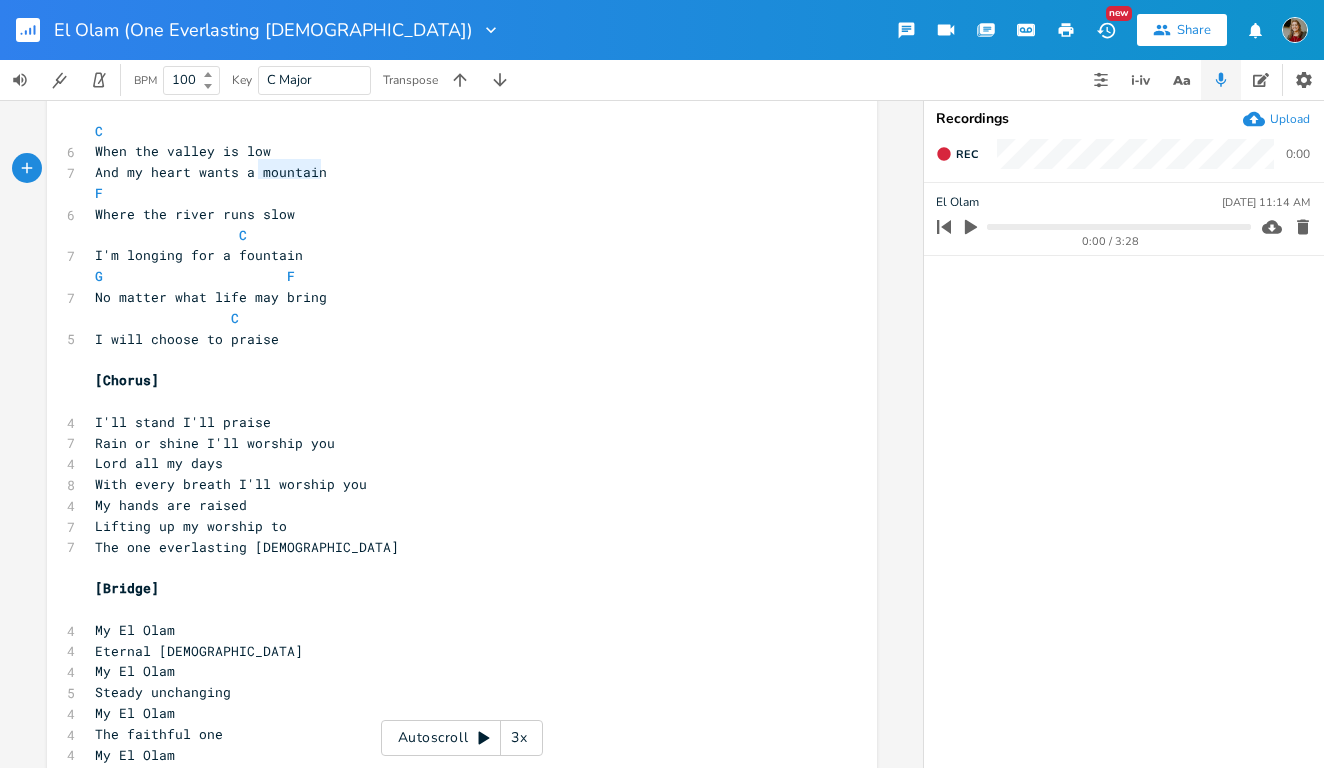 type on "mountain" 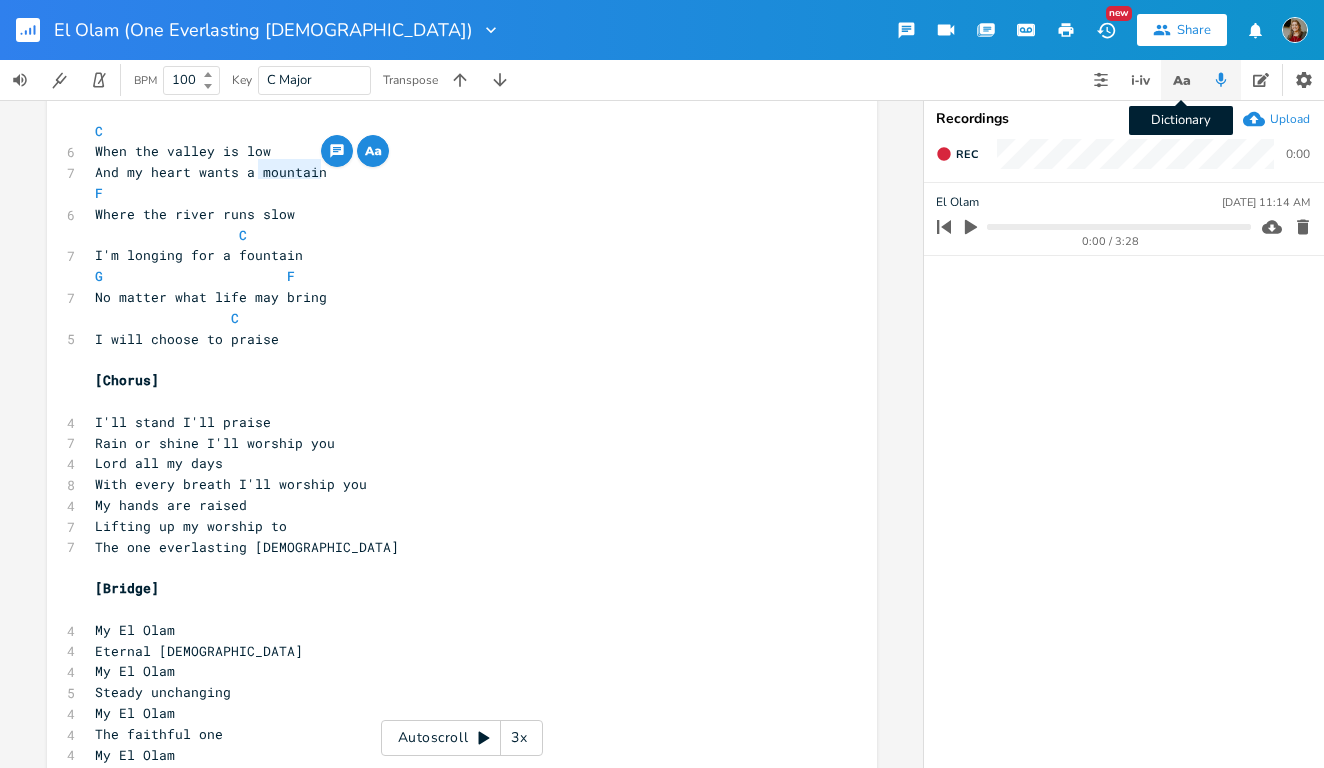 click 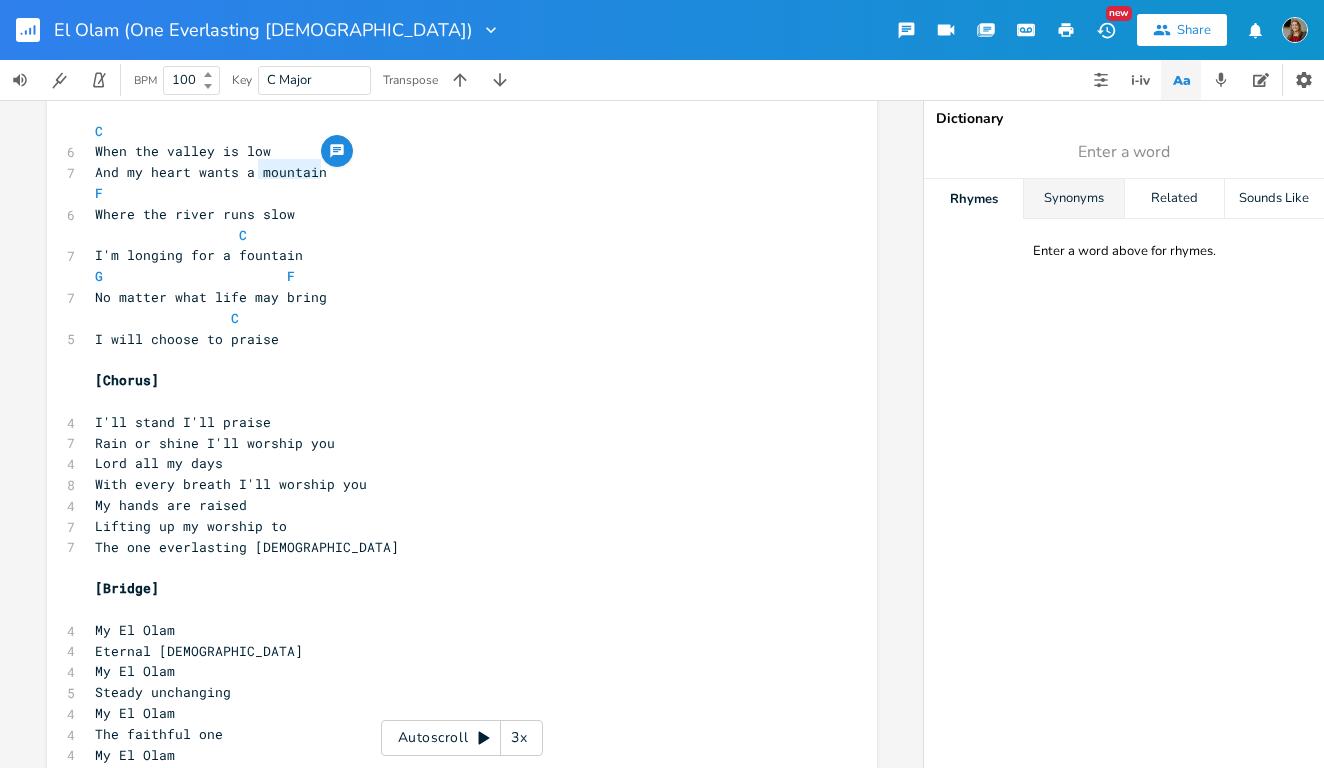 click on "Synonyms" at bounding box center [1073, 199] 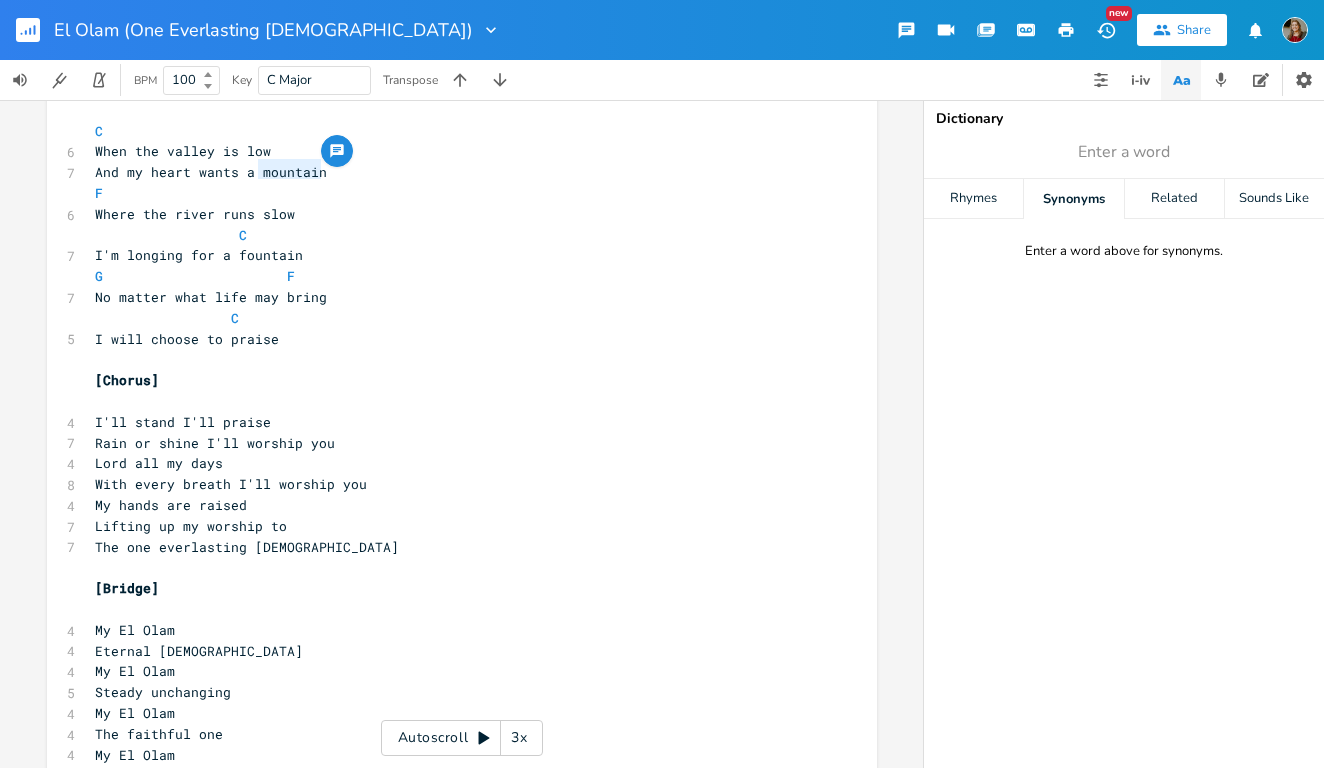 type 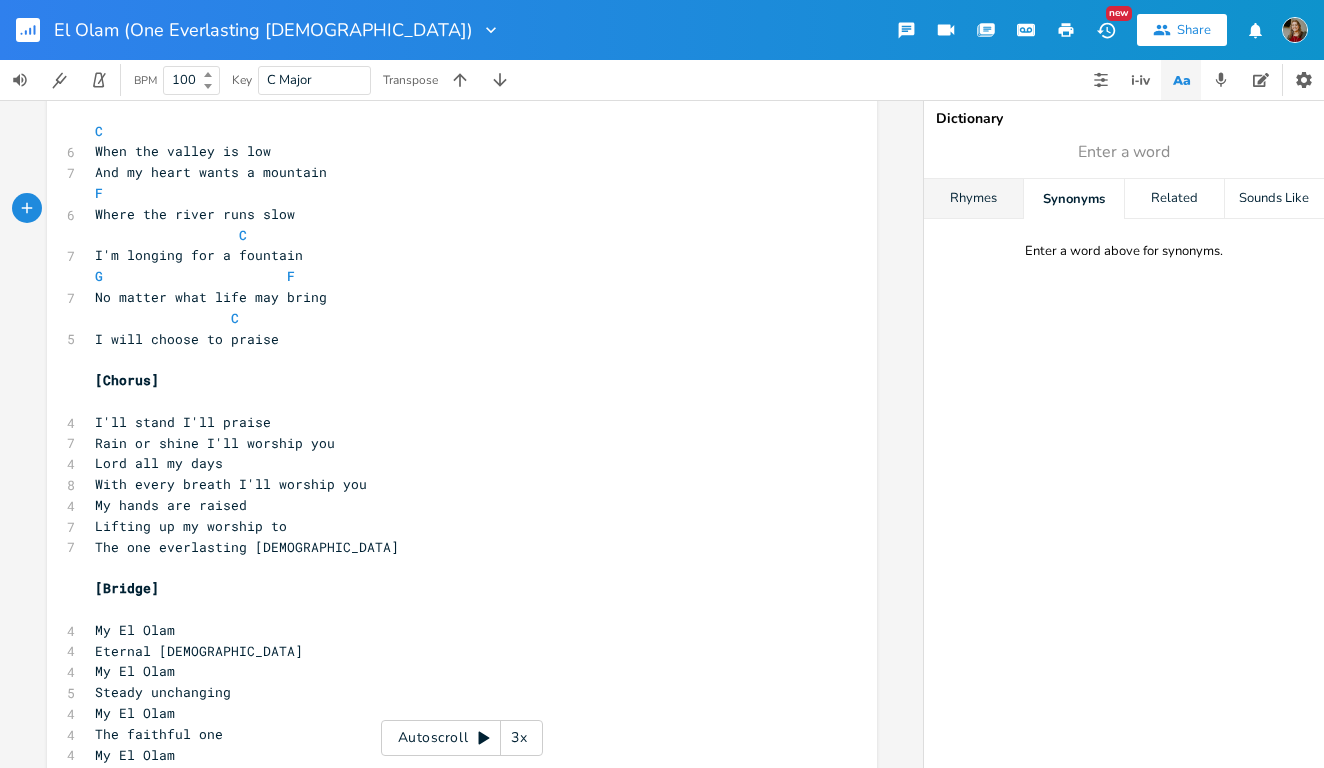 click on "Rhymes" at bounding box center [973, 199] 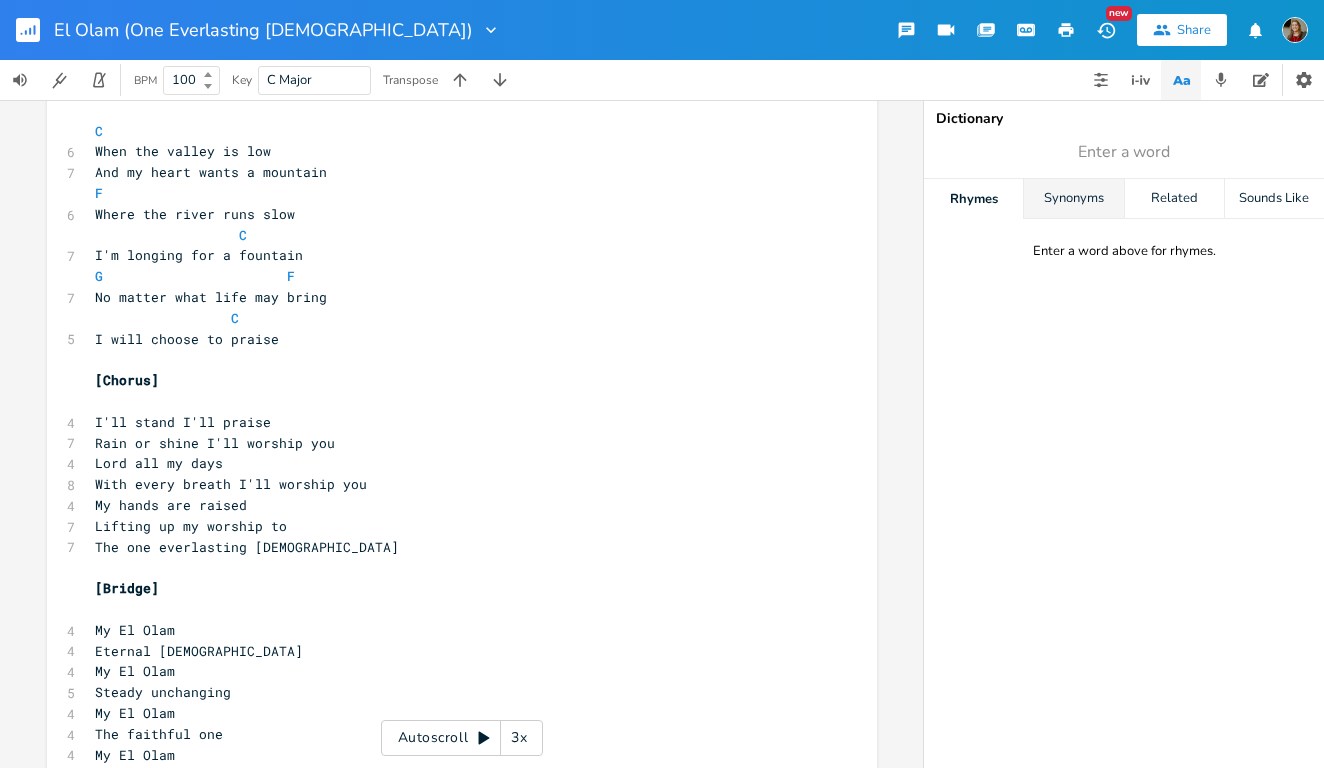 click on "Synonyms" at bounding box center [1073, 199] 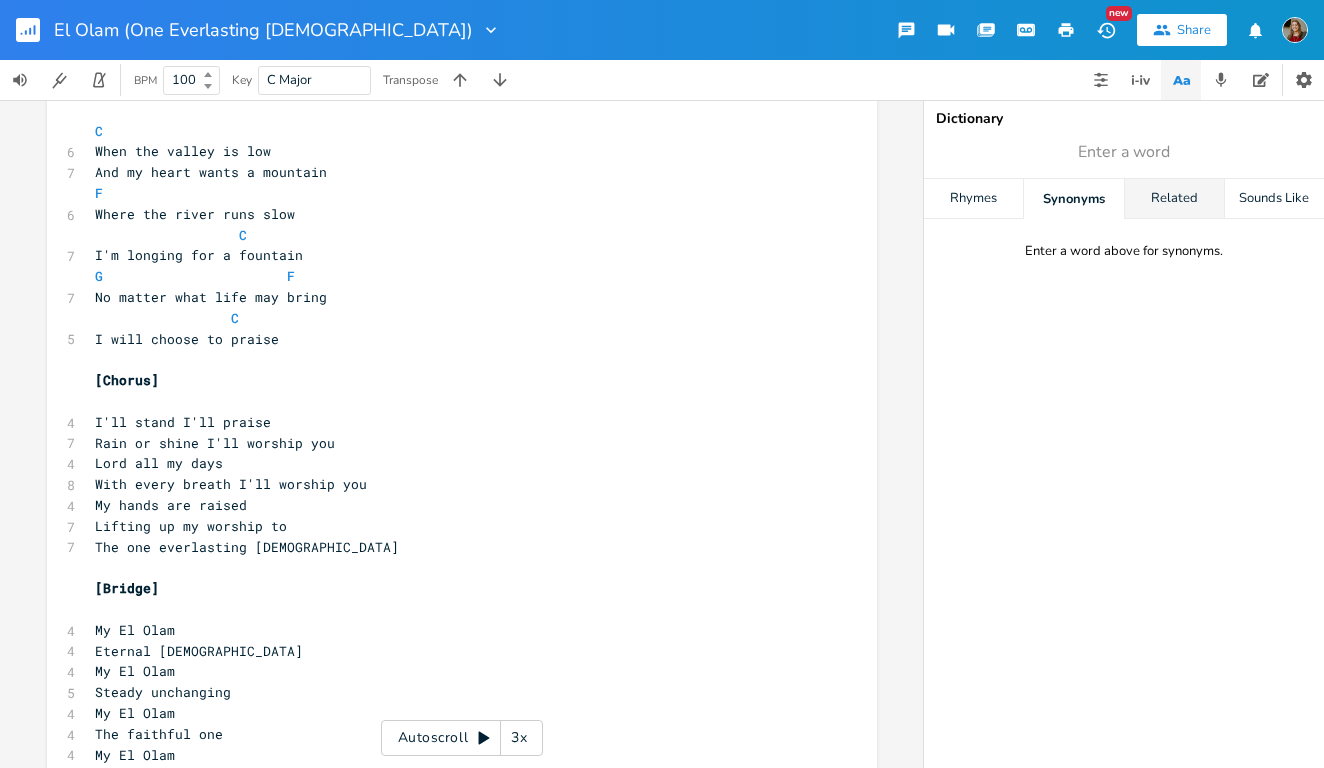click on "Related" at bounding box center (1174, 199) 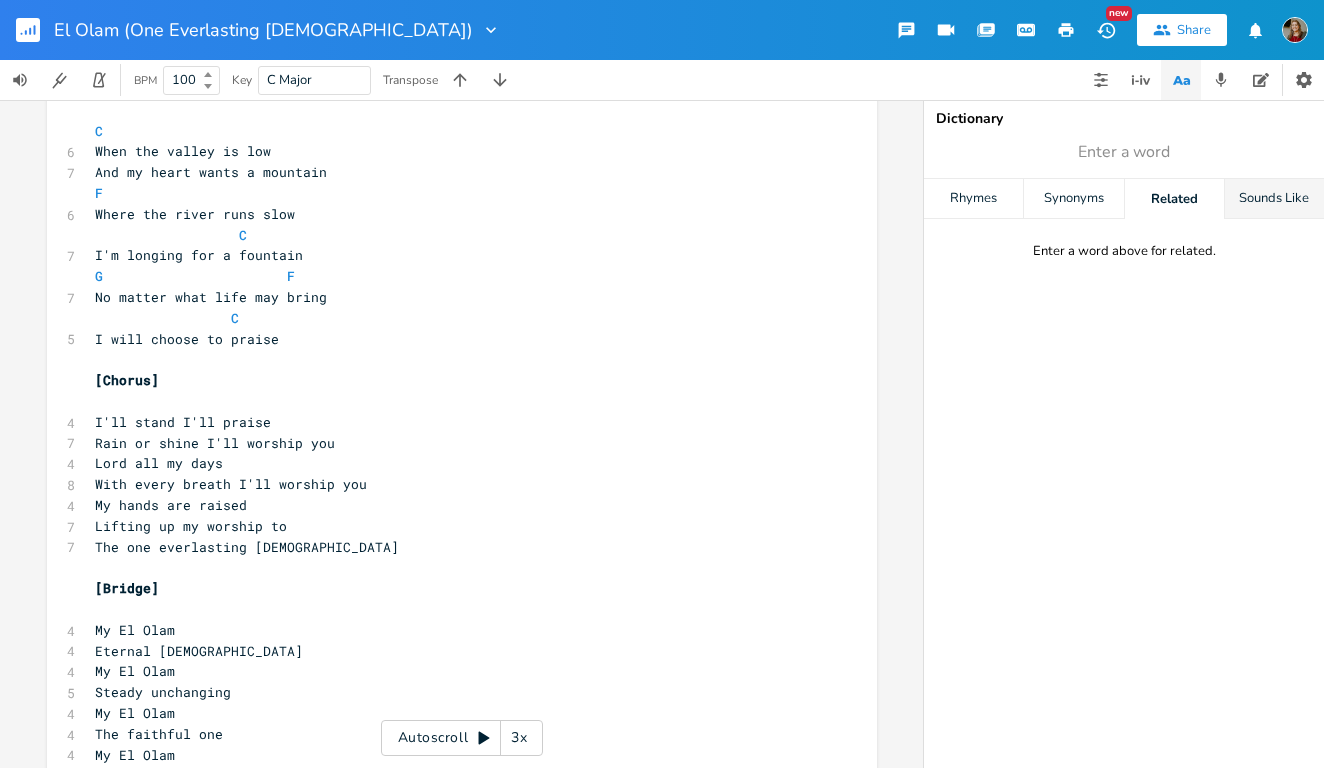 click on "Sounds Like" at bounding box center [1274, 199] 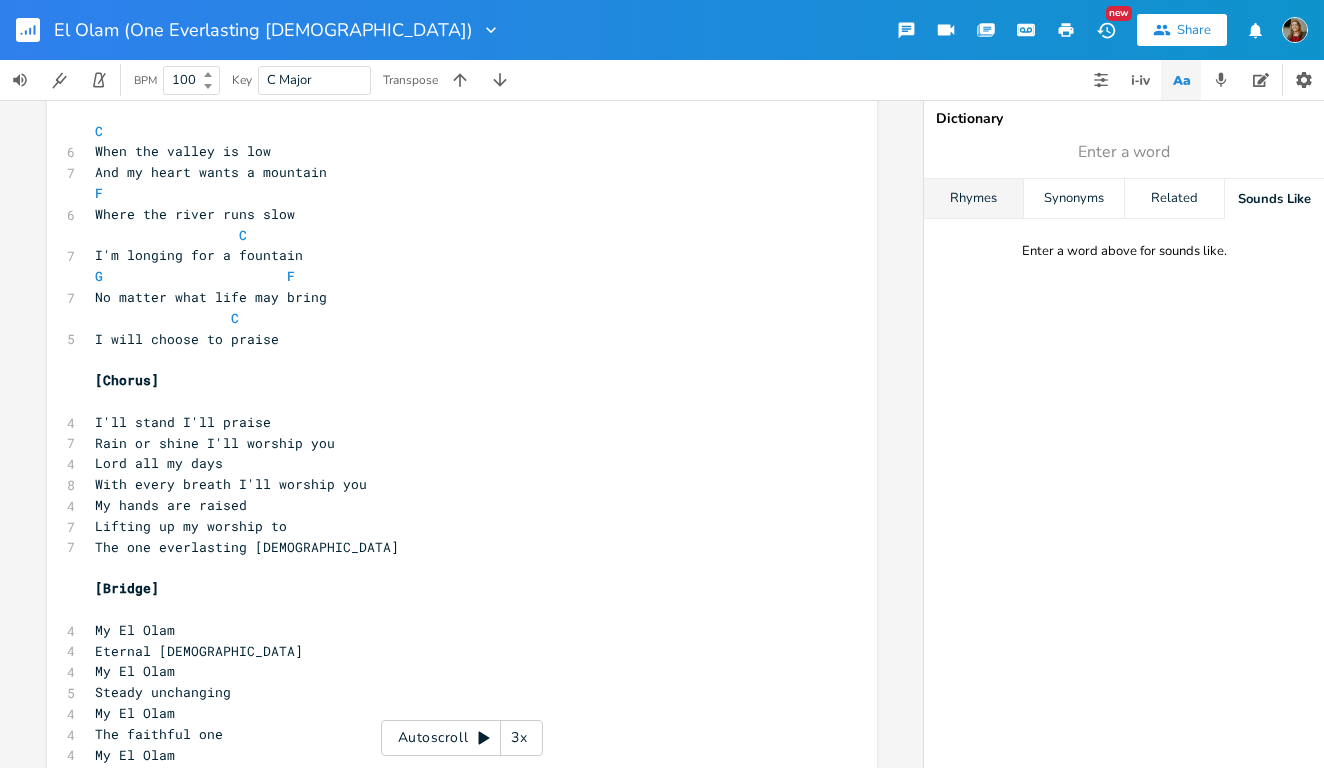 click on "Rhymes" at bounding box center [973, 199] 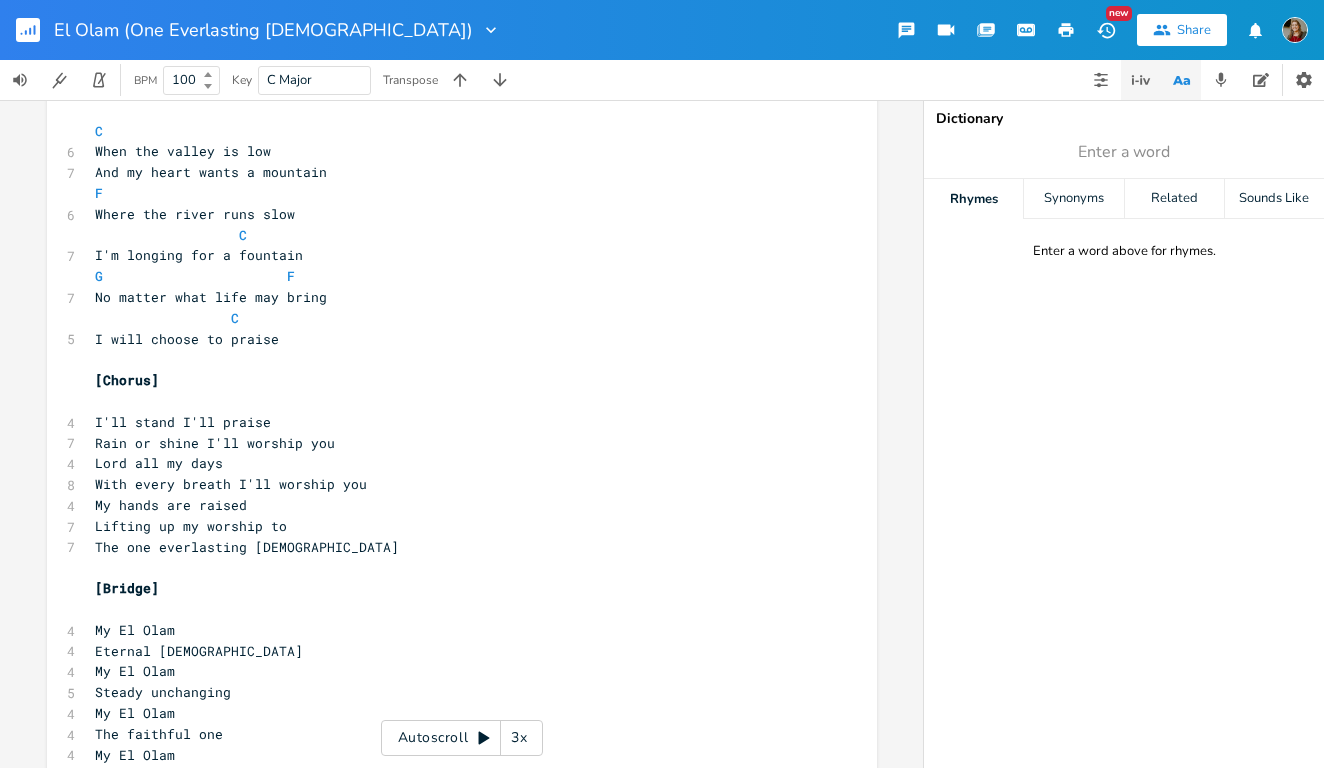 click 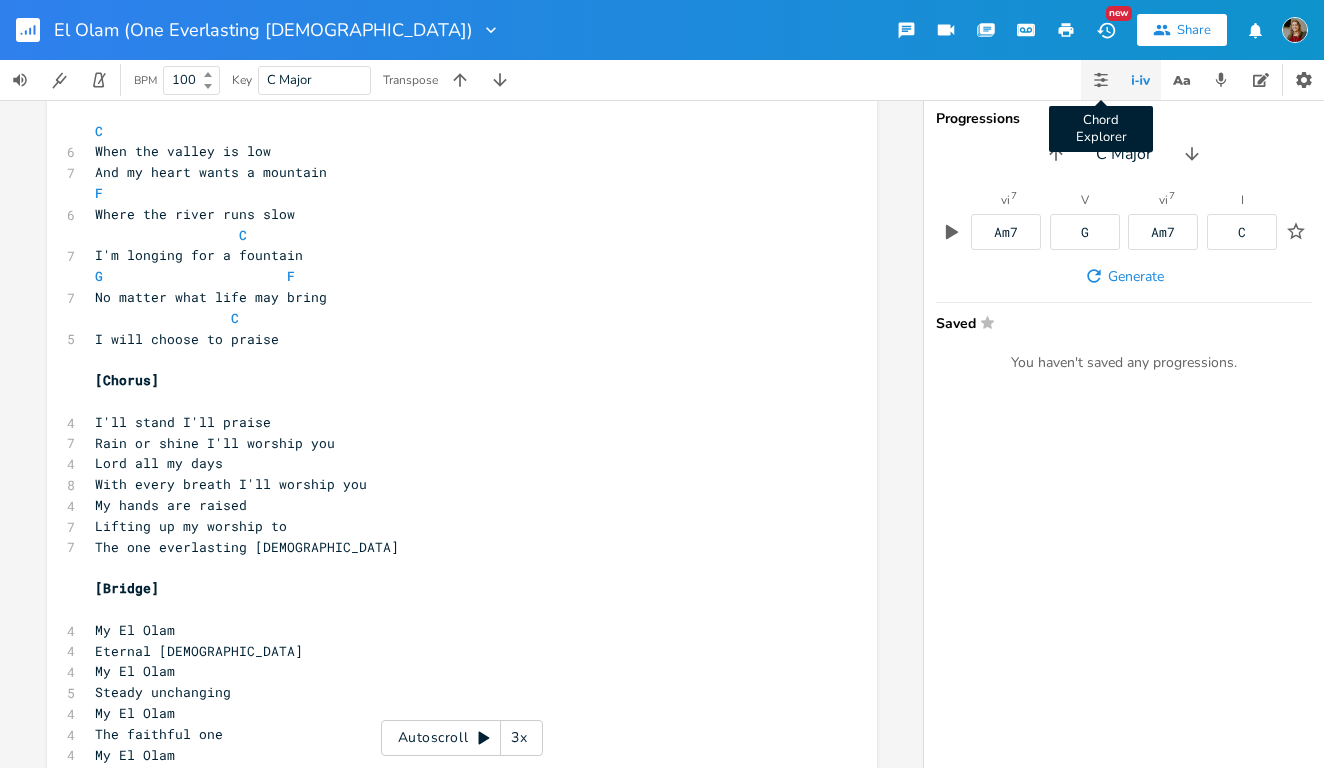click 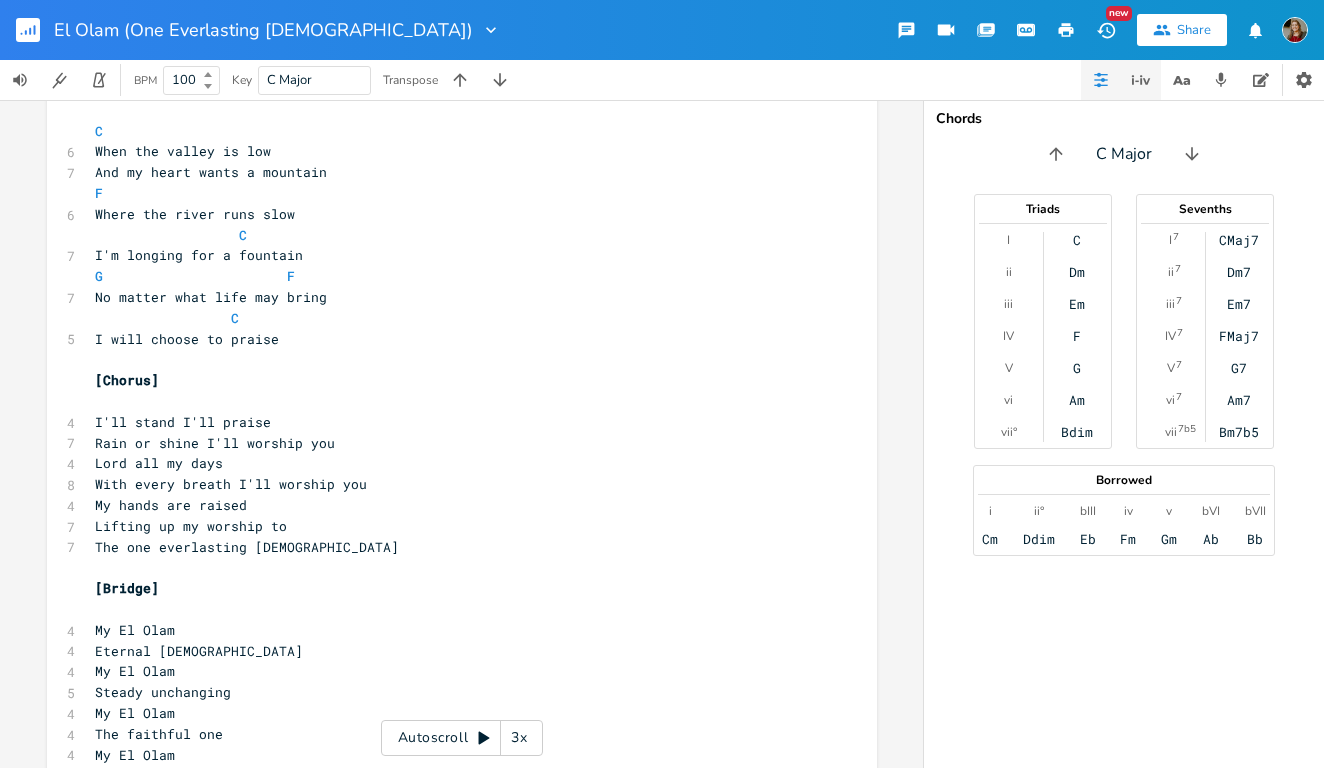 click 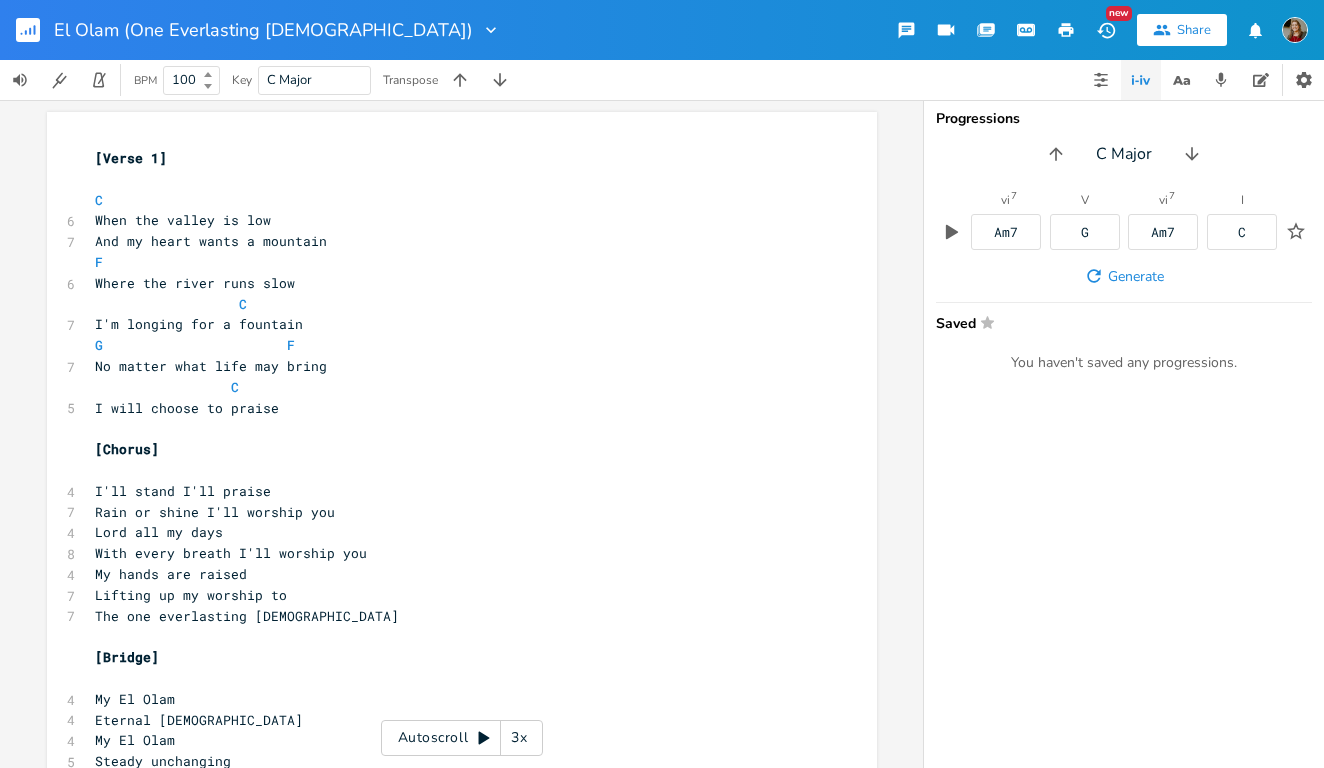 scroll, scrollTop: 0, scrollLeft: 0, axis: both 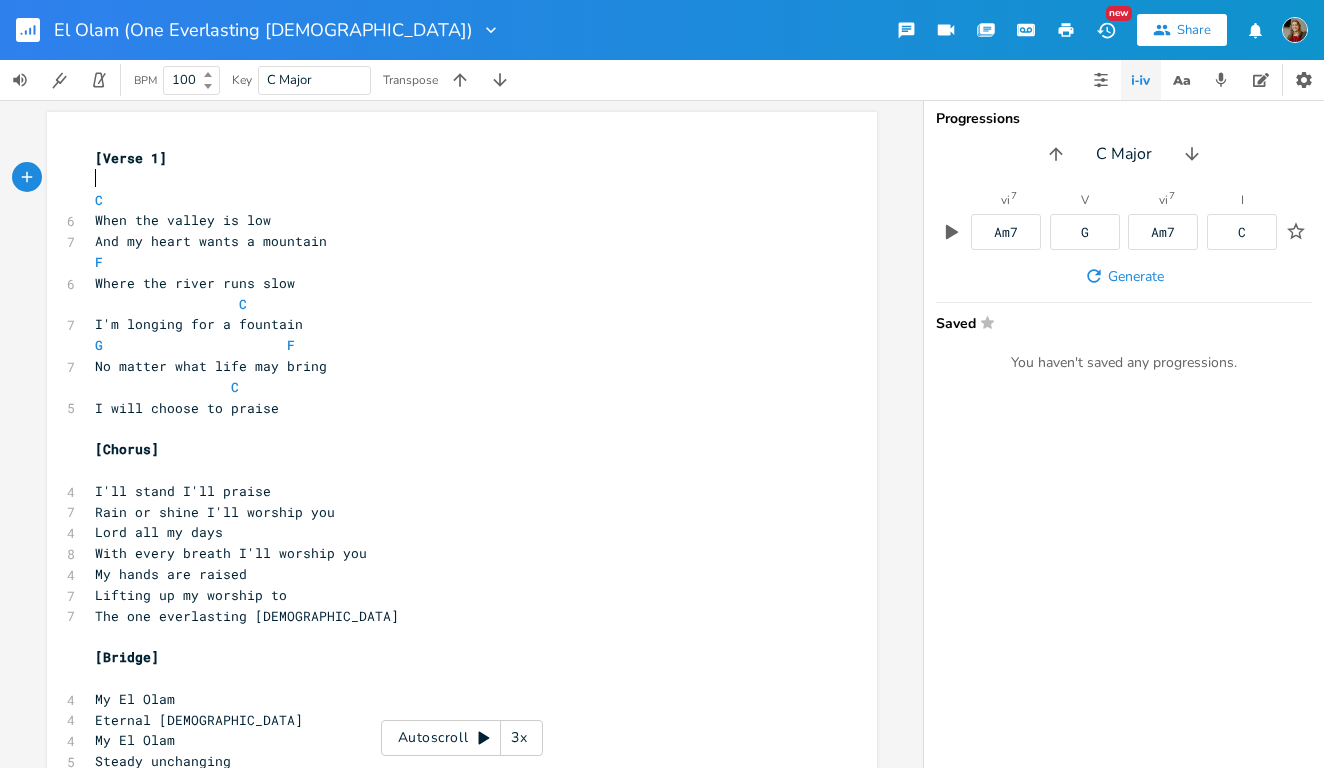 click on "​" at bounding box center [452, 179] 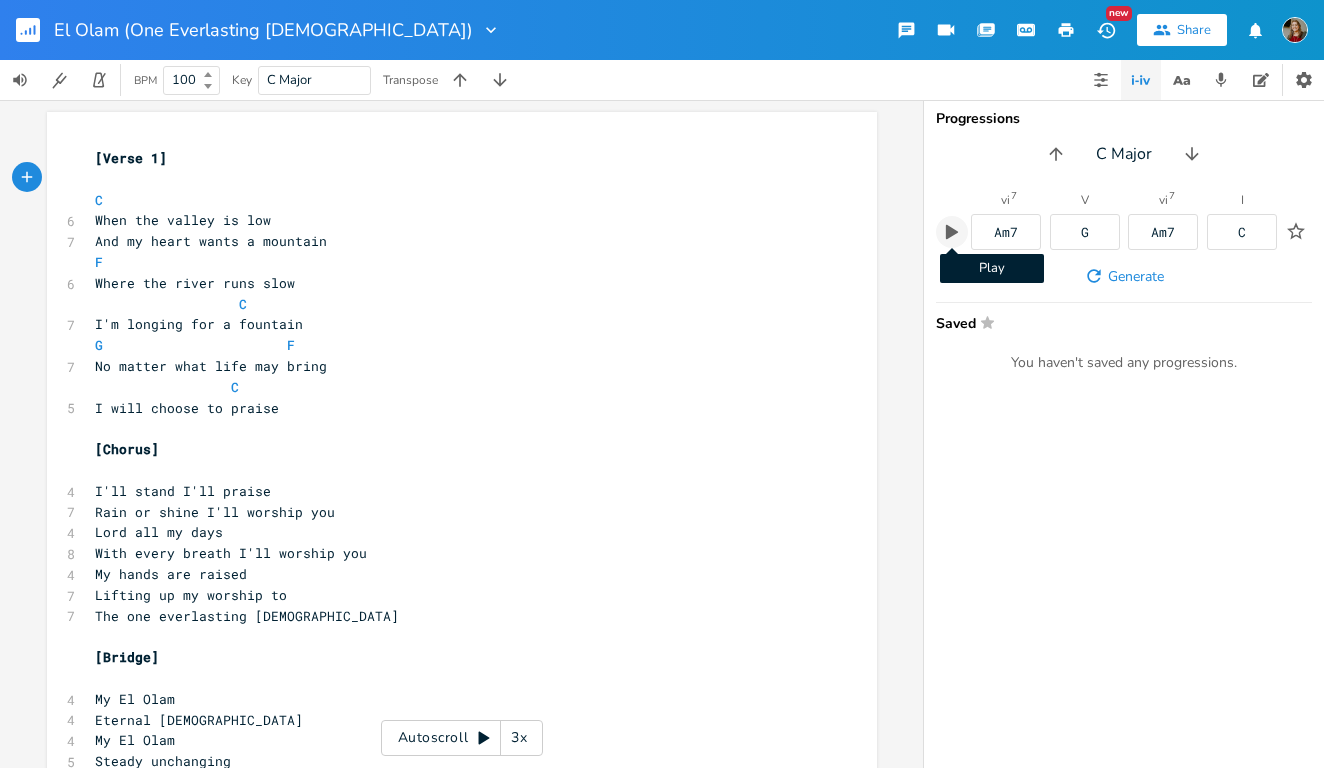 click 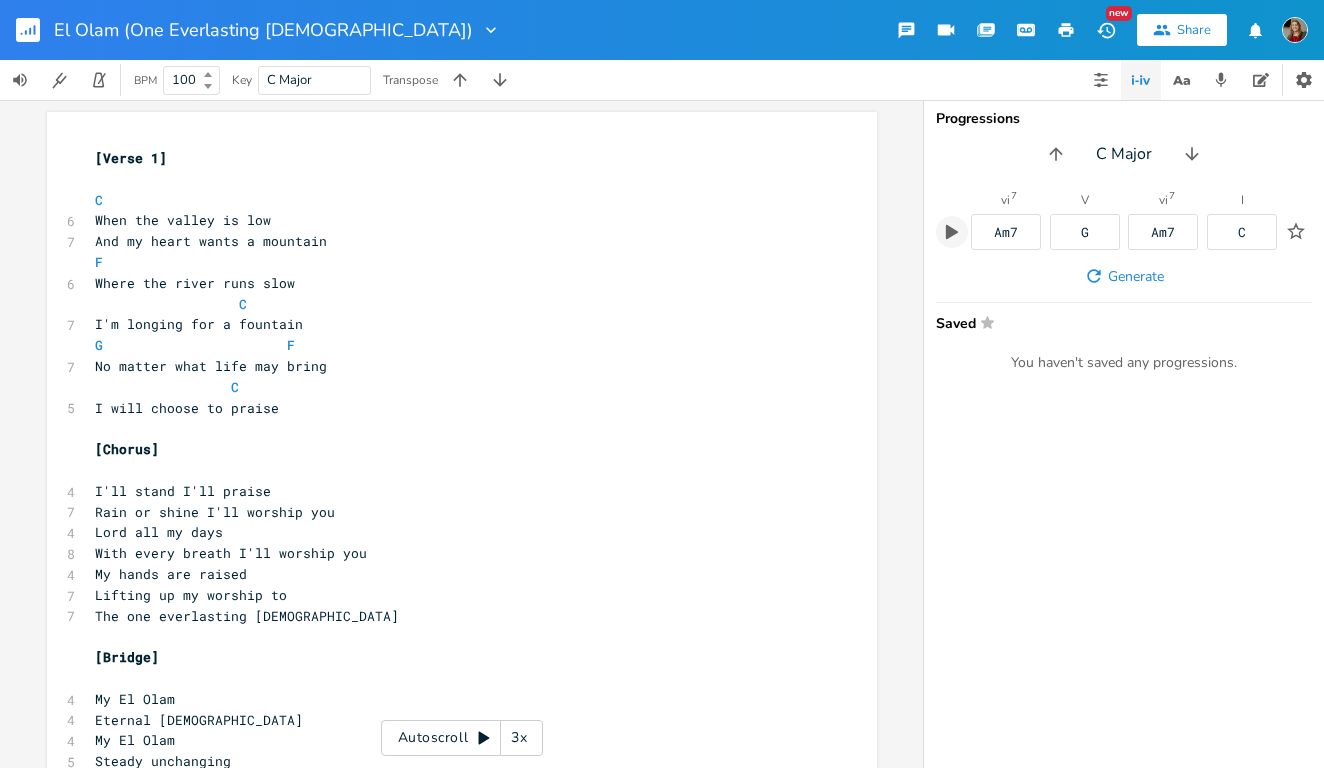 click 